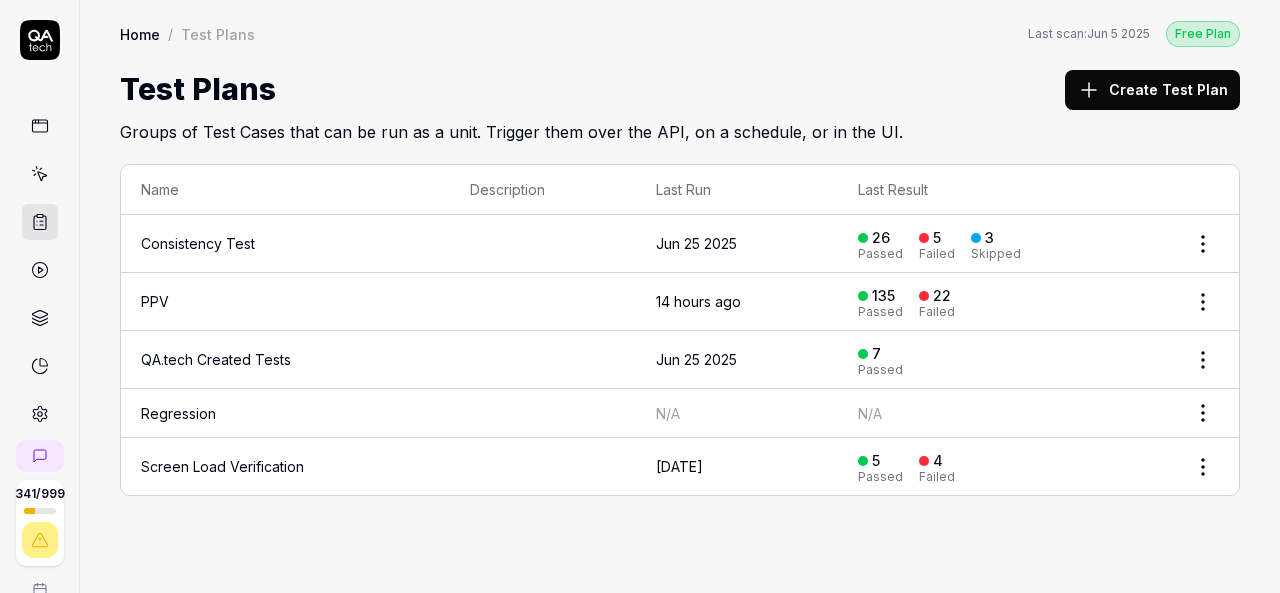 scroll, scrollTop: 0, scrollLeft: 0, axis: both 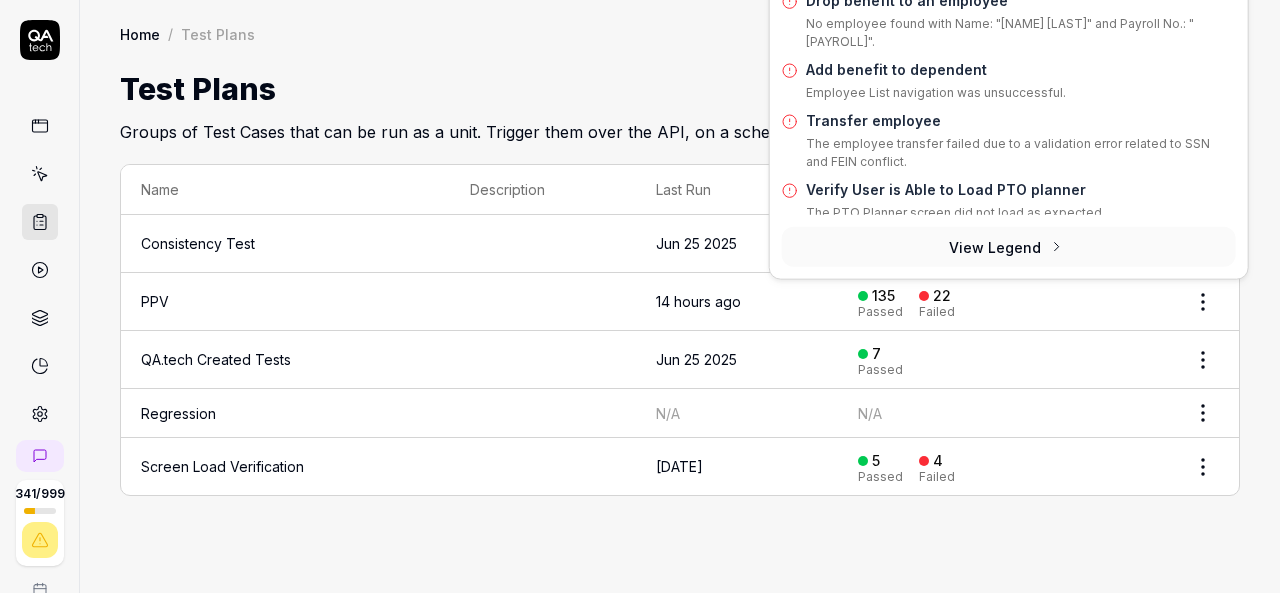 click on "22" at bounding box center (942, 296) 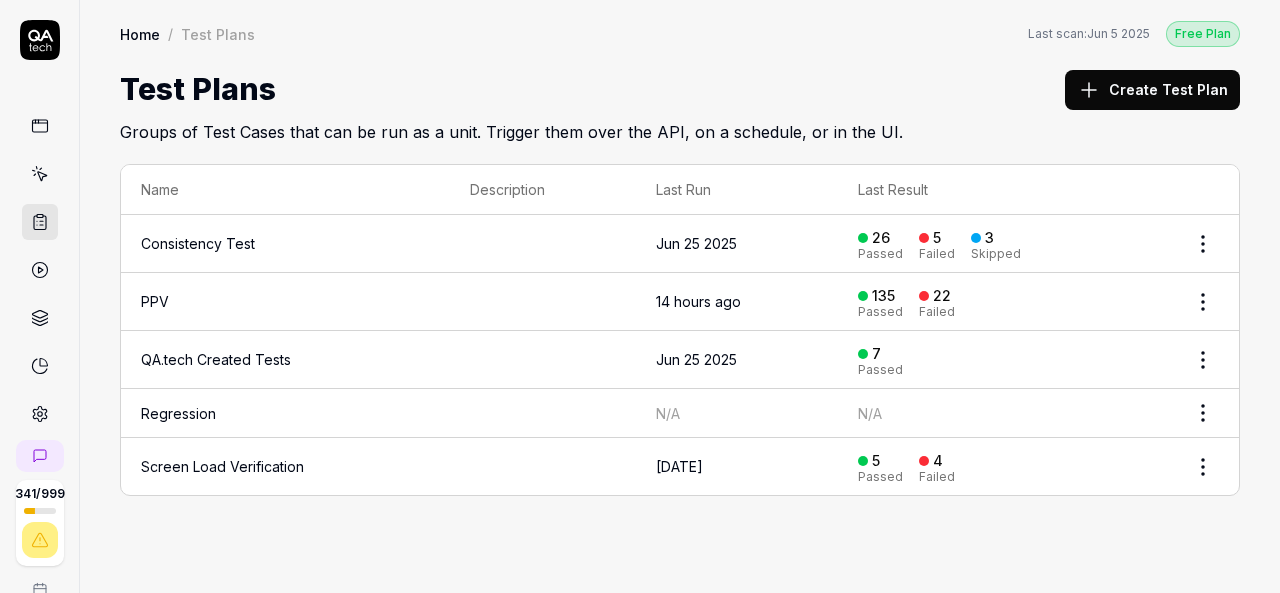 click on "22" at bounding box center [942, 296] 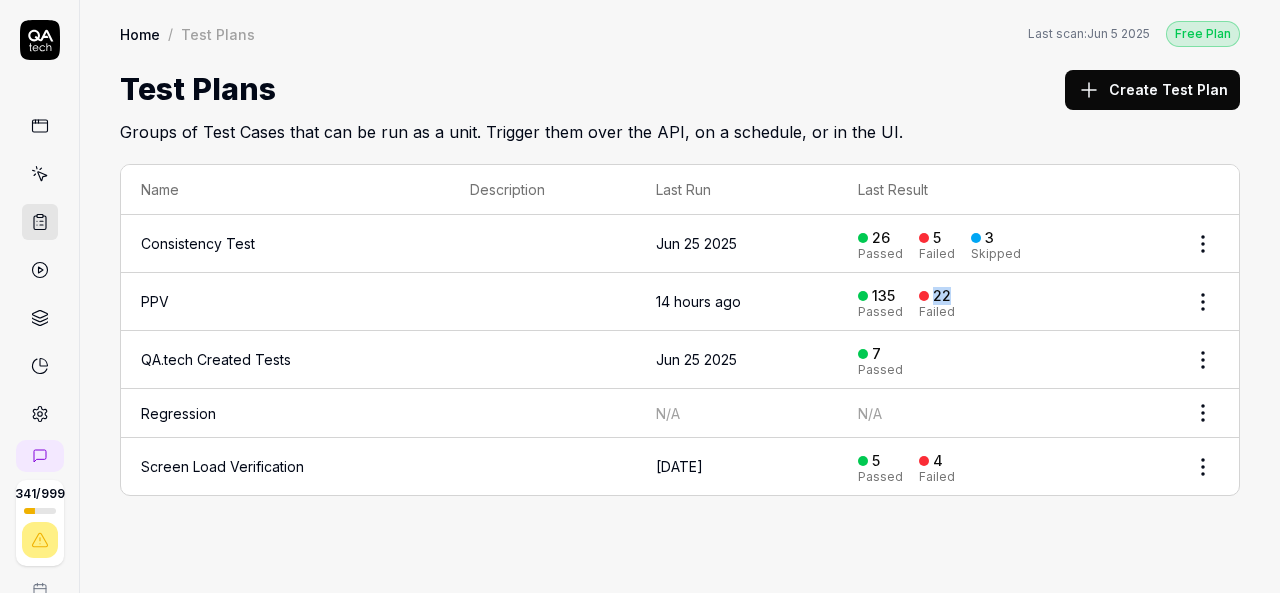 click on "22" at bounding box center [942, 296] 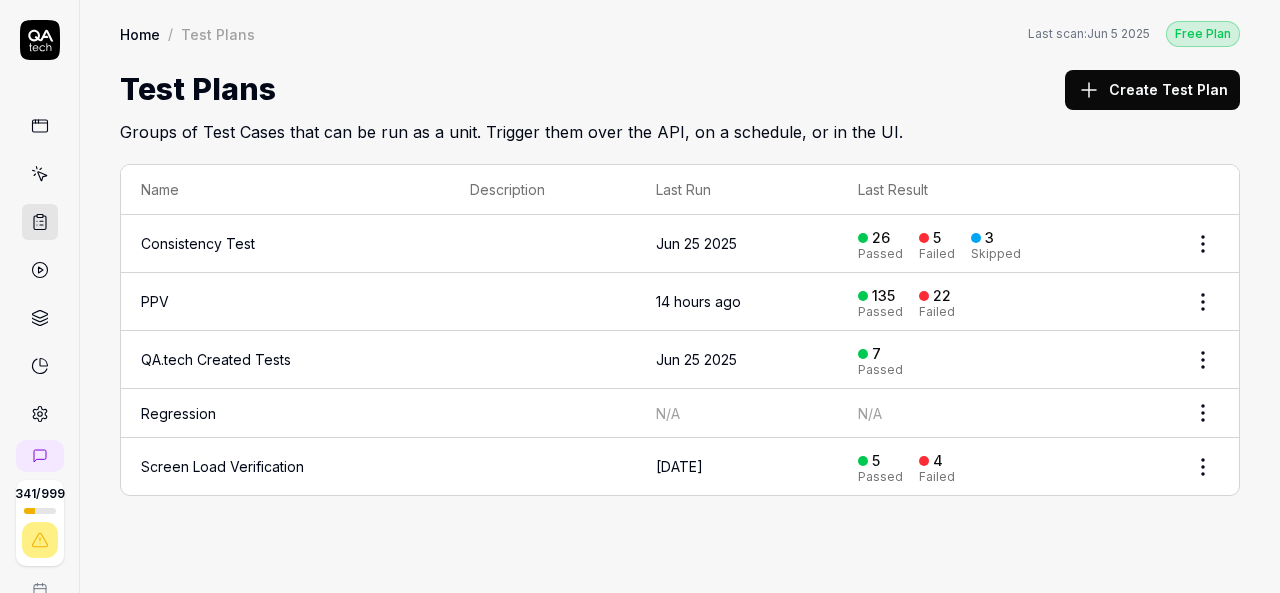 click on "Home / Test Plans Free Plan Home / Test Plans Last scan:  Jun 5 2025 Free Plan Test Plans Create Test Plan Groups of Test Cases that can be run as a unit. Trigger them over the API, on a schedule, or in the UI." at bounding box center [680, 72] 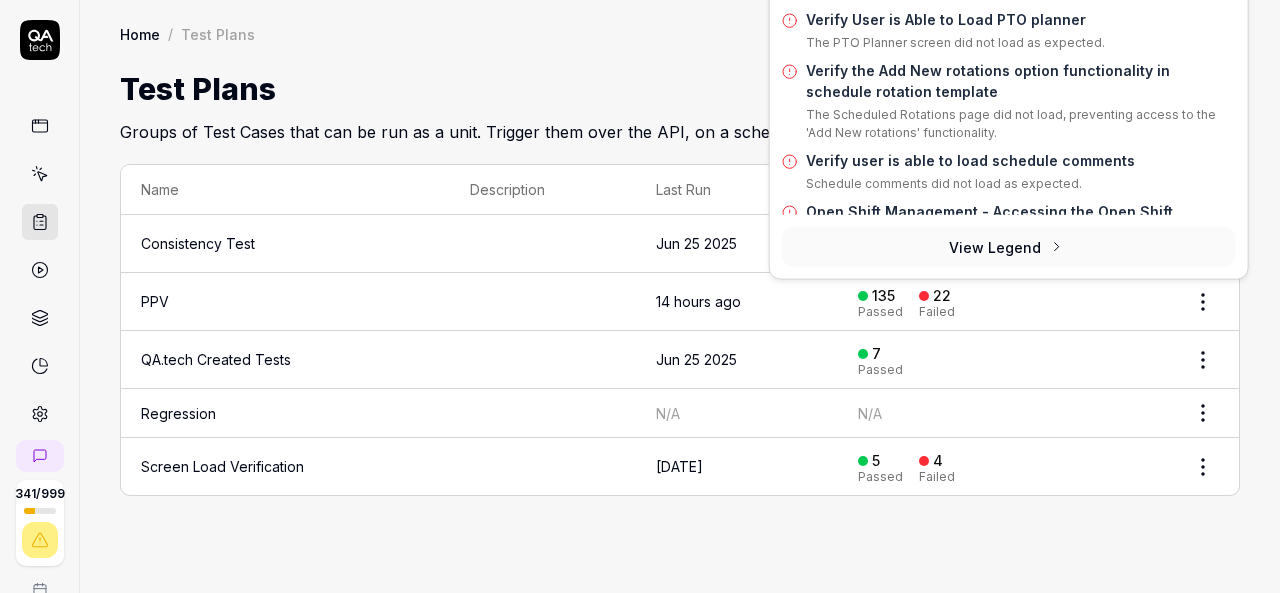 scroll, scrollTop: 171, scrollLeft: 0, axis: vertical 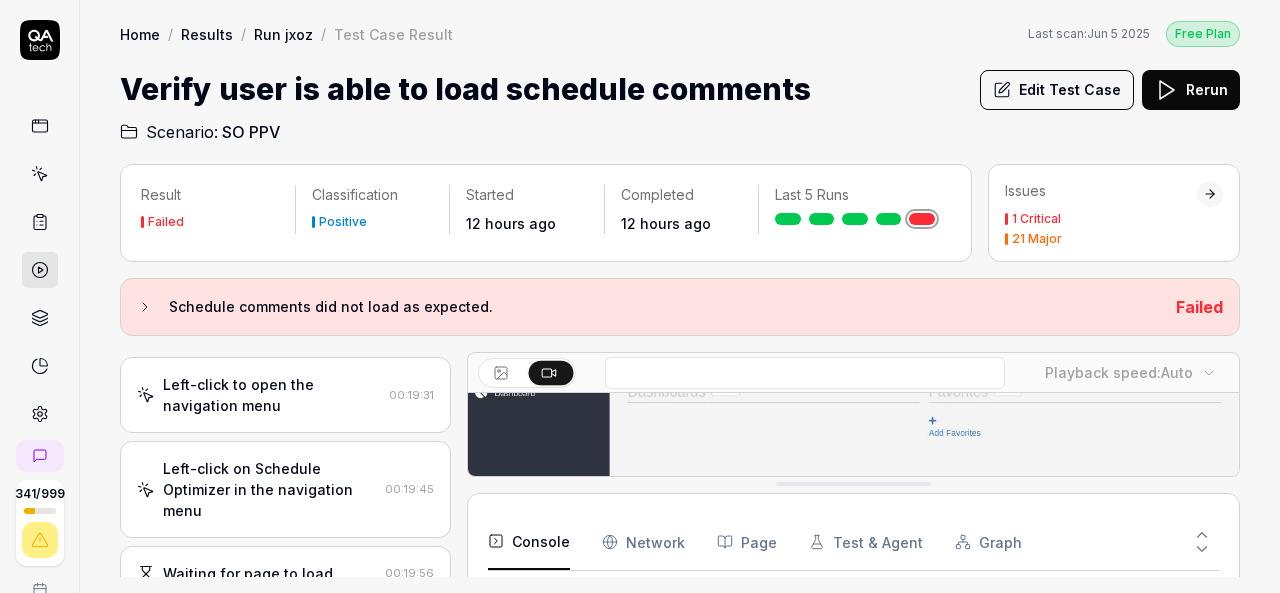 click on "Edit Test Case" at bounding box center [1057, 90] 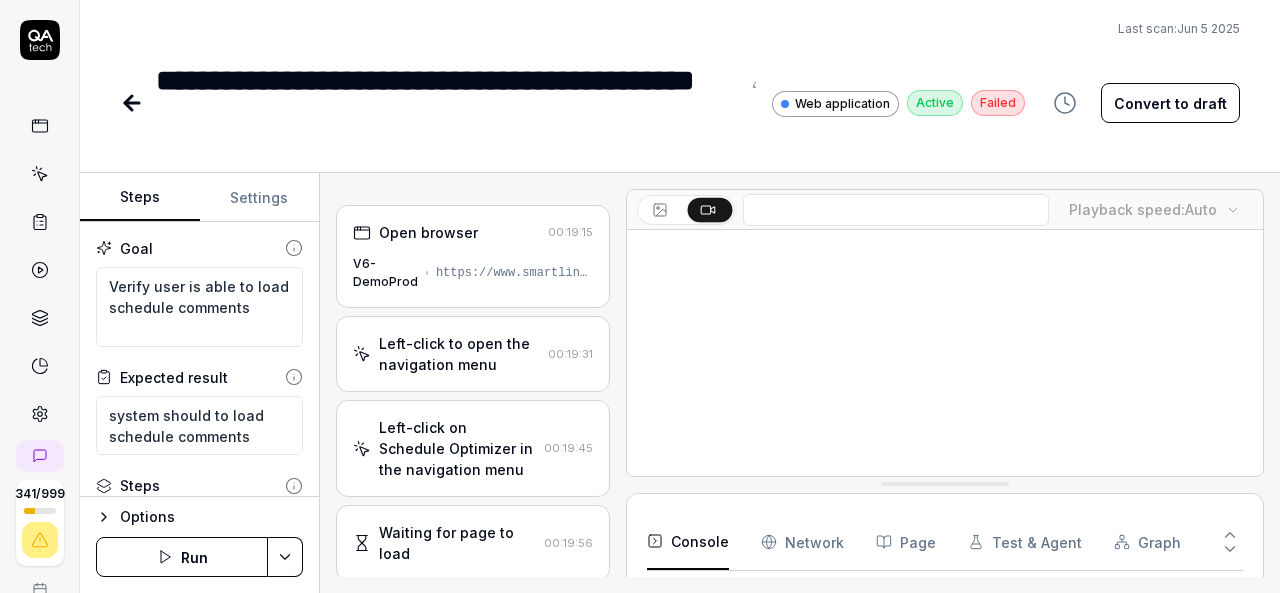 scroll, scrollTop: 89, scrollLeft: 0, axis: vertical 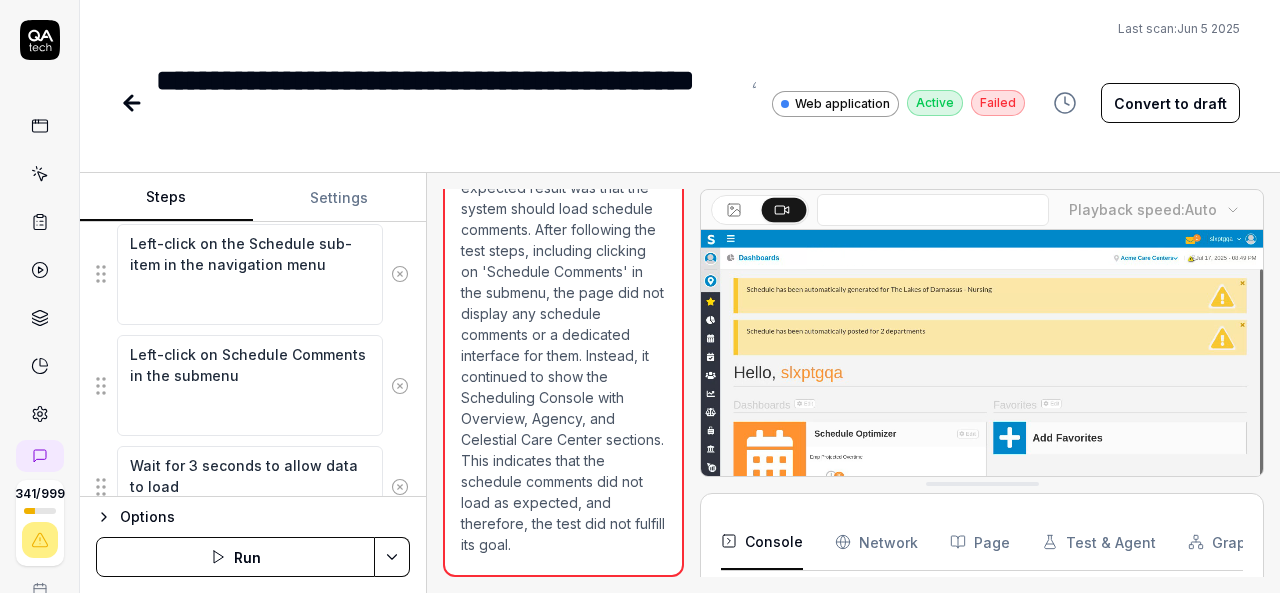 click on "Steps Settings Goal Verify user is able to load schedule comments Expected result system should to load schedule comments Steps Left-click to open the navigation menu Left-click on Schedule Optimizer in the navigation menu Left-click on the Schedule sub-item in the navigation menu Left-click on Schedule Comments in the submenu Wait for 3 seconds to allow data to load
To pick up a draggable item, press the space bar.
While dragging, use the arrow keys to move the item.
Press space again to drop the item in its new position, or press escape to cancel.
Options Run Open browser 00:19:15 V6-DemoProd https://www.smartlinx6.com/#/apps?orgLevelId=1 Left-click to open the navigation menu 00:19:31 Left-click on Schedule Optimizer in the navigation menu 00:19:45 Waiting for page to load 00:19:56 Left-click on the Schedule sub-item in the navigation menu 00:20:41 Scrolling navigation menu 00:21:03 Examining navigation menu 00:21:17 Left-click on the Schedule sub-item in the navigation menu 00:21:34   Auto" at bounding box center [680, 383] 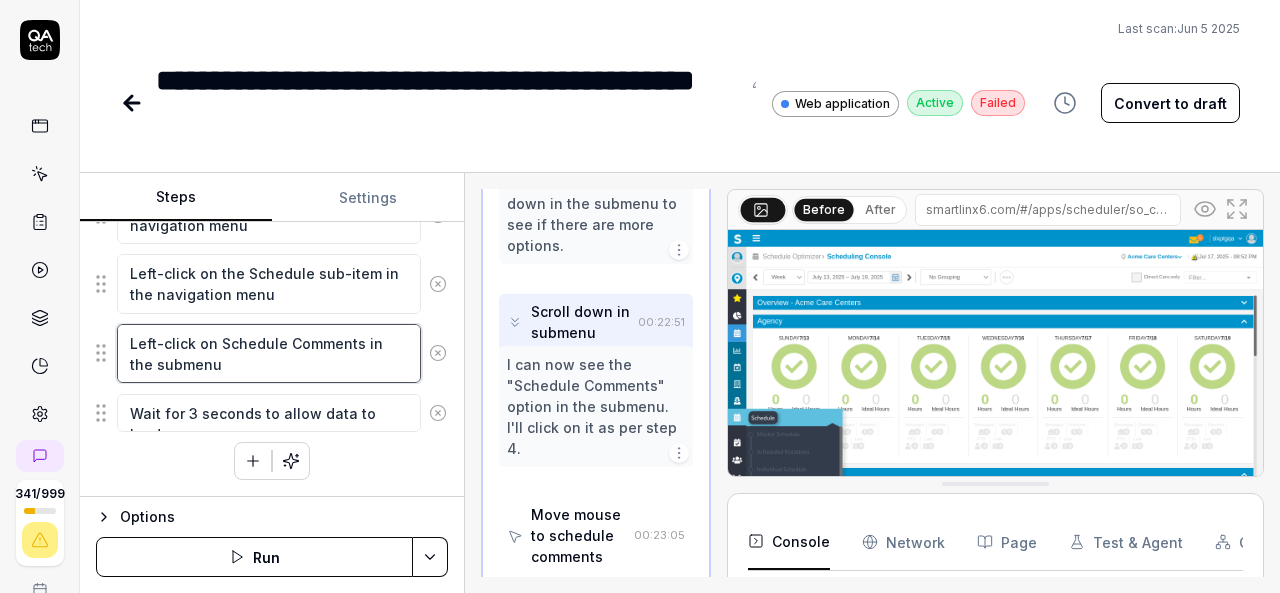 scroll, scrollTop: 344, scrollLeft: 0, axis: vertical 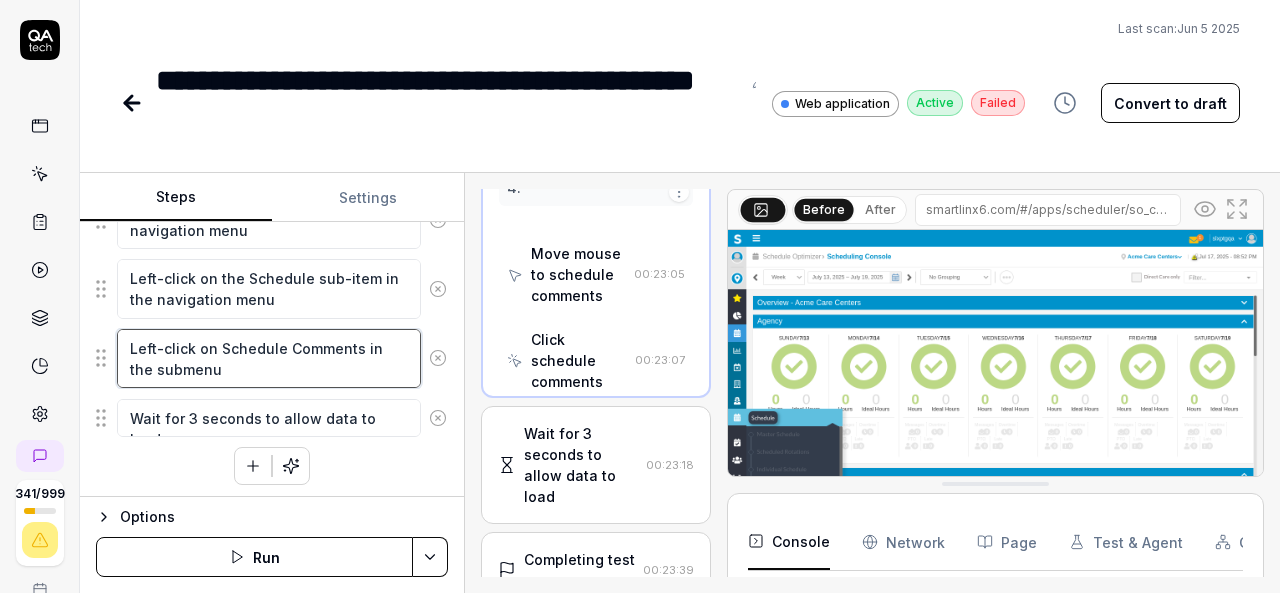 click on "Left-click to open the navigation menu Left-click on Schedule Optimizer in the navigation menu Left-click on the Schedule sub-item in the navigation menu Left-click on Schedule Comments in the submenu Wait for 3 seconds to allow data to load
To pick up a draggable item, press the space bar.
While dragging, use the arrow keys to move the item.
Press space again to drop the item in its new position, or press escape to cancel." at bounding box center [272, 289] 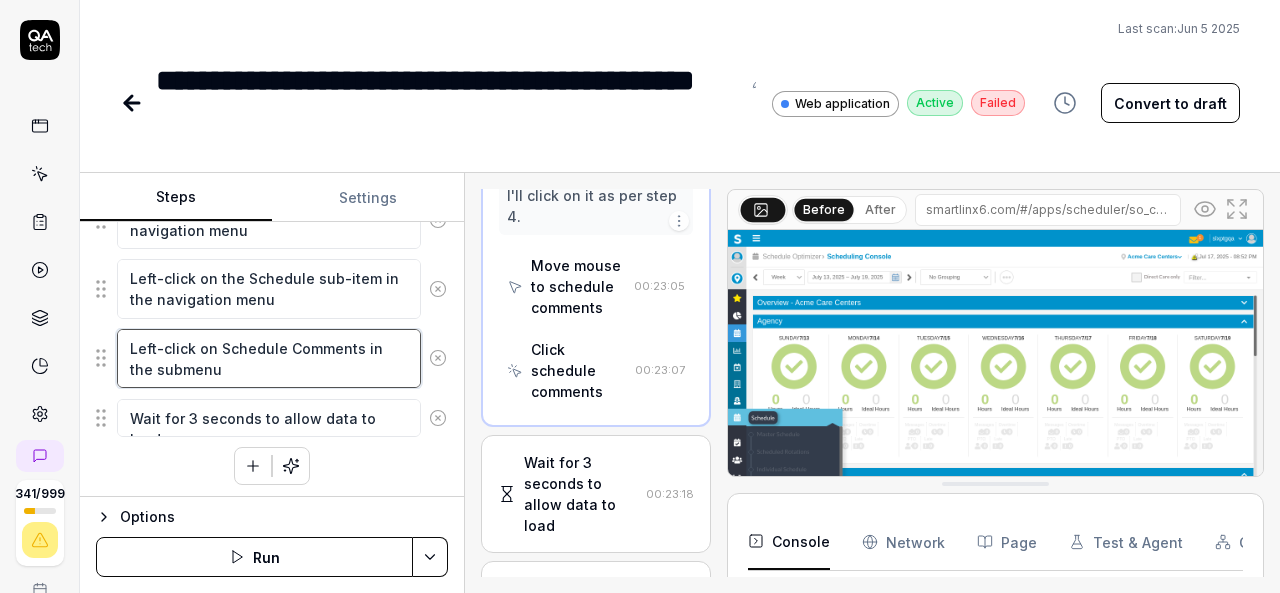 scroll, scrollTop: 1418, scrollLeft: 0, axis: vertical 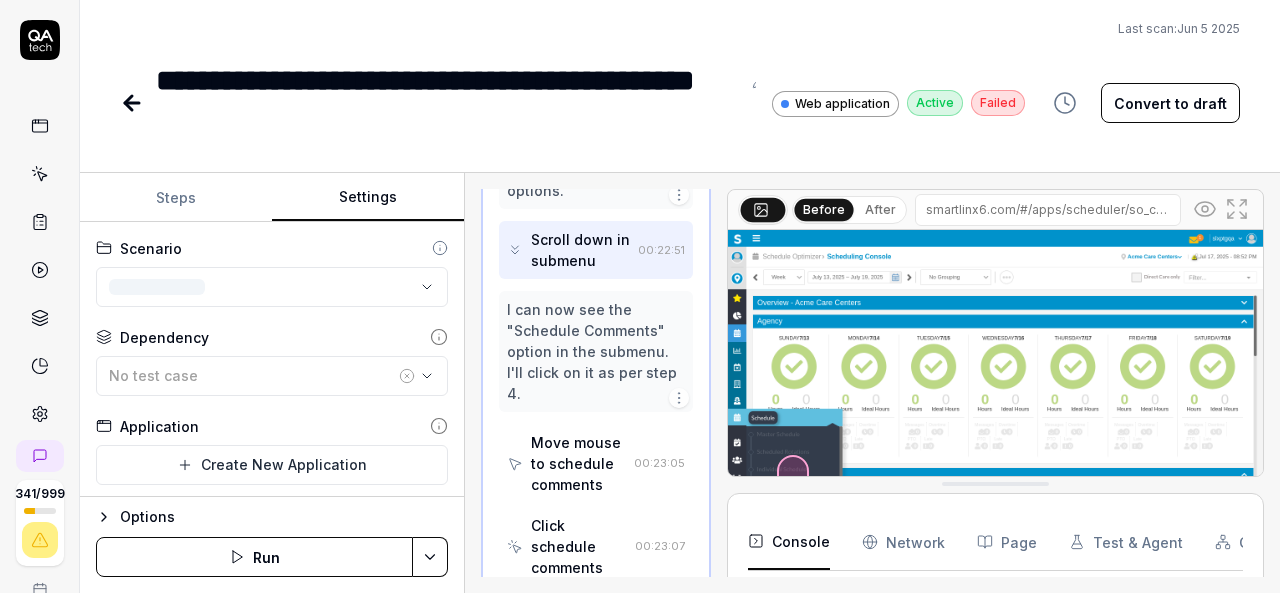 click on "Settings" at bounding box center (368, 198) 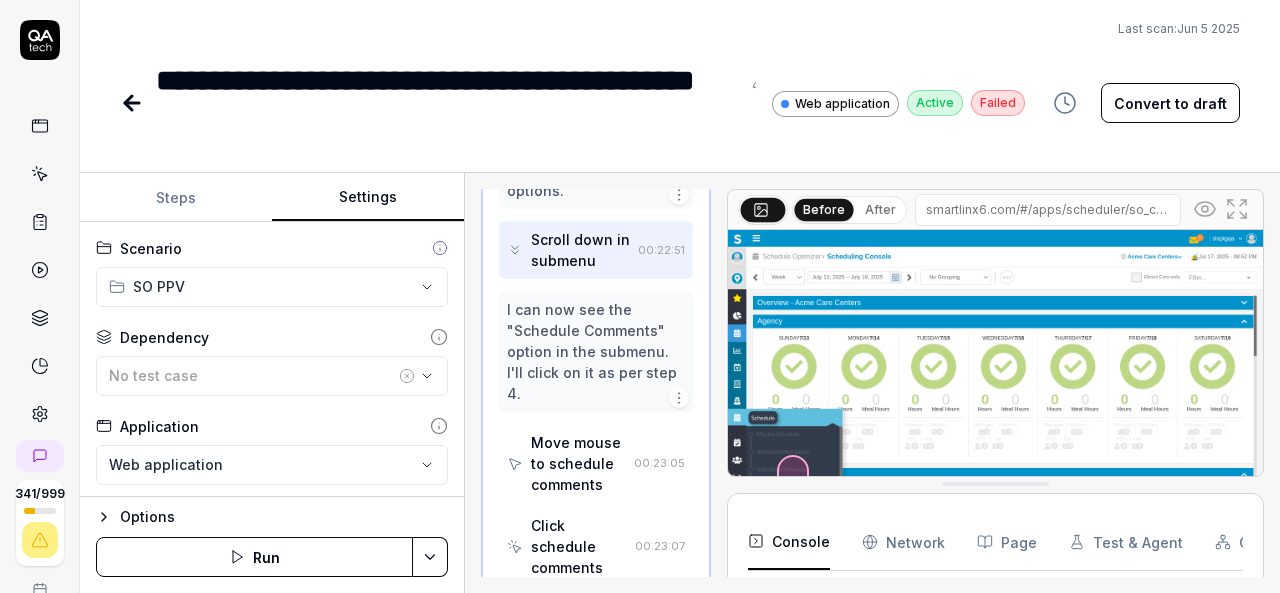 scroll, scrollTop: 136, scrollLeft: 0, axis: vertical 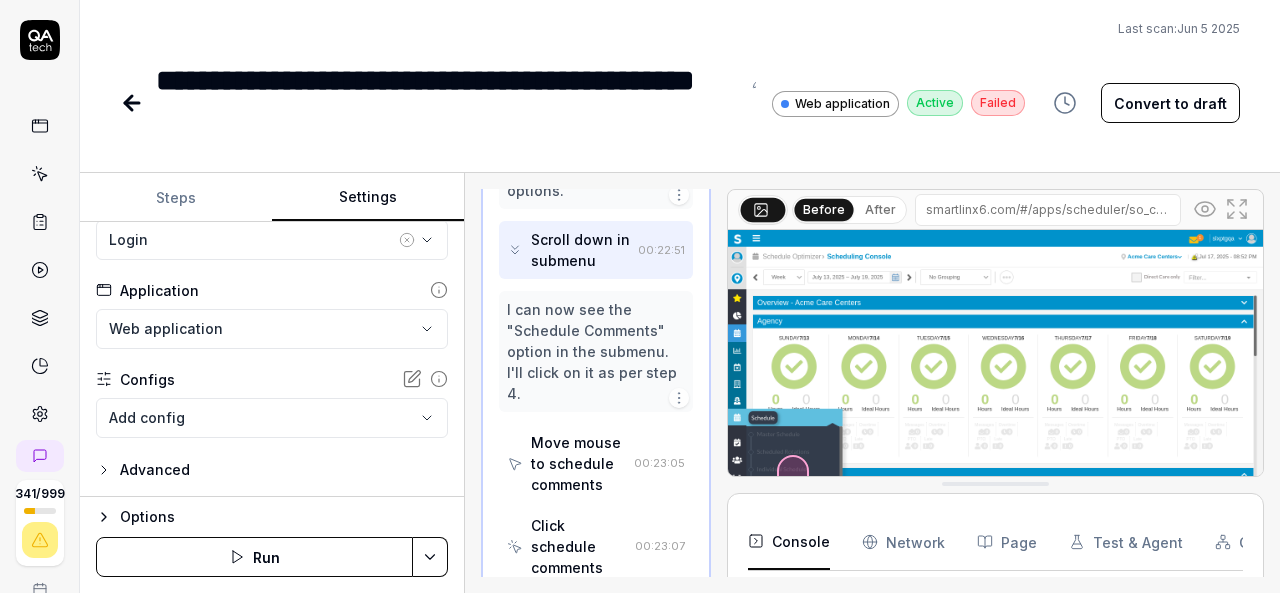click 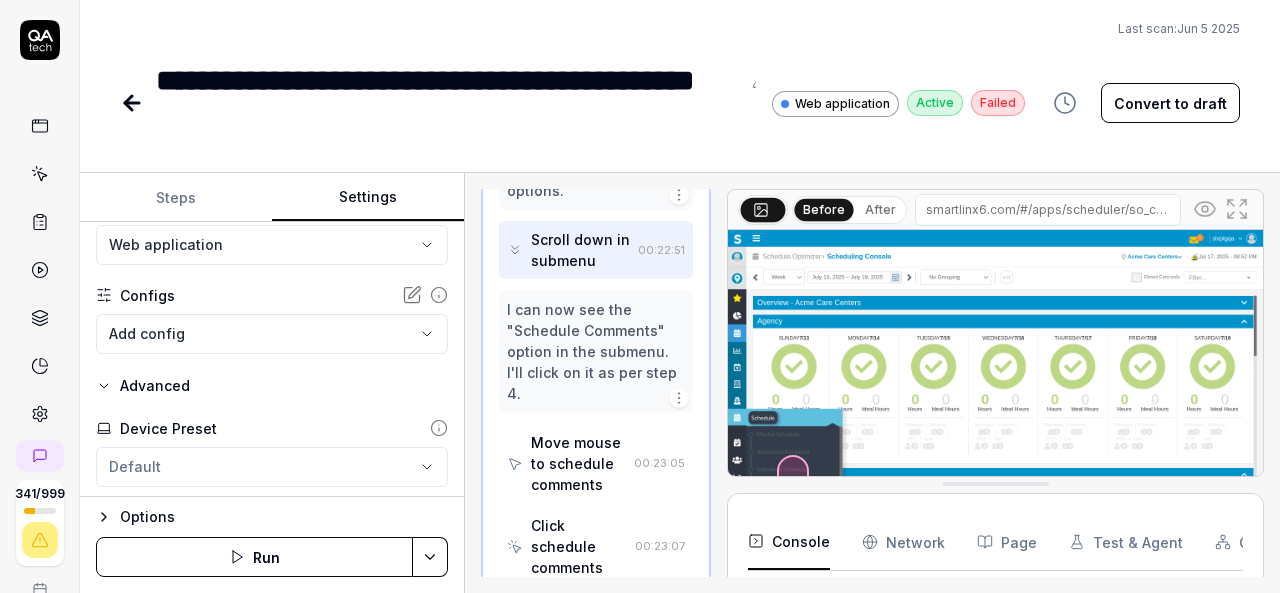 scroll, scrollTop: 186, scrollLeft: 0, axis: vertical 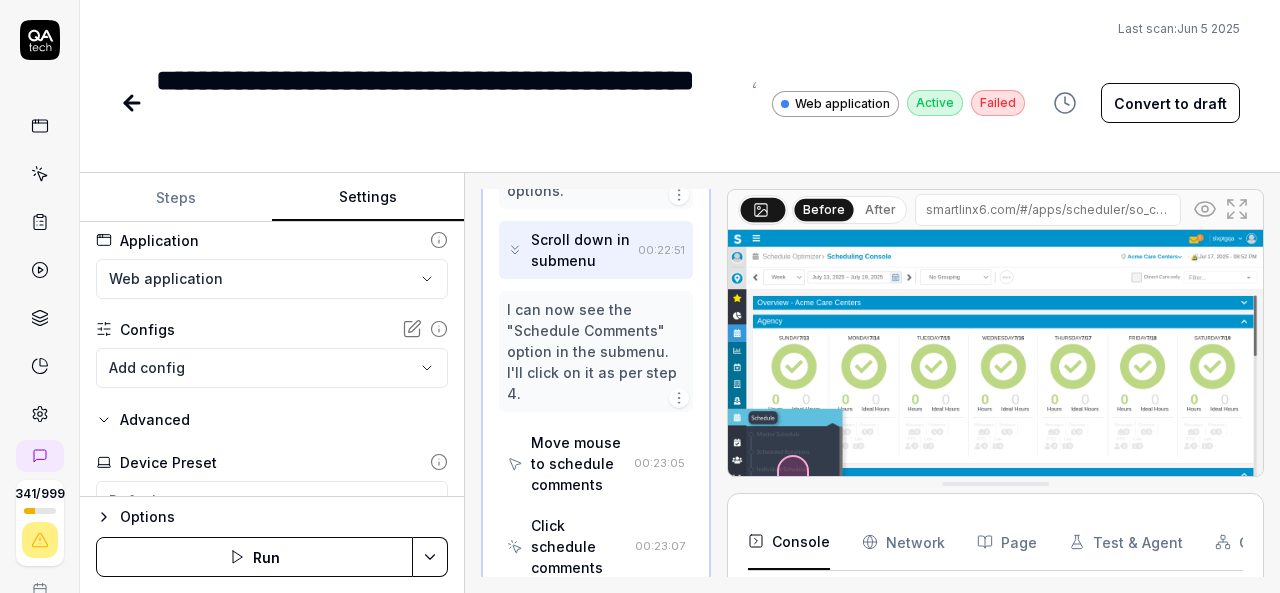 click 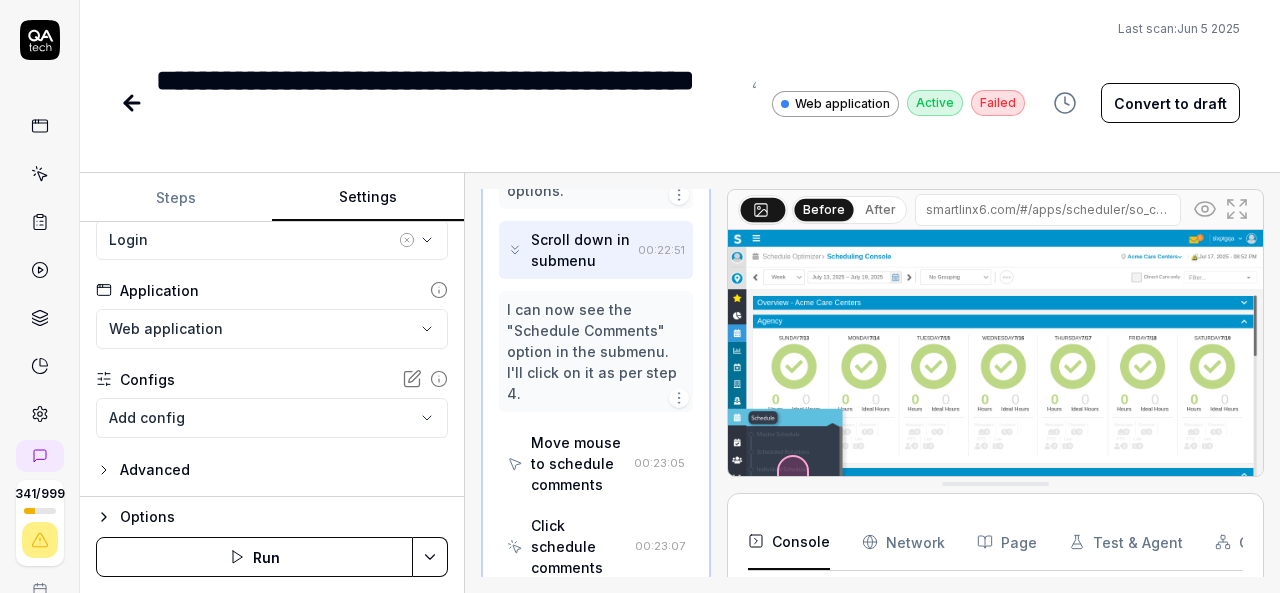 scroll, scrollTop: 0, scrollLeft: 0, axis: both 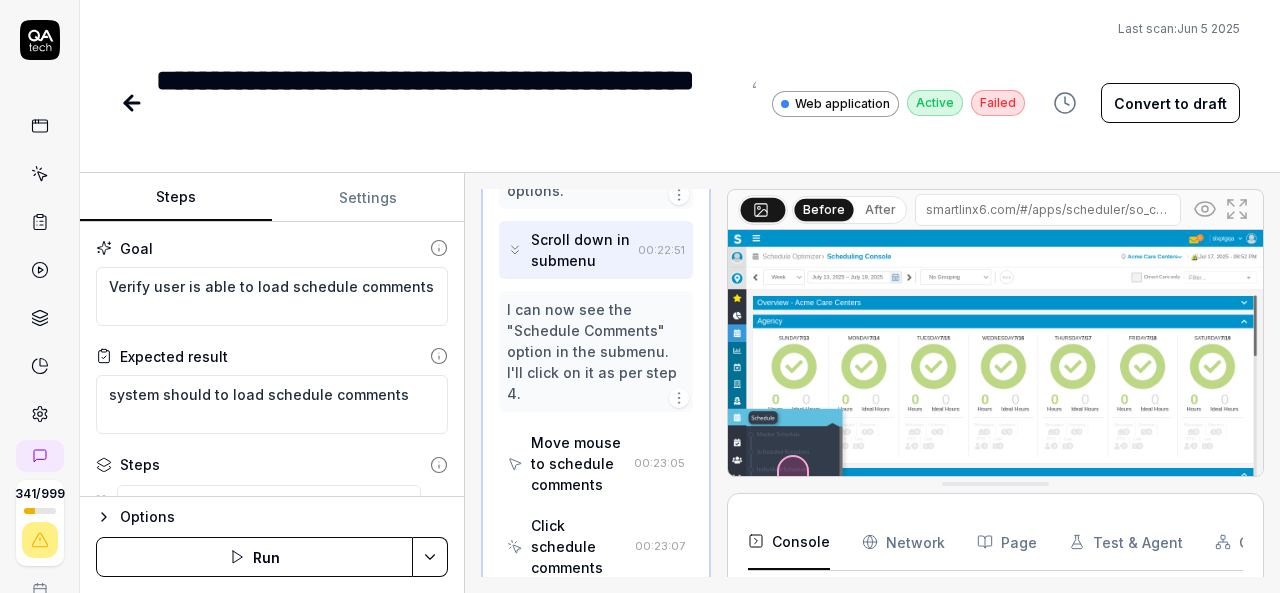 click on "Steps" at bounding box center (176, 198) 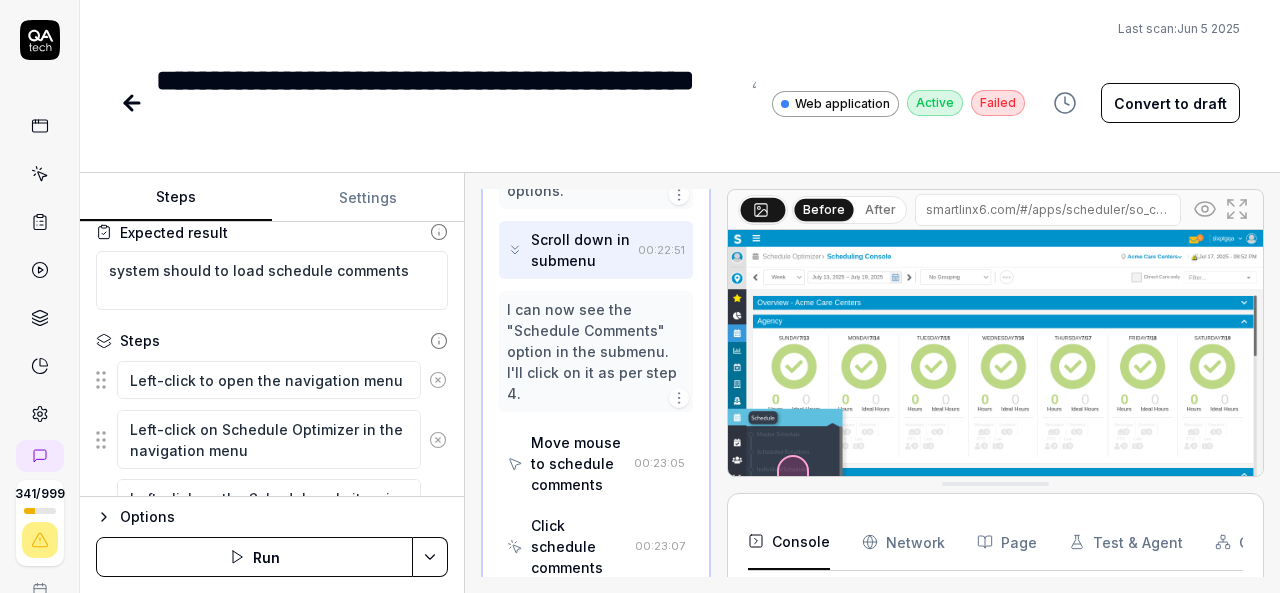 scroll, scrollTop: 121, scrollLeft: 0, axis: vertical 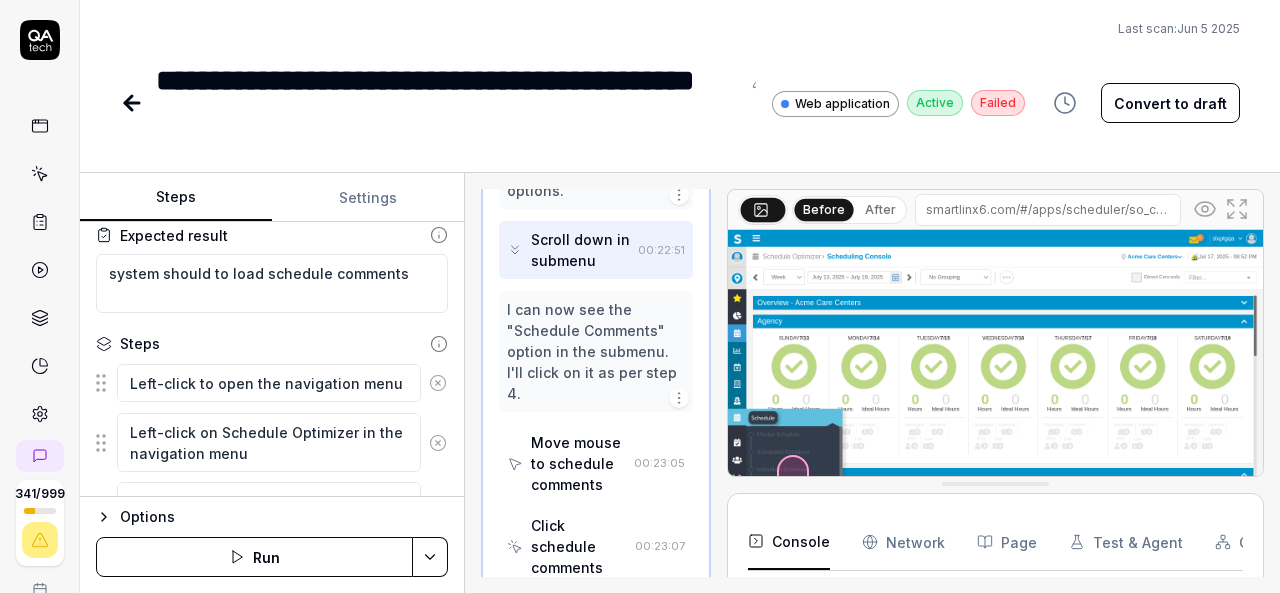 click on "Convert to draft" at bounding box center (1170, 103) 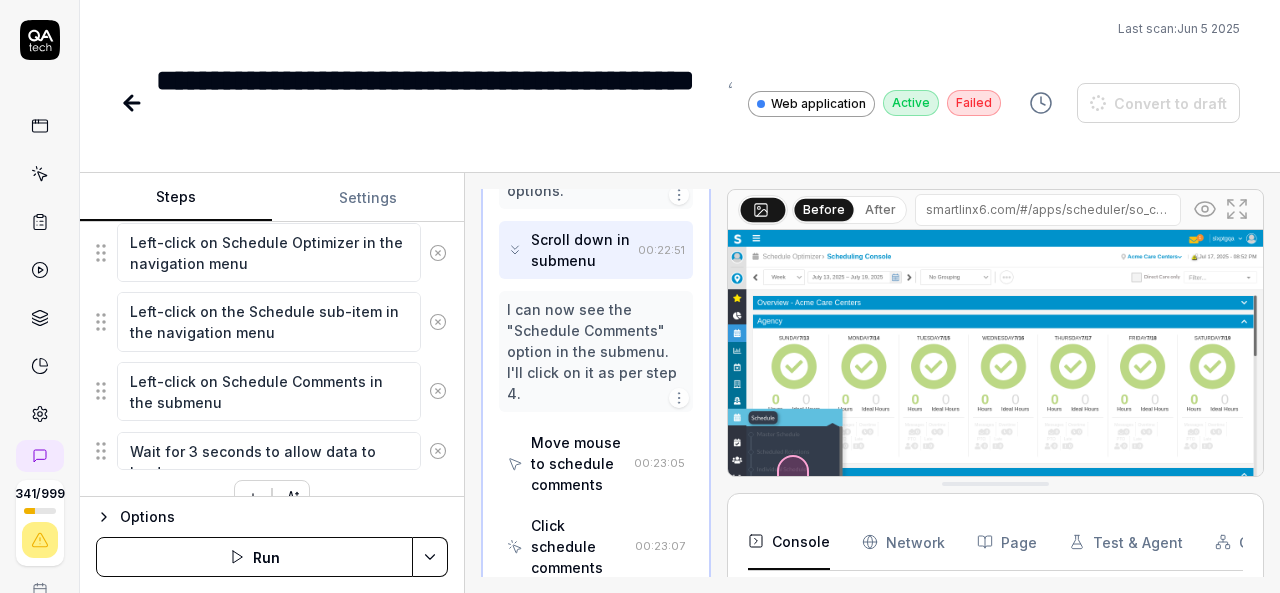 scroll, scrollTop: 344, scrollLeft: 0, axis: vertical 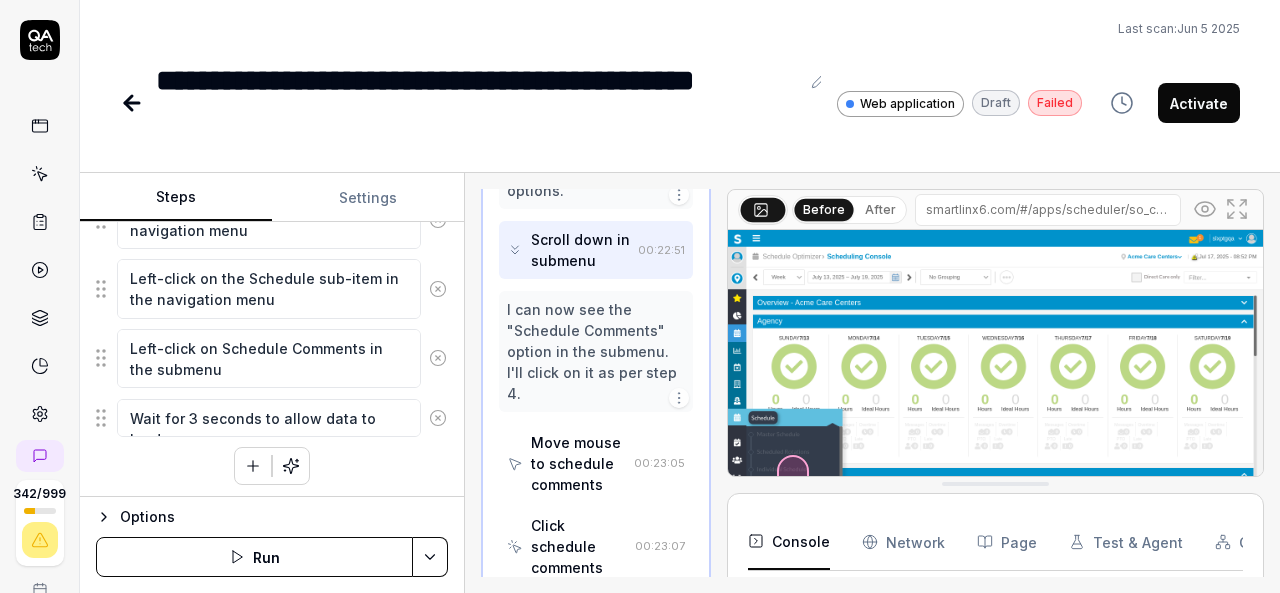 click 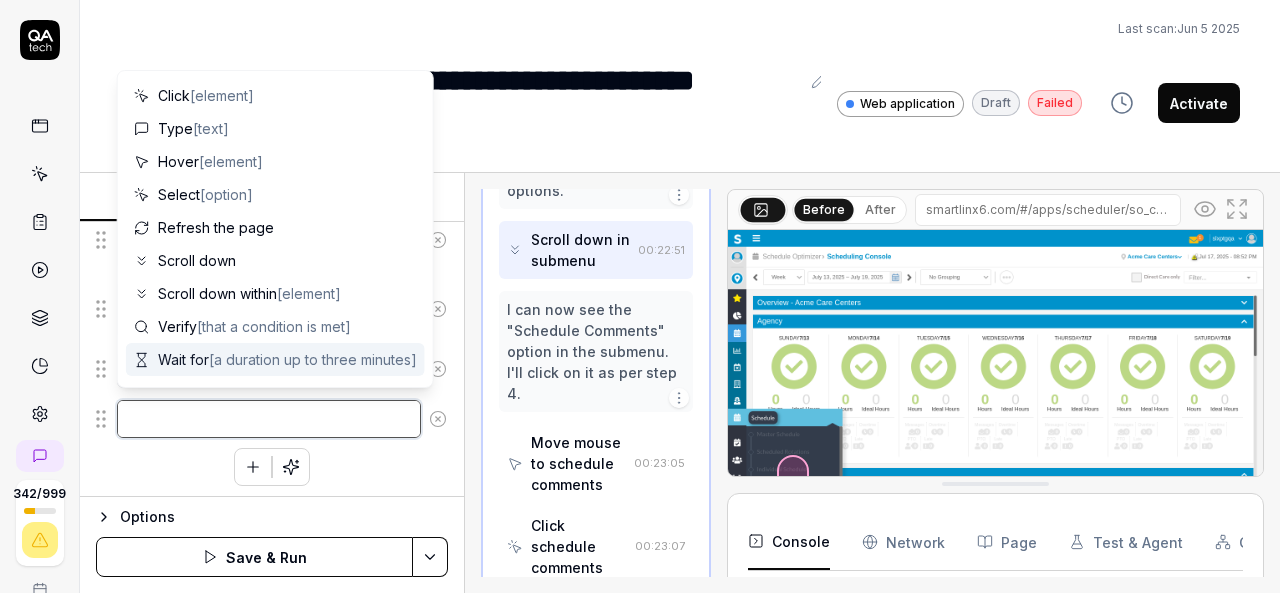 click at bounding box center (269, 419) 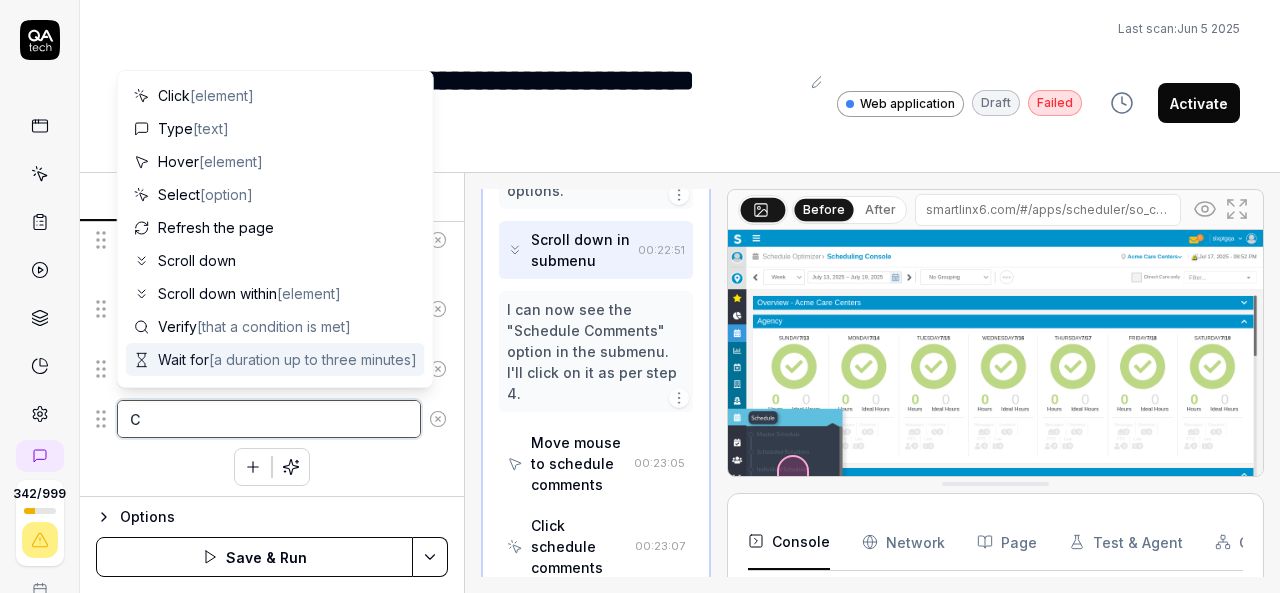type on "*" 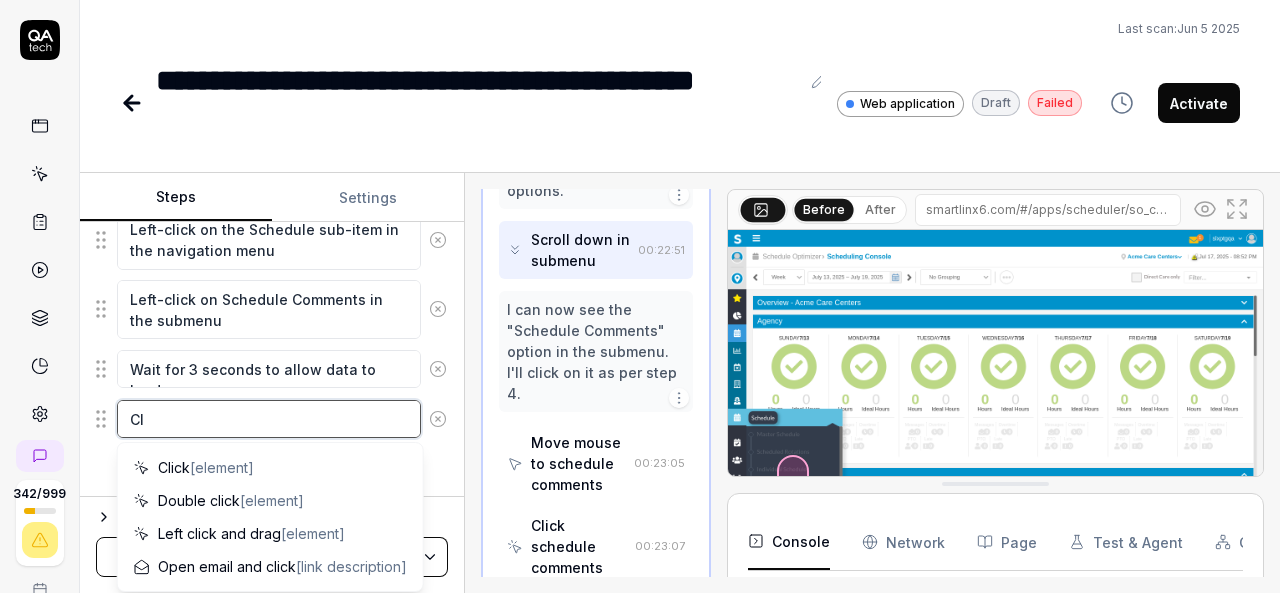 type on "*" 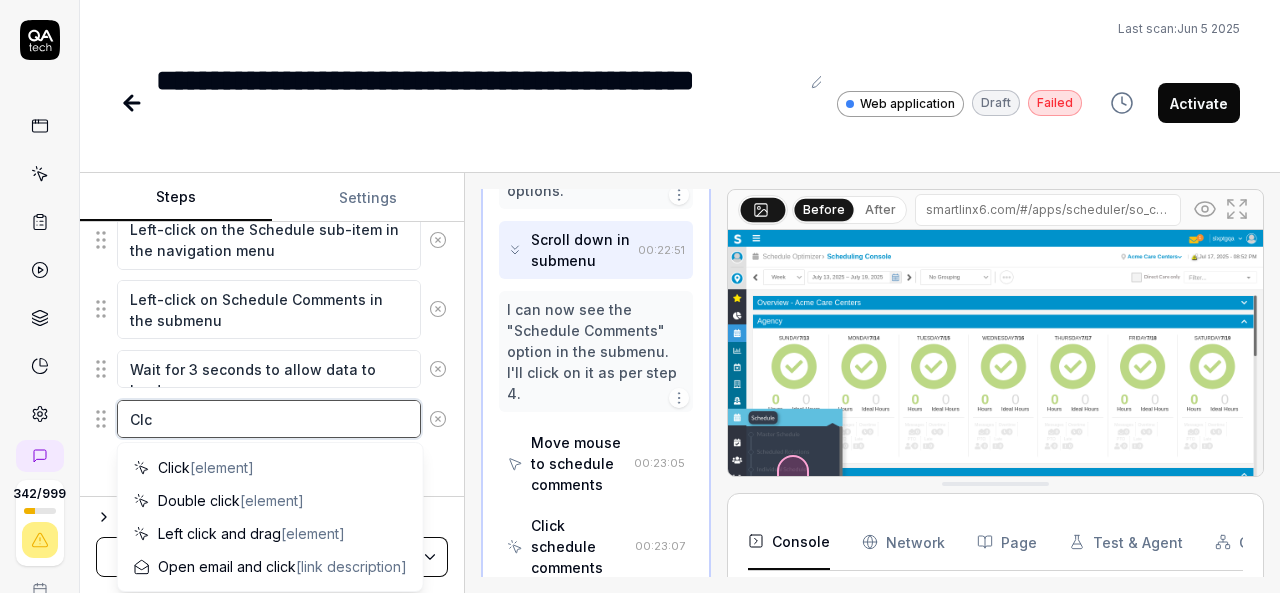 type on "*" 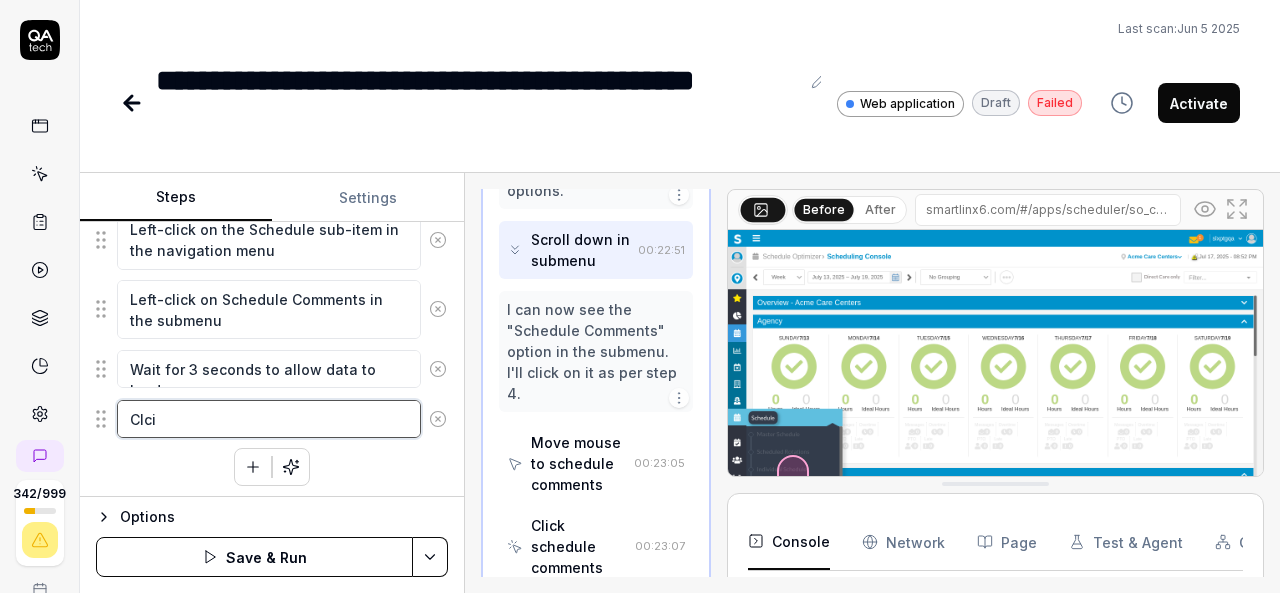 type on "*" 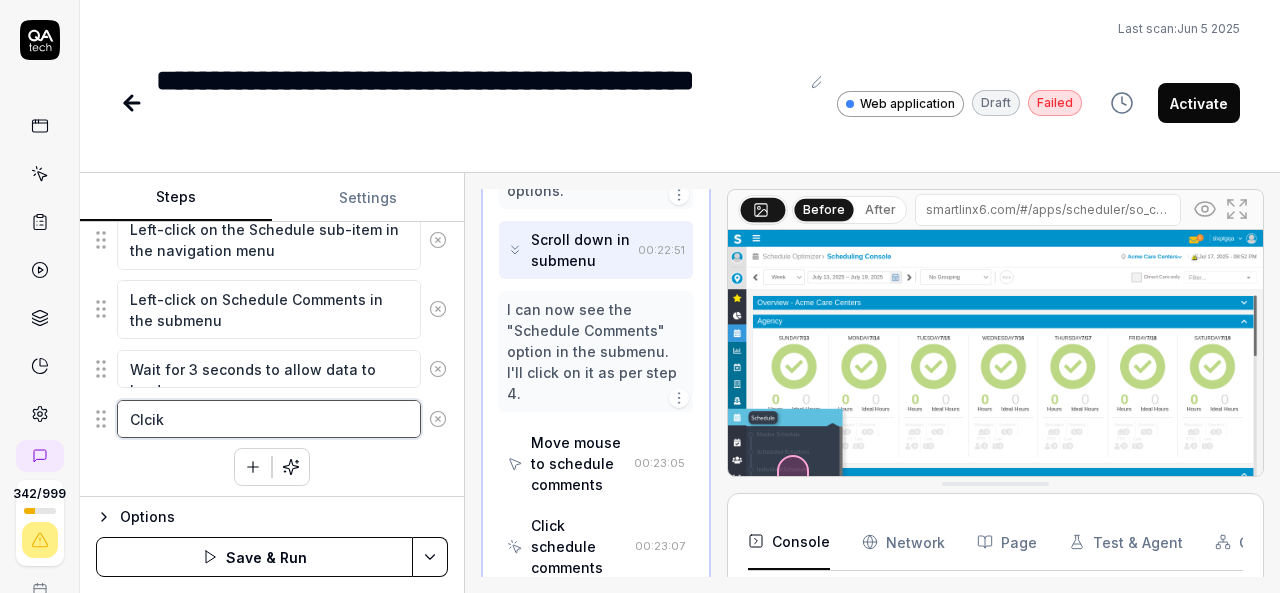 type on "*" 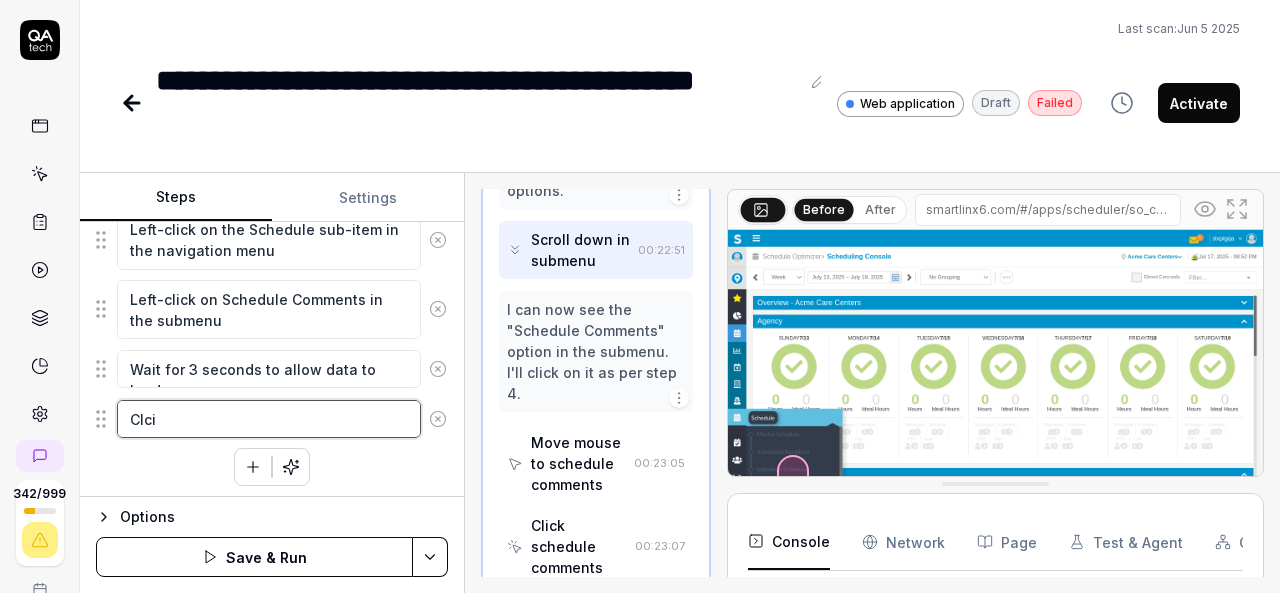 type on "*" 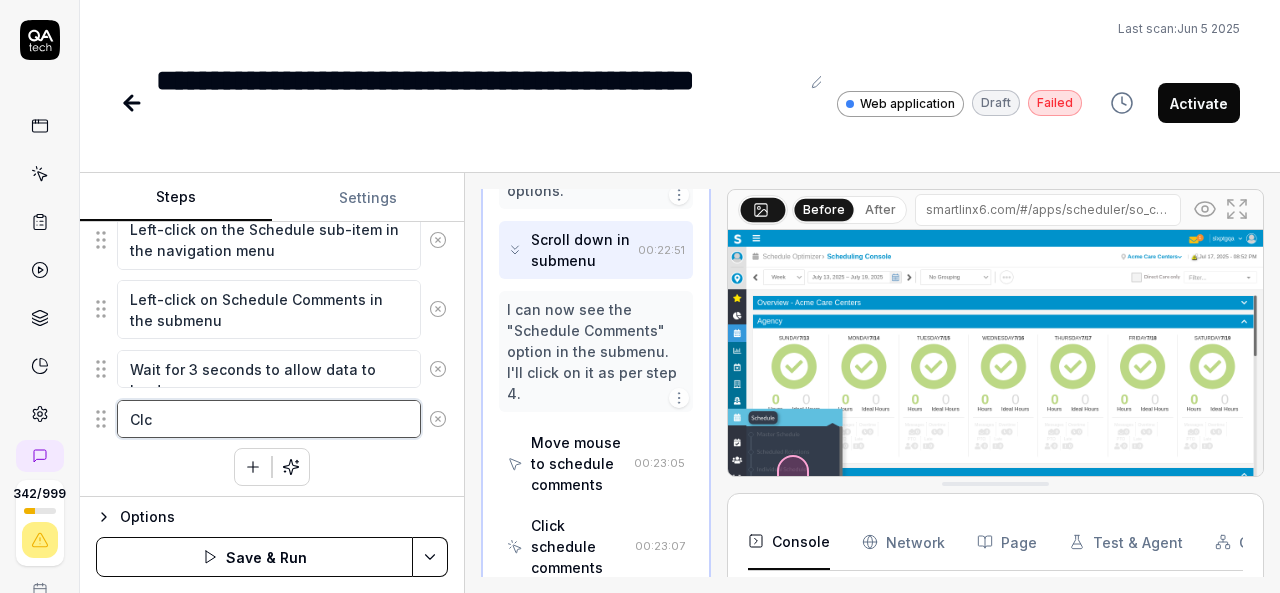 type on "*" 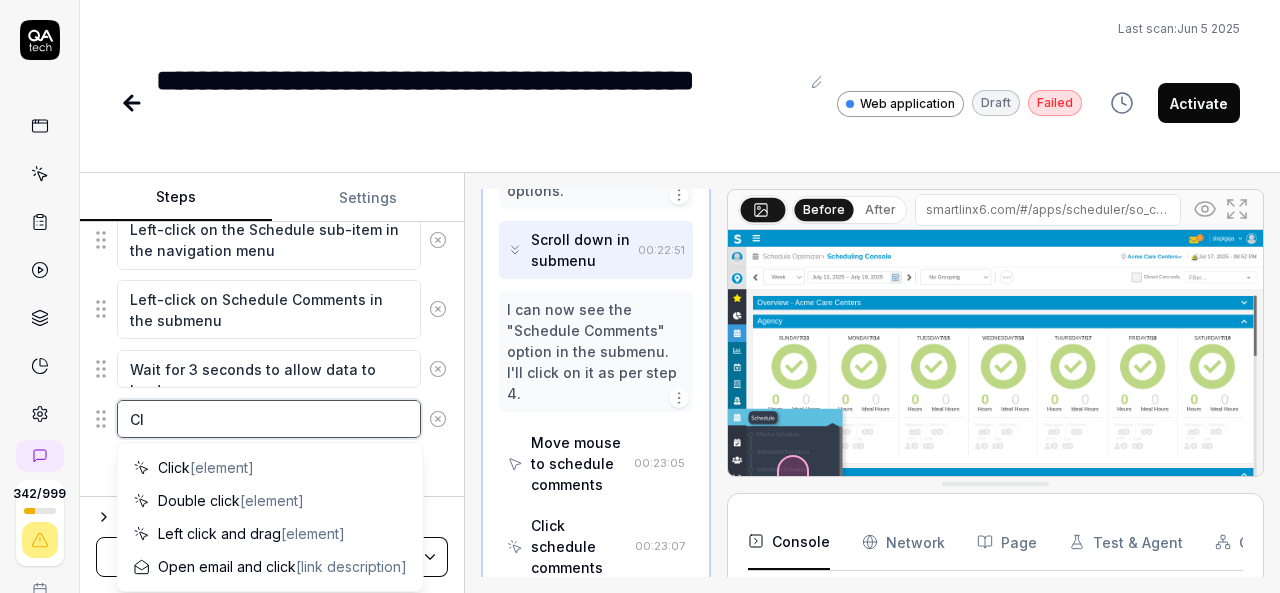 type on "*" 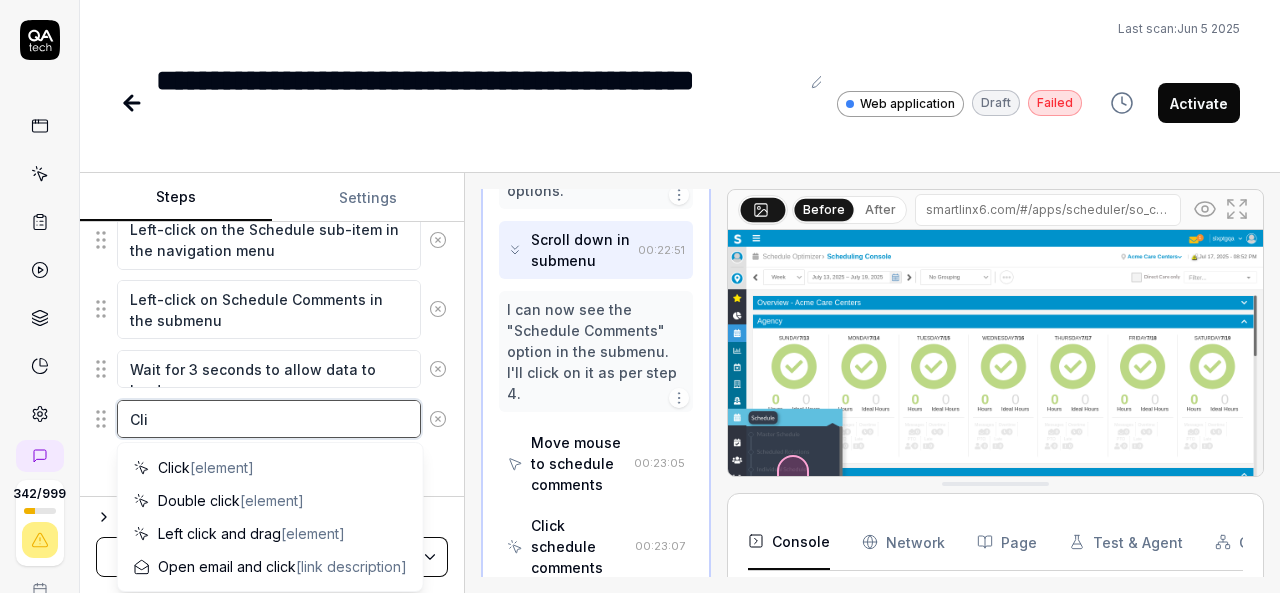 type on "*" 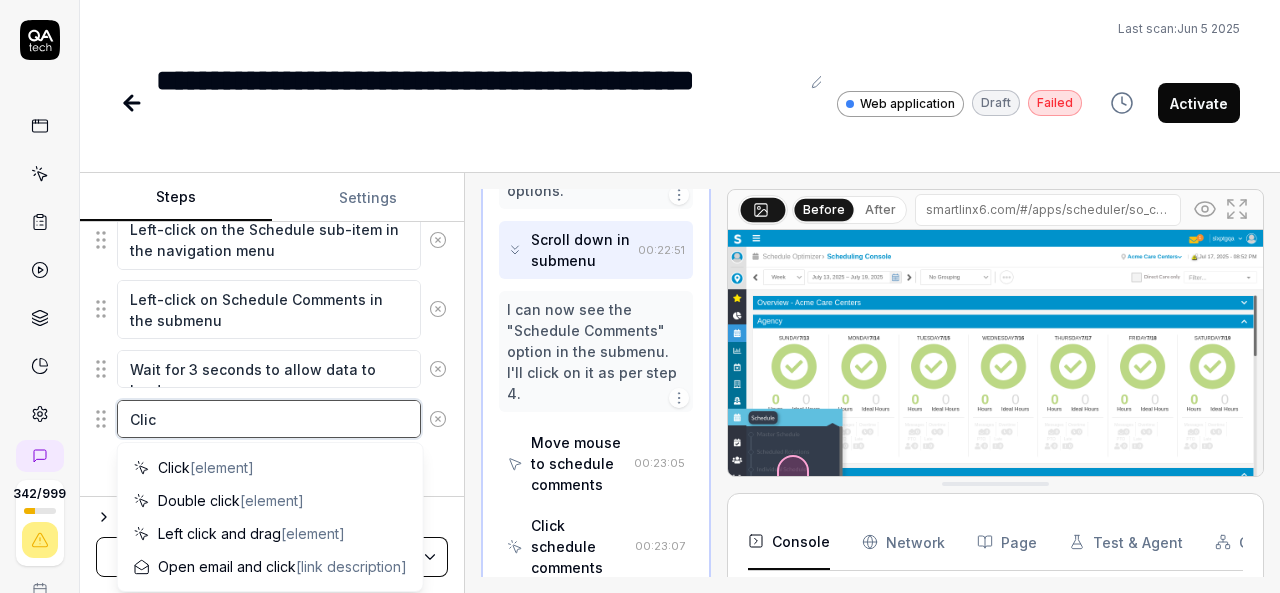 type on "*" 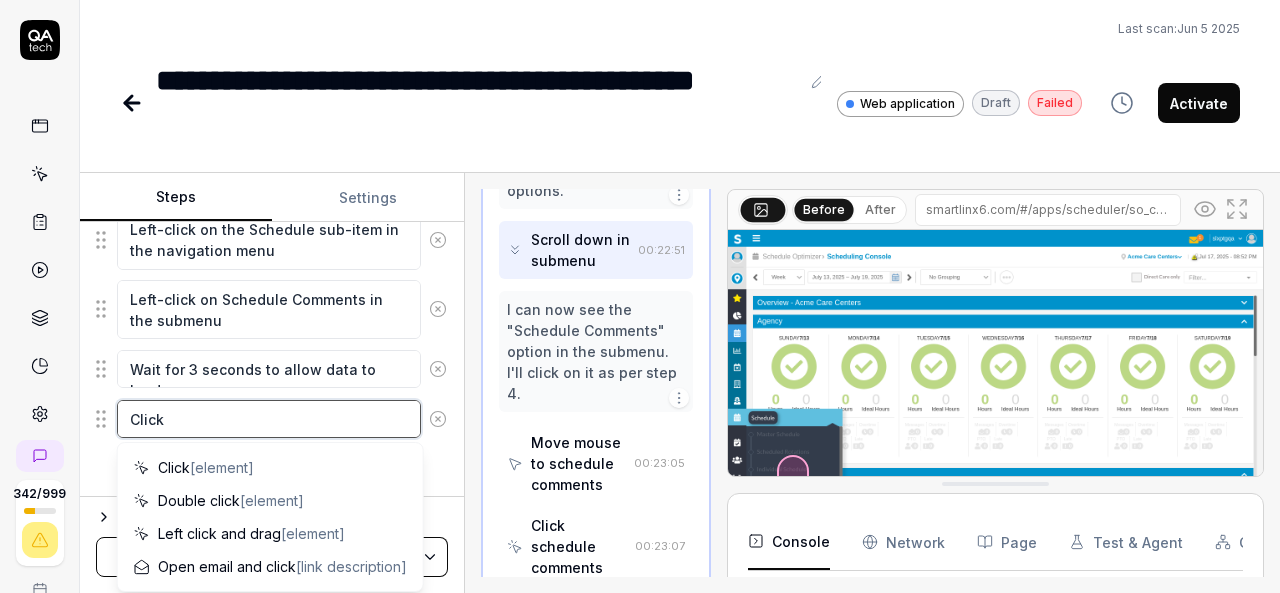 type on "*" 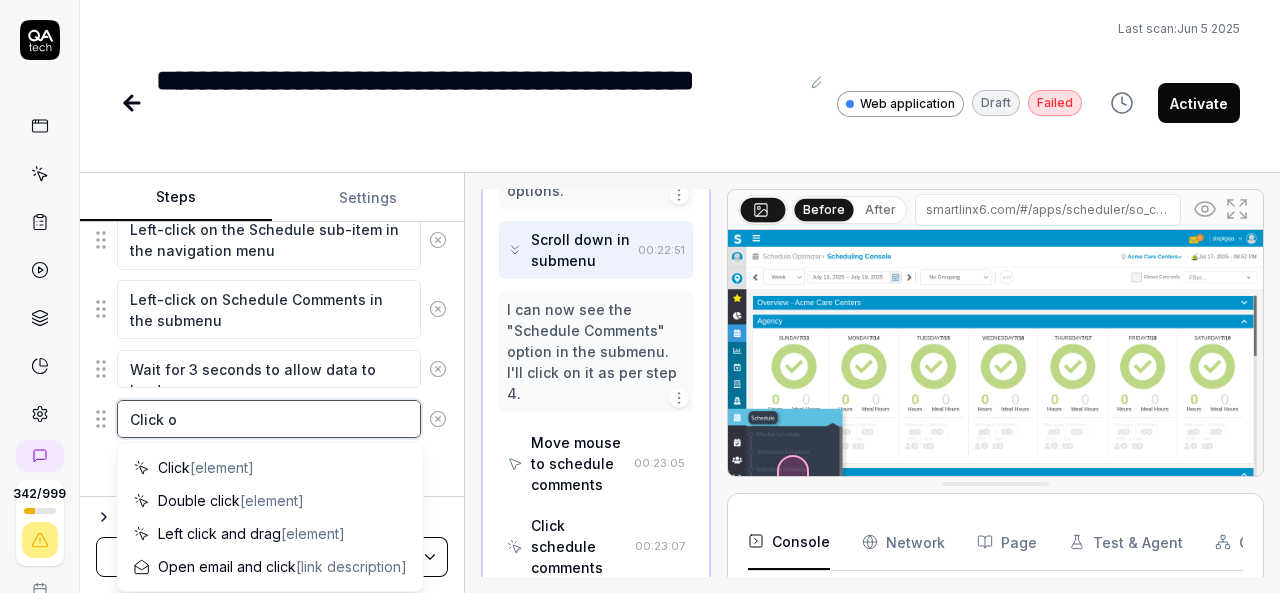 type on "*" 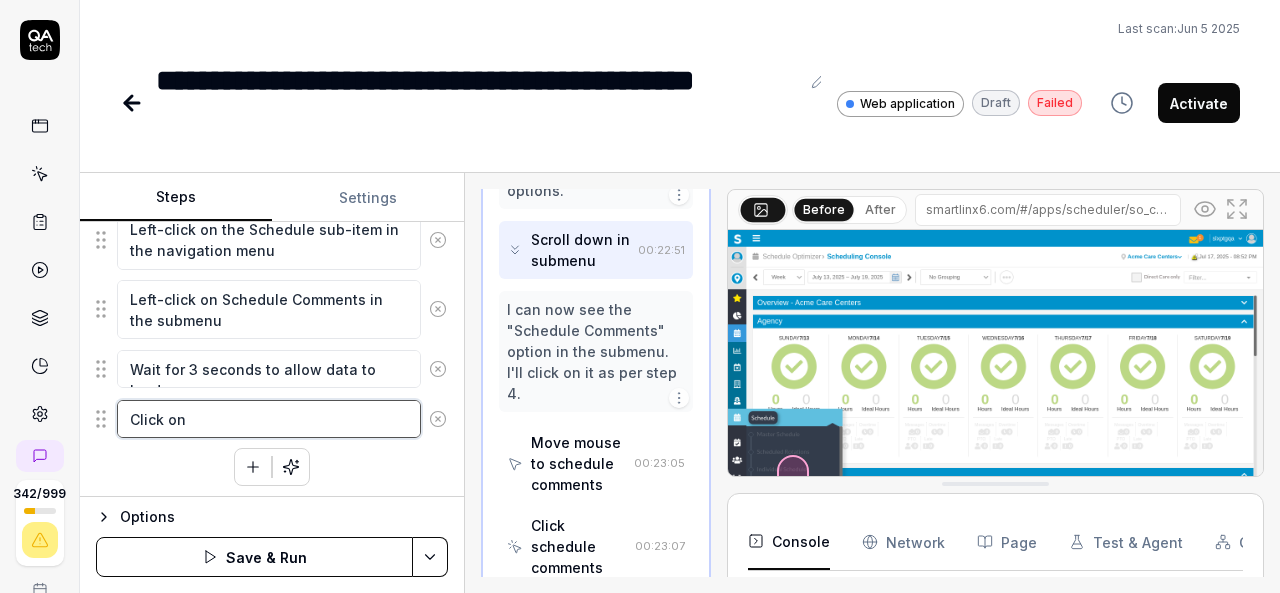 type on "*" 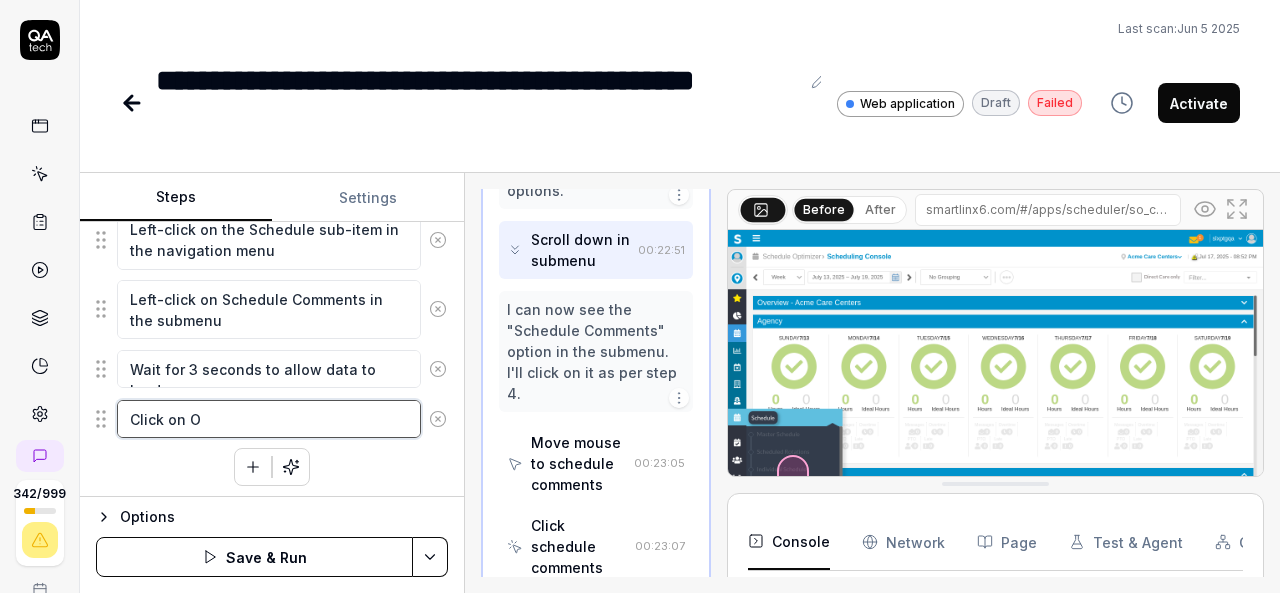 type on "*" 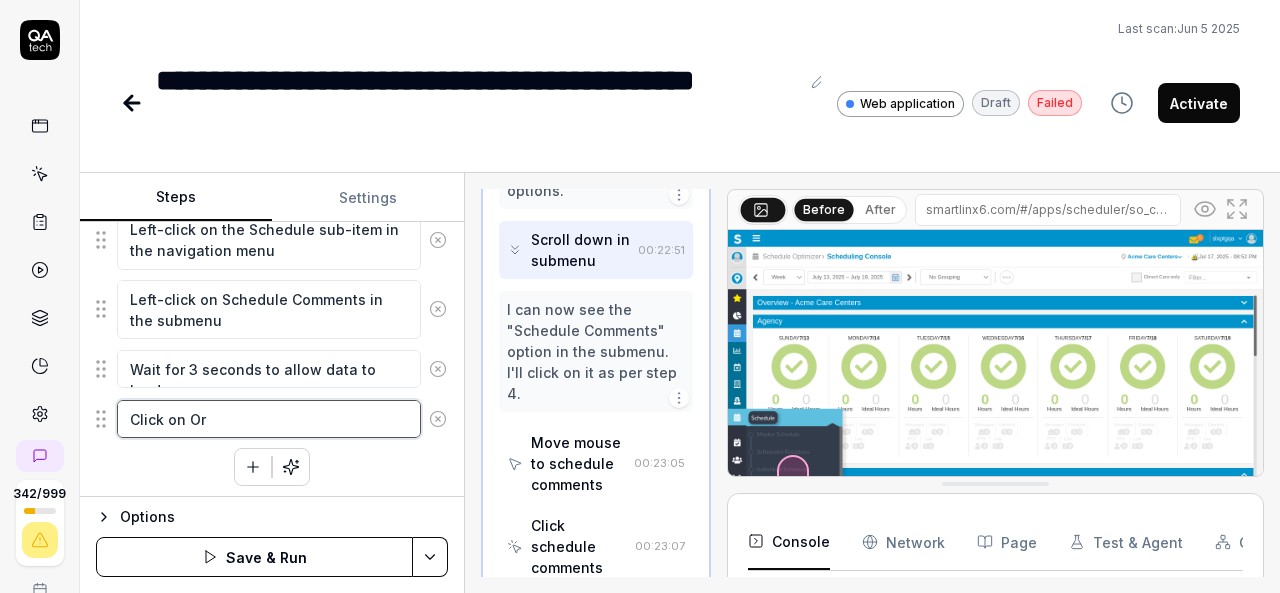 type on "*" 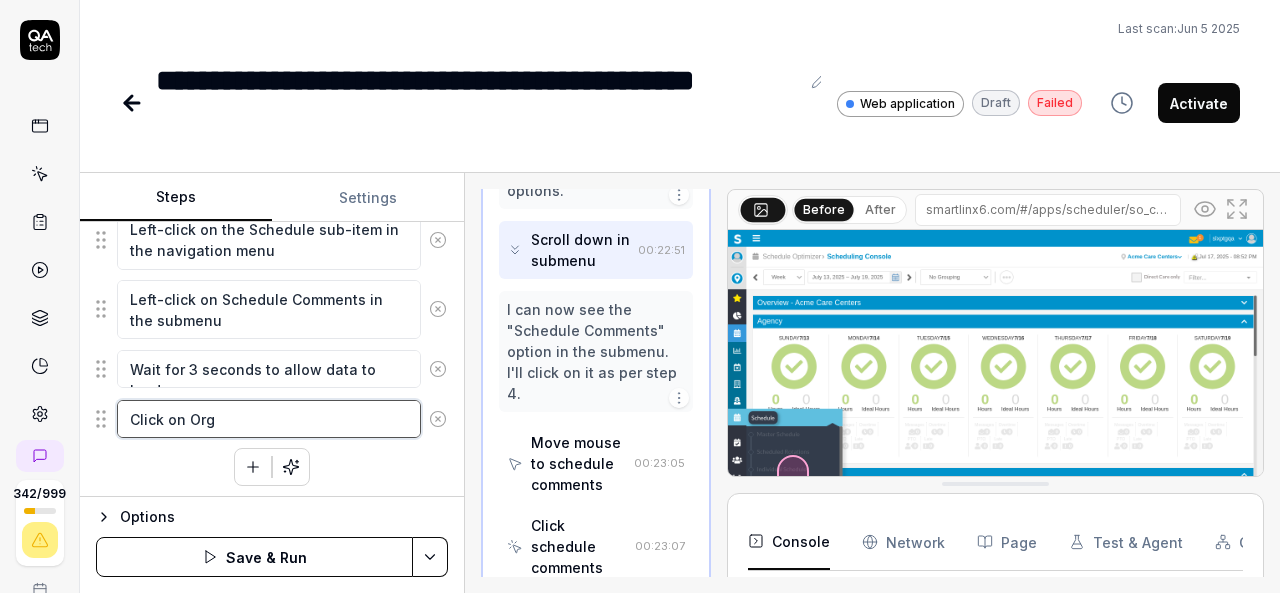 type on "*" 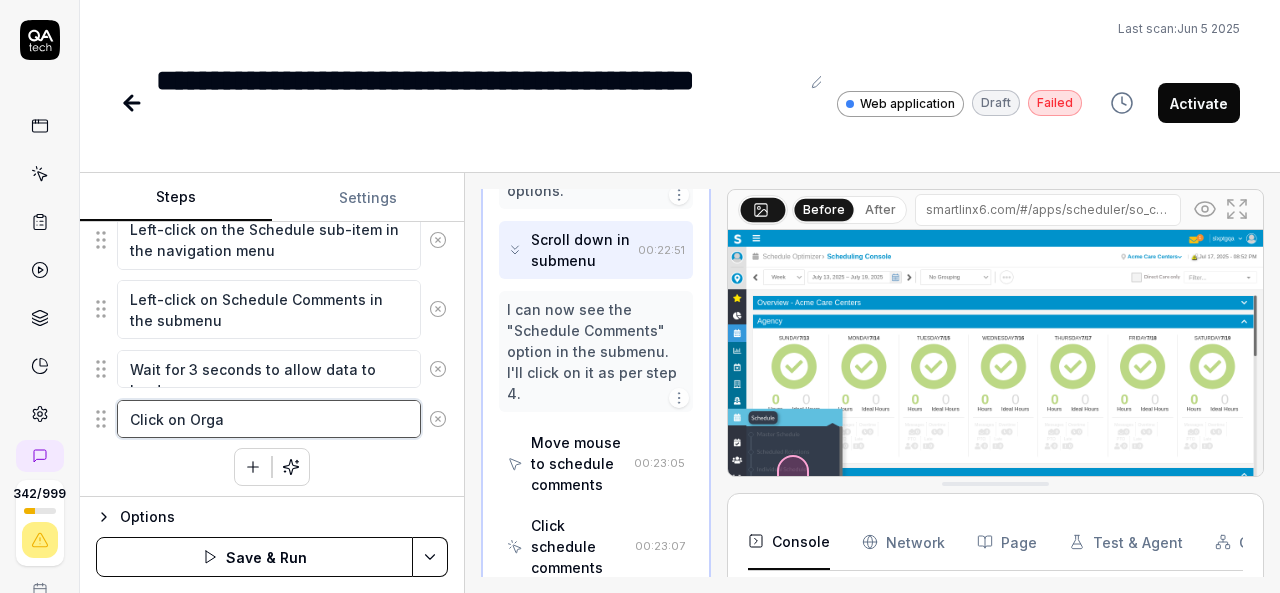 type on "*" 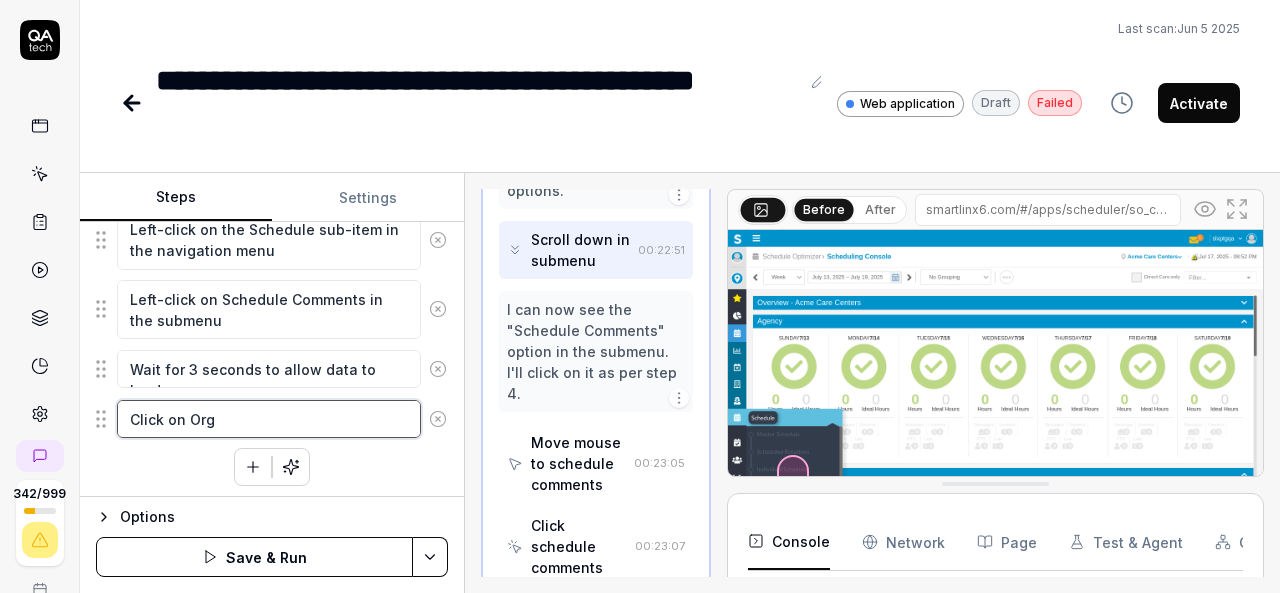 type on "*" 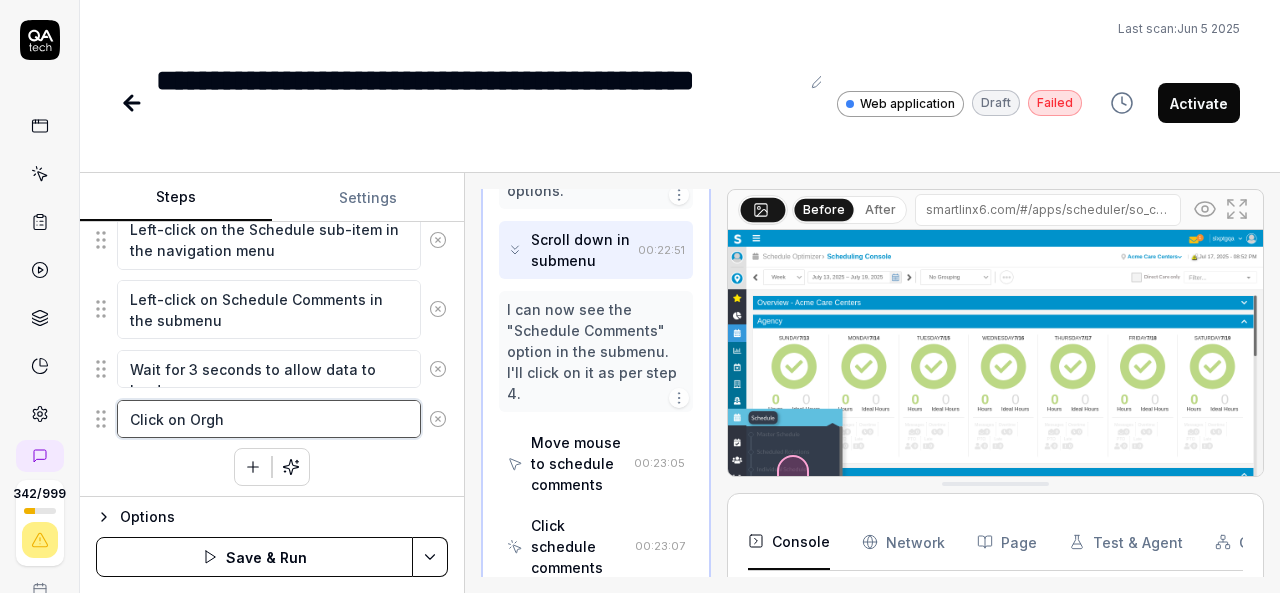 type on "*" 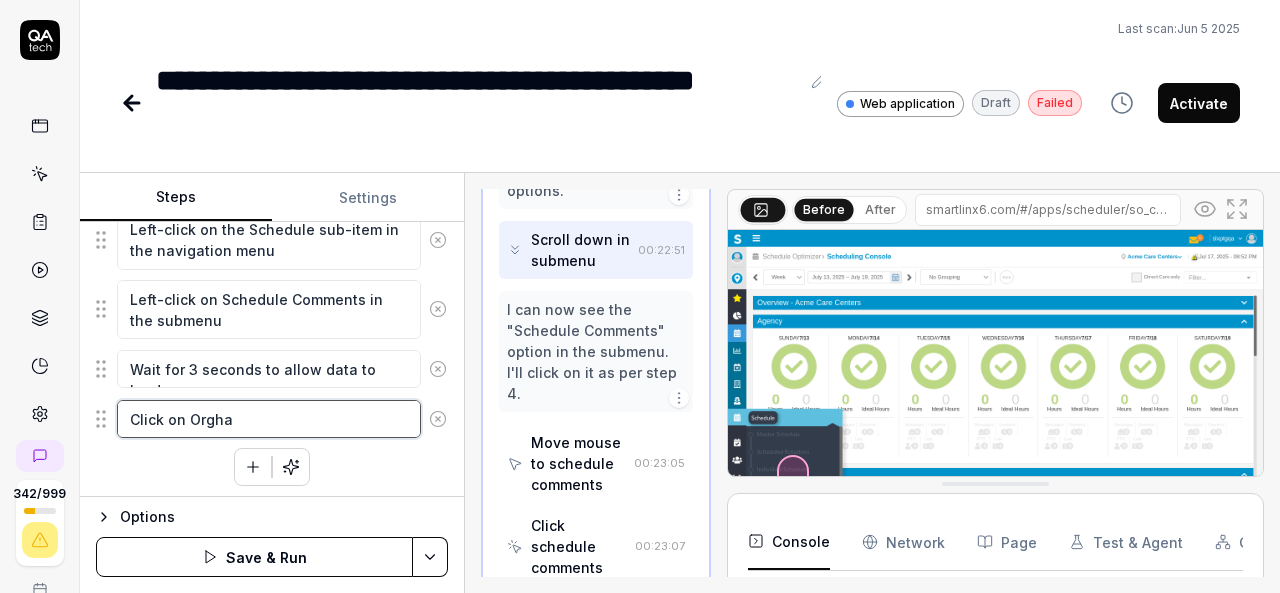 type on "*" 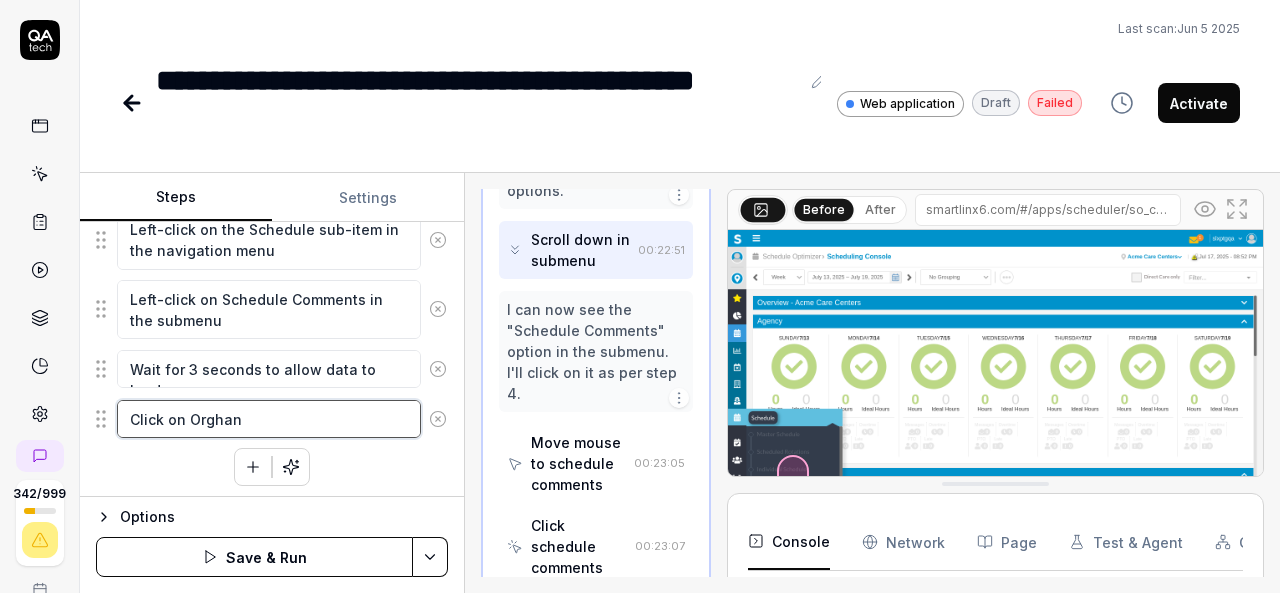 type on "*" 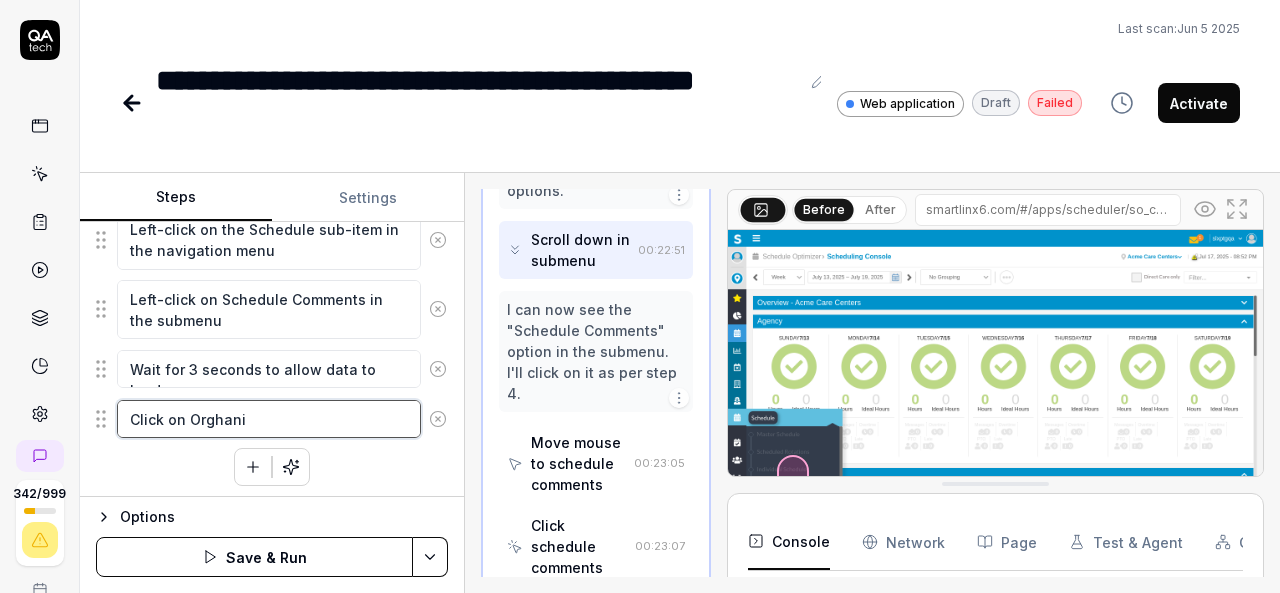 type on "*" 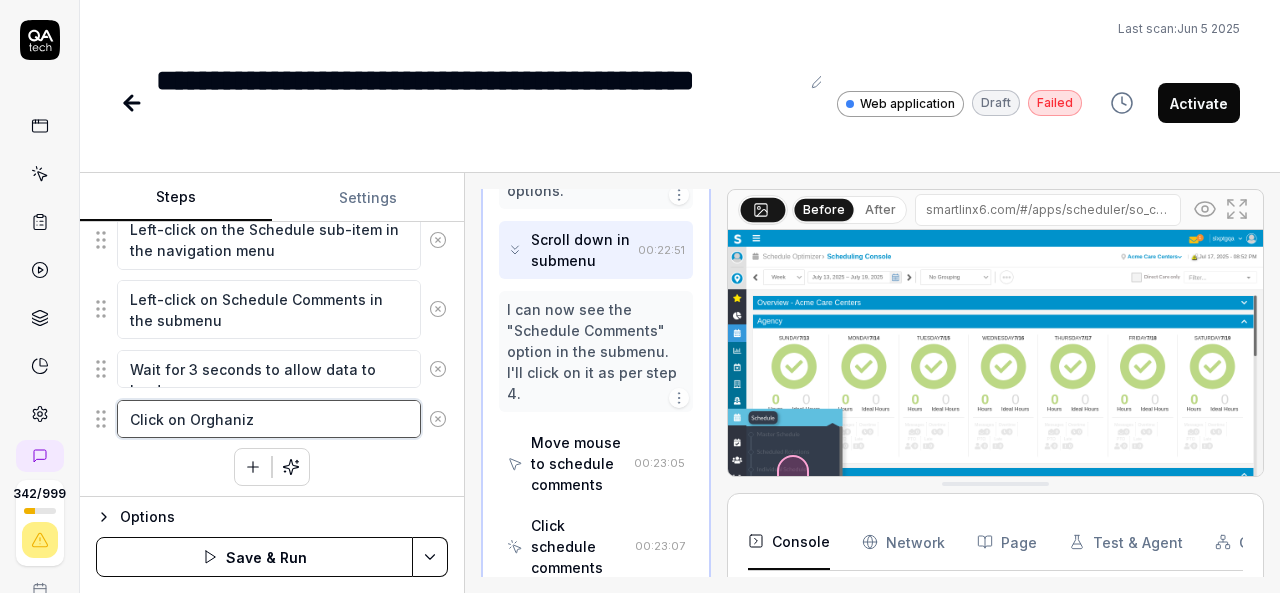 type on "*" 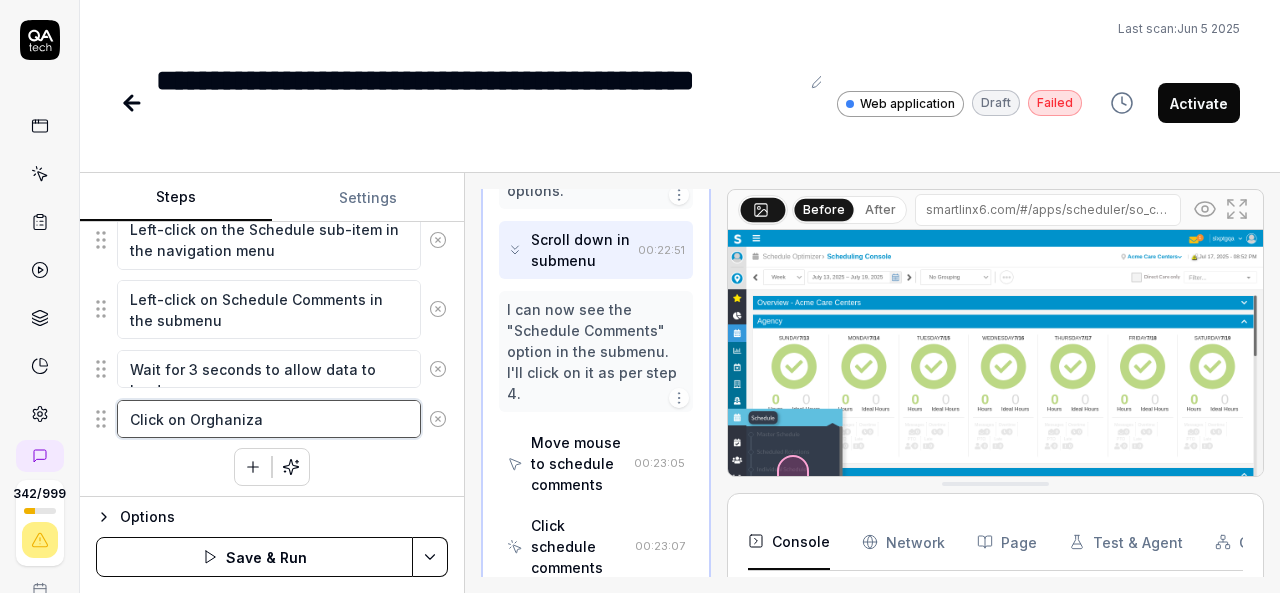 type on "*" 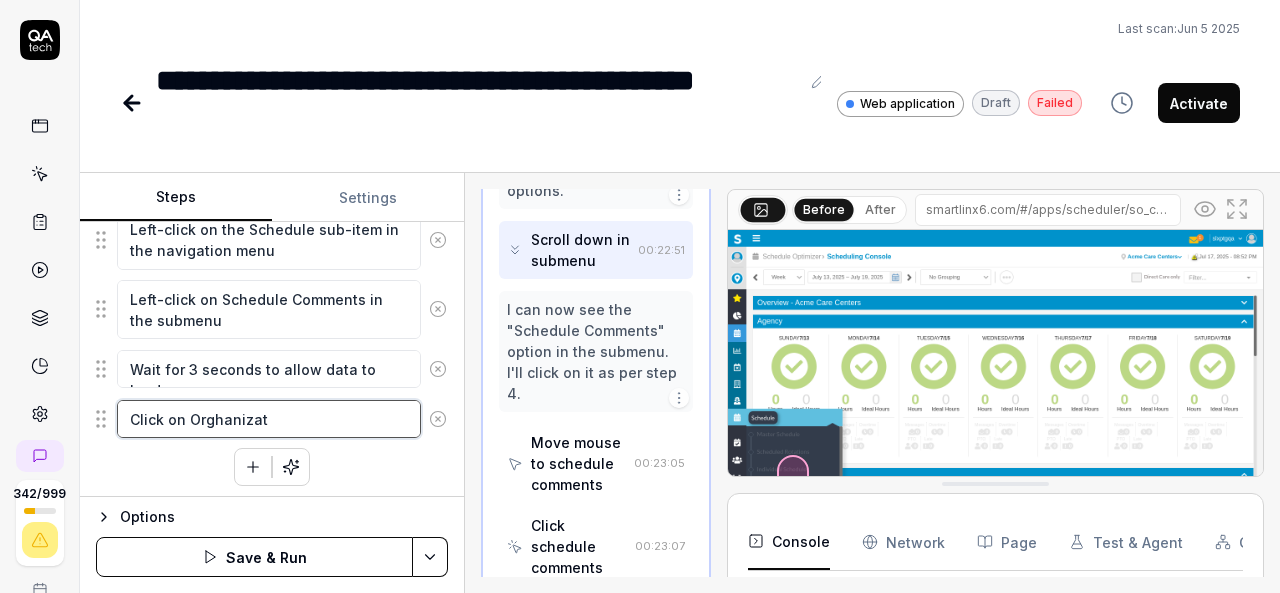 type on "*" 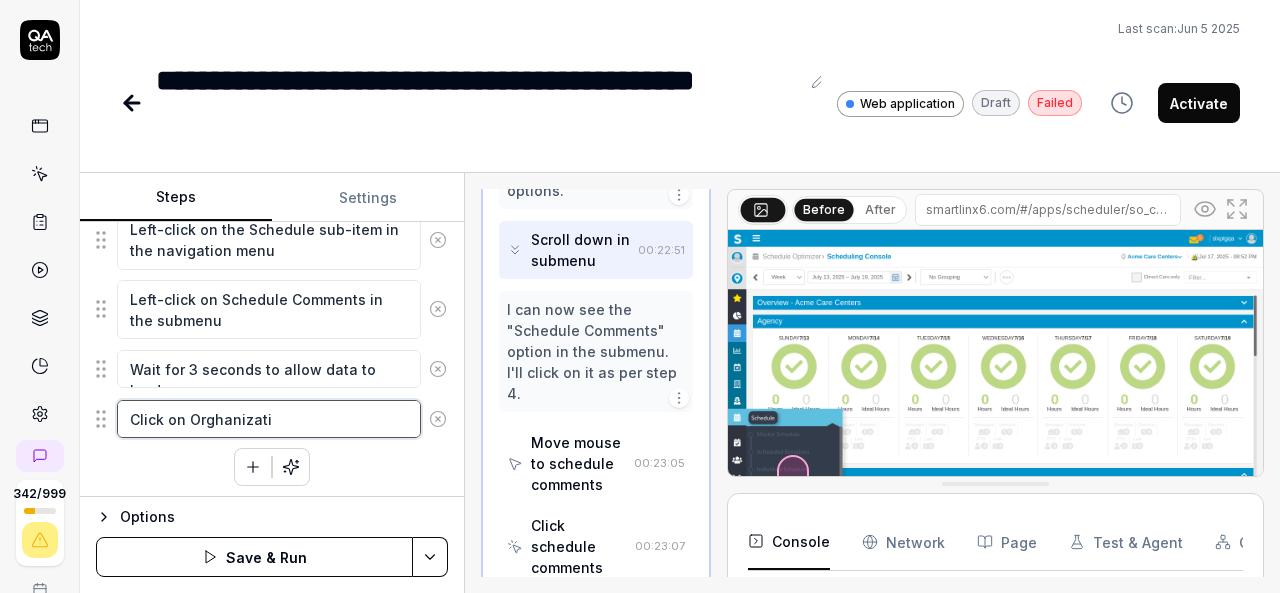 type on "*" 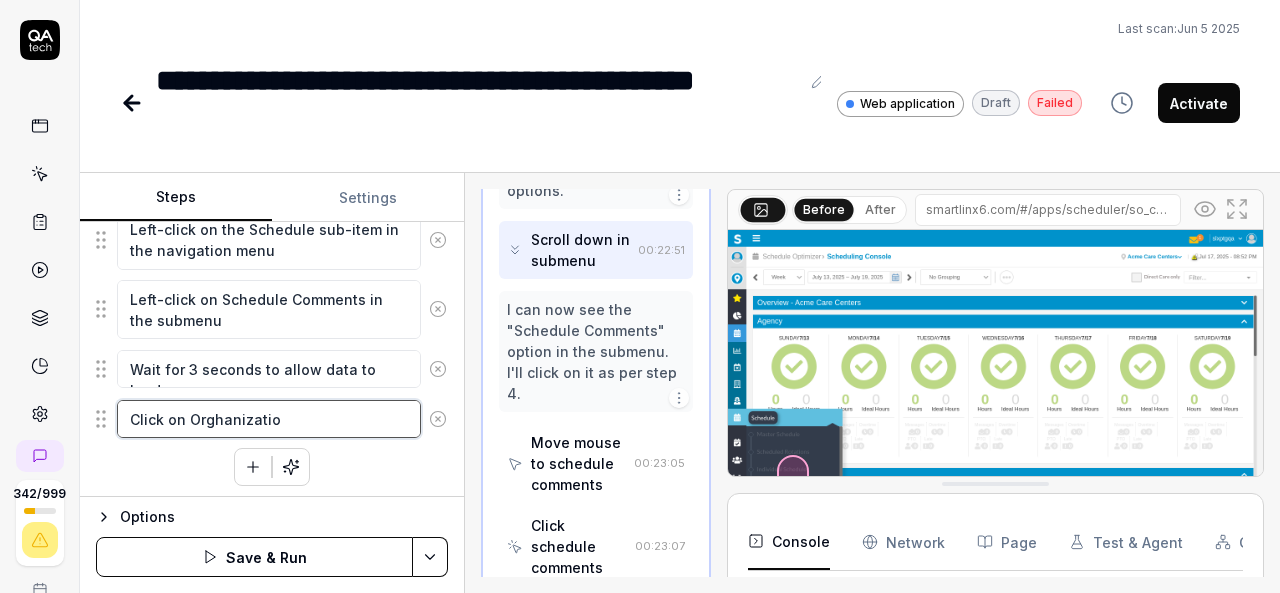 type on "*" 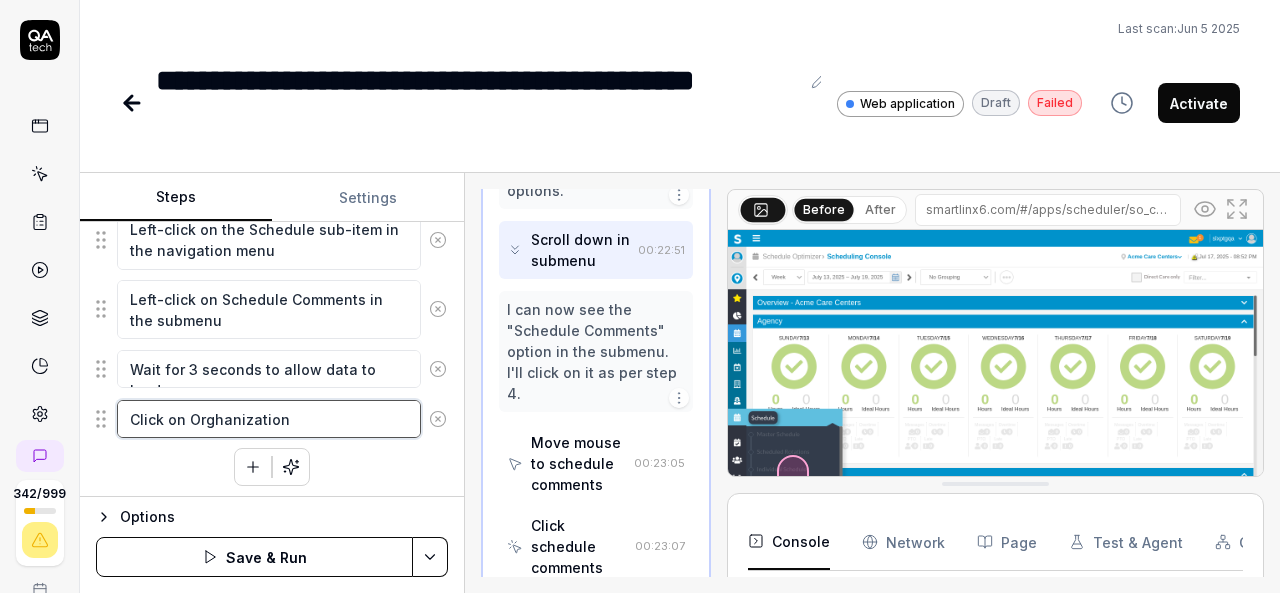type on "*" 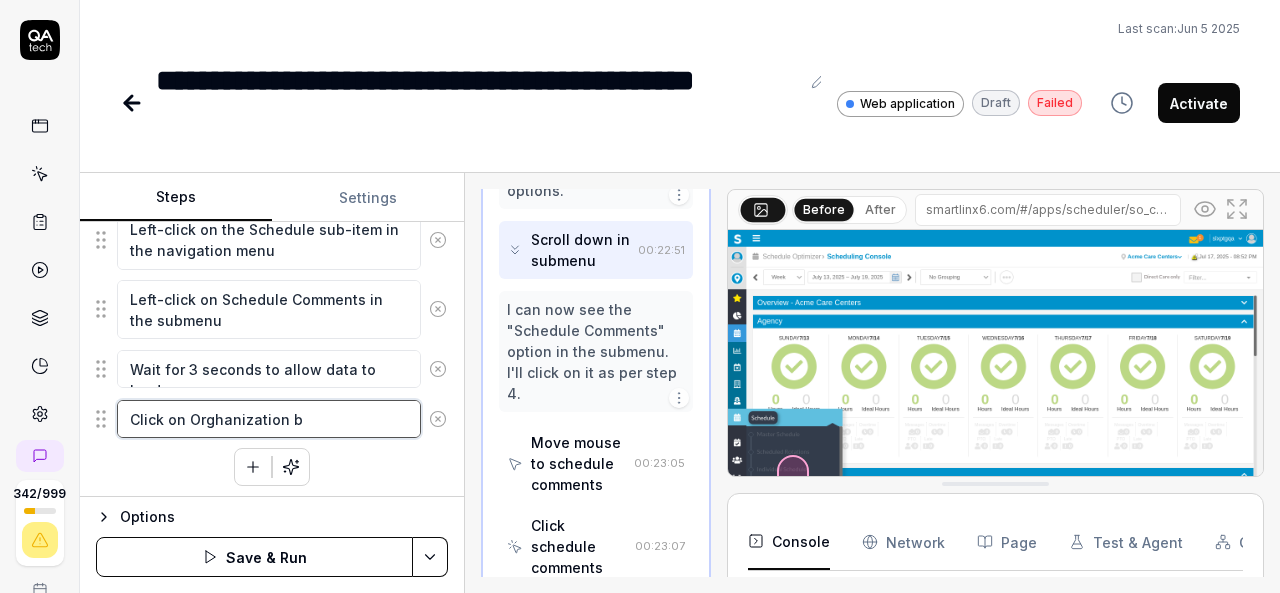 type on "*" 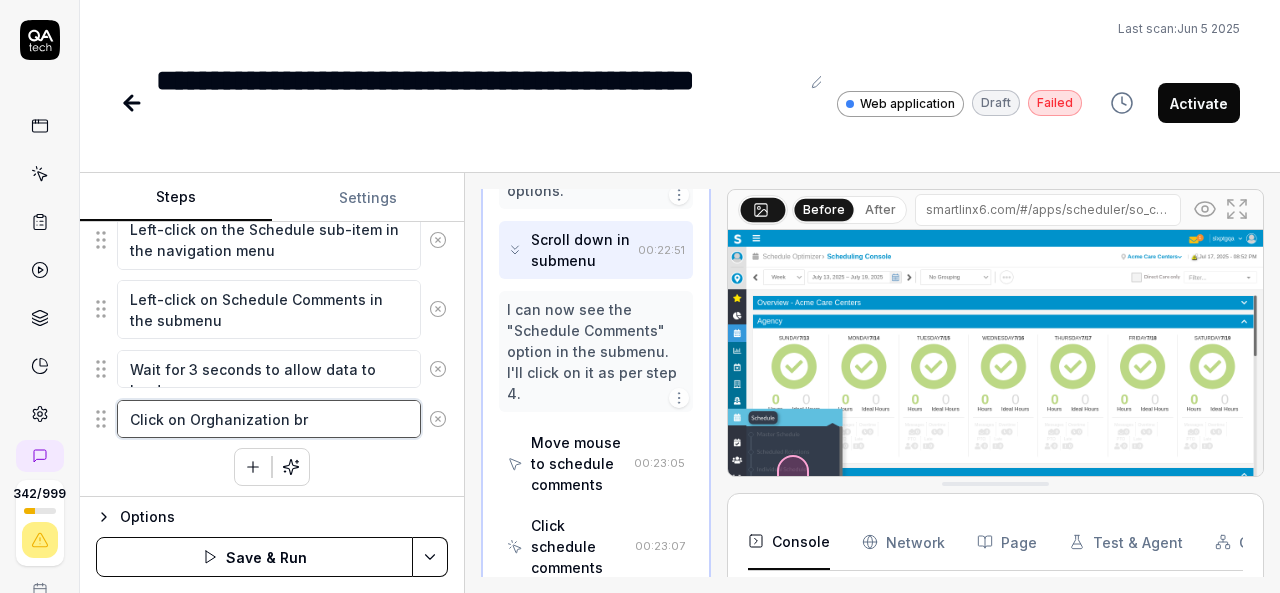 type on "*" 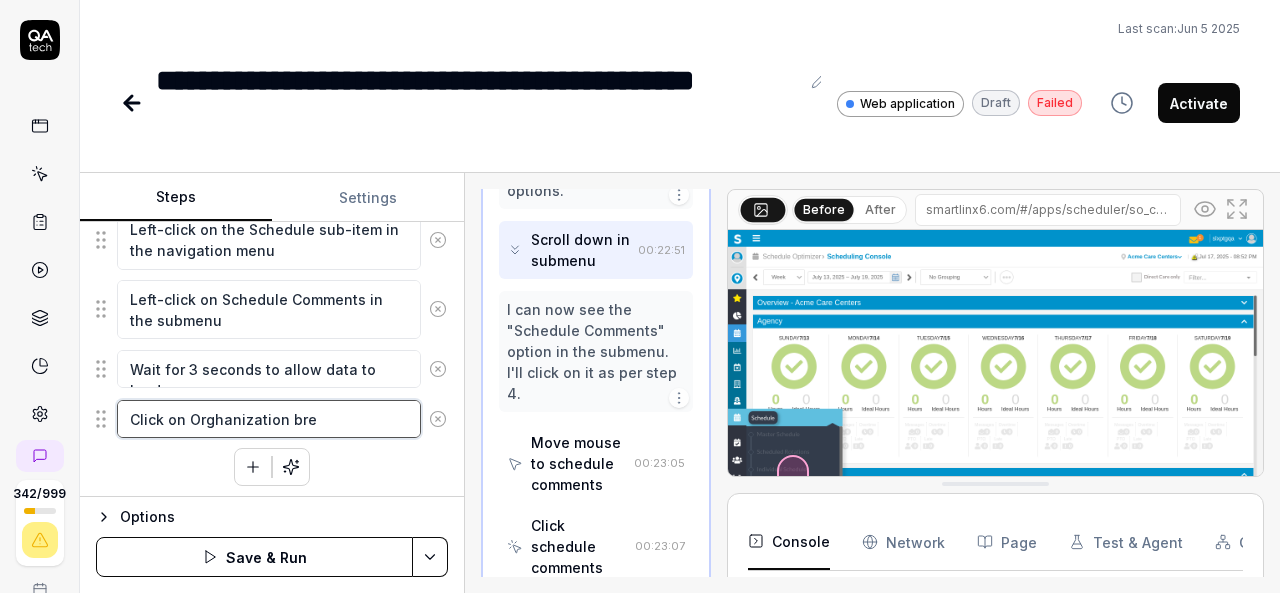 type on "*" 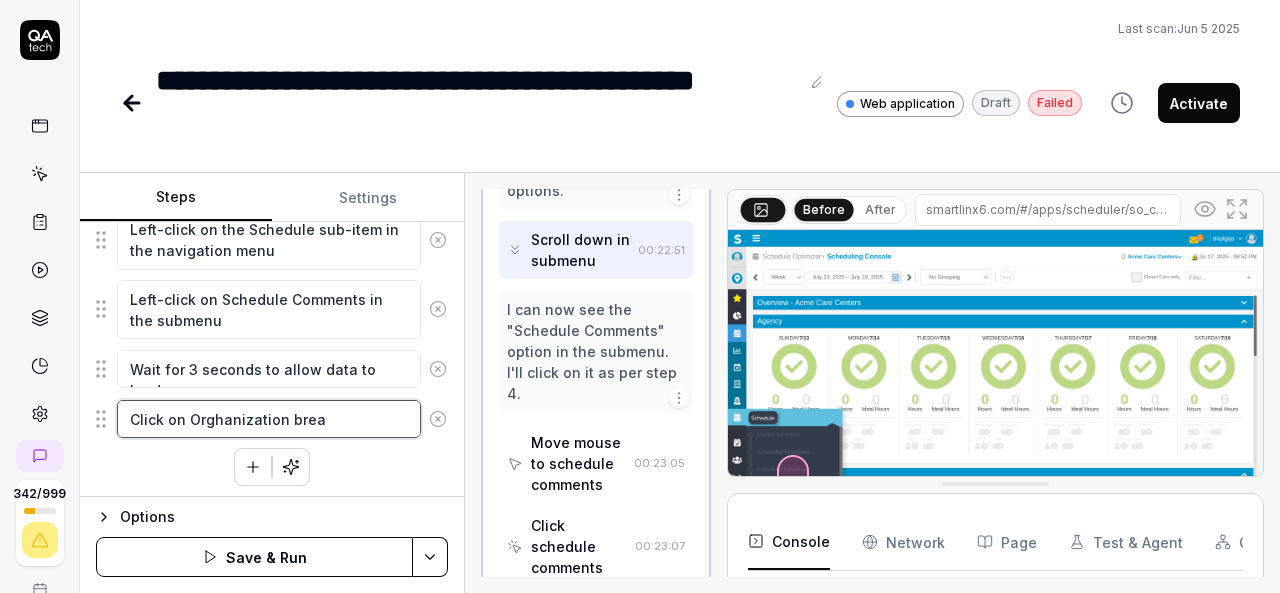 type on "*" 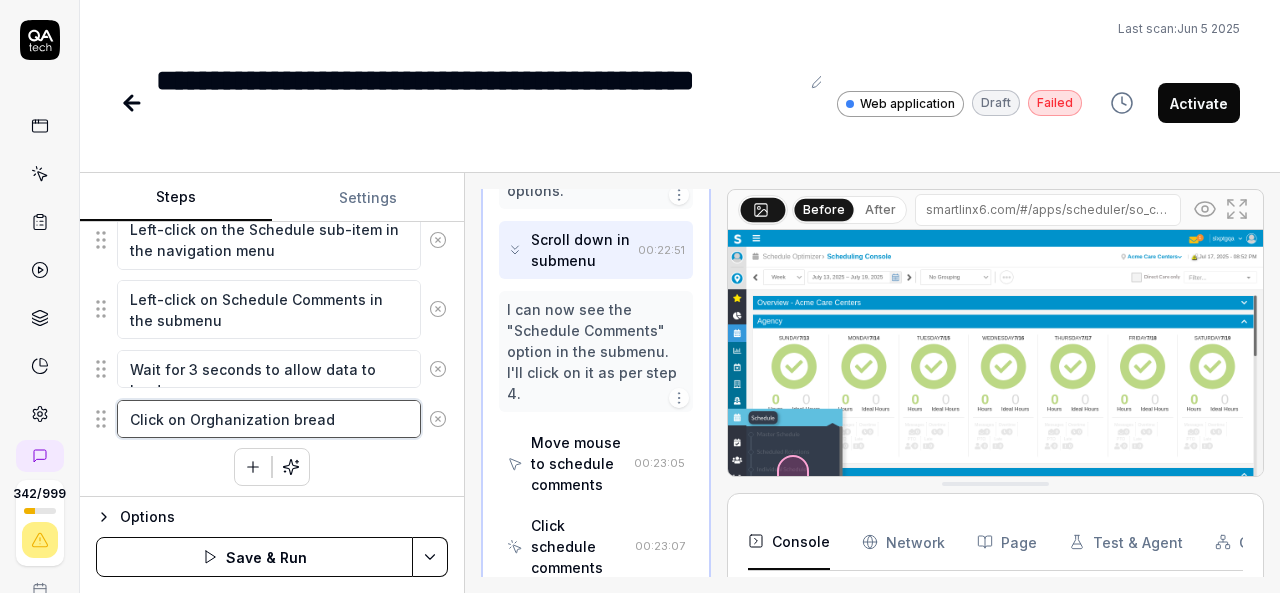 type on "*" 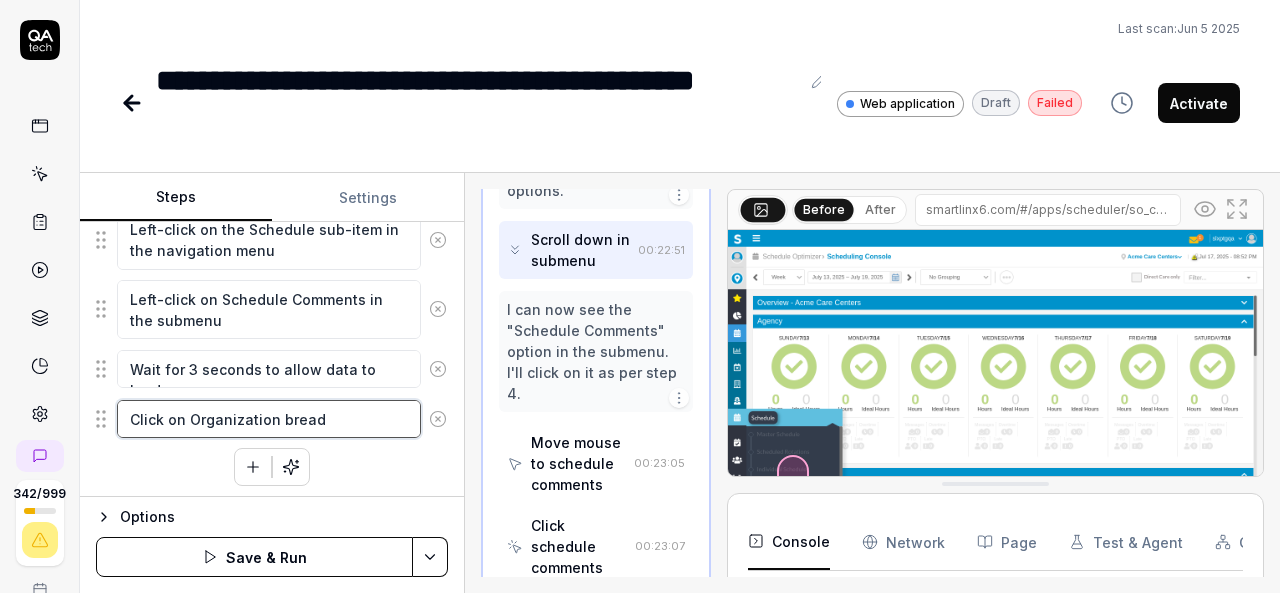 type on "Click on Organization bread" 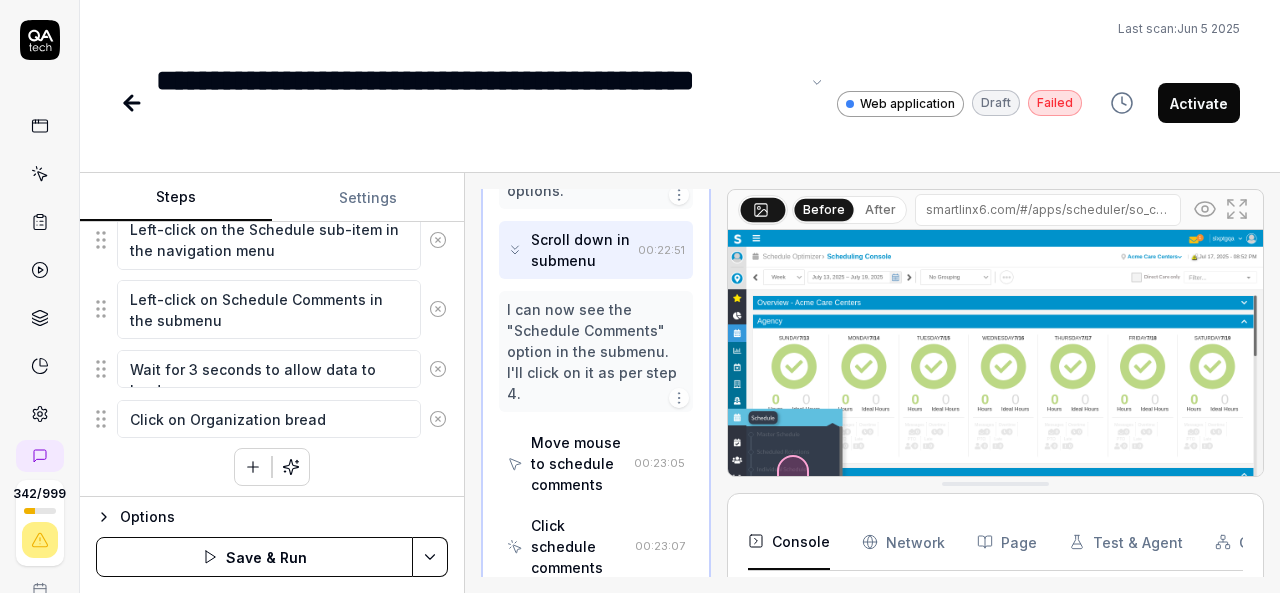 click on "**********" at bounding box center [477, 103] 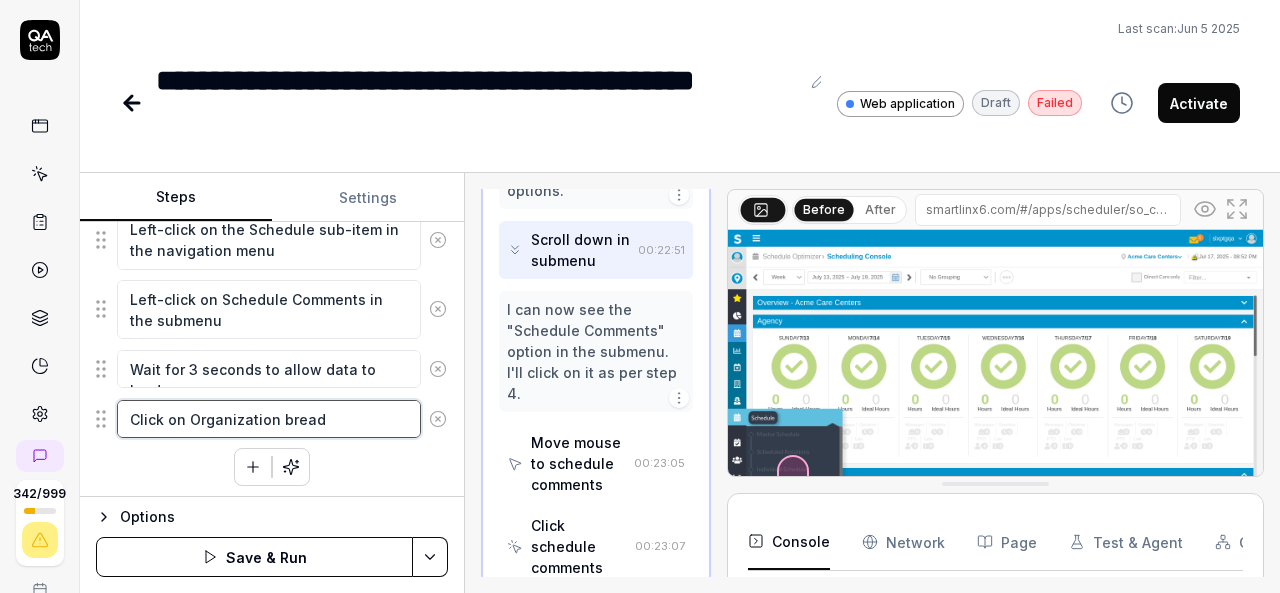 click on "Click on Organization bread" at bounding box center [269, 419] 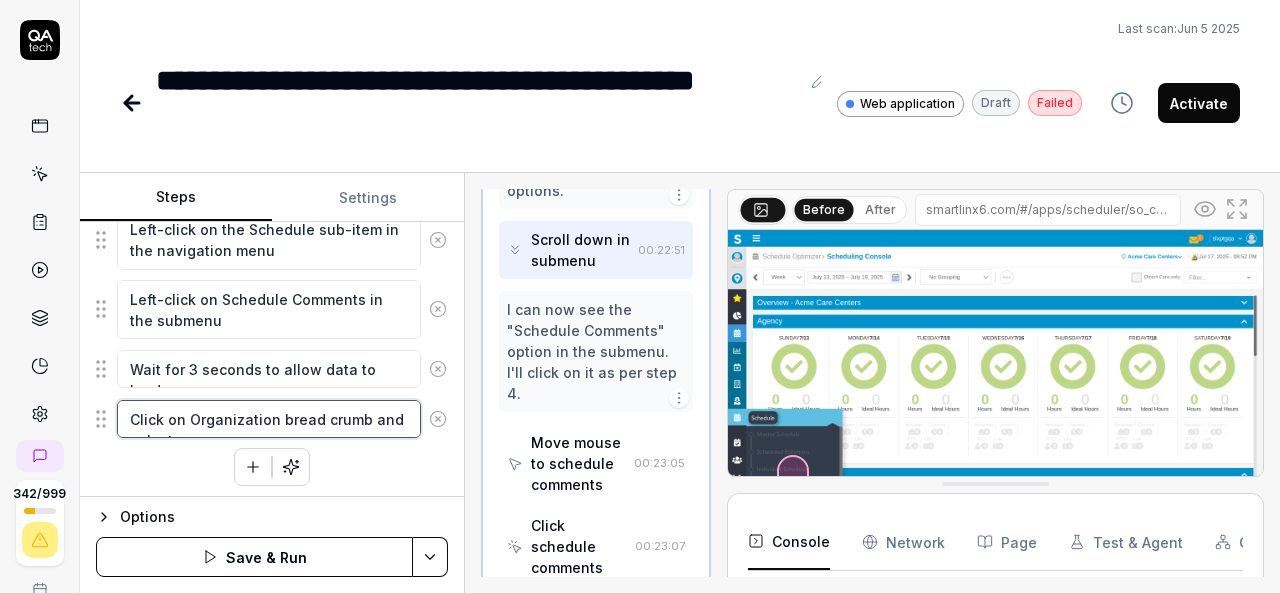 type on "*" 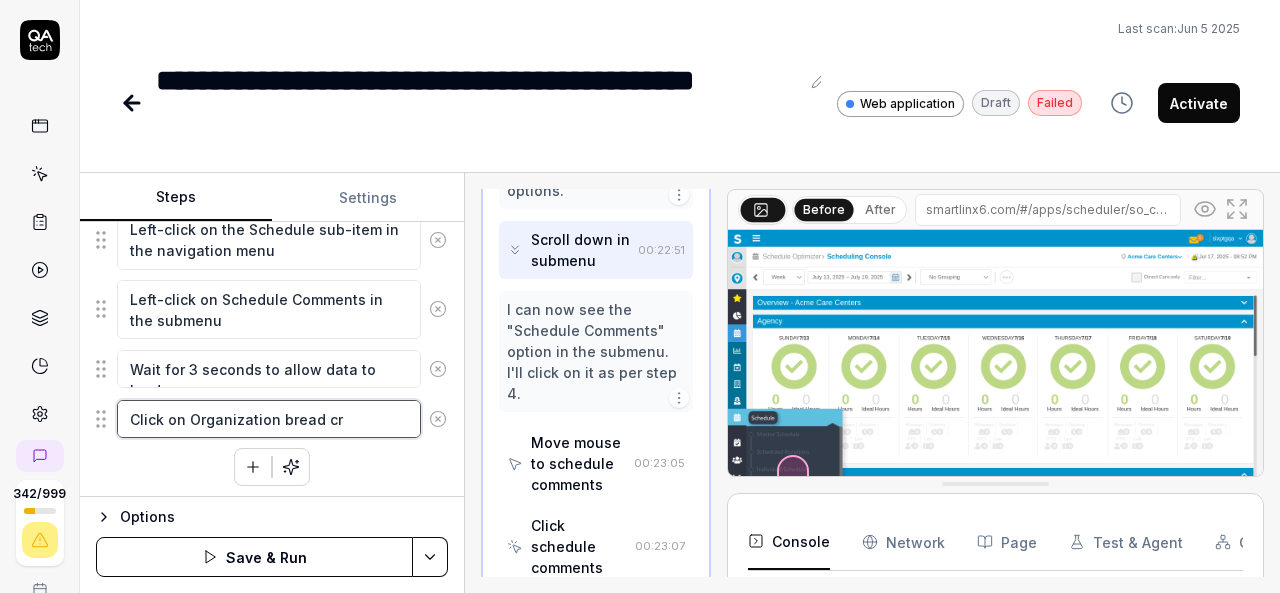 type on "*" 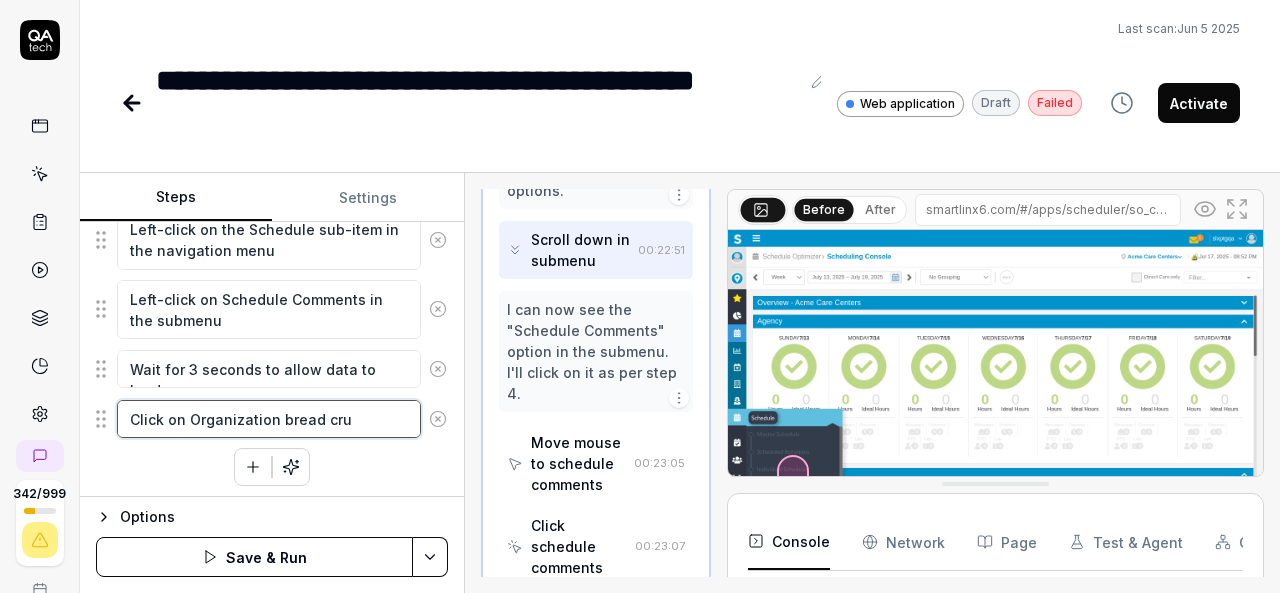 type on "*" 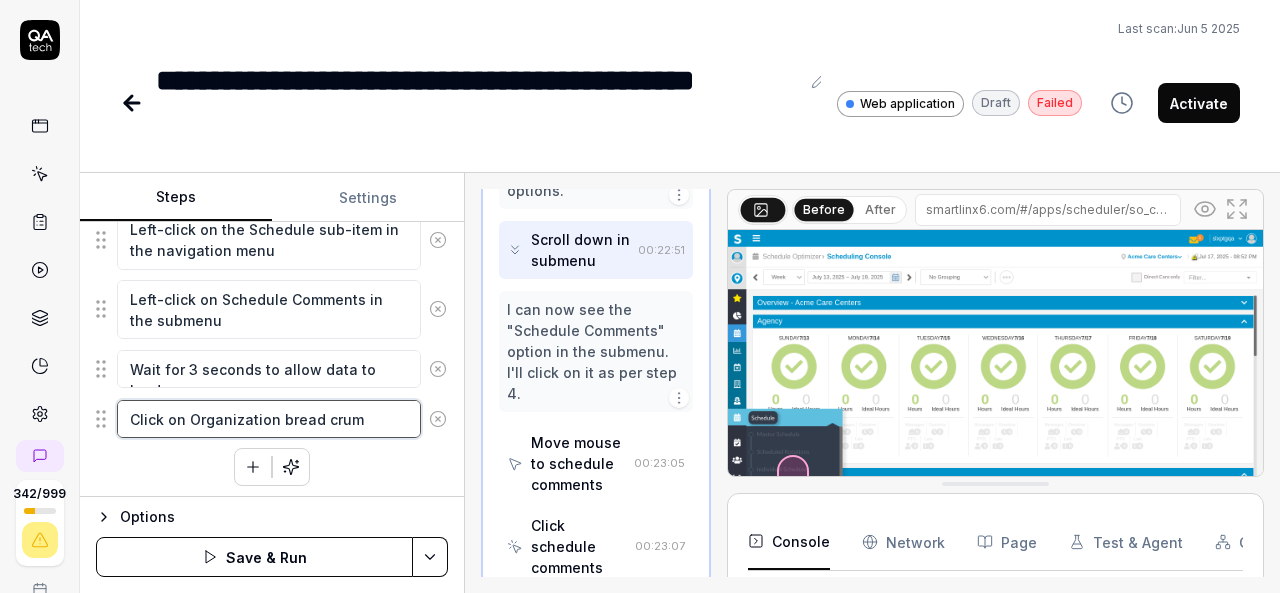 type on "*" 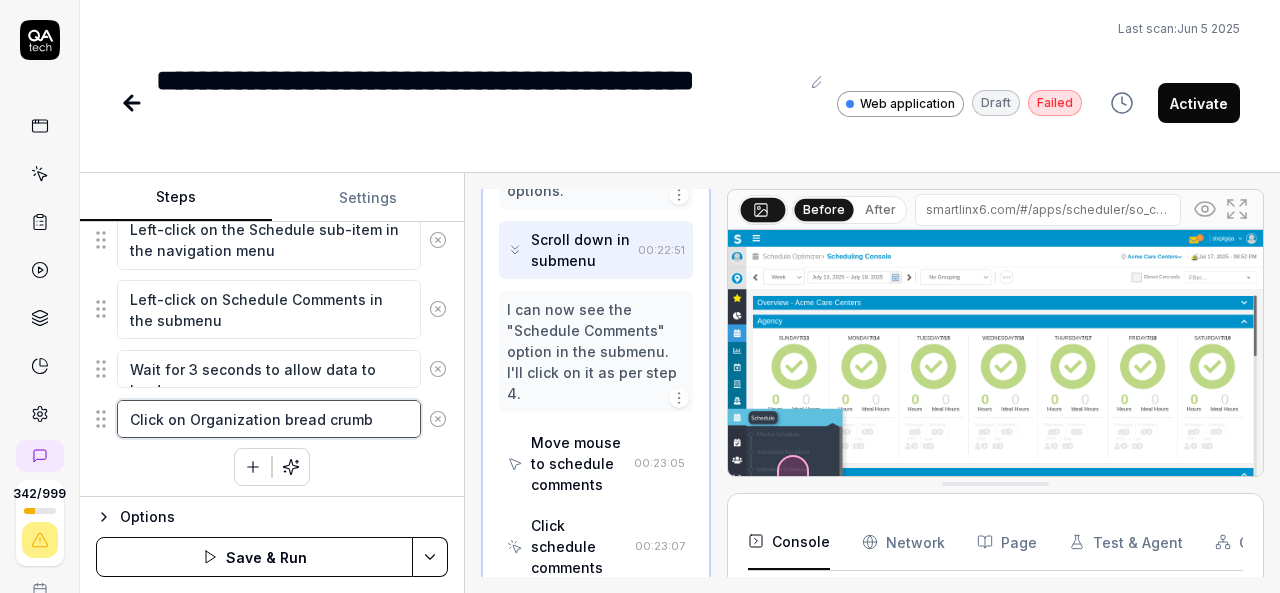 type on "*" 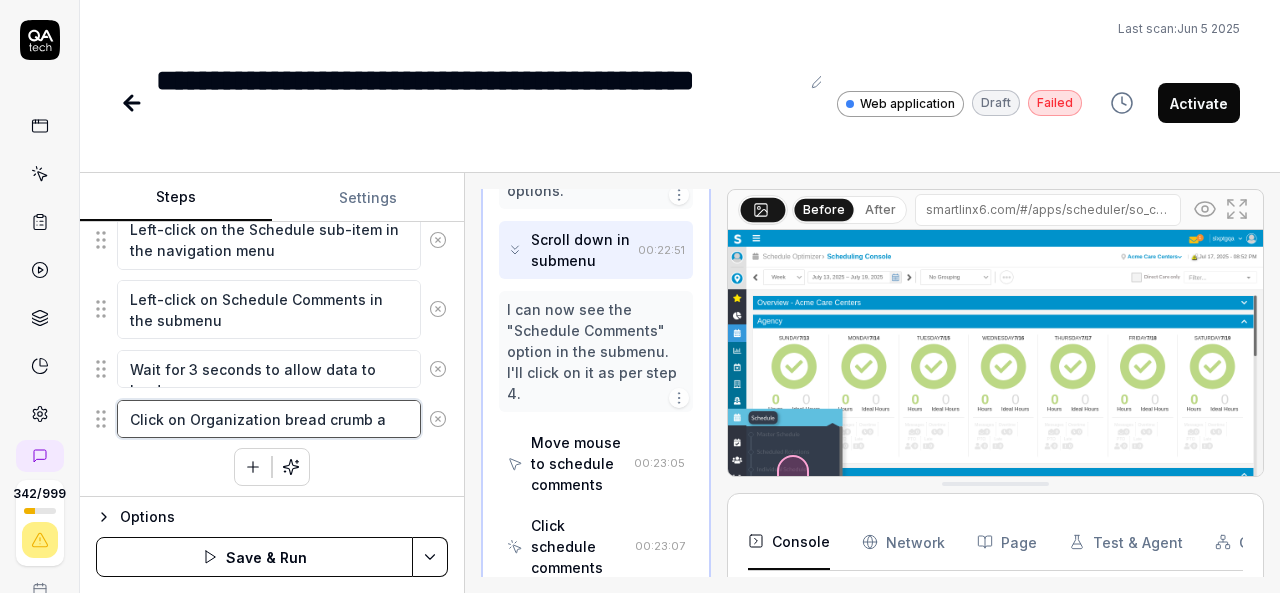 type on "*" 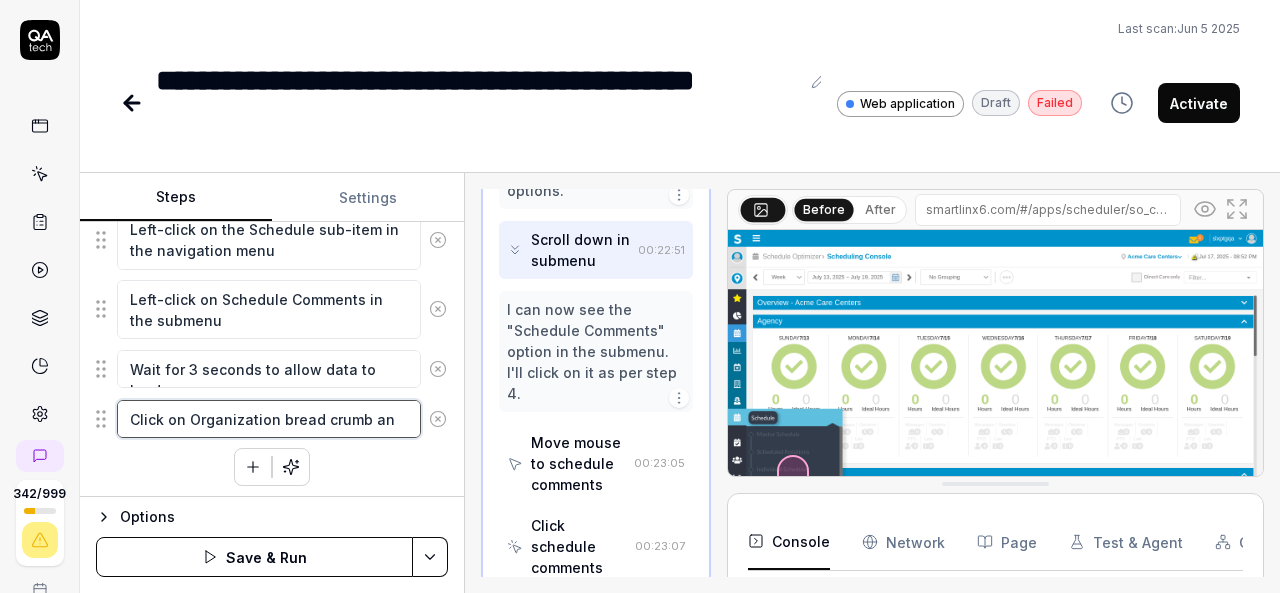 type on "*" 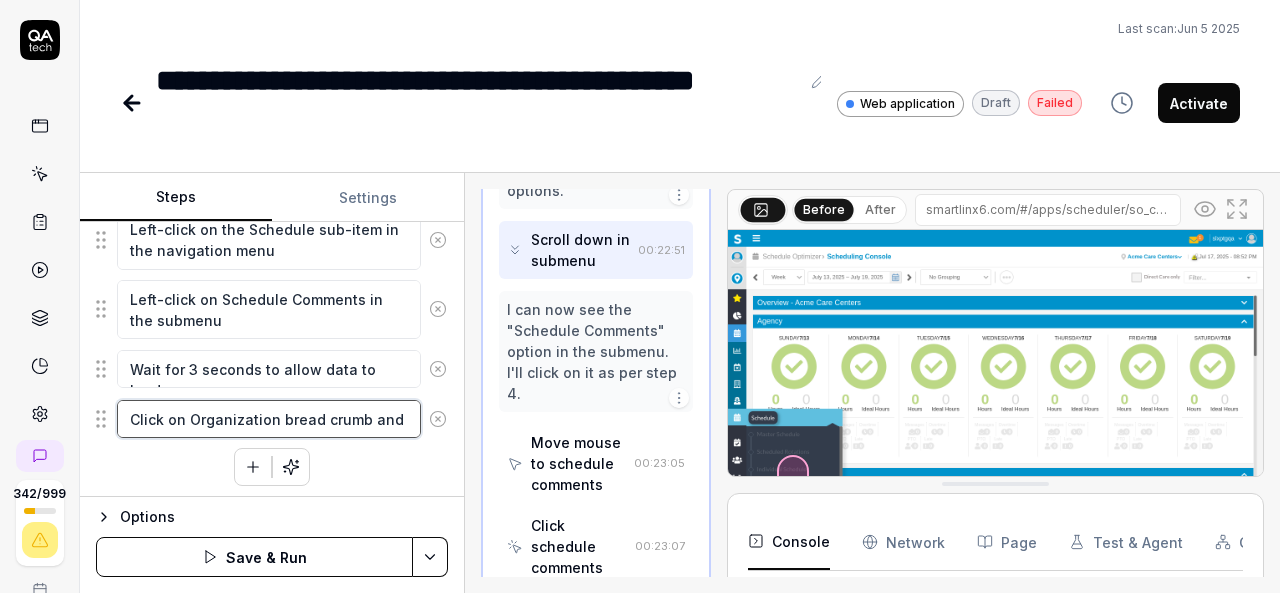 type on "*" 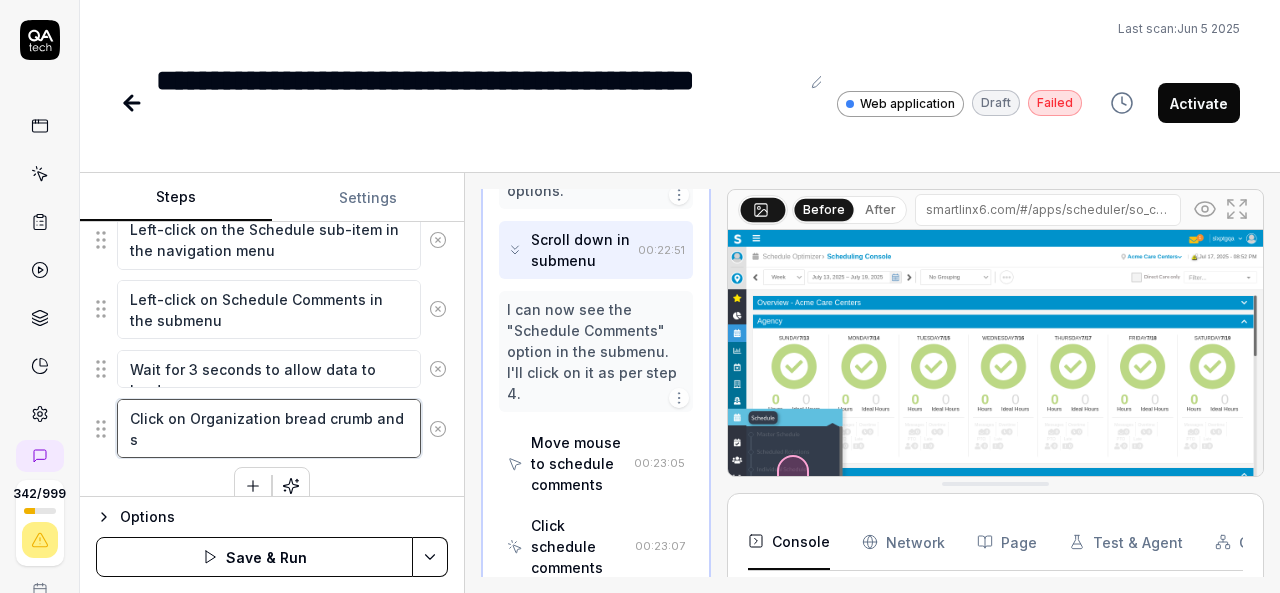 type on "*" 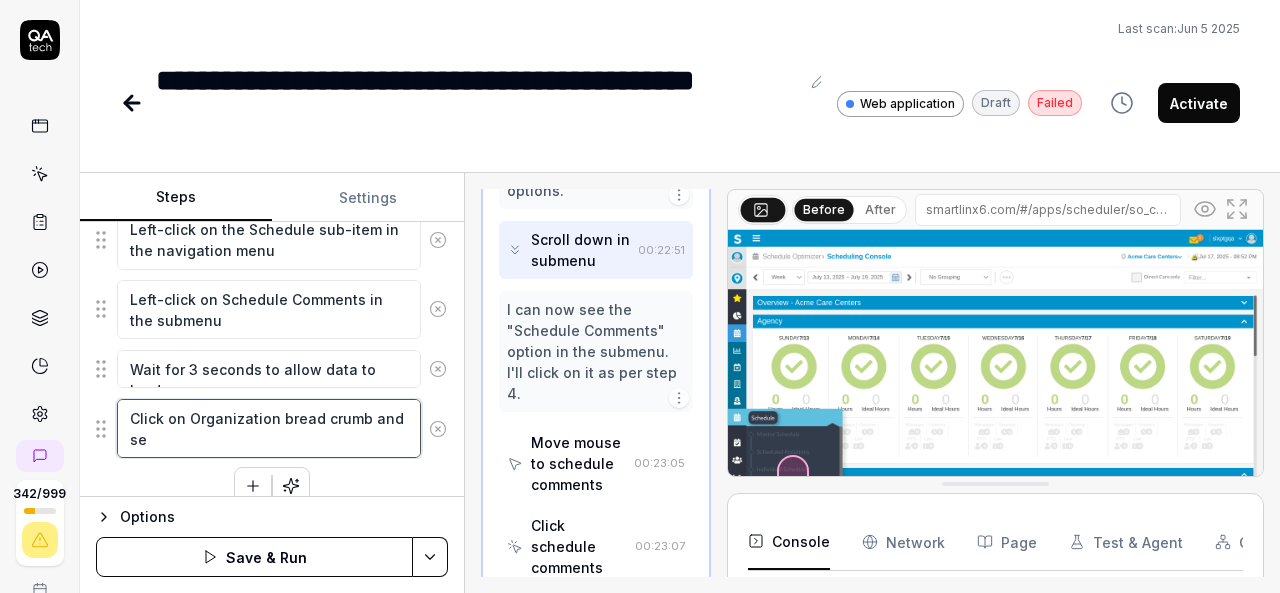 type on "*" 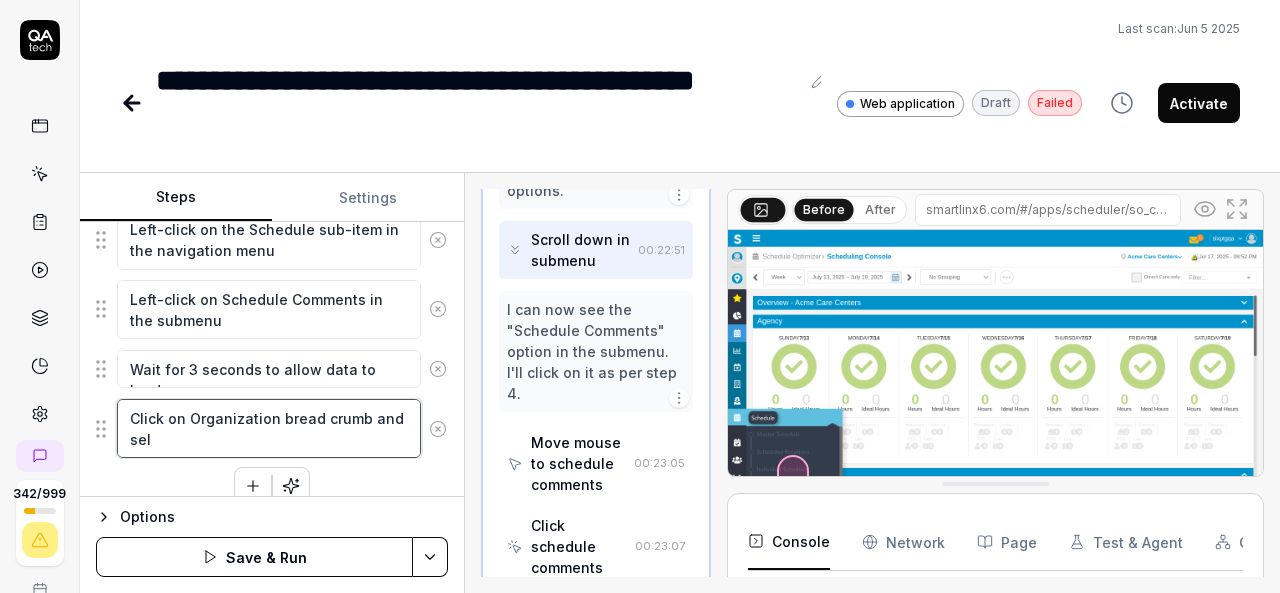 type on "Click on Organization bread crumb and sele" 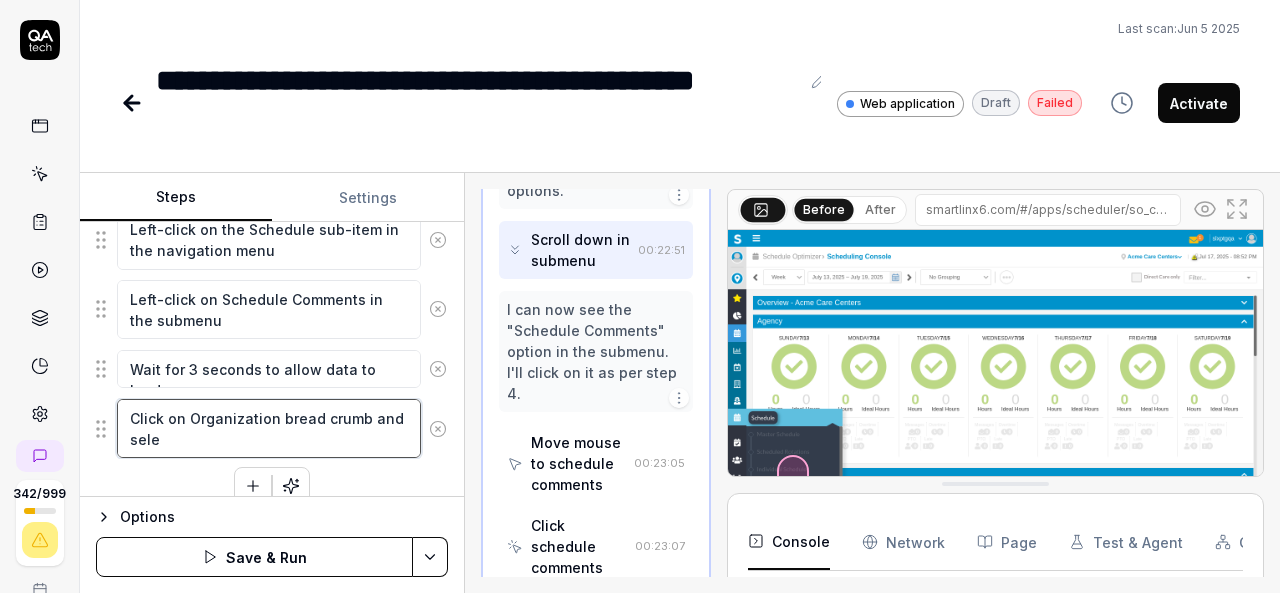 type on "*" 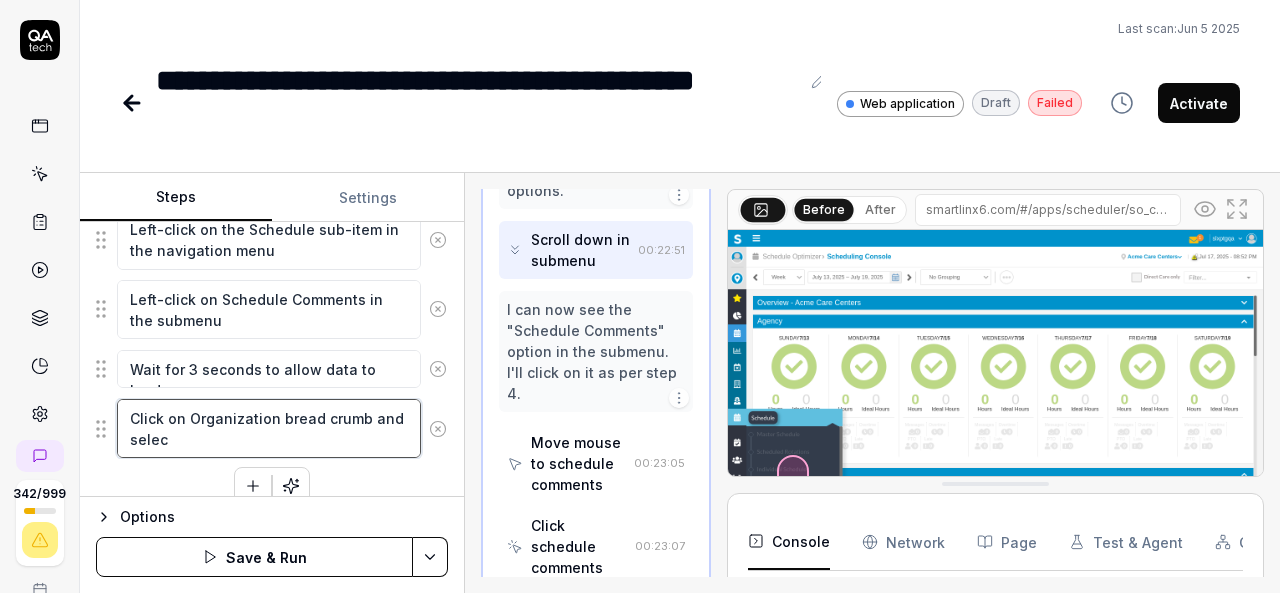type on "*" 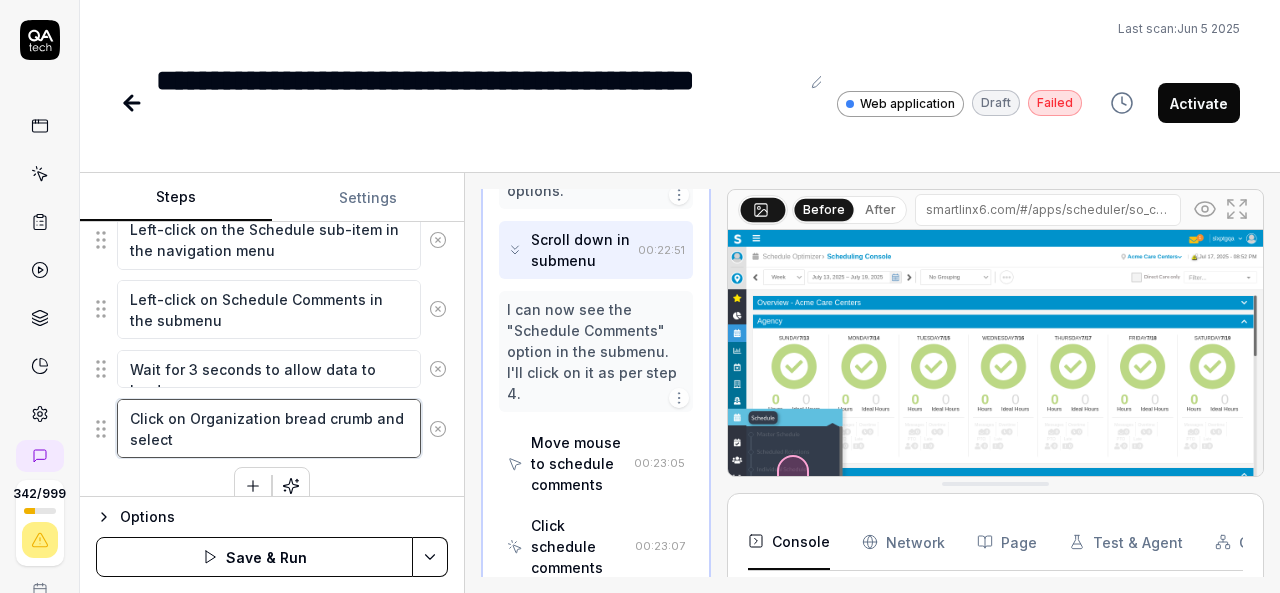 type on "*" 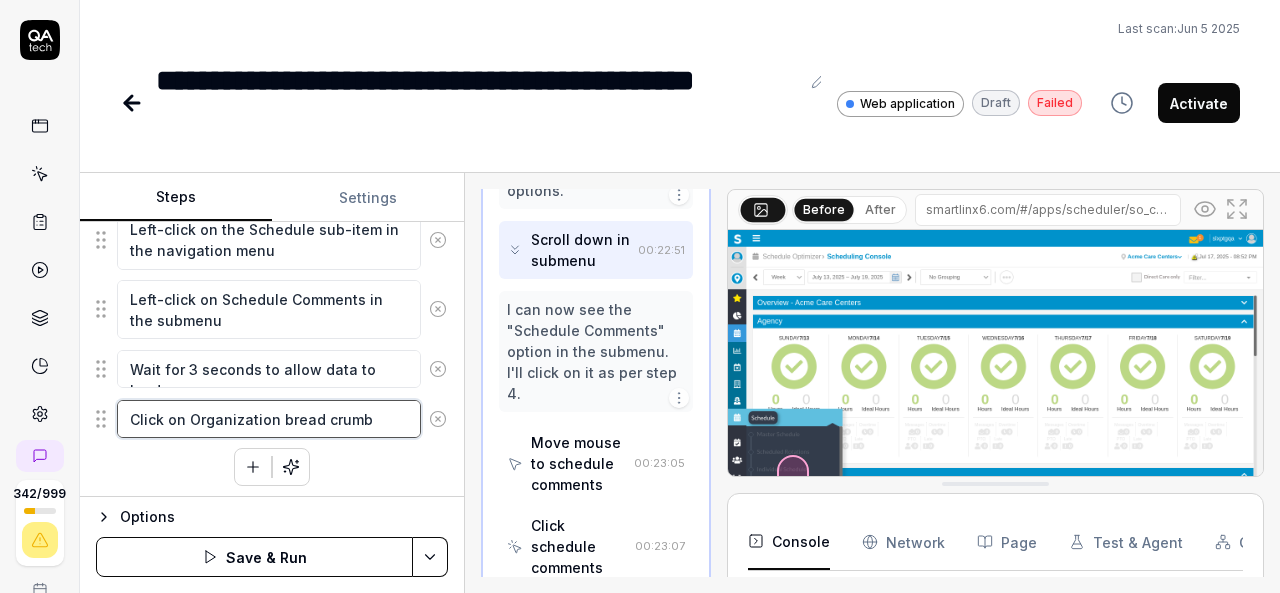 type on "*" 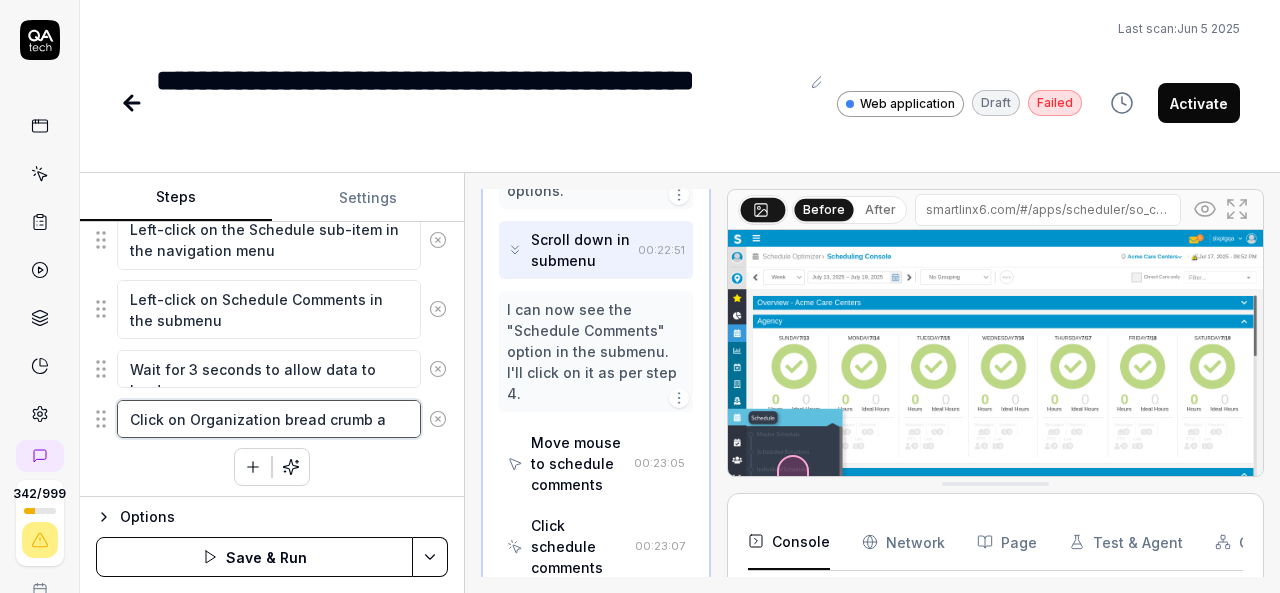 type on "*" 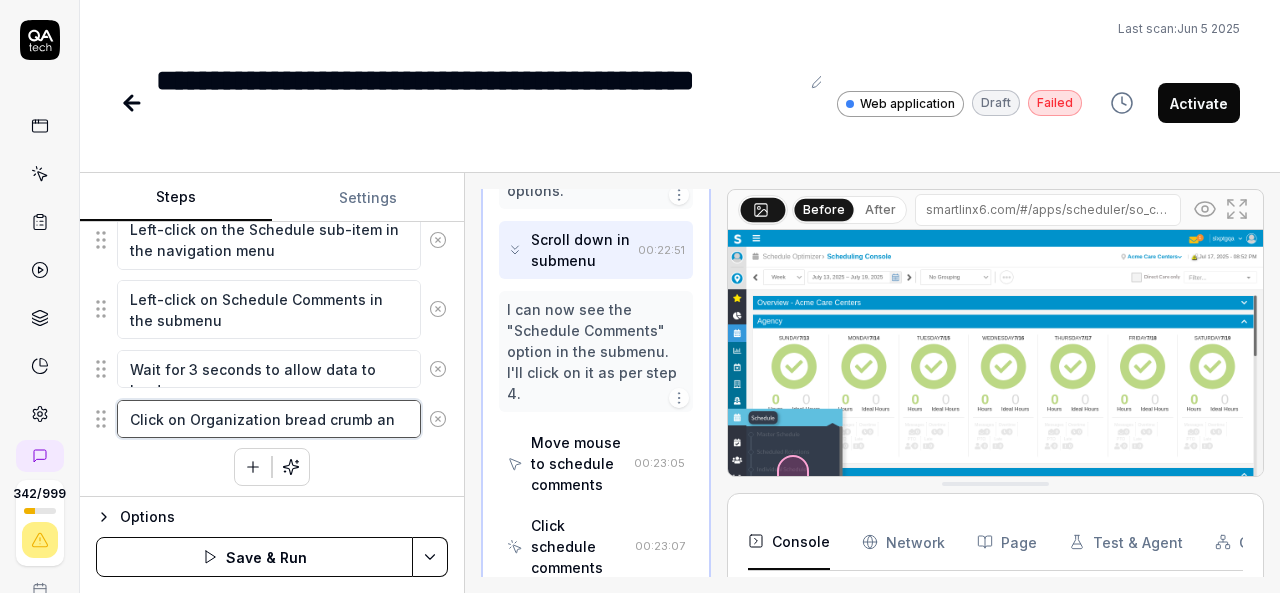 type on "*" 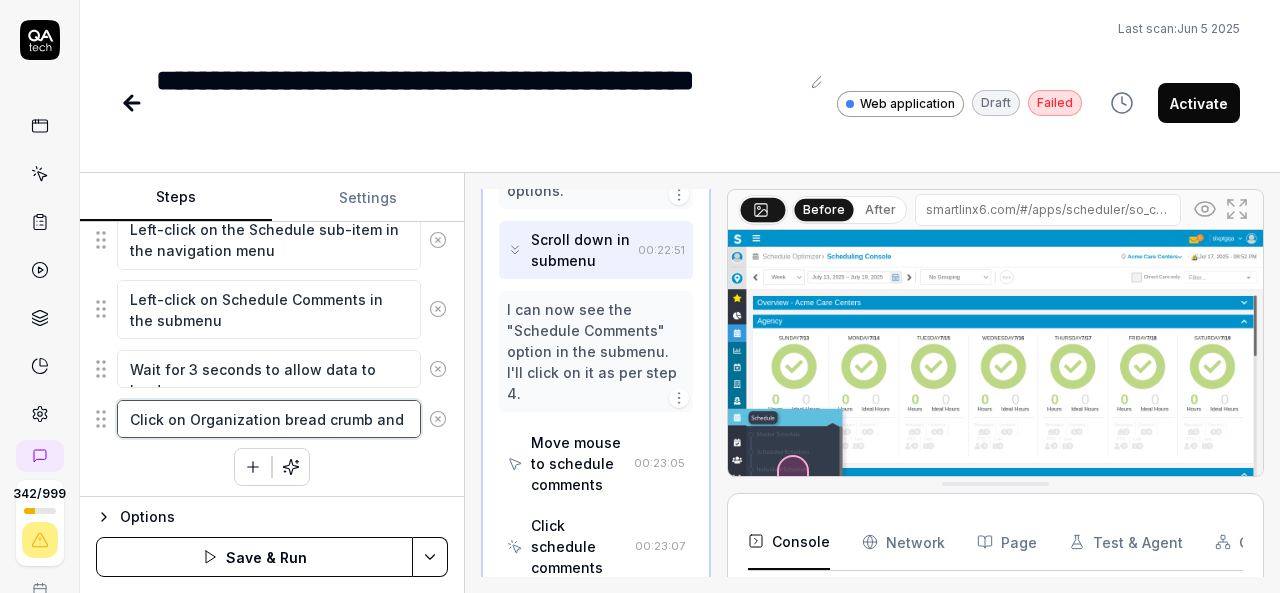 type on "*" 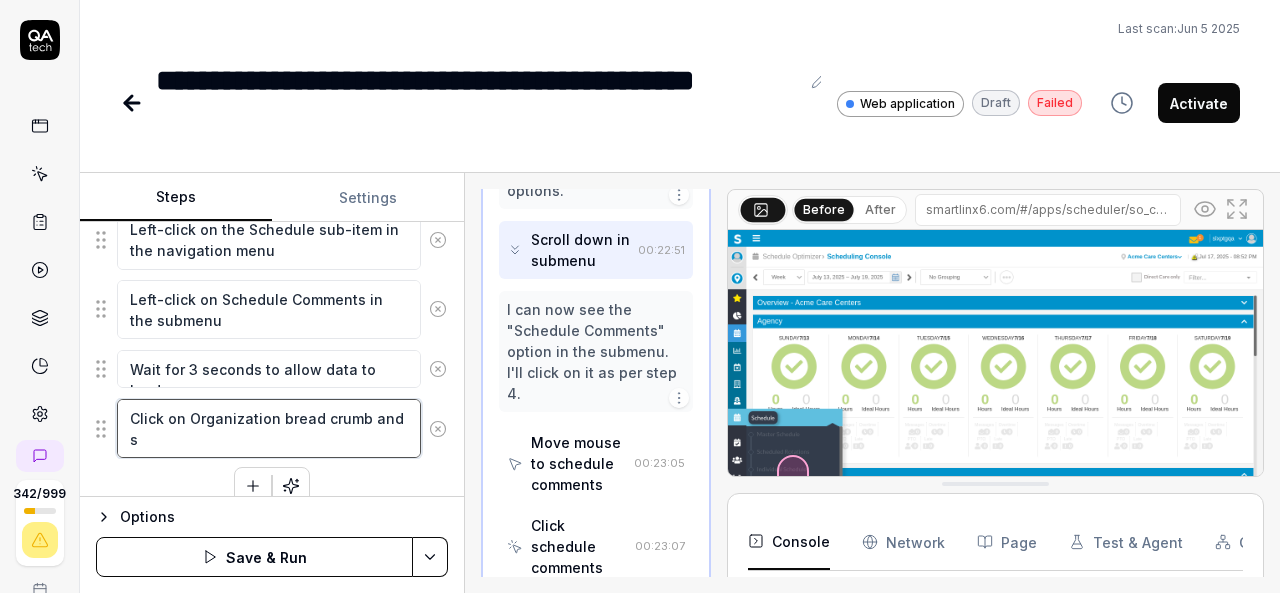 type on "*" 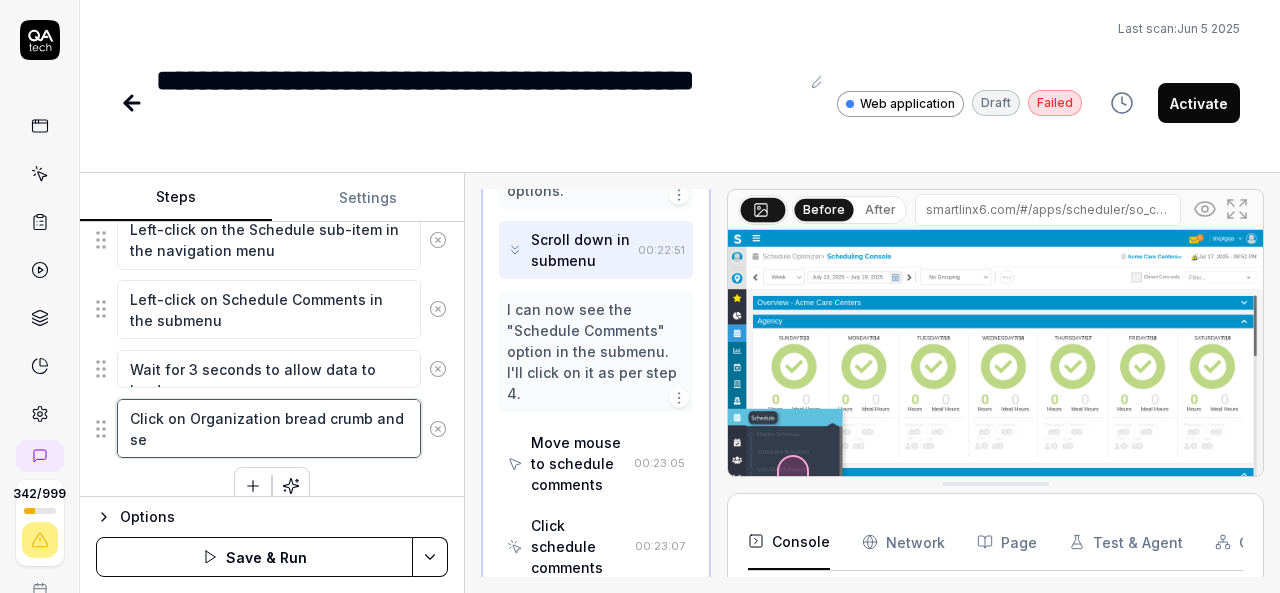 type on "*" 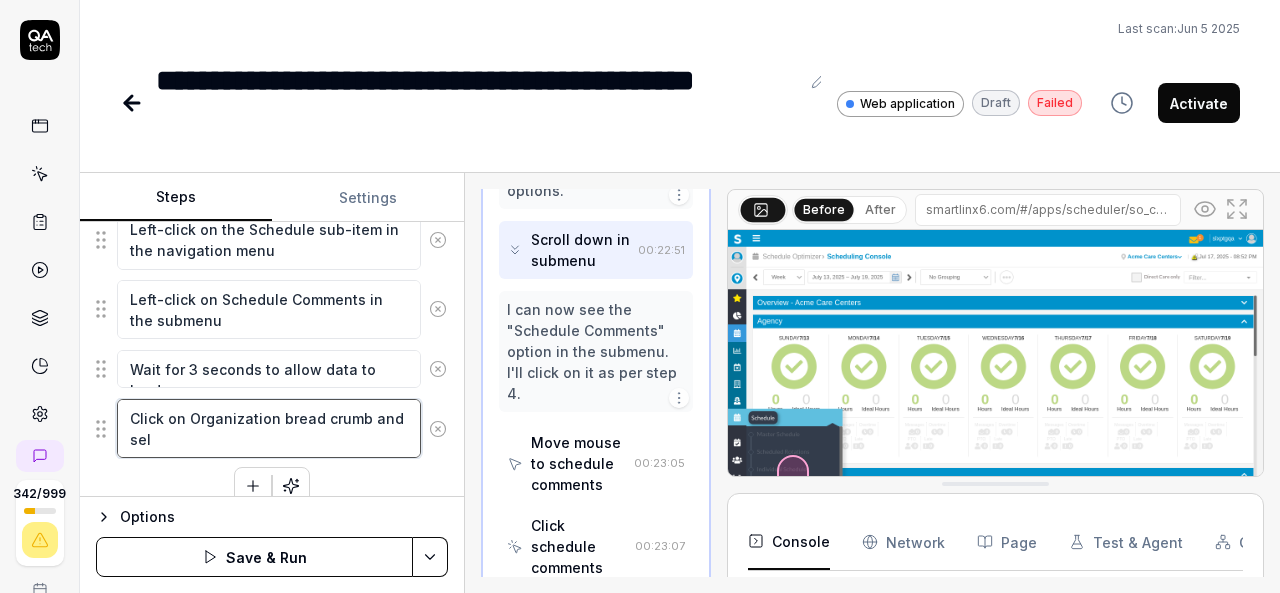 type on "*" 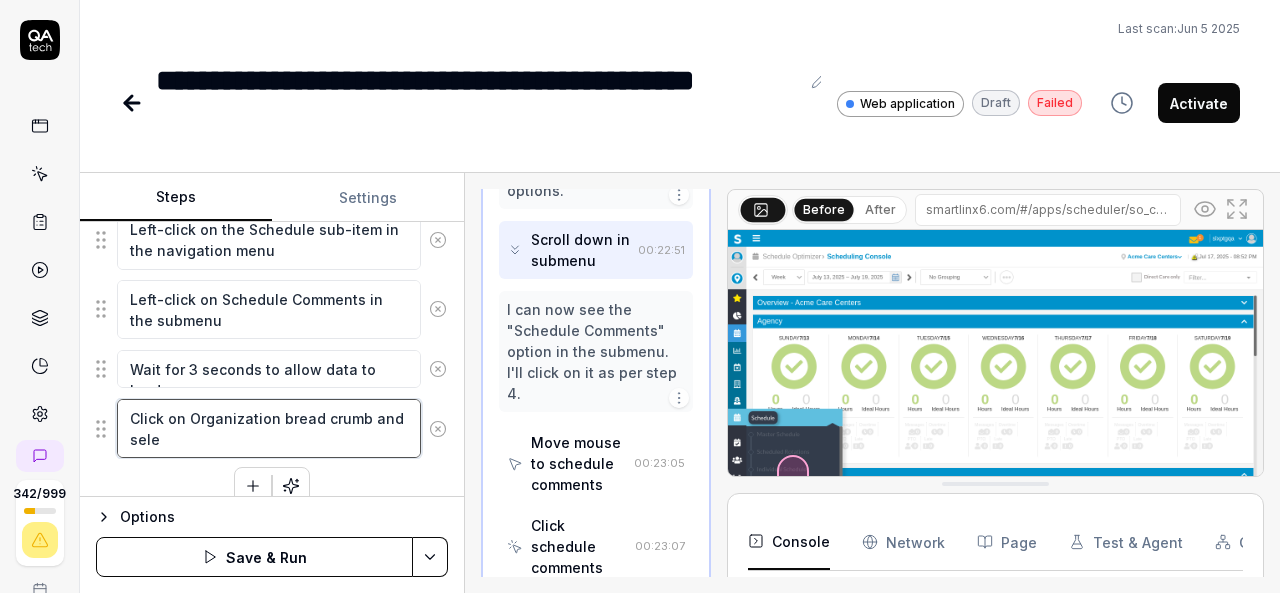type on "*" 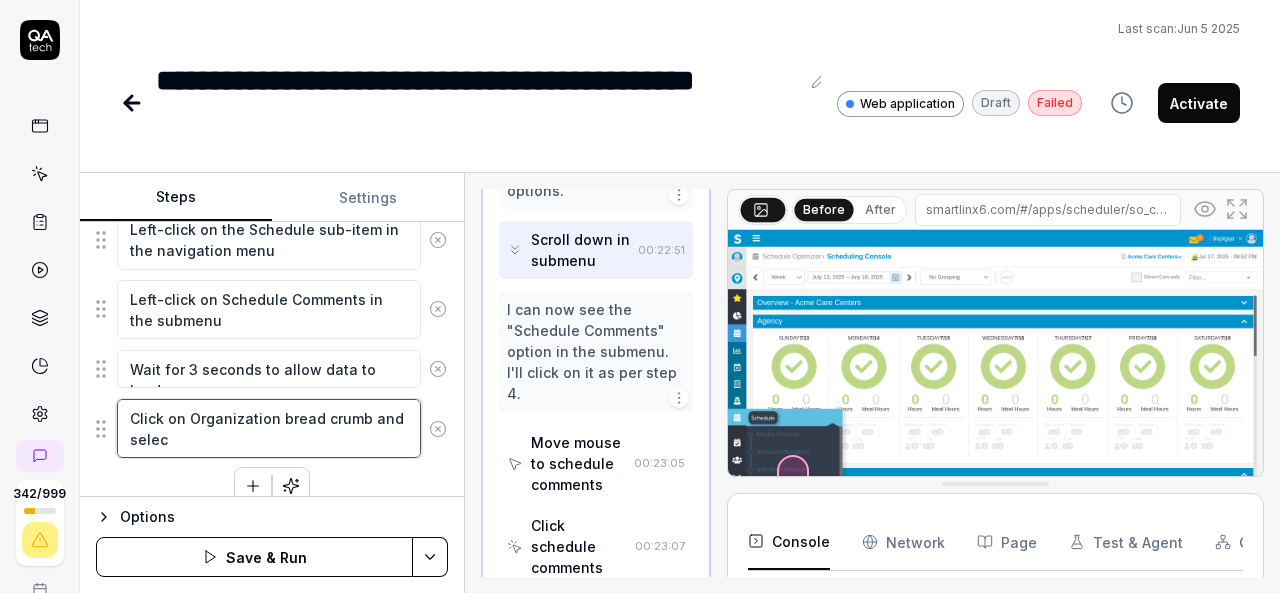 type on "*" 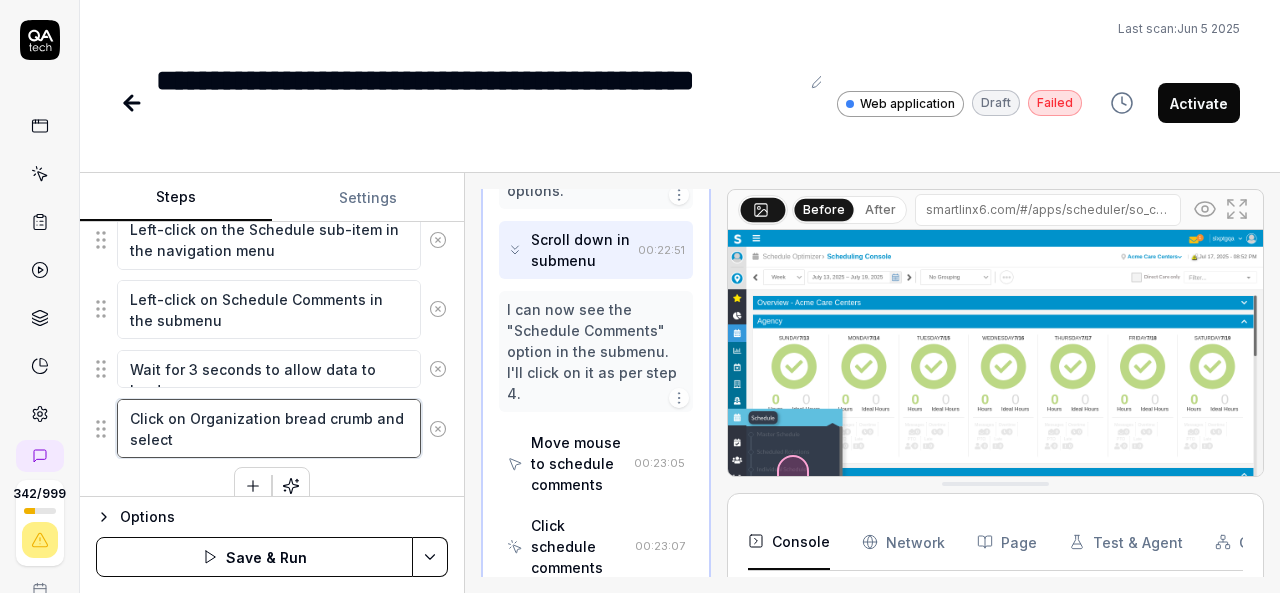 type on "*" 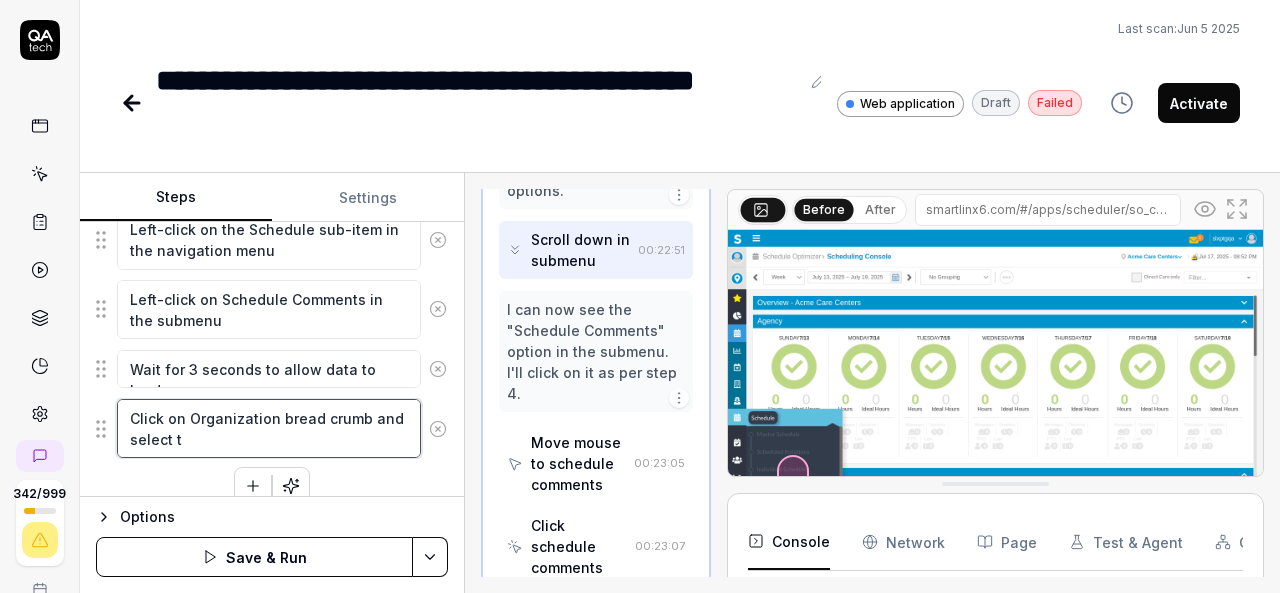 type on "*" 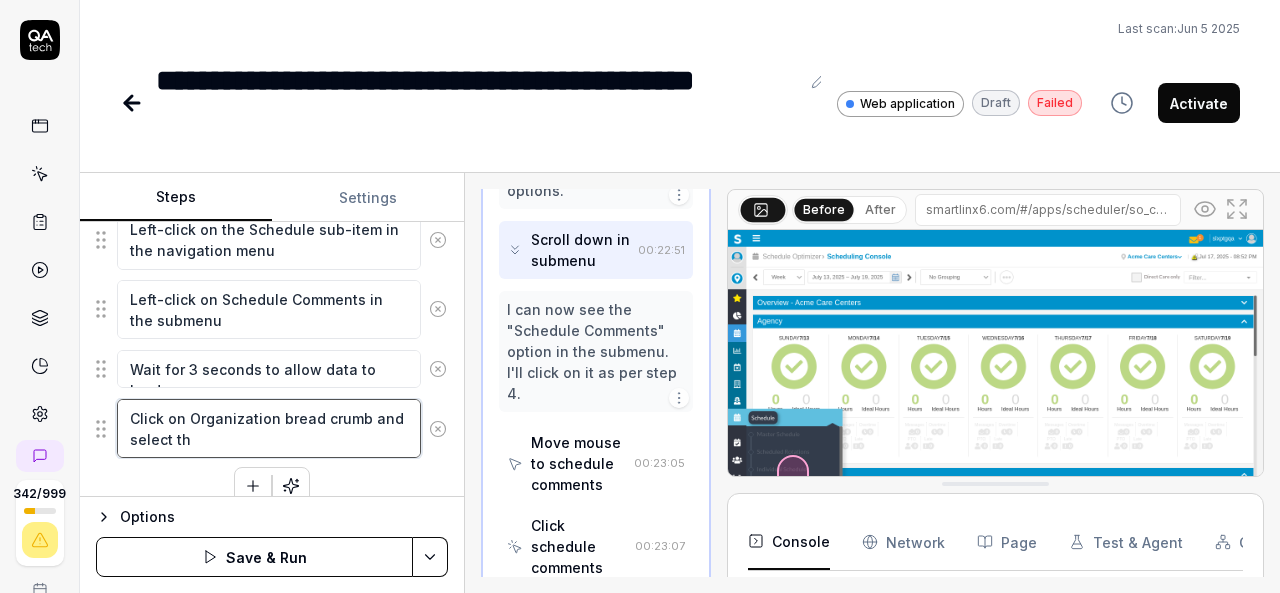 type on "*" 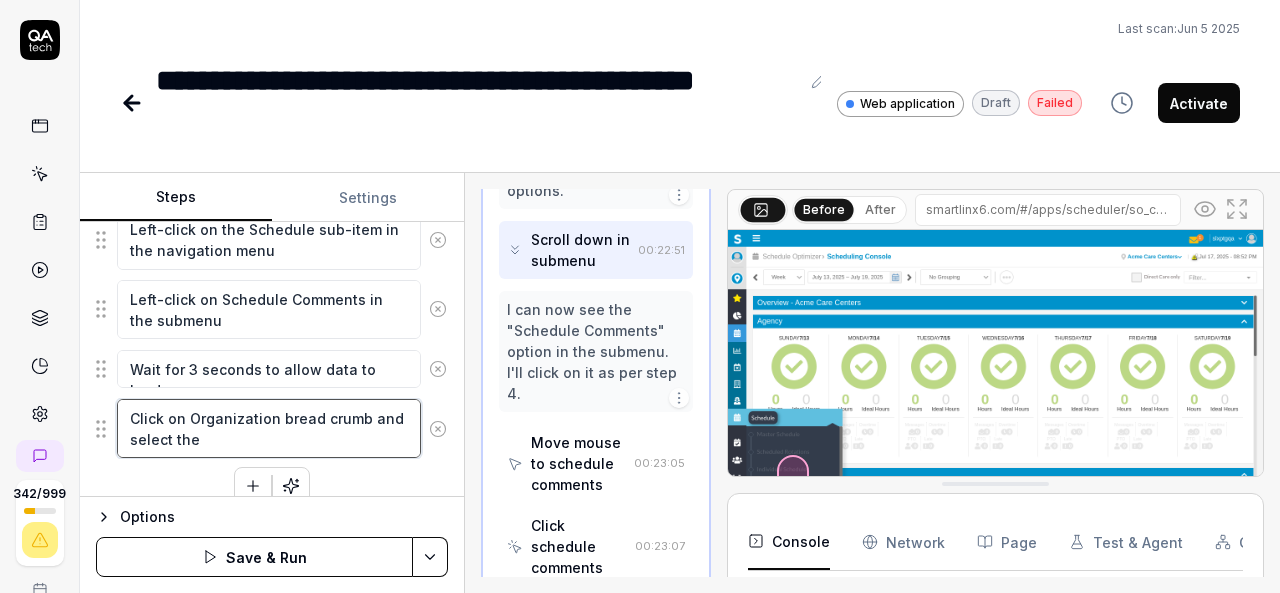 type on "*" 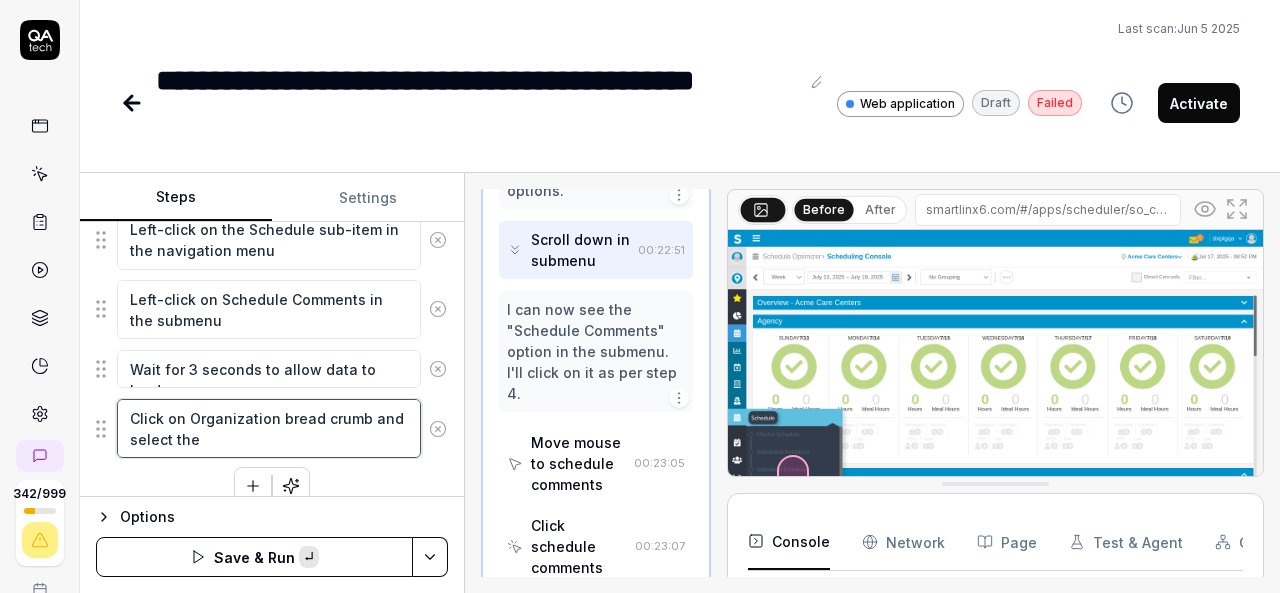 paste on "The Lakes of Darnassus" 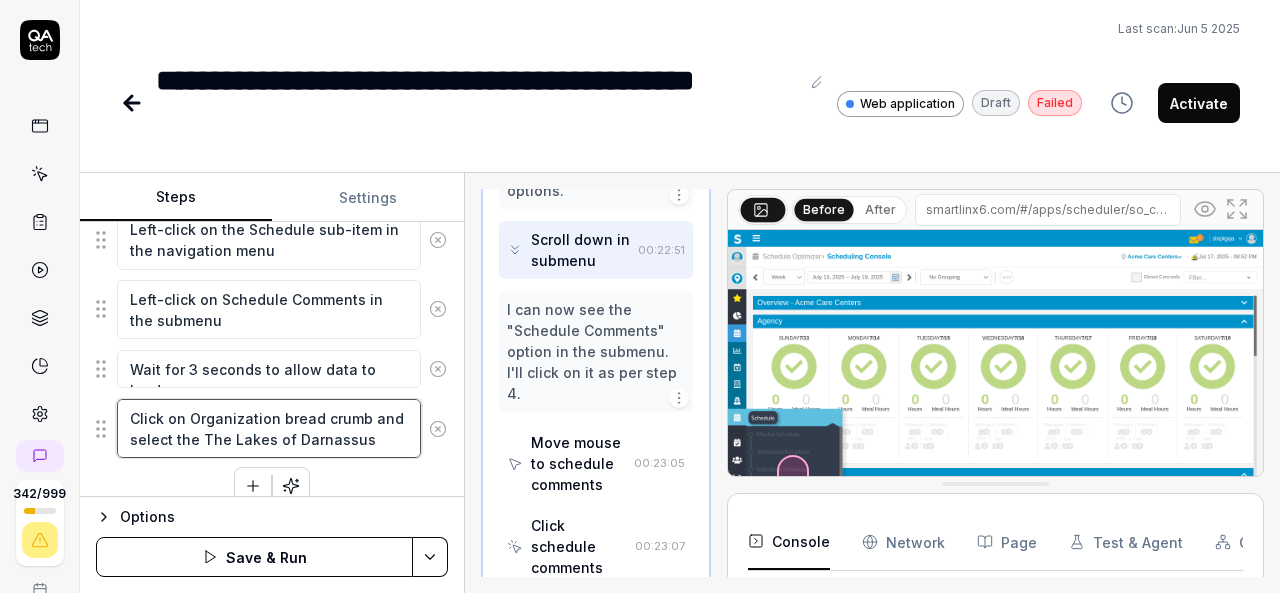 type on "Click on Organization bread crumb and select the The Lakes of Darnassus" 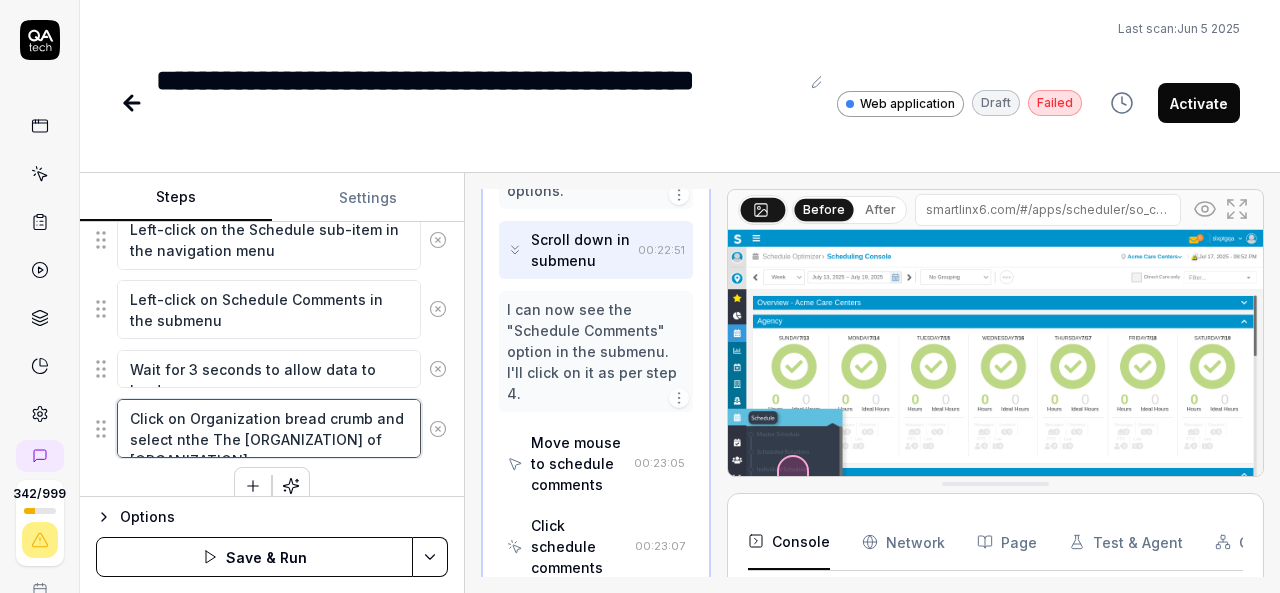type on "*" 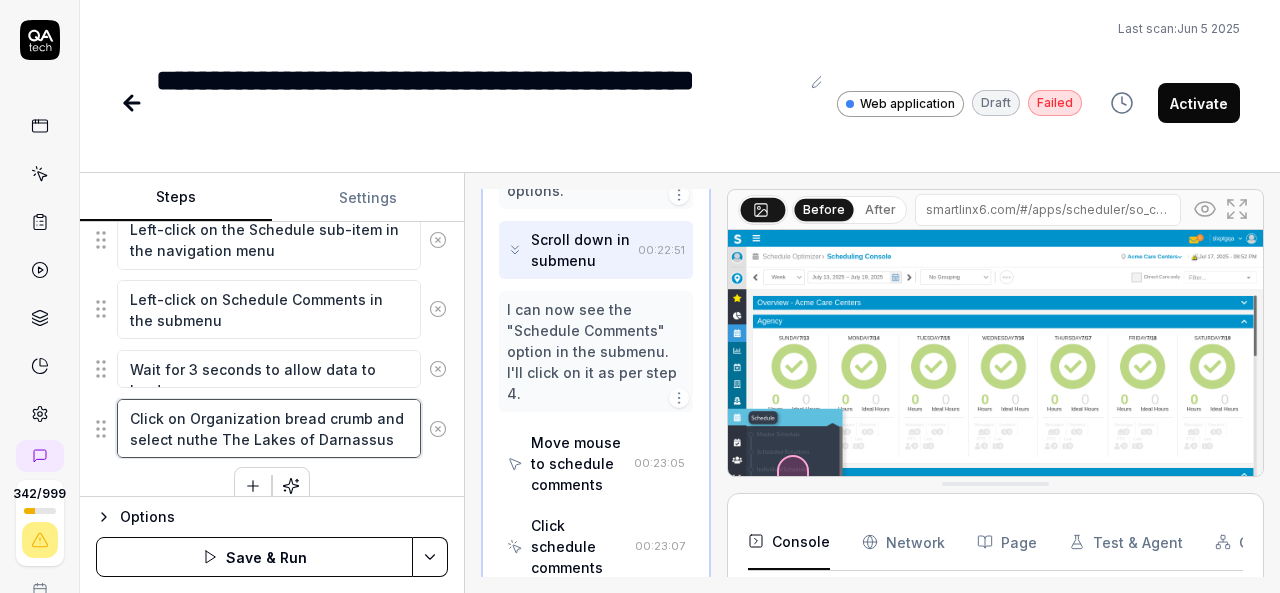 type on "*" 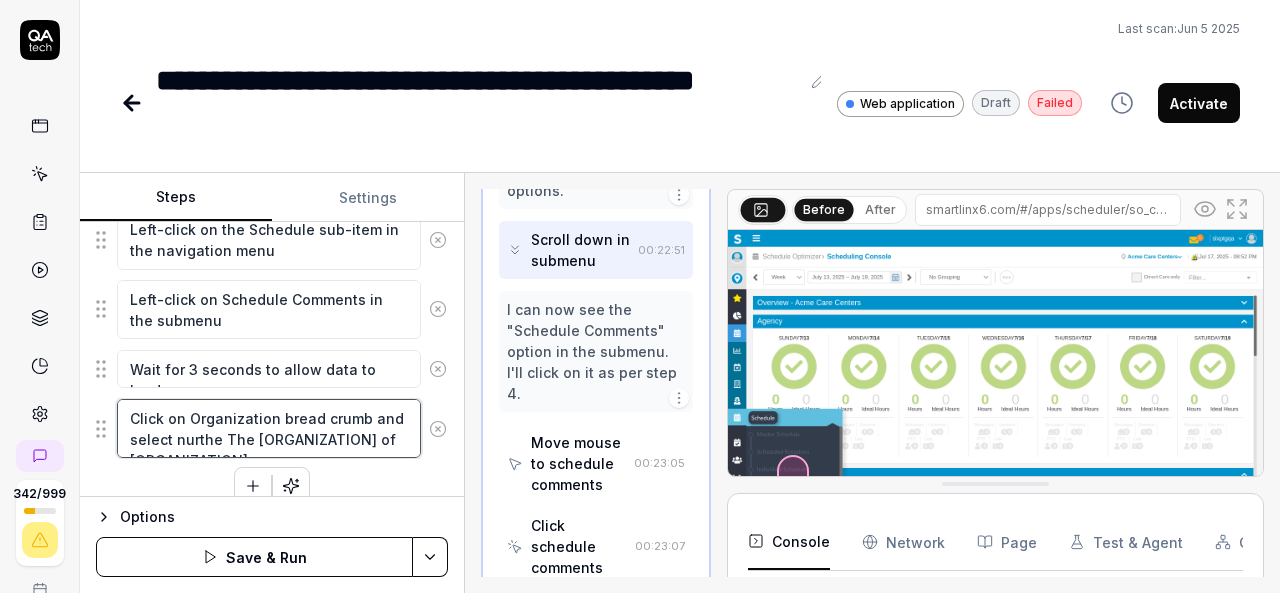 type on "*" 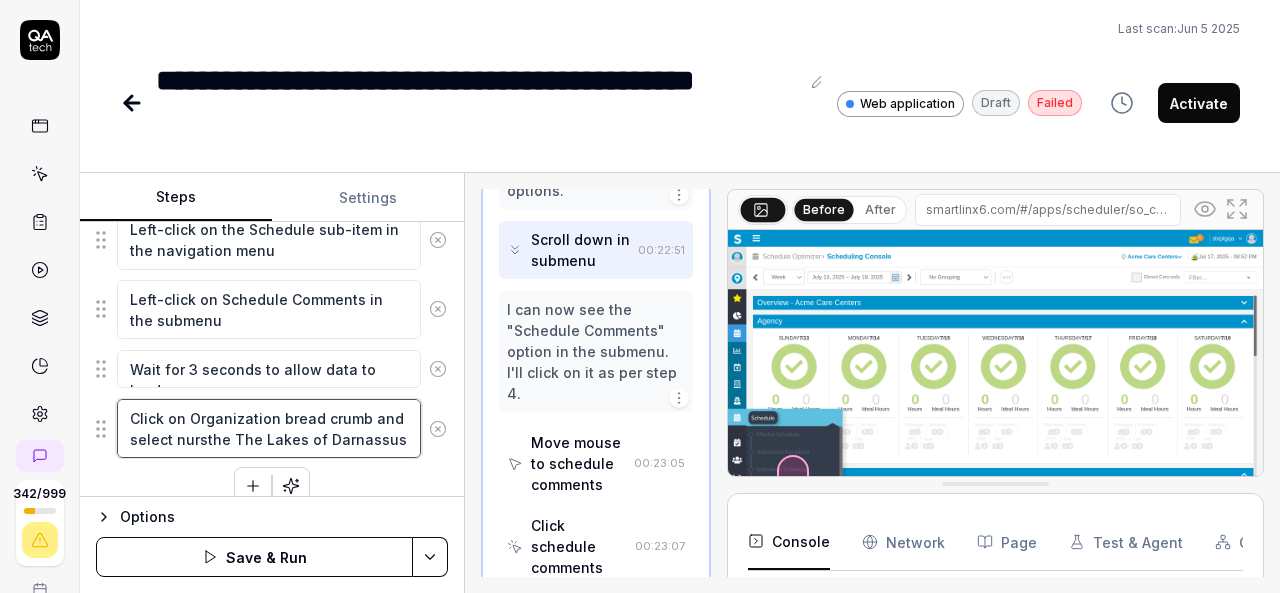 type on "*" 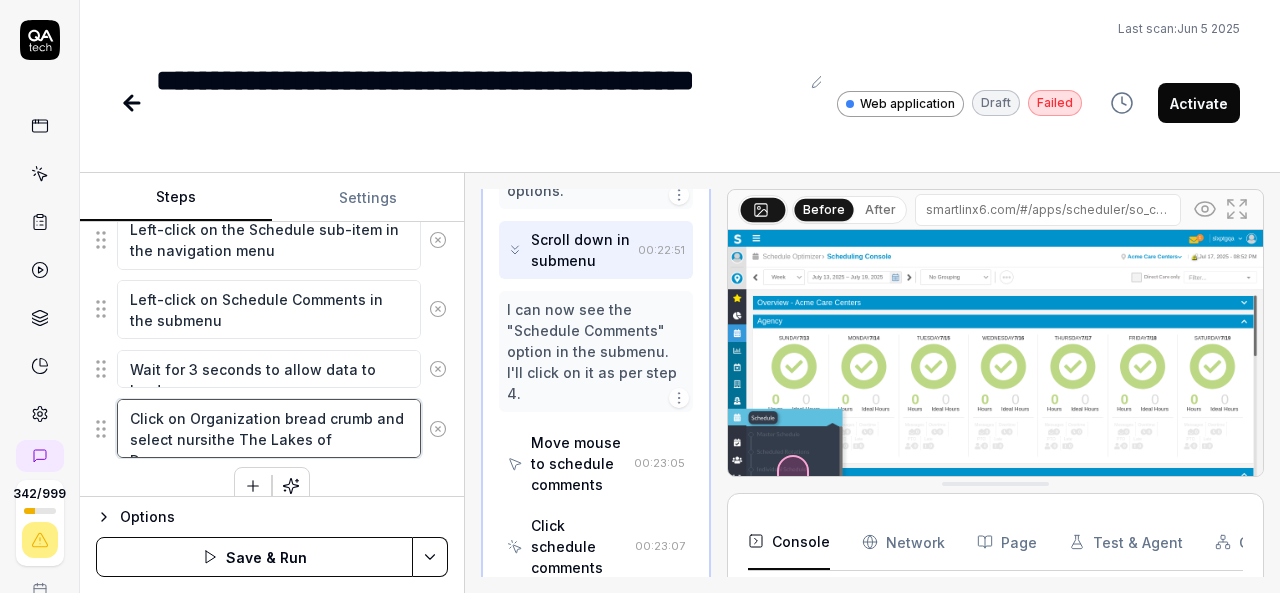 type on "*" 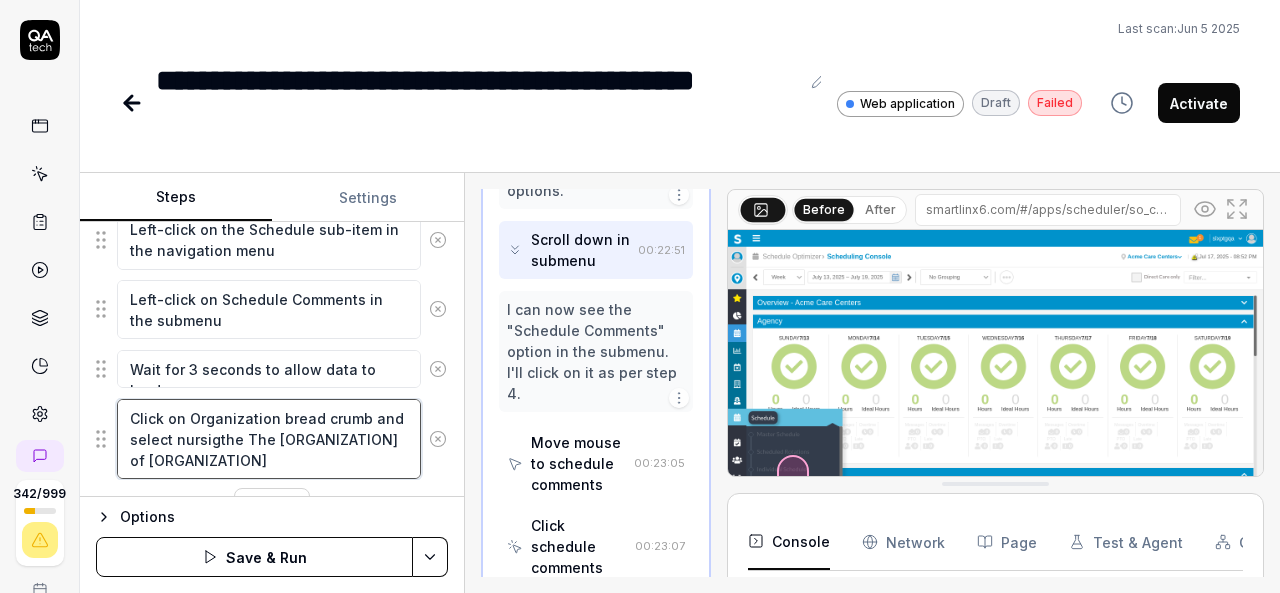 type on "*" 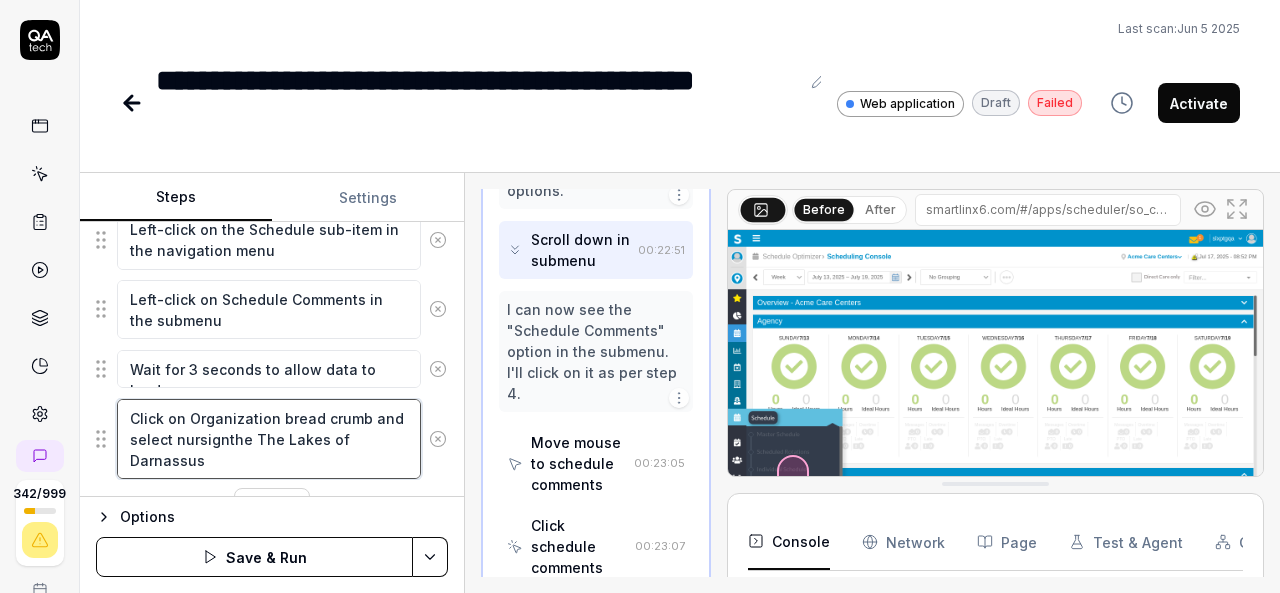 type on "*" 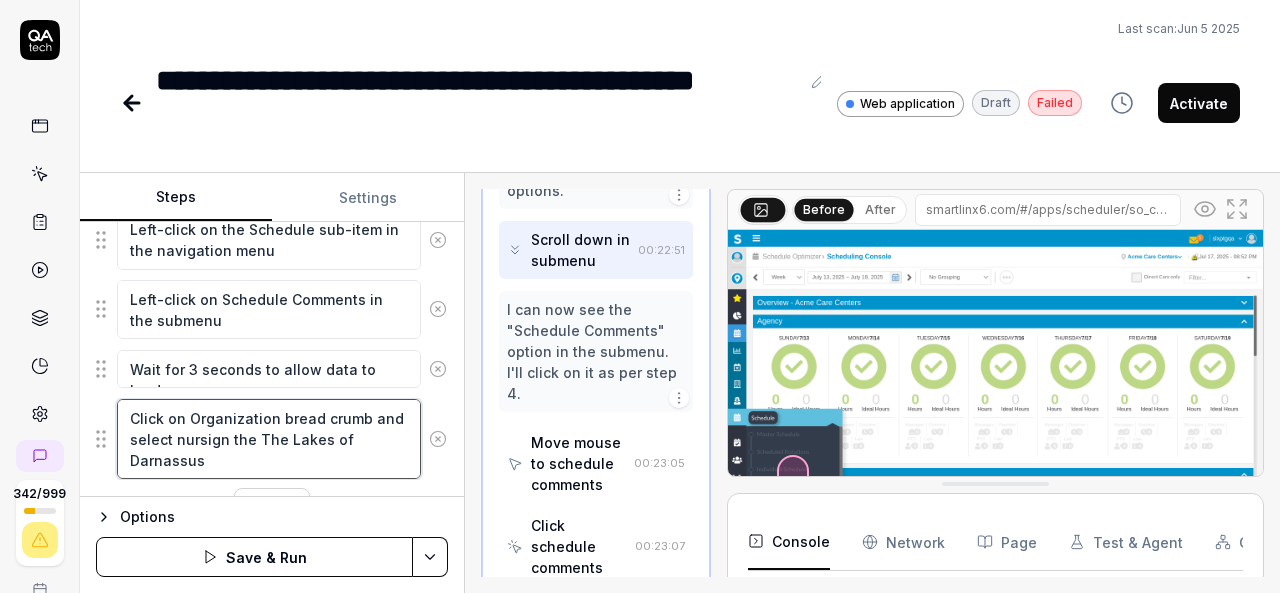 click on "Click on Organization bread crumb and select nursign the The Lakes of Darnassus" at bounding box center (269, 439) 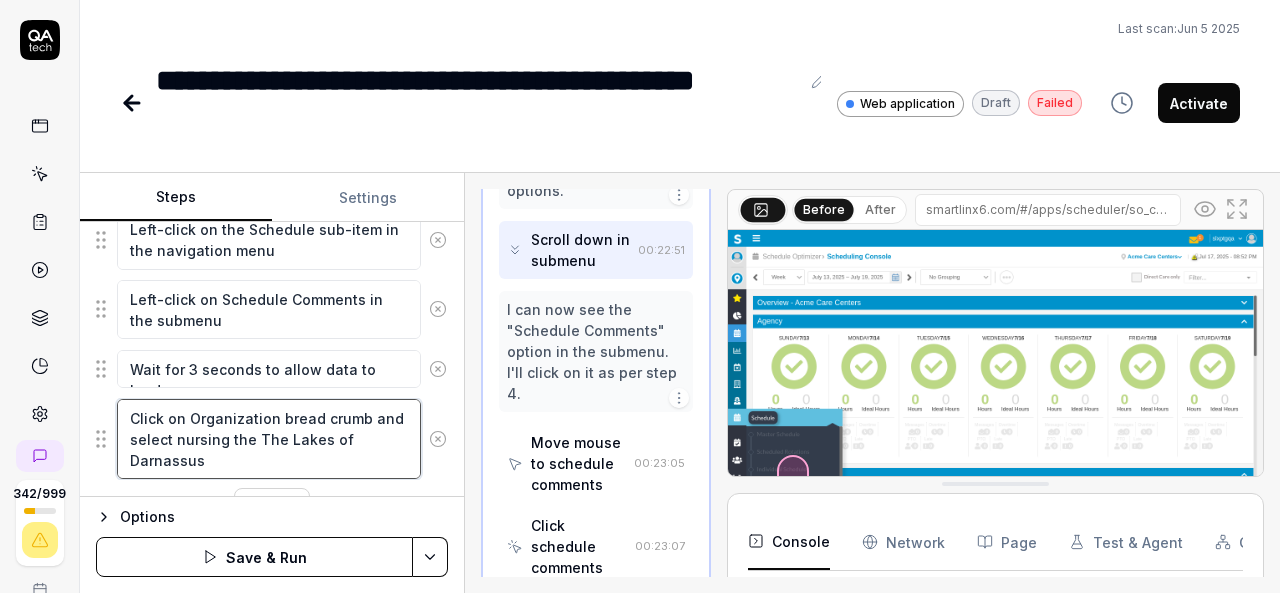 type on "*" 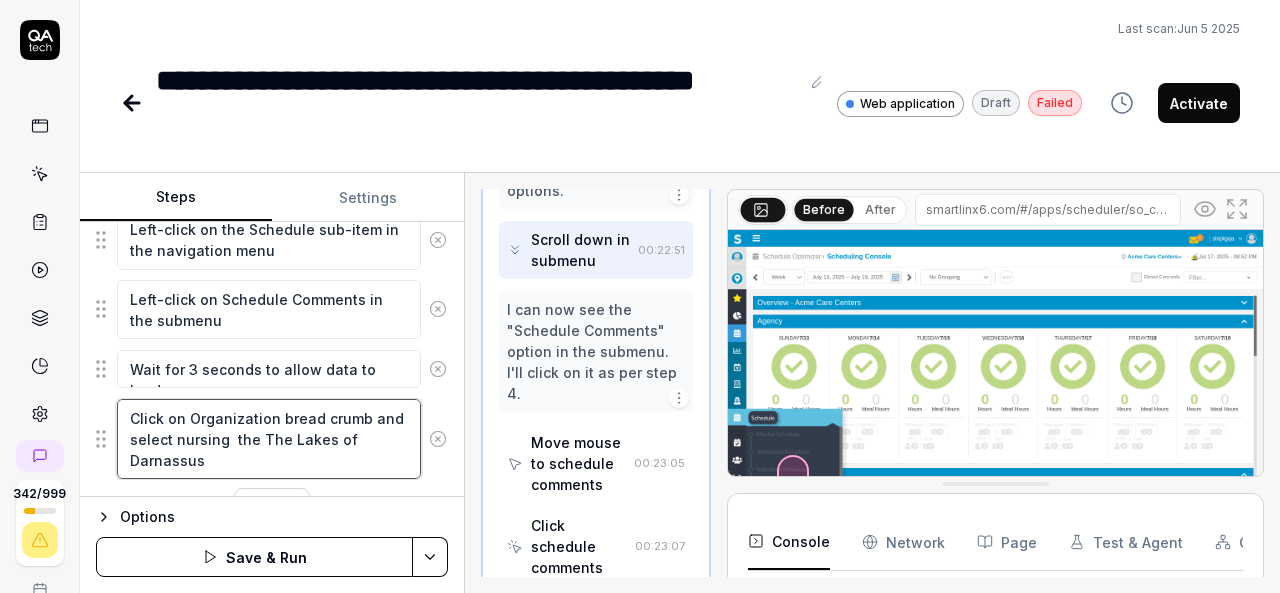 type on "*" 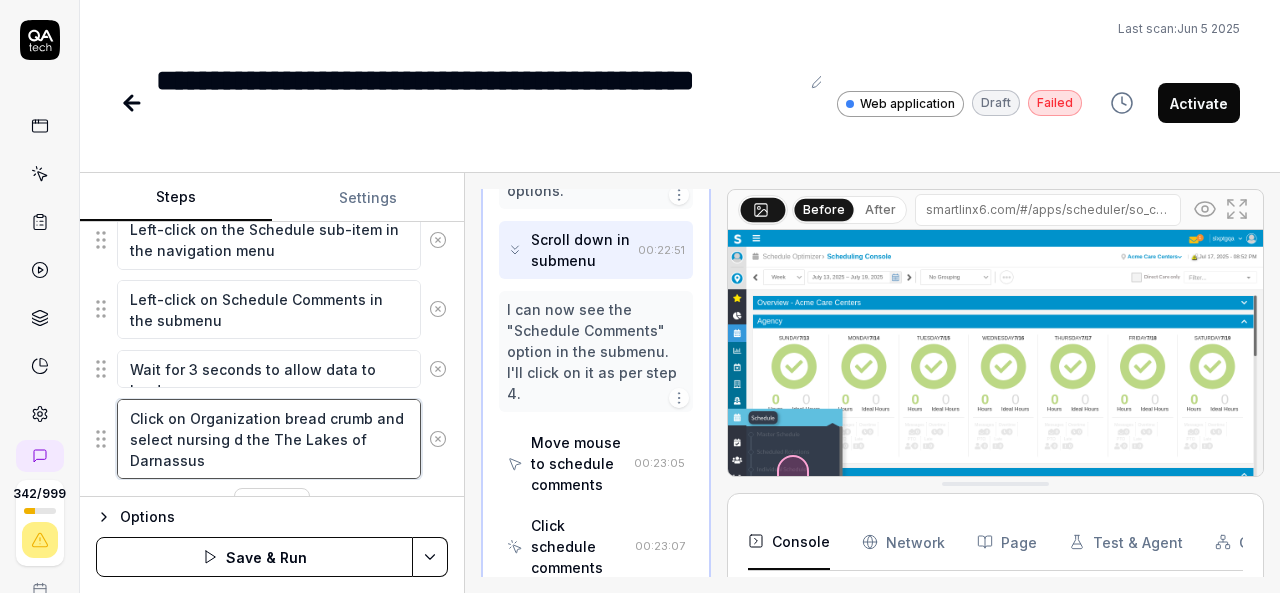 type on "*" 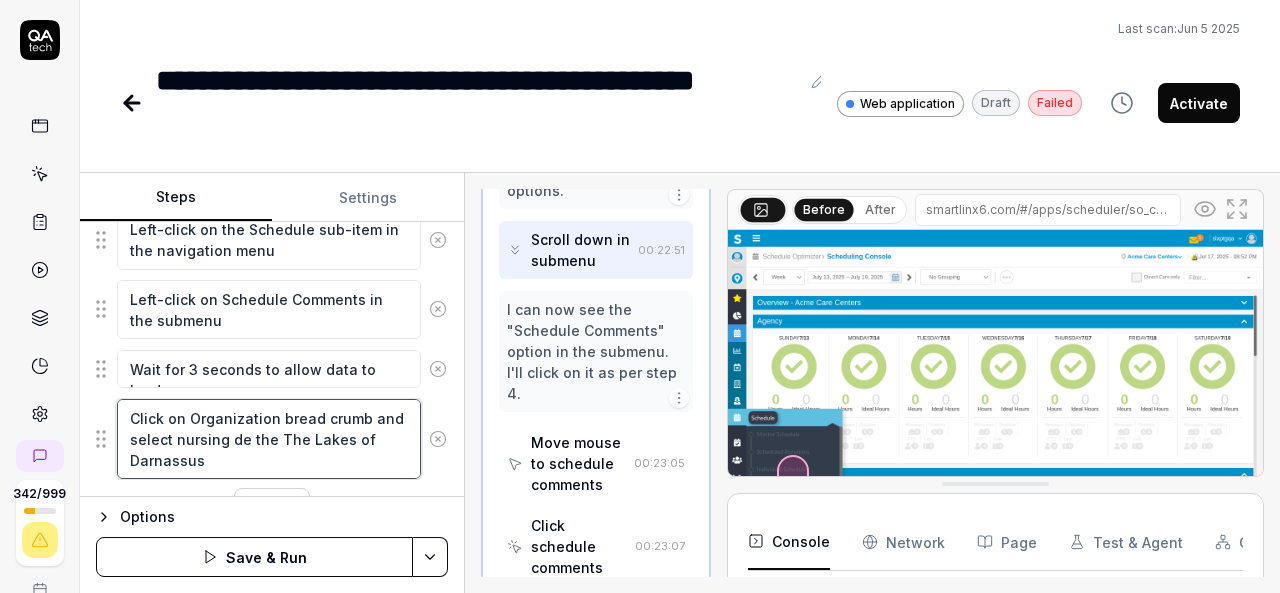 type on "*" 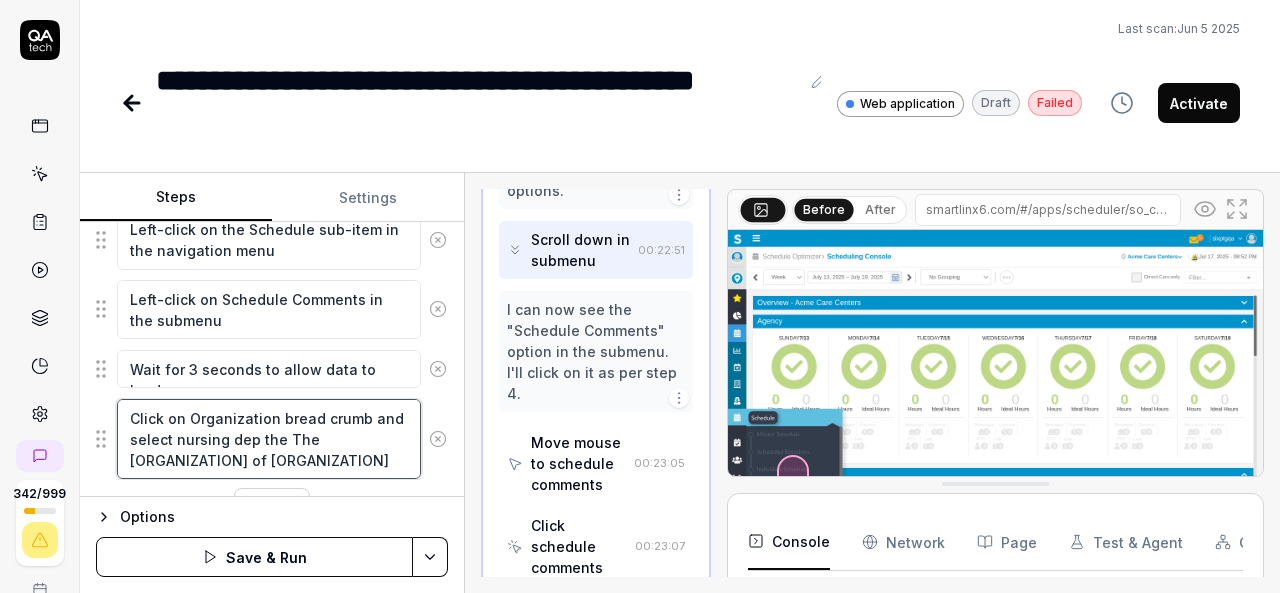 type on "*" 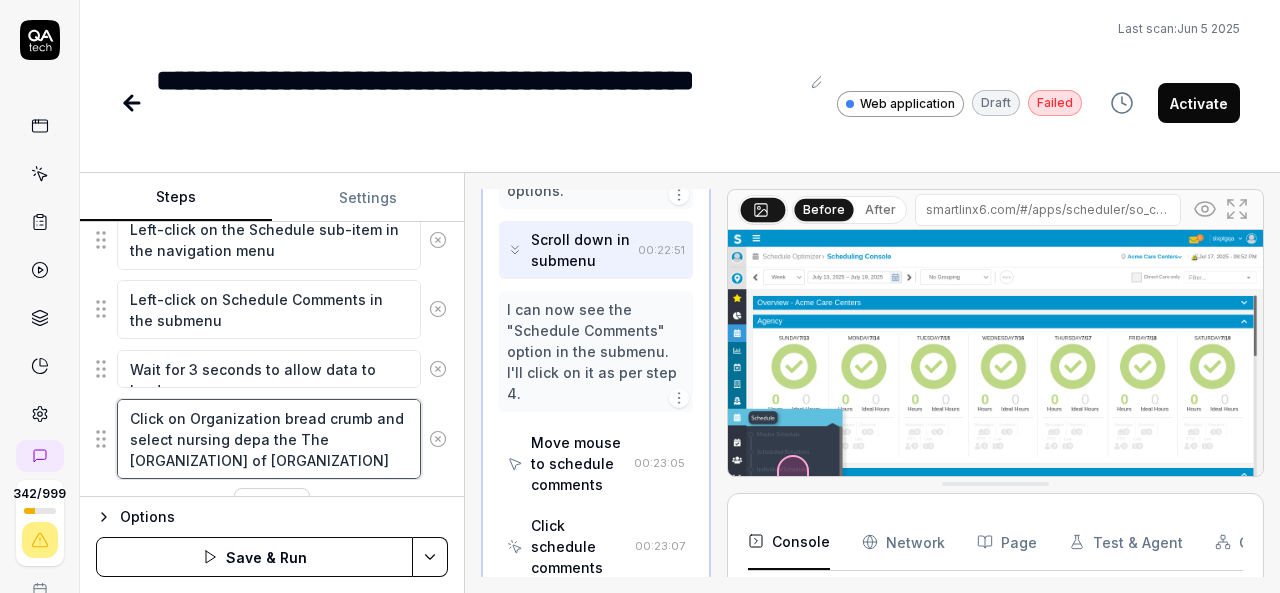 type on "*" 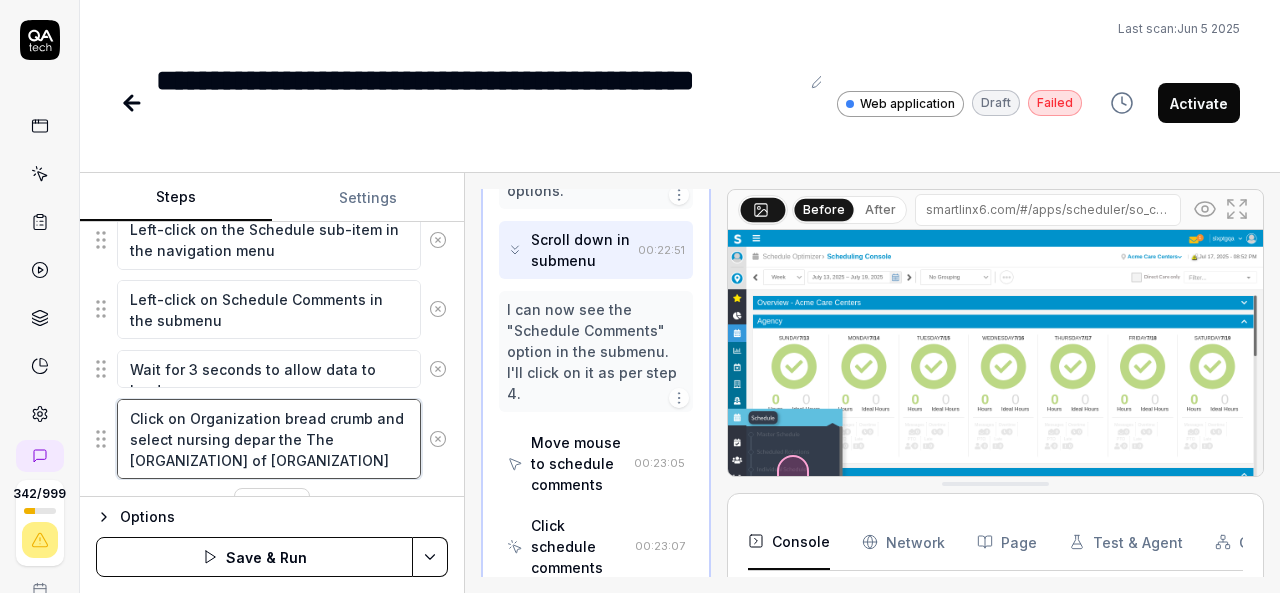 type on "*" 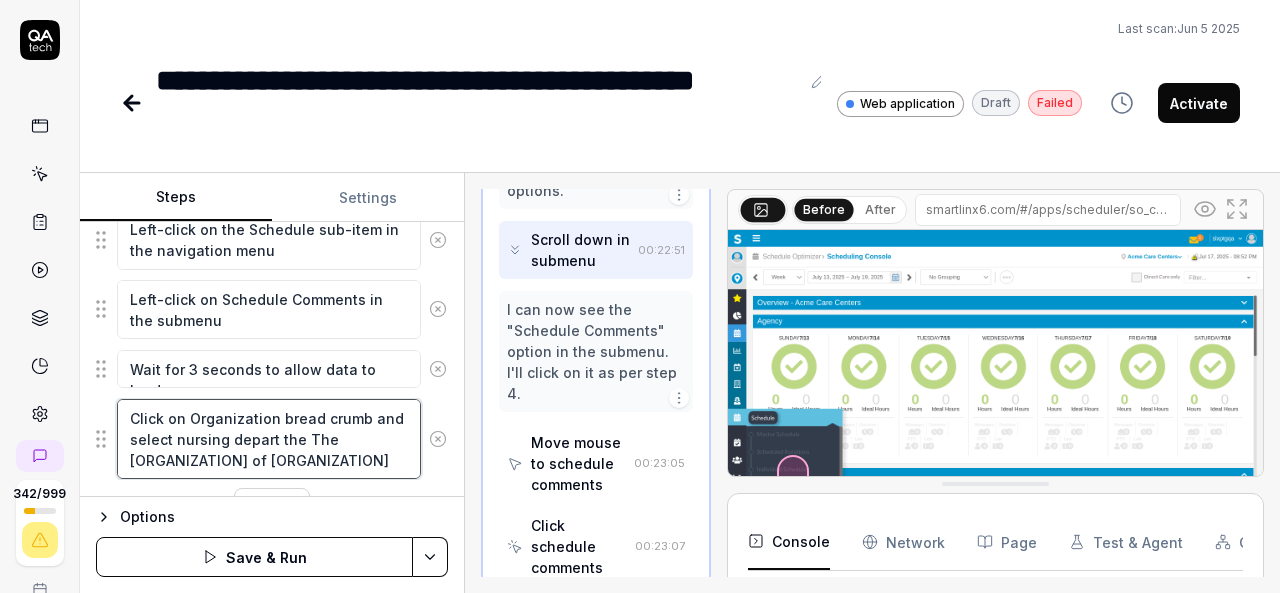 type on "*" 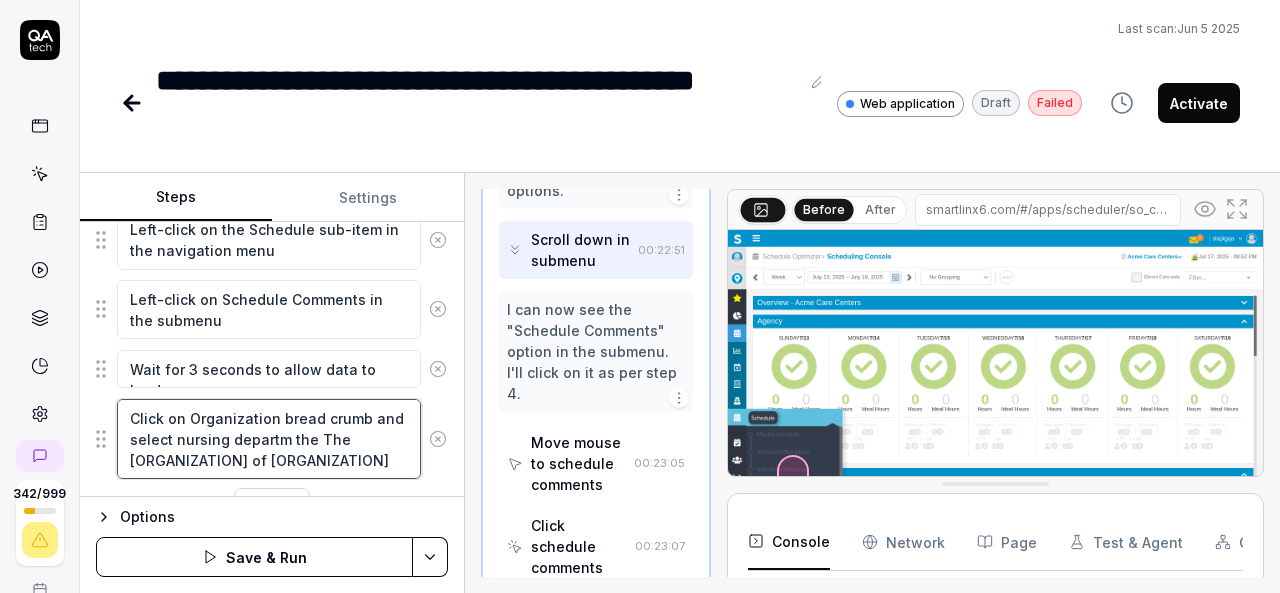 type on "*" 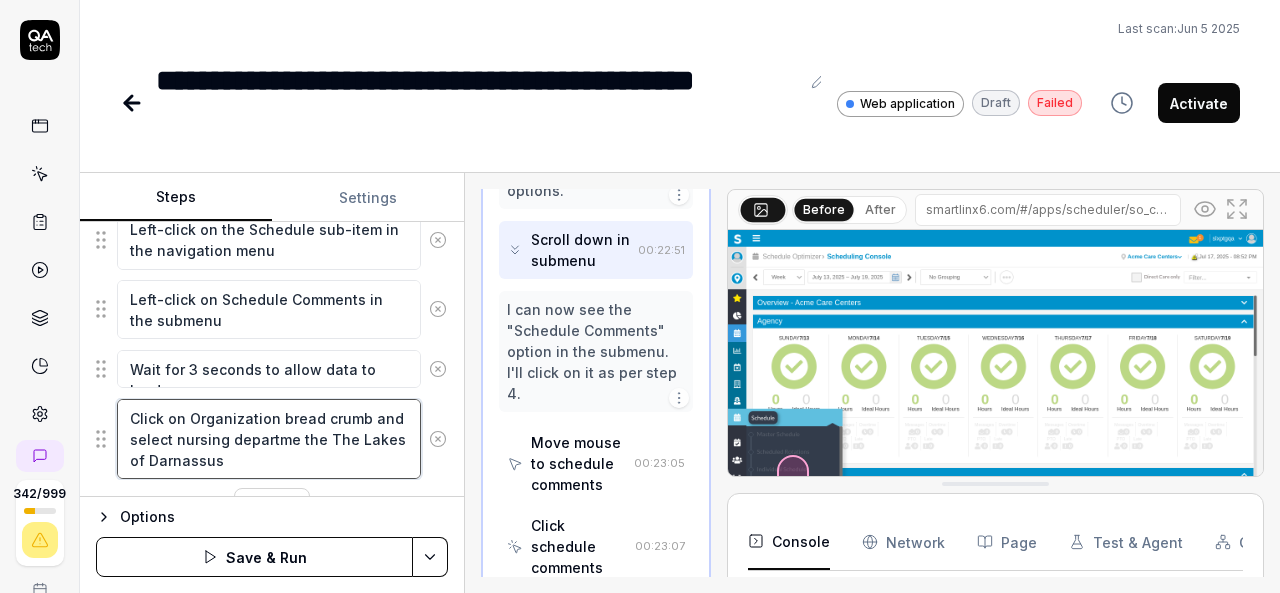 type on "*" 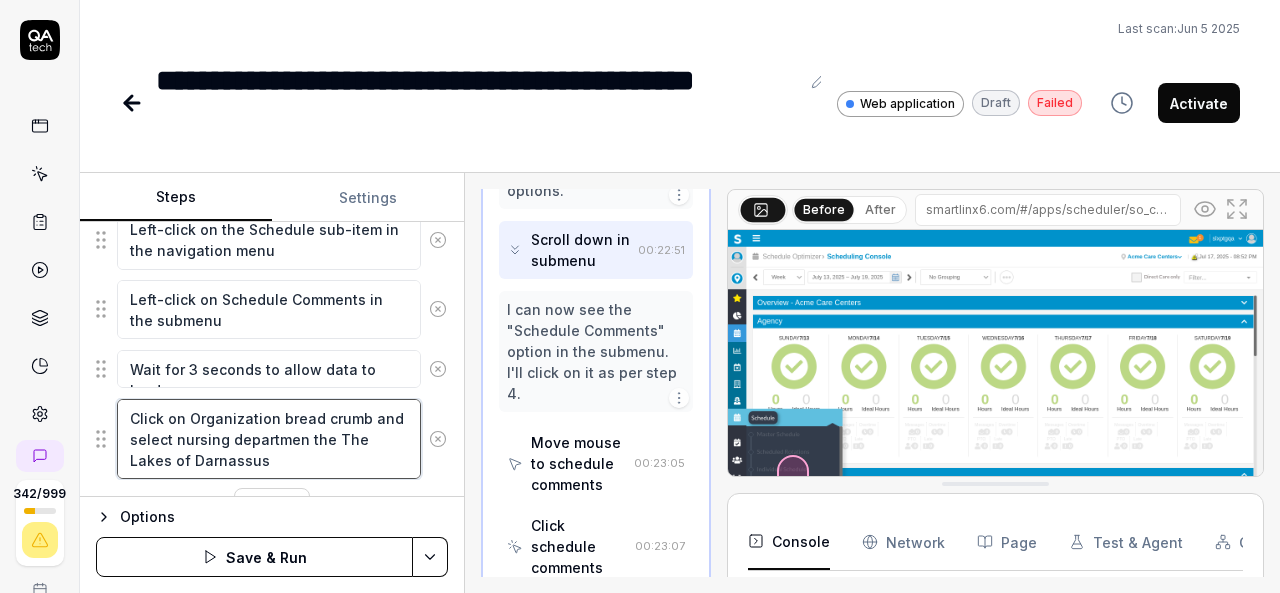 type on "*" 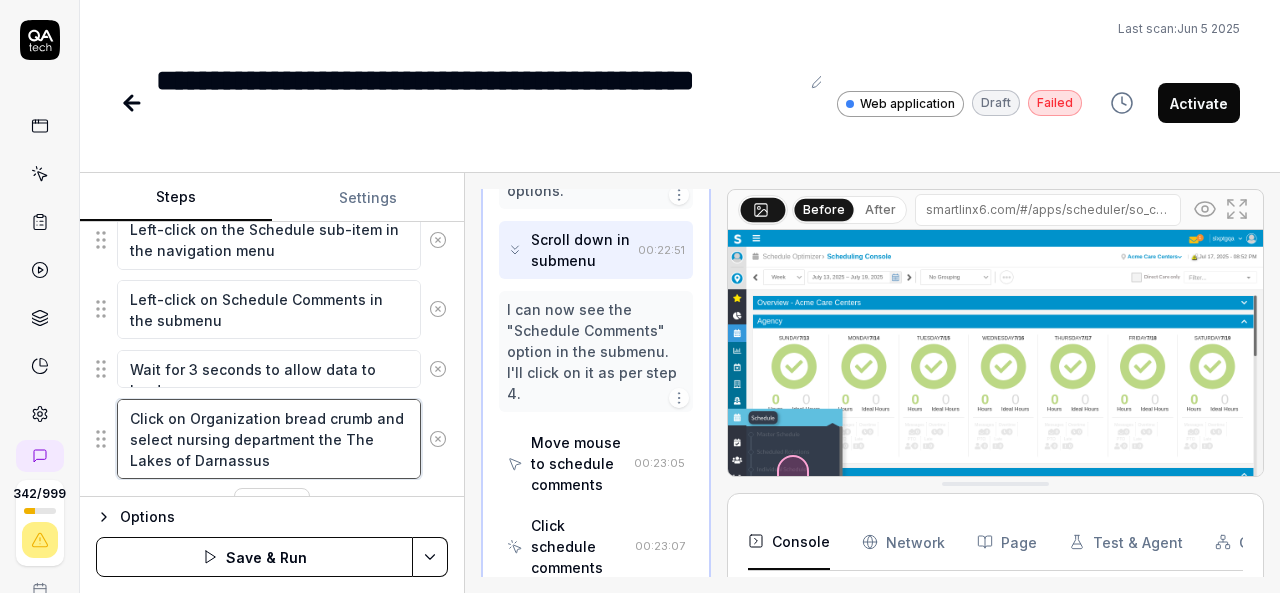type on "*" 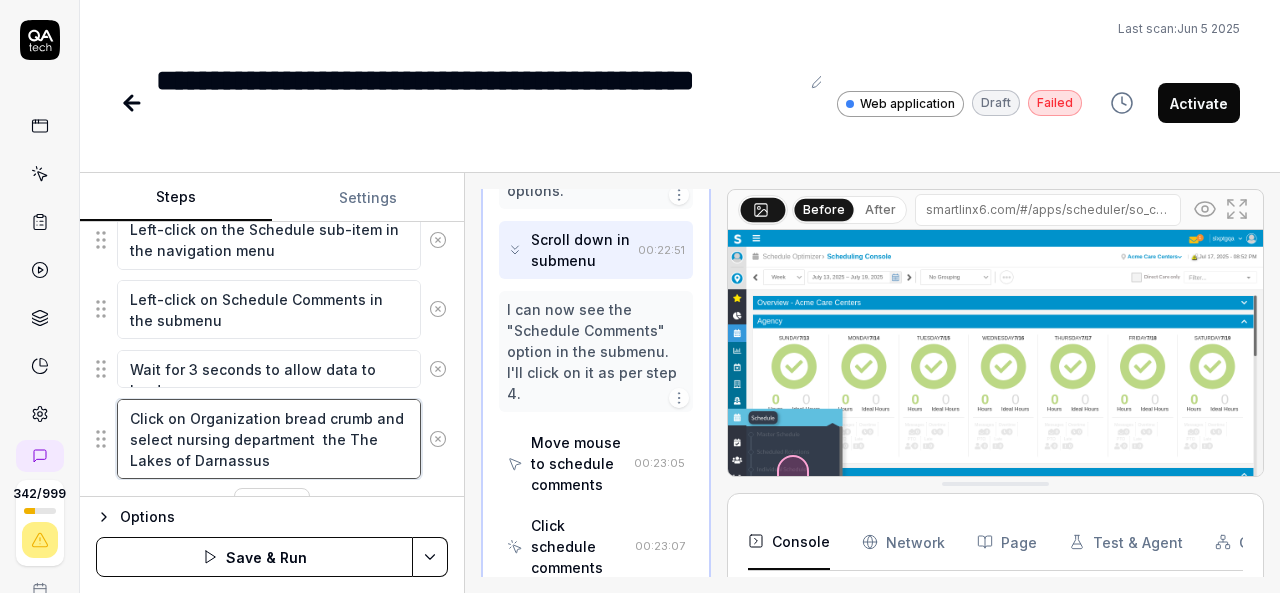 click on "Click on Organization bread crumb and select nursing department  the The Lakes of Darnassus" at bounding box center (269, 439) 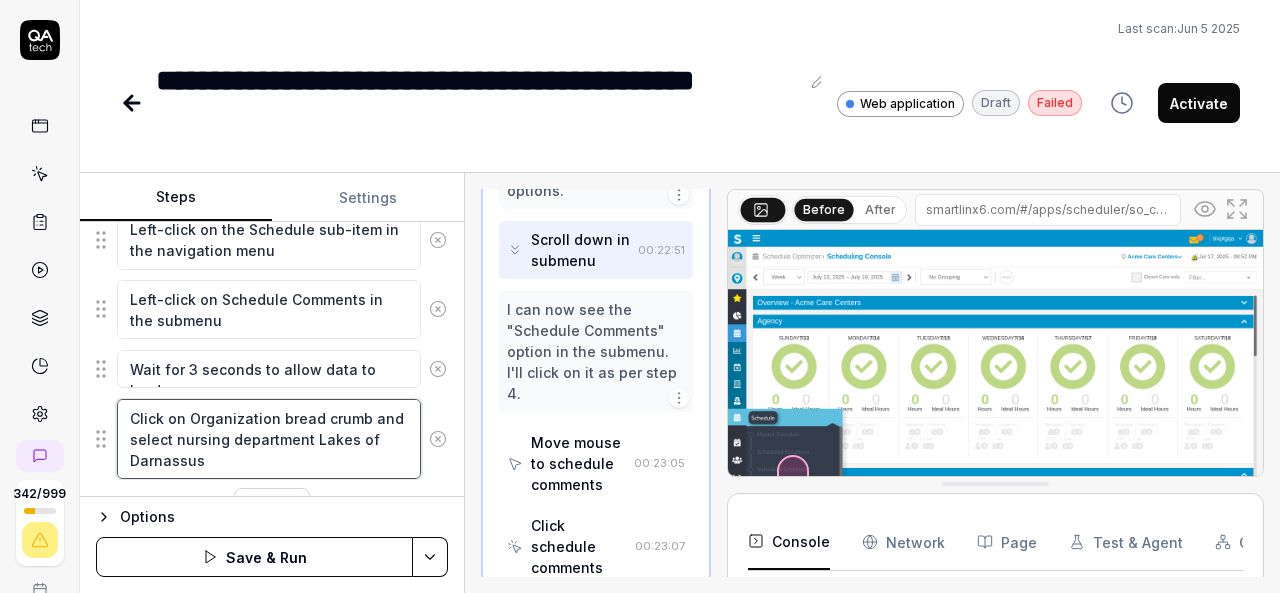 type on "*" 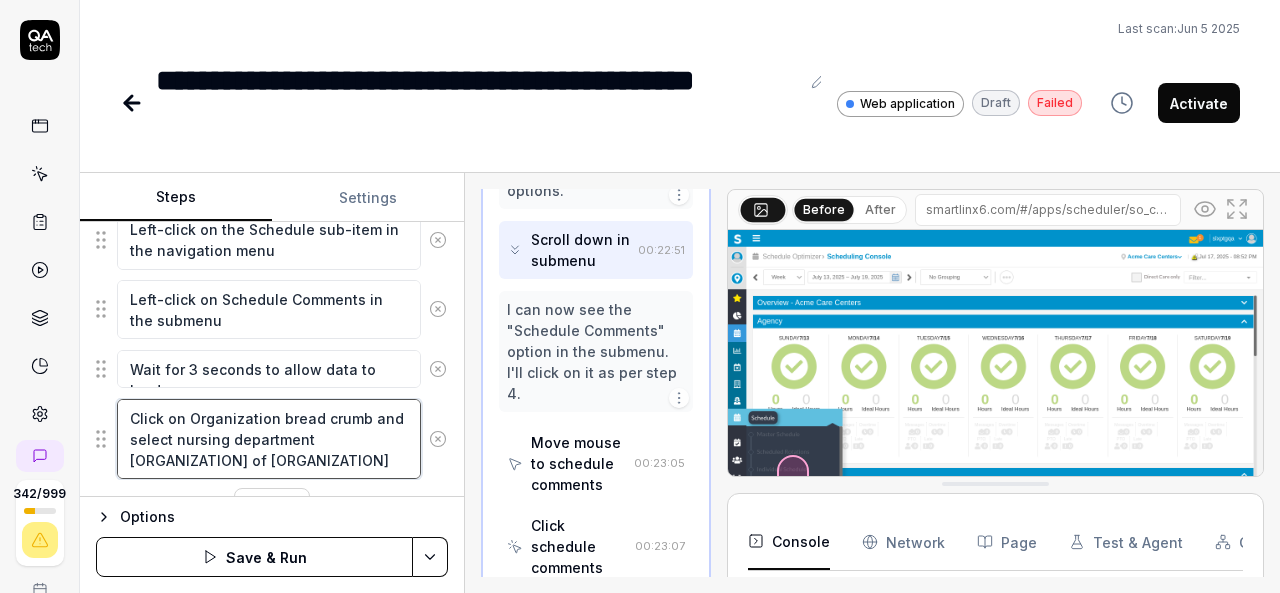 type on "*" 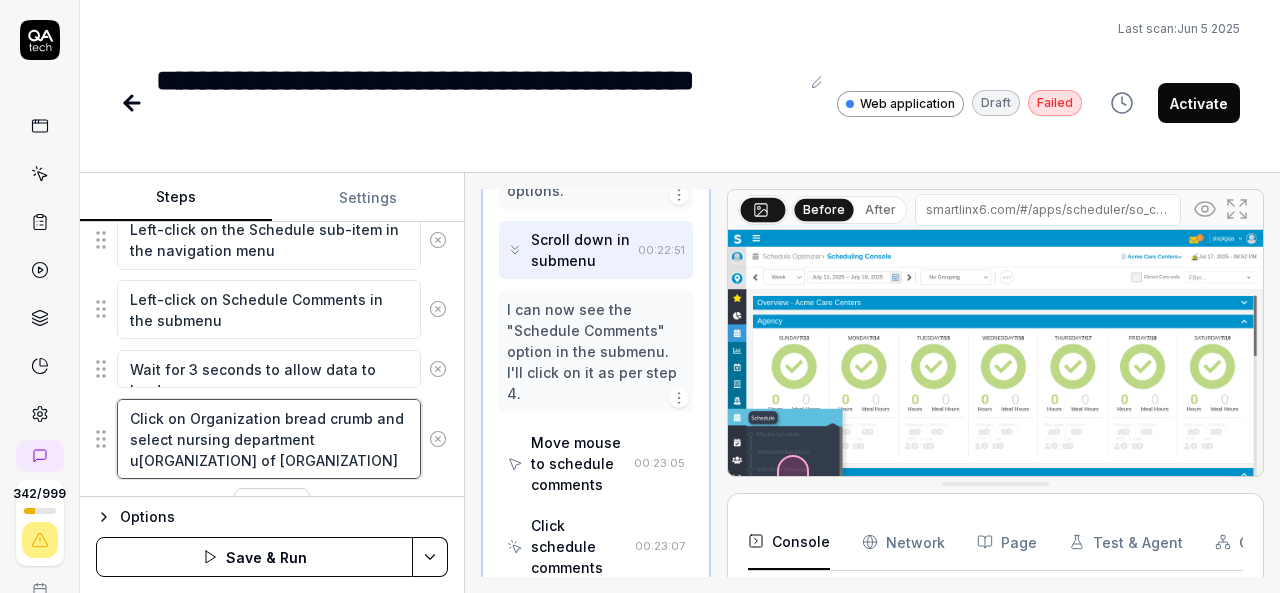 type on "*" 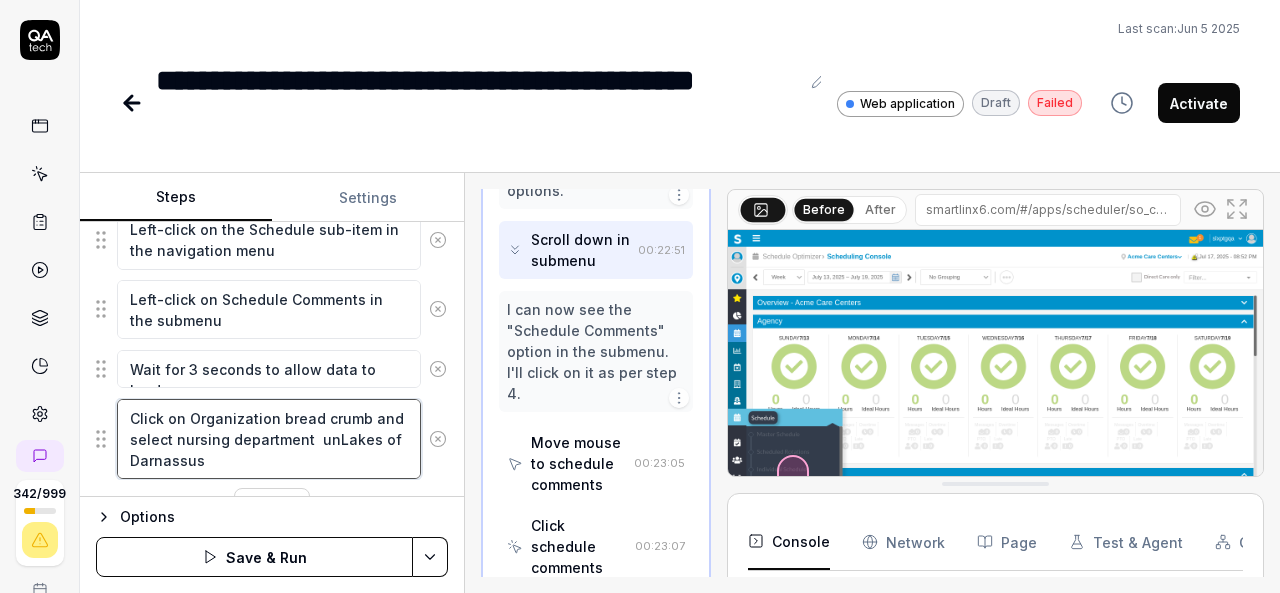 type 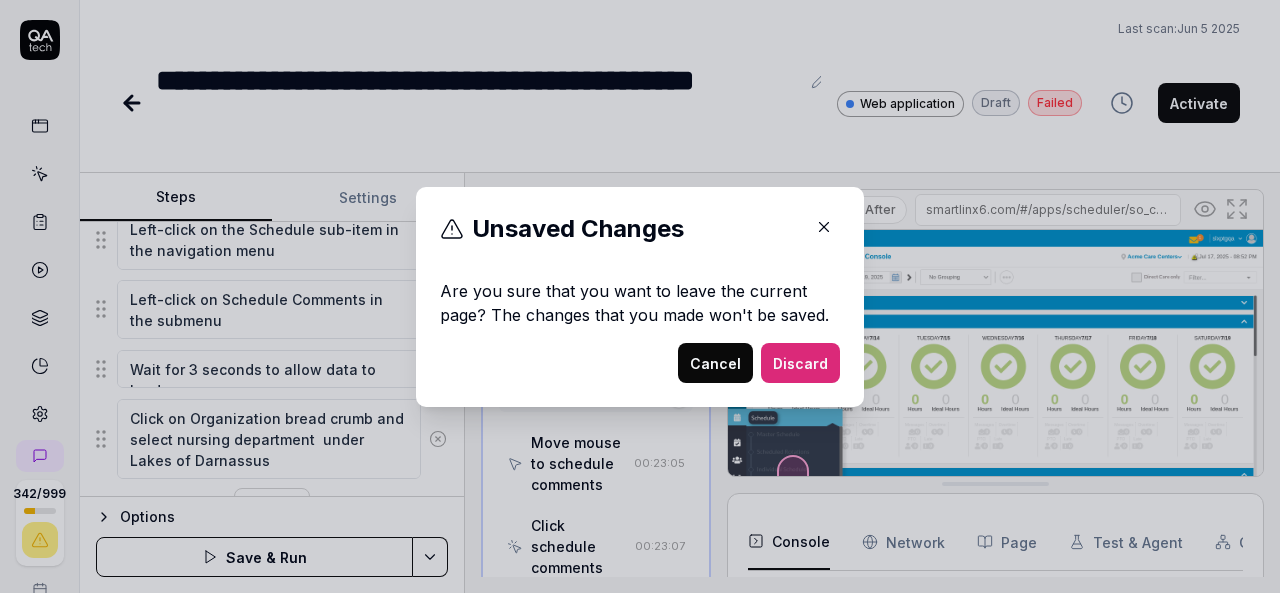 click 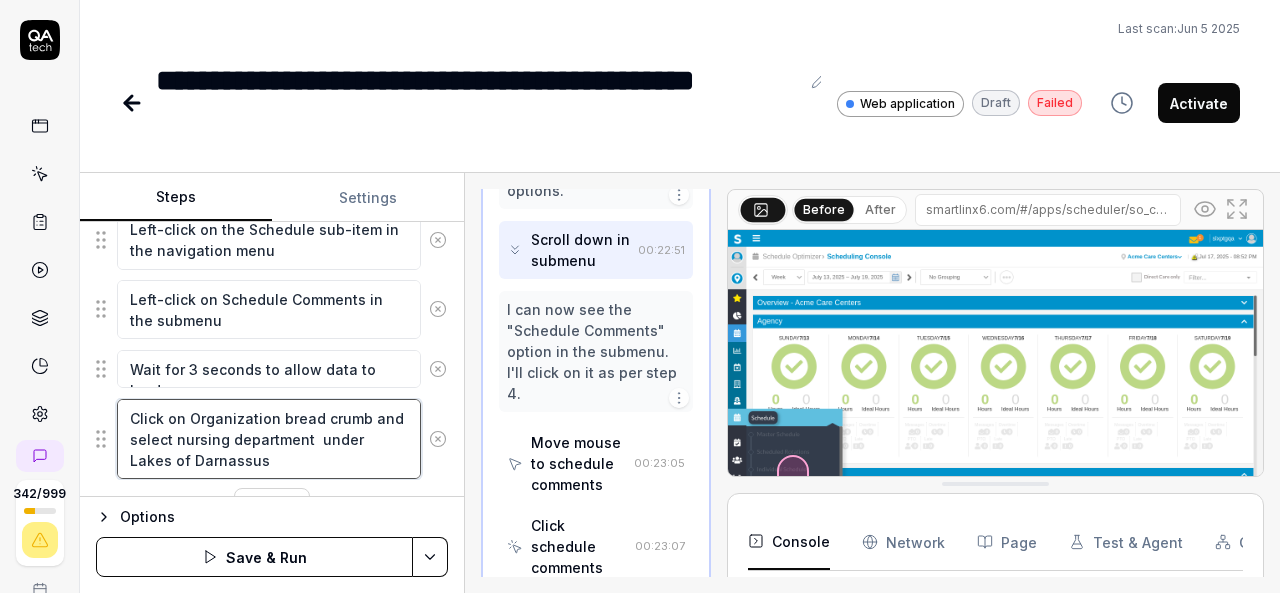 click on "Click on Organization bread crumb and select nursing department  under Lakes of Darnassus" at bounding box center (269, 439) 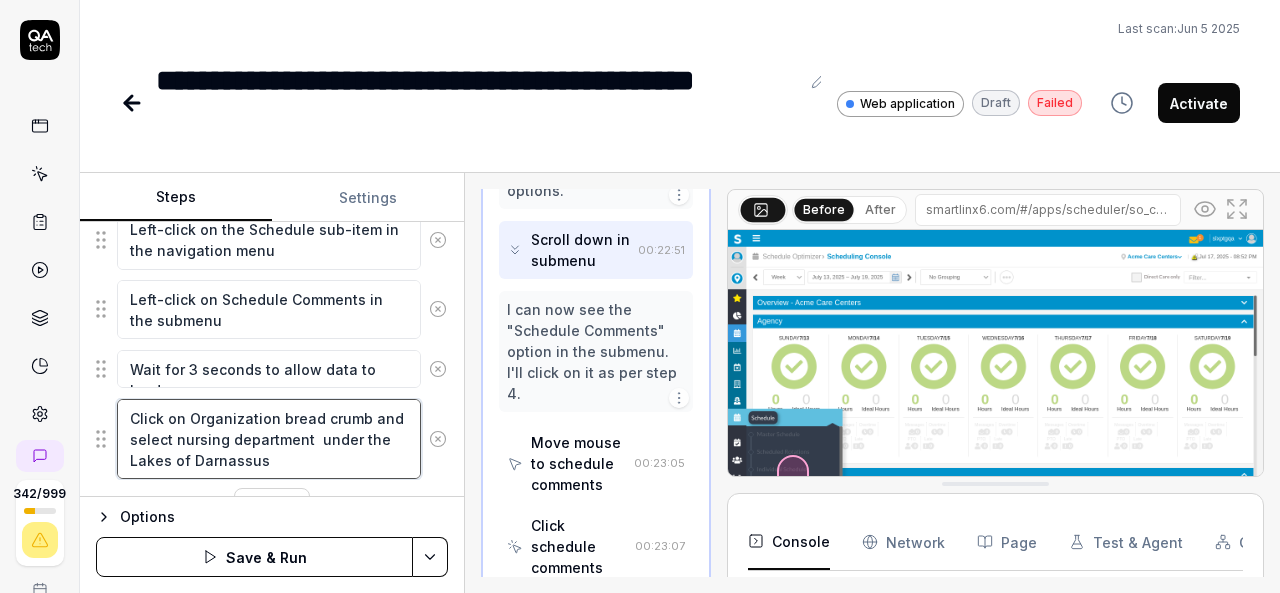 click on "Click on Organization bread crumb and select nursing department  under the Lakes of Darnassus" at bounding box center (269, 439) 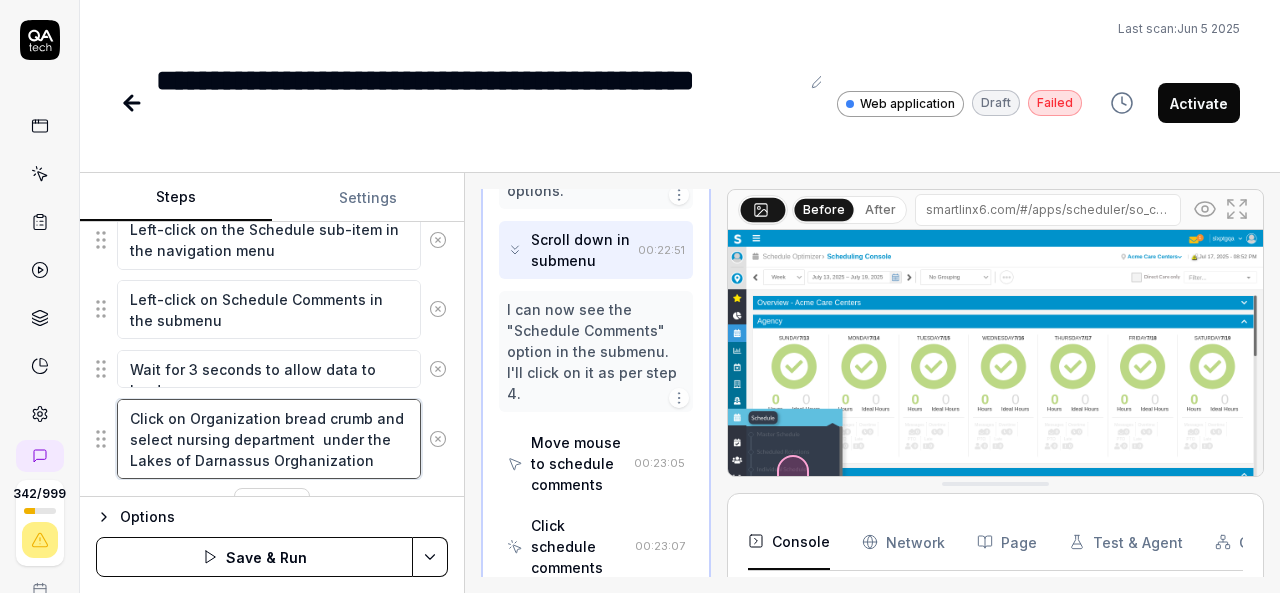 click on "Click on Organization bread crumb and select nursing department  under the Lakes of Darnassus Orghanization" at bounding box center [269, 439] 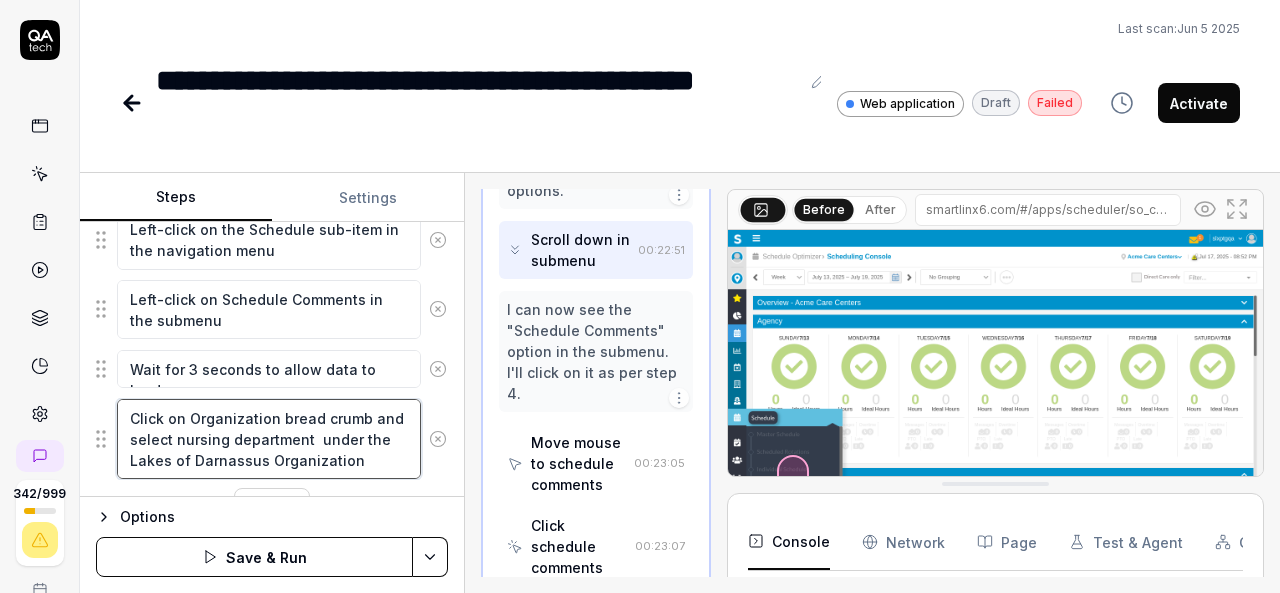 click on "Click on Organization bread crumb and select nursing department  under the Lakes of Darnassus Organization" at bounding box center [269, 439] 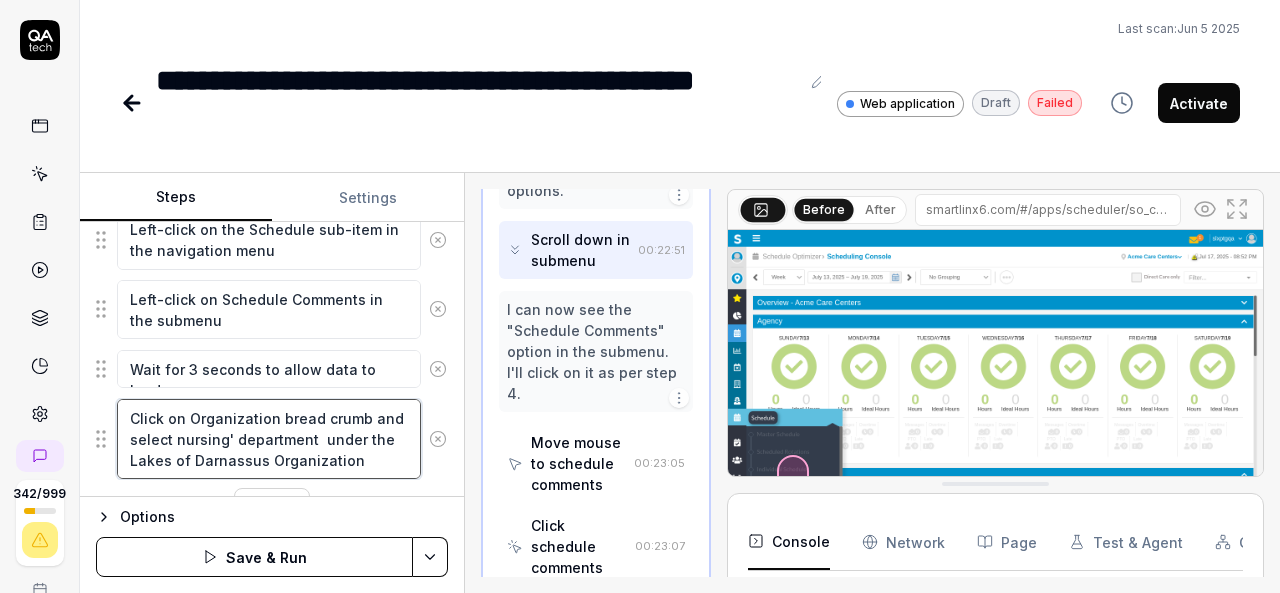 click on "Click on Organization bread crumb and select nursing' department  under the Lakes of Darnassus Organization" at bounding box center (269, 439) 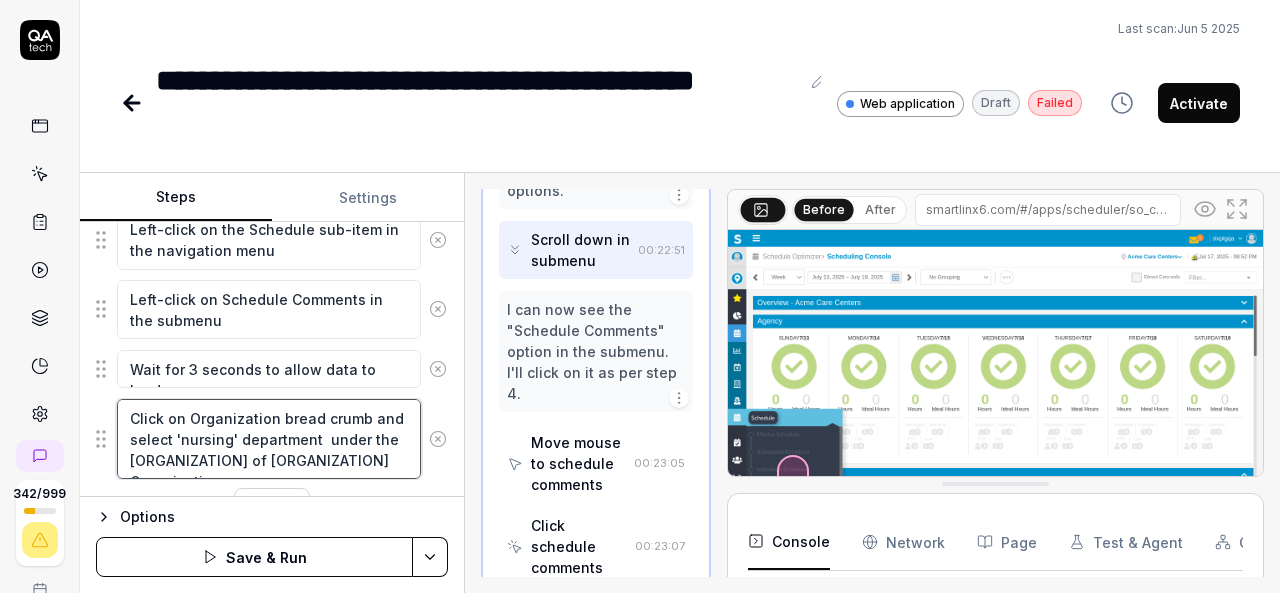 click on "Click on Organization bread crumb and select 'nursing' department  under the Lakes of Darnassus Organization" at bounding box center (269, 439) 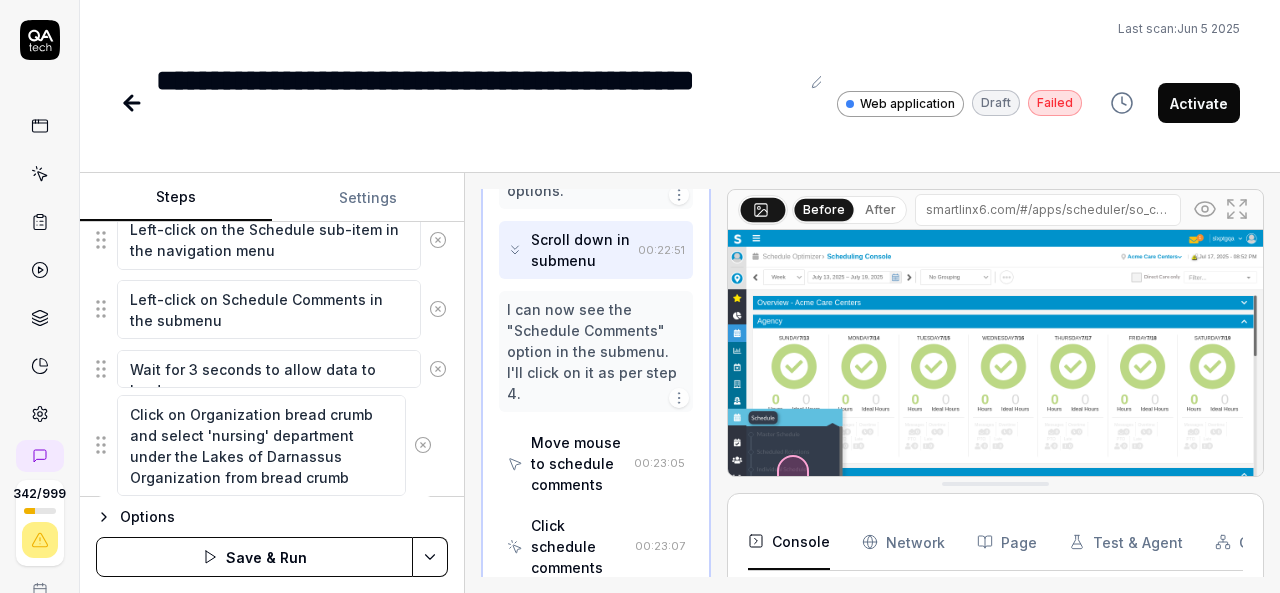 click on "Left-click to open the navigation menu Left-click on Schedule Optimizer in the navigation menu Left-click on the Schedule sub-item in the navigation menu Left-click on Schedule Comments in the submenu Wait for 3 seconds to allow data to load Click on Organization bread crumb and select 'nursing' department  under the Lakes of Darnassus Organization from bread crumb Click on Organization bread crumb and select 'nursing' department  under the Lakes of Darnassus Organization from bread crumb
To pick up a draggable item, press the space bar.
While dragging, use the arrow keys to move the item.
Press space again to drop the item in its new position, or press escape to cancel.
Draggable item 1c43ea7f-9269-4c4e-863f-1afae16df589 was moved over droppable area 1c43ea7f-9269-4c4e-863f-1afae16df589." at bounding box center (272, 295) 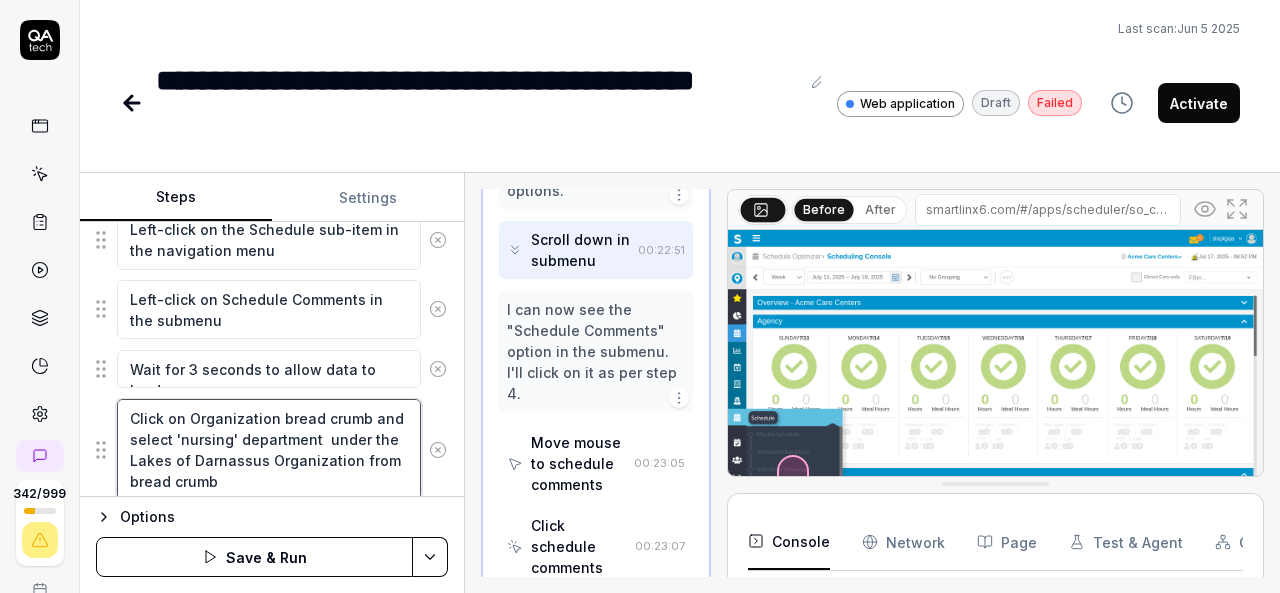 click on "Click on Organization bread crumb and select 'nursing' department  under the Lakes of Darnassus Organization from bread crumb" at bounding box center [269, 449] 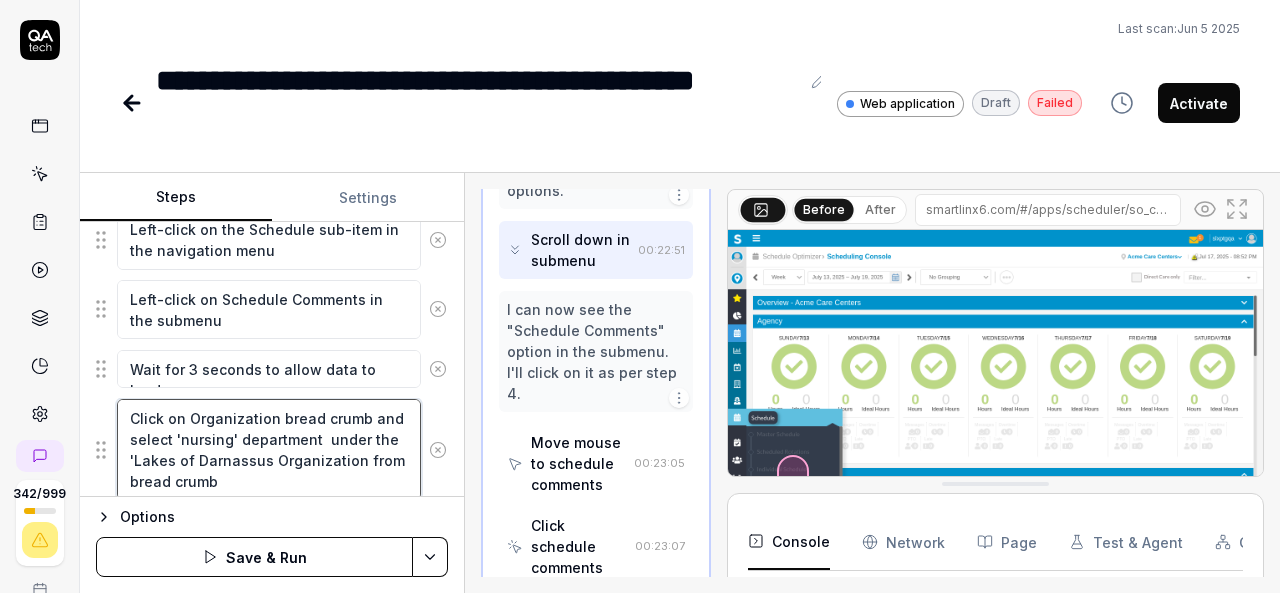 click on "Click on Organization bread crumb and select 'nursing' department  under the 'Lakes of Darnassus Organization from bread crumb" at bounding box center (269, 449) 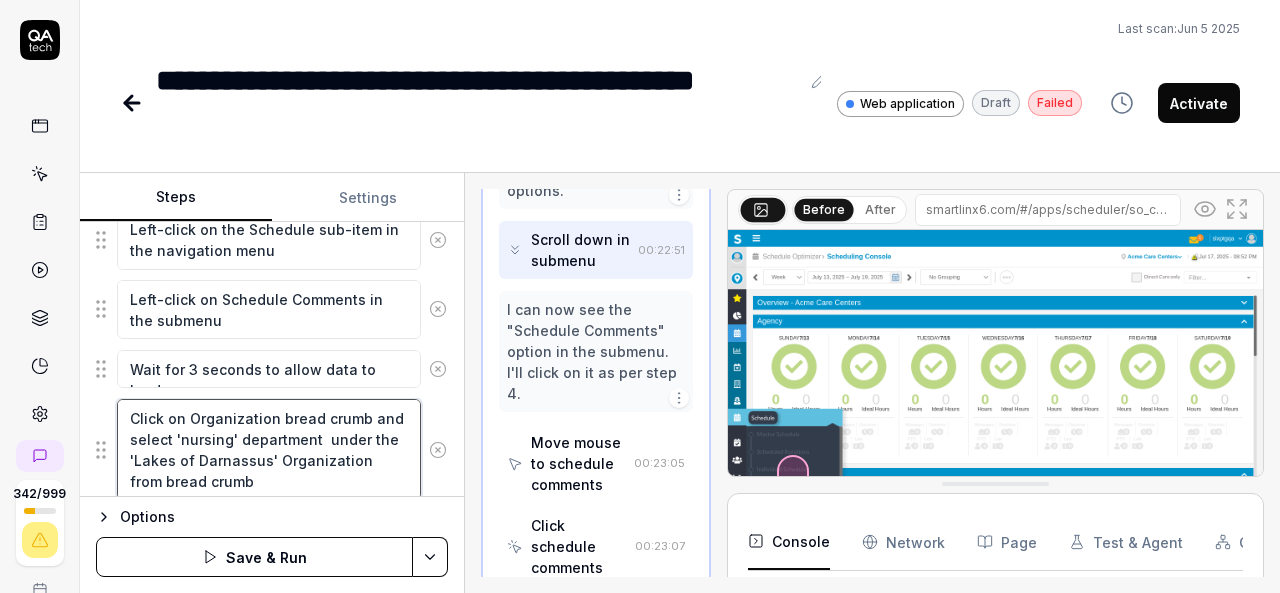 click on "Click on Organization bread crumb and select 'nursing' department  under the 'Lakes of Darnassus' Organization from bread crumb" at bounding box center (269, 449) 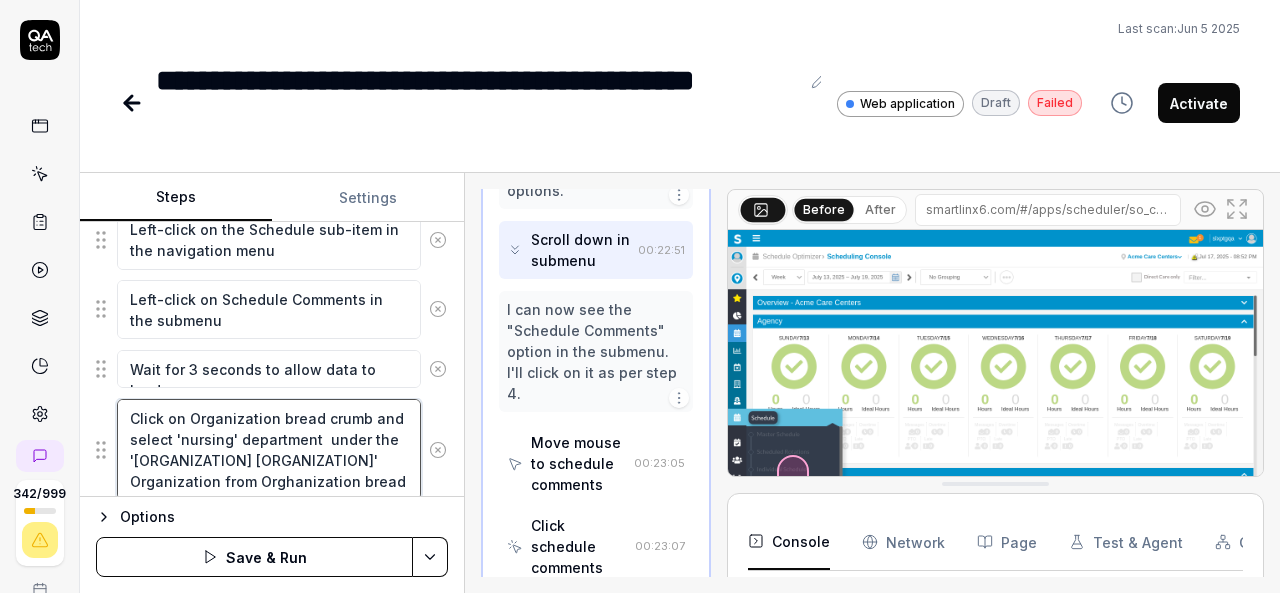 click on "Click on Organization bread crumb and select 'nursing' department  under the 'Lakes of Darnassus' Organization from Orghanization bread crumb" at bounding box center (269, 449) 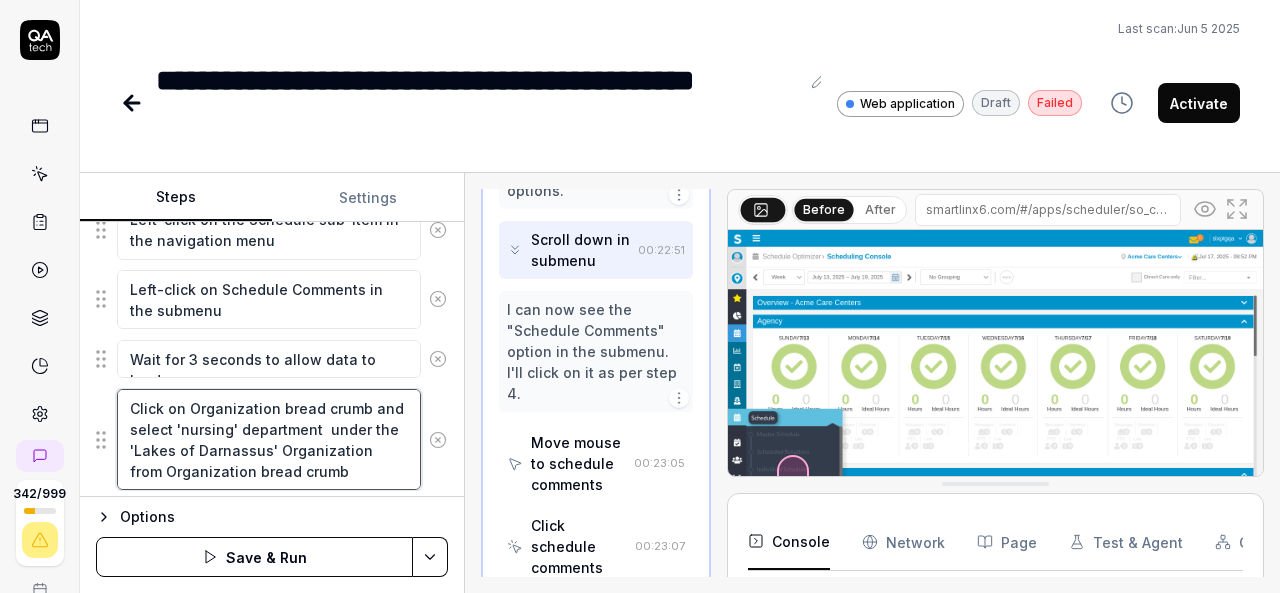 scroll, scrollTop: 409, scrollLeft: 0, axis: vertical 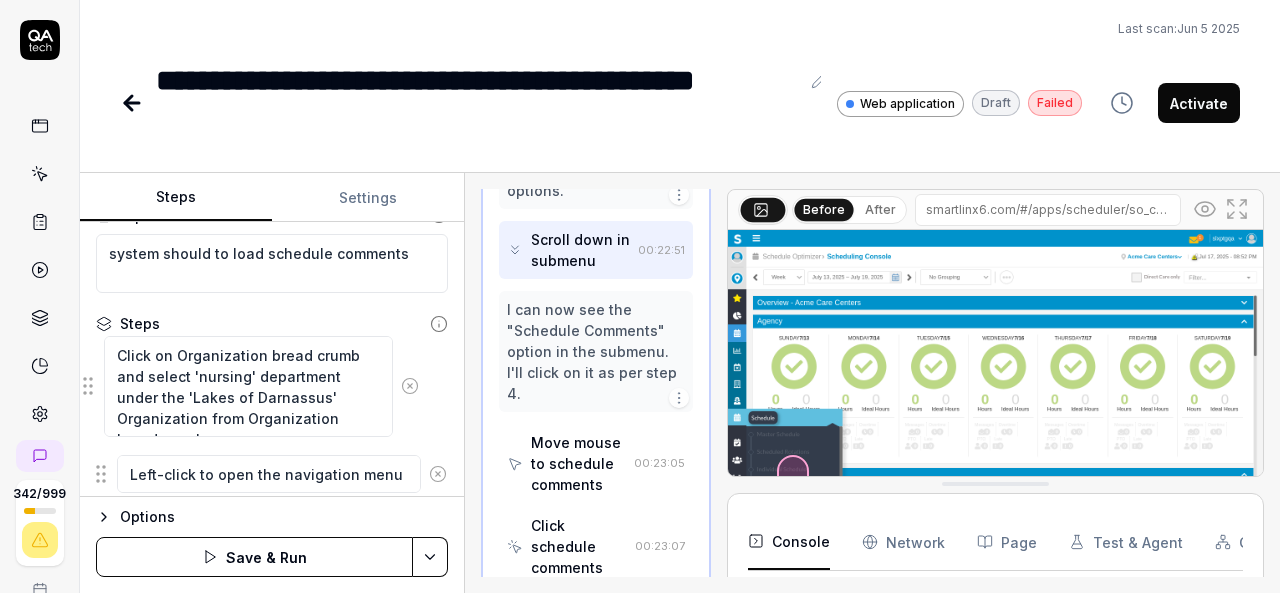 drag, startPoint x: 98, startPoint y: 429, endPoint x: 86, endPoint y: 386, distance: 44.64303 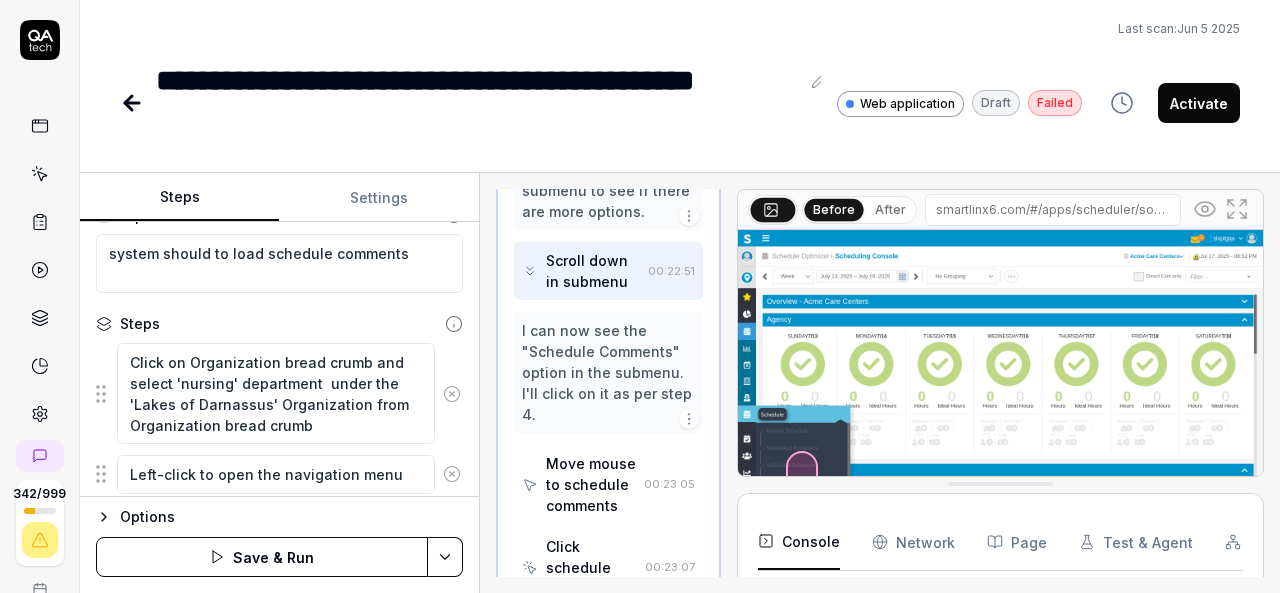 scroll, scrollTop: 1438, scrollLeft: 0, axis: vertical 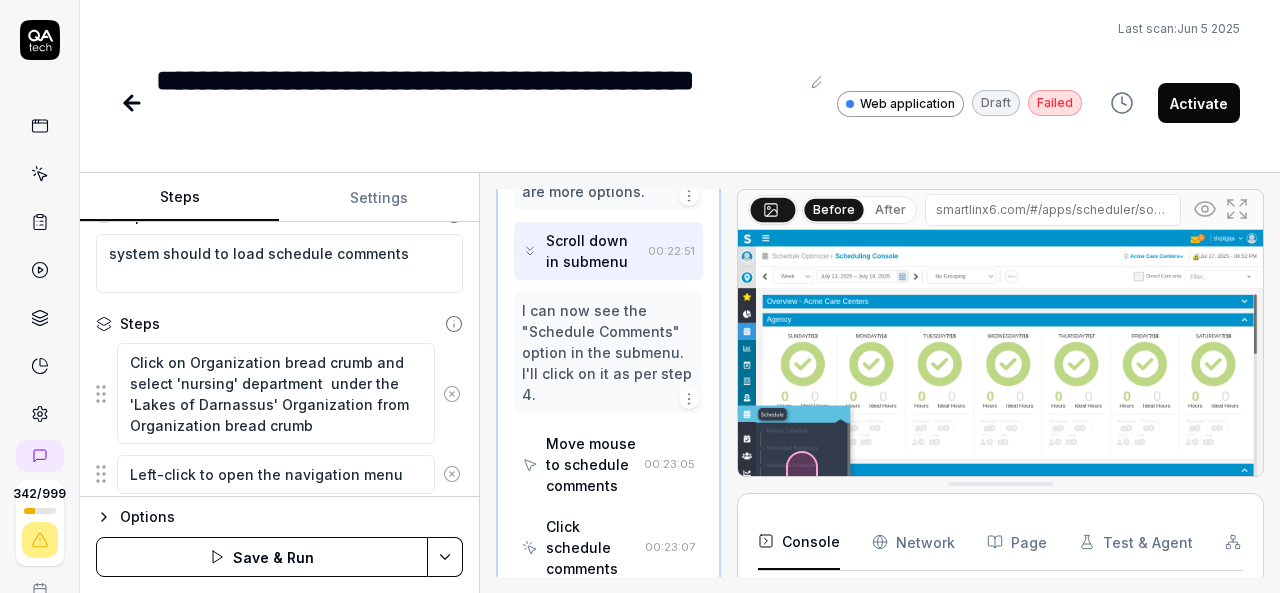 click on "Steps Settings Goal Verify user is able to load schedule comments Expected result system should to load schedule comments Steps Click on Organization bread crumb and select 'nursing' department  under the 'Lakes of Darnassus' Organization from Organization bread crumb Left-click to open the navigation menu Left-click on Schedule Optimizer in the navigation menu Left-click on the Schedule sub-item in the navigation menu Left-click on Schedule Comments in the submenu Wait for 3 seconds to allow data to load
To pick up a draggable item, press the space bar.
While dragging, use the arrow keys to move the item.
Press space again to drop the item in its new position, or press escape to cancel.
Draggable item 1c43ea7f-9269-4c4e-863f-1afae16df589 was dropped over droppable area c5ca1744-3731-4616-b1f9-3f727dbde6a3 Options Save & Run Open browser 00:19:15 V6-DemoProd https://www.smartlinx6.com/#/apps?orgLevelId=1 Left-click to open the navigation menu 00:19:31 00:19:45 Waiting for page to load 00:19:56" at bounding box center (680, 383) 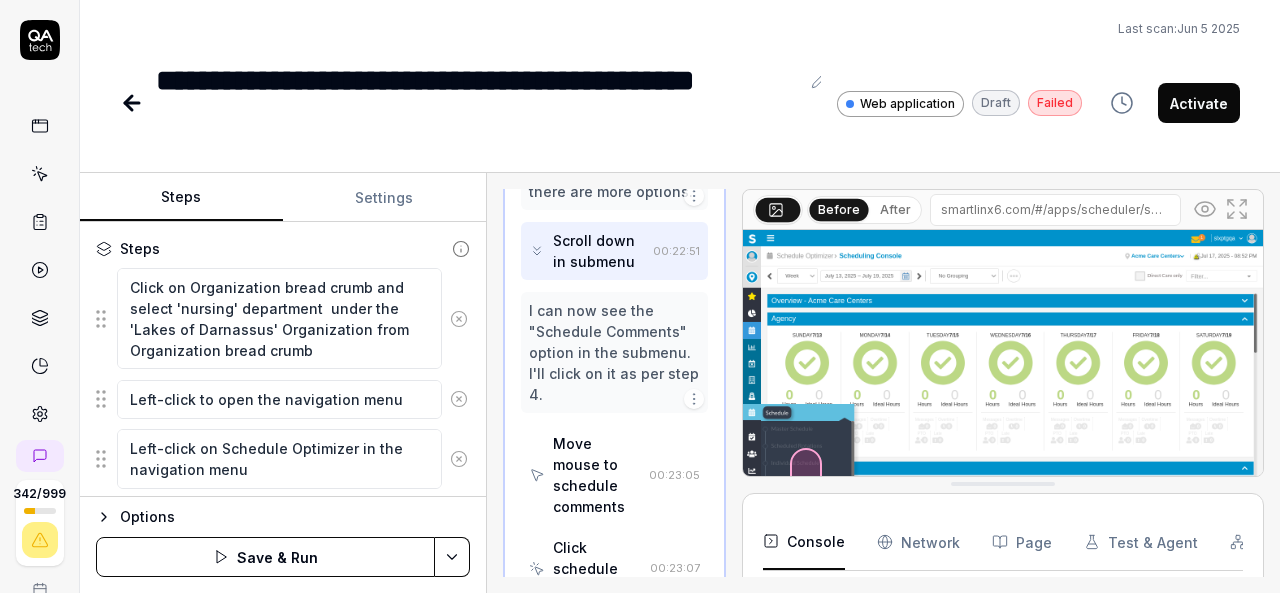 scroll, scrollTop: 217, scrollLeft: 0, axis: vertical 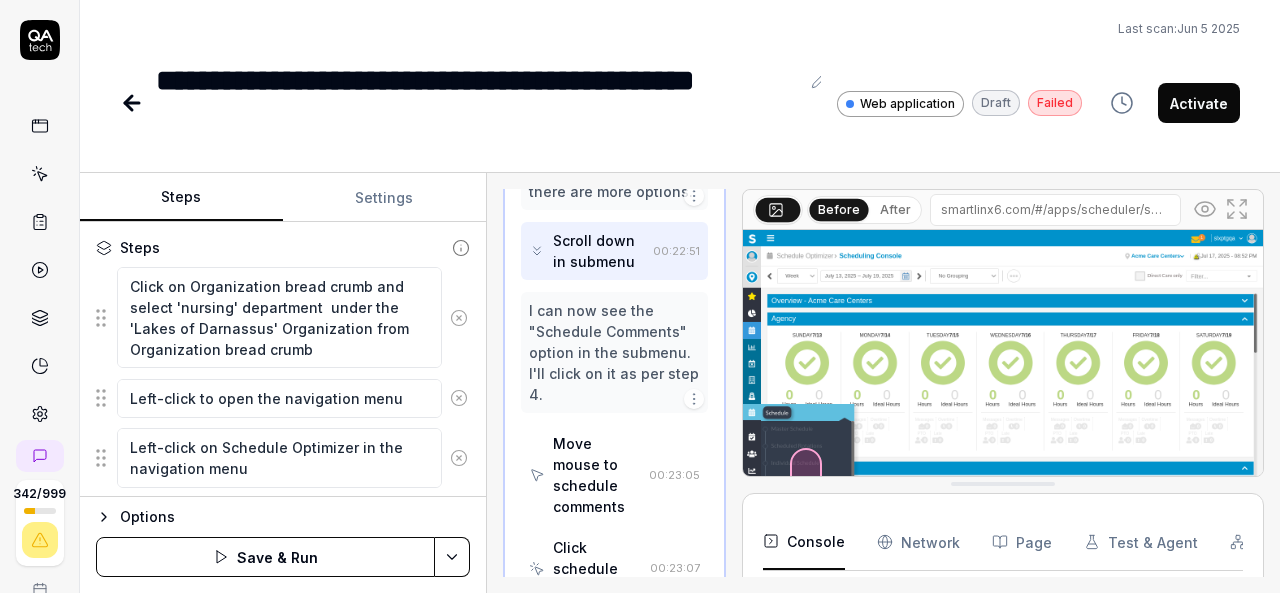 click on "Save & Run" at bounding box center [265, 557] 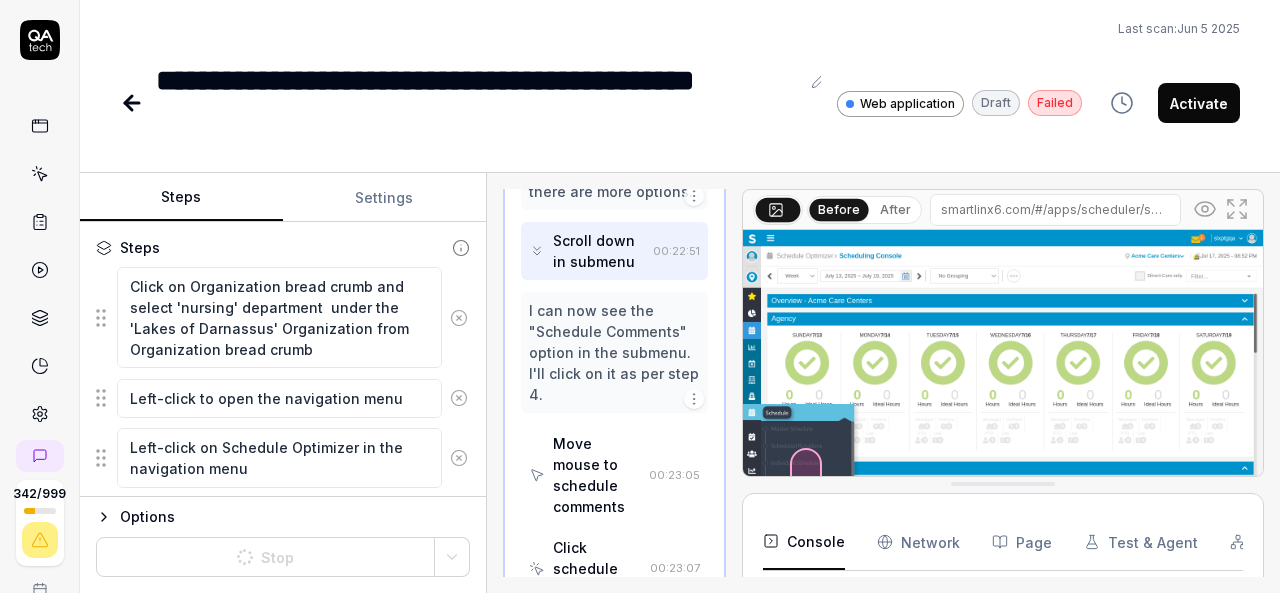 scroll, scrollTop: 454, scrollLeft: 0, axis: vertical 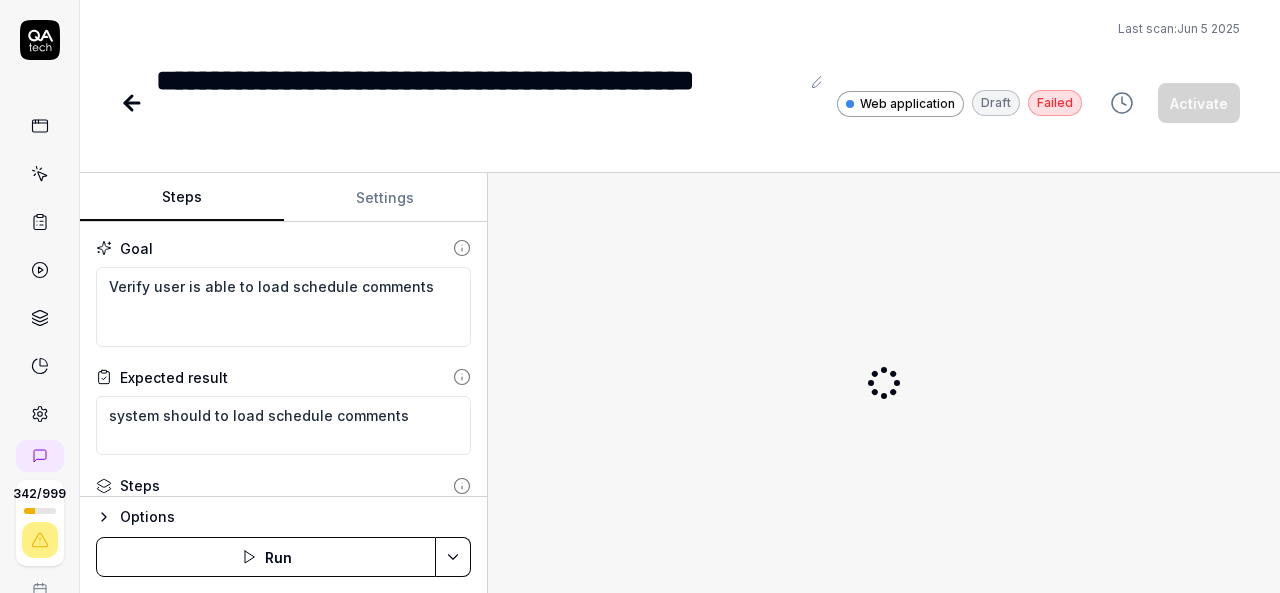 click on "Steps Settings Goal Verify user is able to load schedule comments Expected result system should to load schedule comments Steps Click on Organization bread crumb and select 'nursing' department under the 'Lakes of Darnassus' Organization from Organization bread crumb Left-click to open the navigation menu Left-click on Schedule Optimizer in the navigation menu Left-click on the Schedule sub-item in the navigation menu Left-click on Schedule Comments in the submenu Wait for 3 seconds to allow data to load To pick up a draggable item, press the space bar. While dragging, use the arrow keys to move the item. Press space again to drop the item in its new position, or press escape to cancel. Options Run" at bounding box center [680, 383] 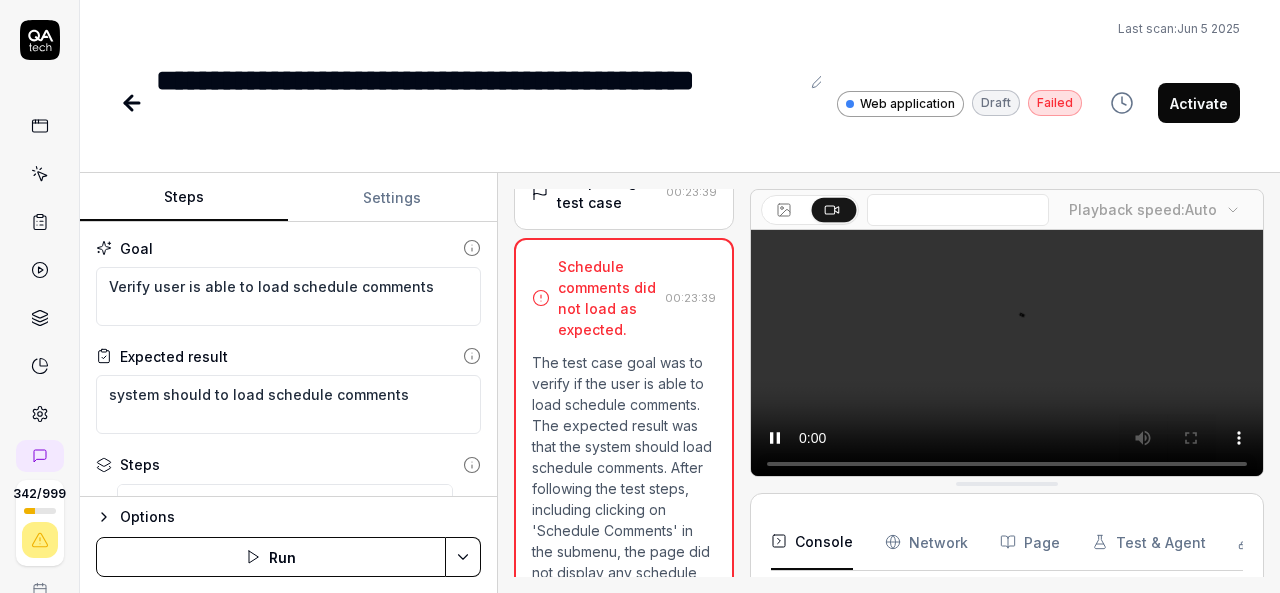 scroll, scrollTop: 1552, scrollLeft: 0, axis: vertical 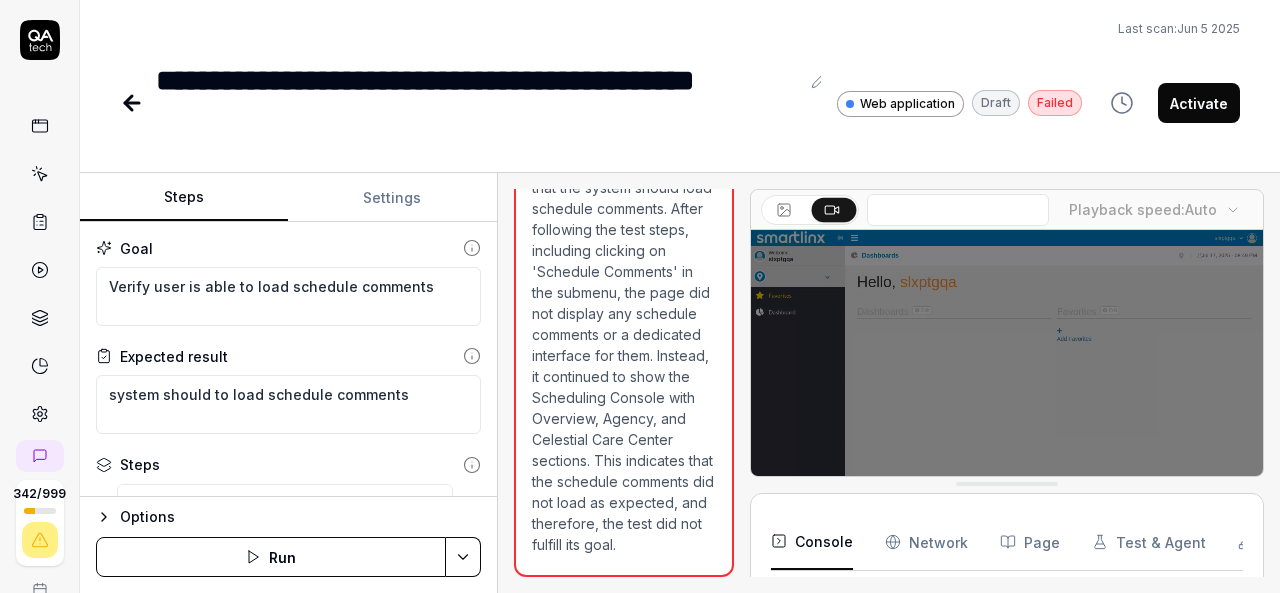 click on "Run" at bounding box center [271, 557] 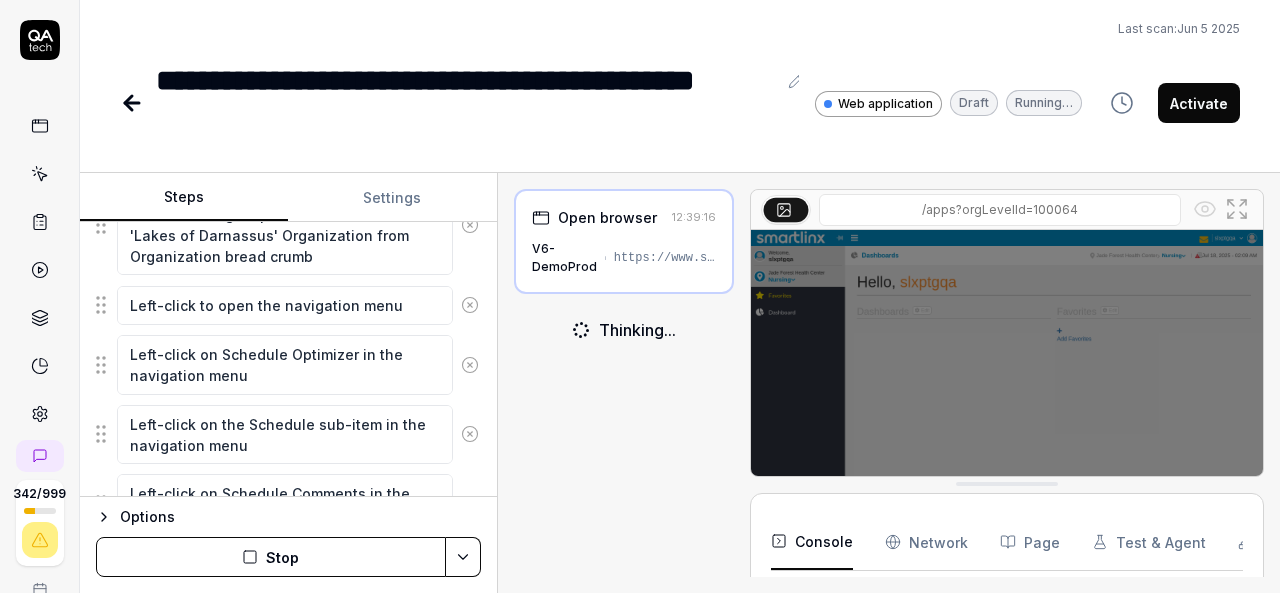 scroll, scrollTop: 313, scrollLeft: 0, axis: vertical 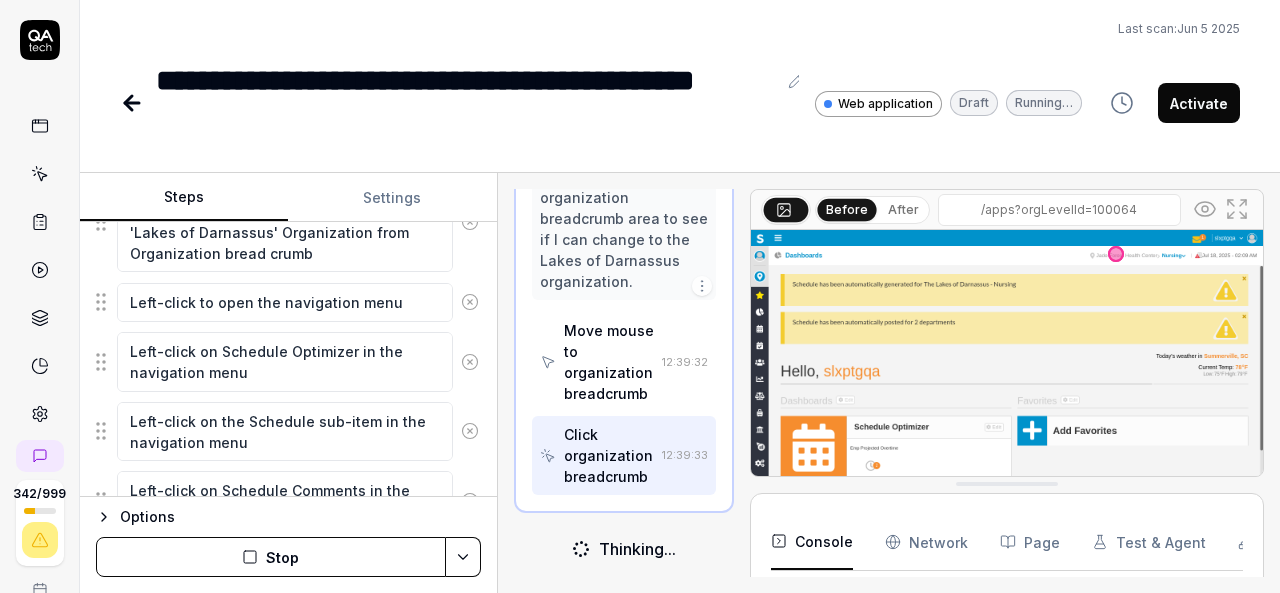 click on "**********" at bounding box center (680, 74) 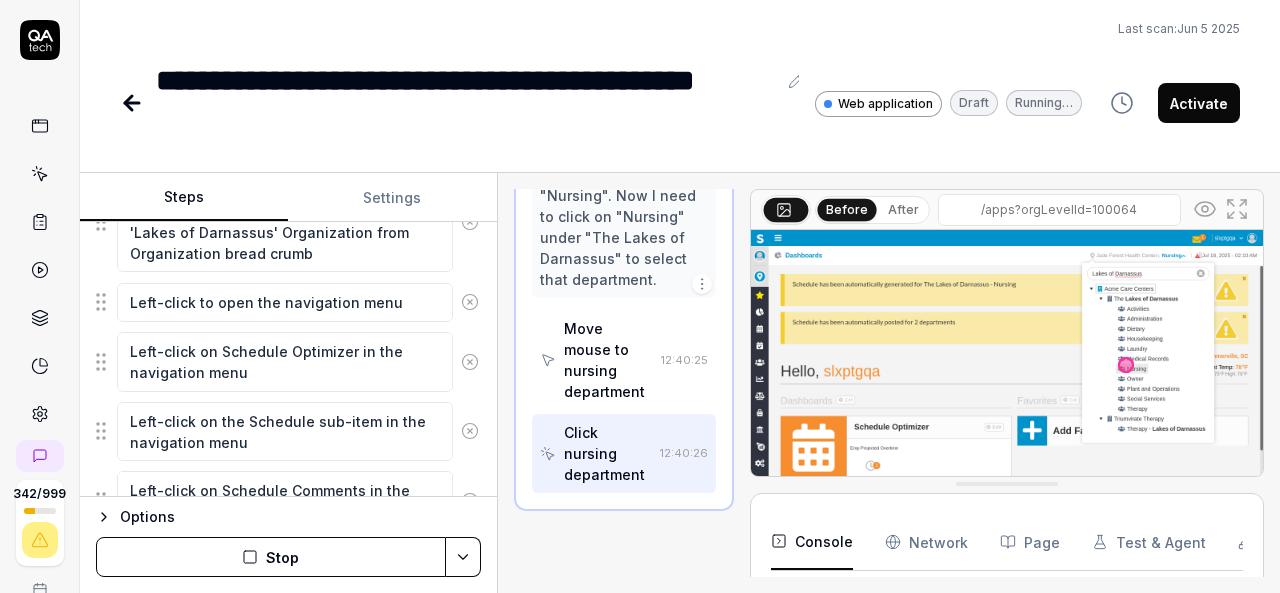 scroll, scrollTop: 4508, scrollLeft: 0, axis: vertical 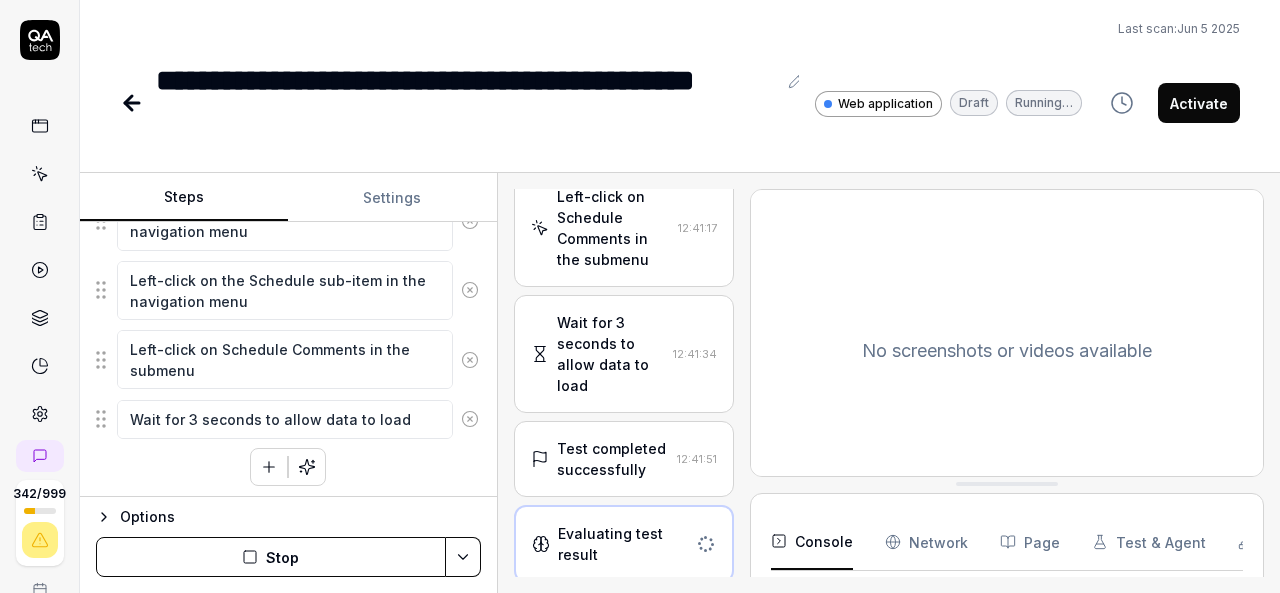 type on "*" 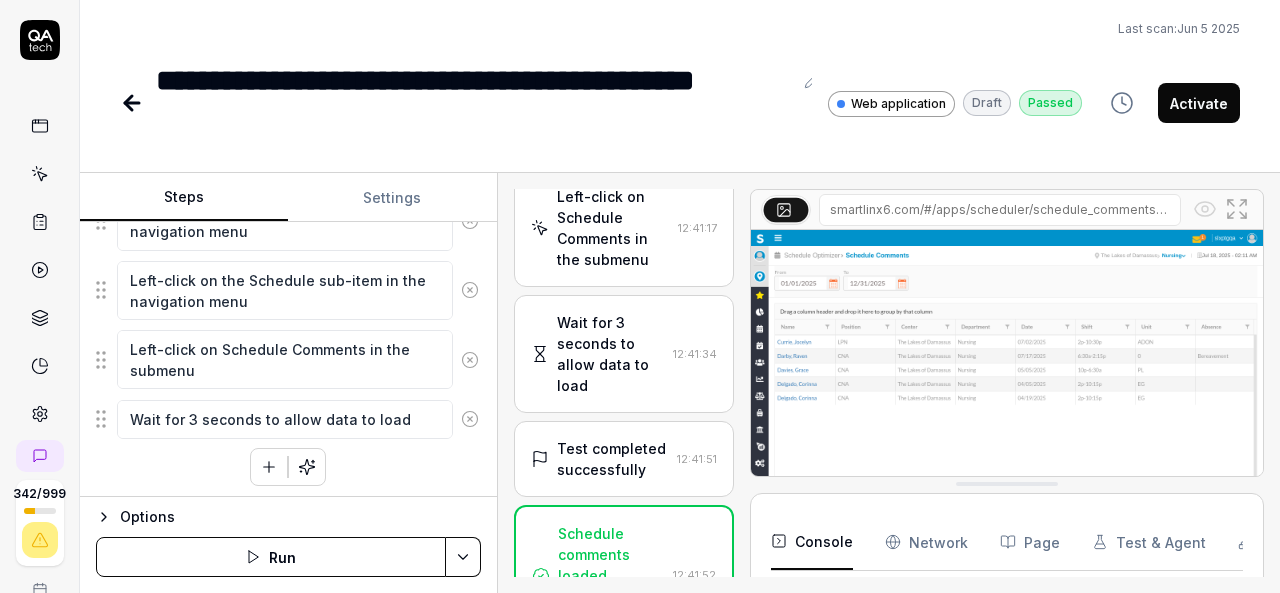click 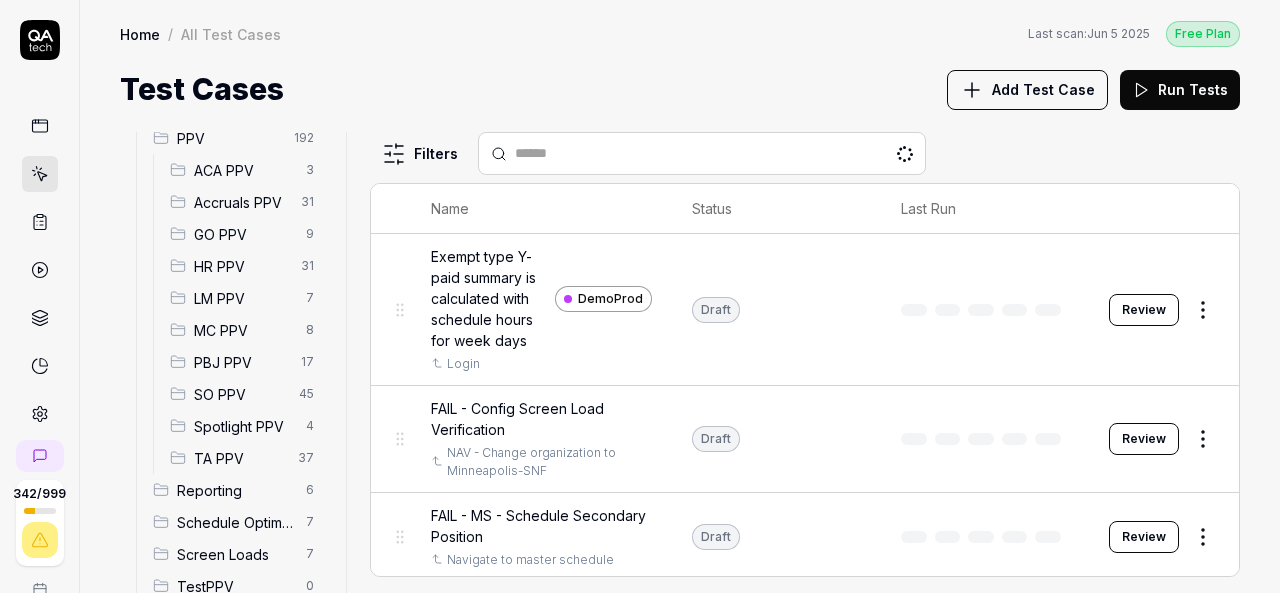 scroll, scrollTop: 331, scrollLeft: 0, axis: vertical 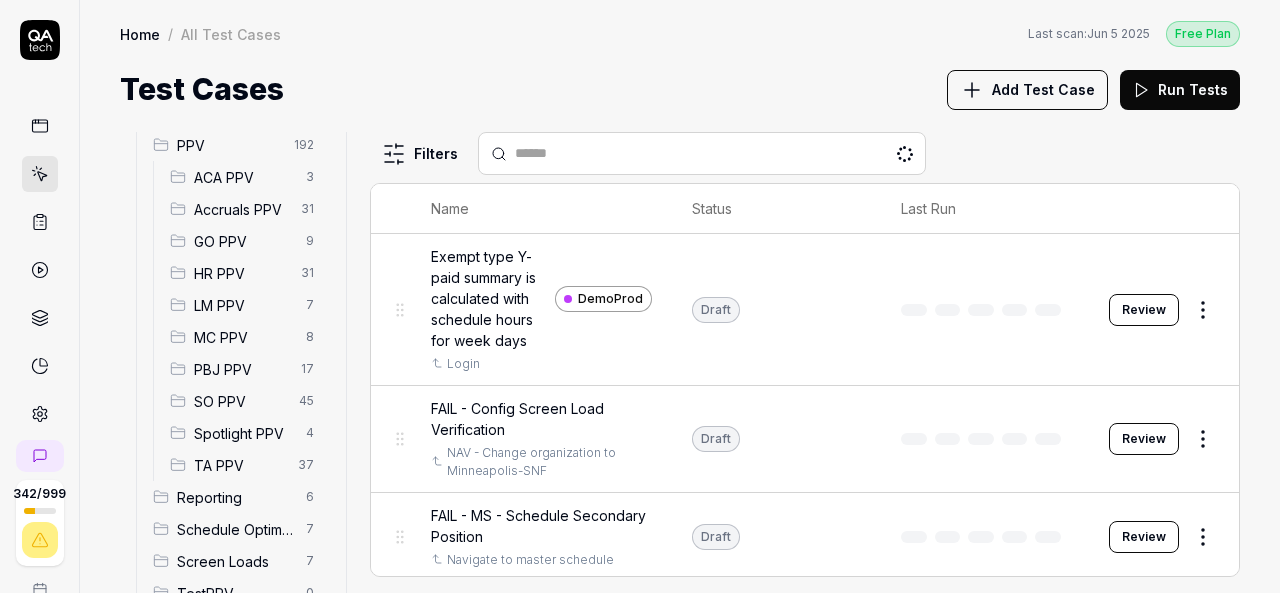 click on "SO PPV" at bounding box center (240, 401) 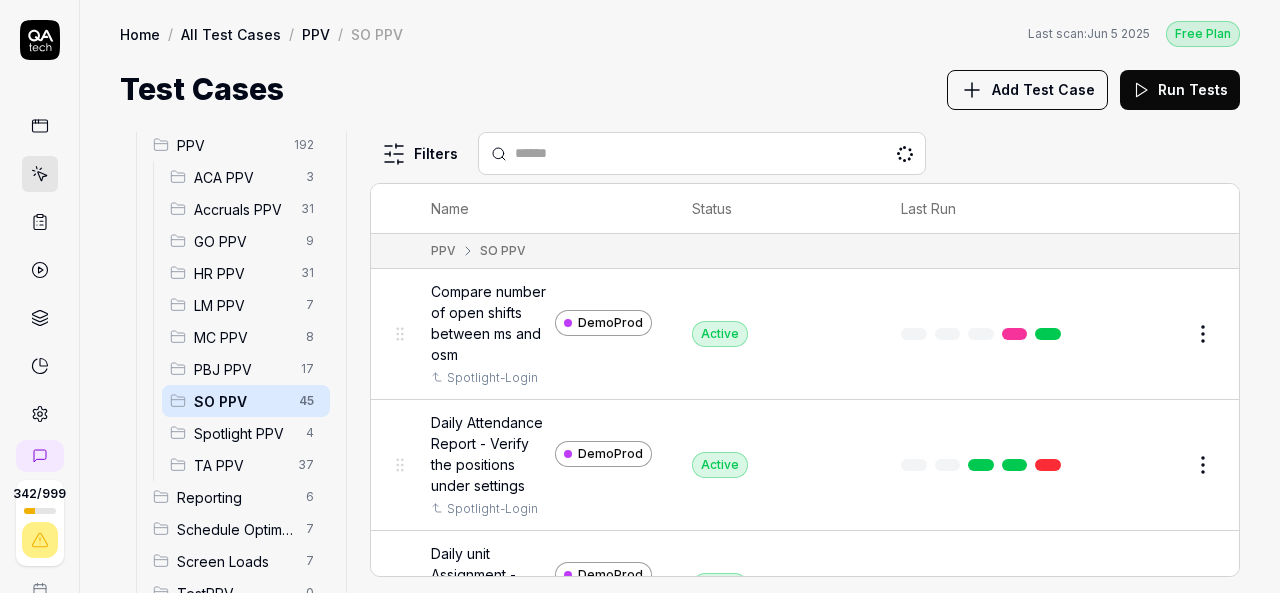 click at bounding box center (714, 153) 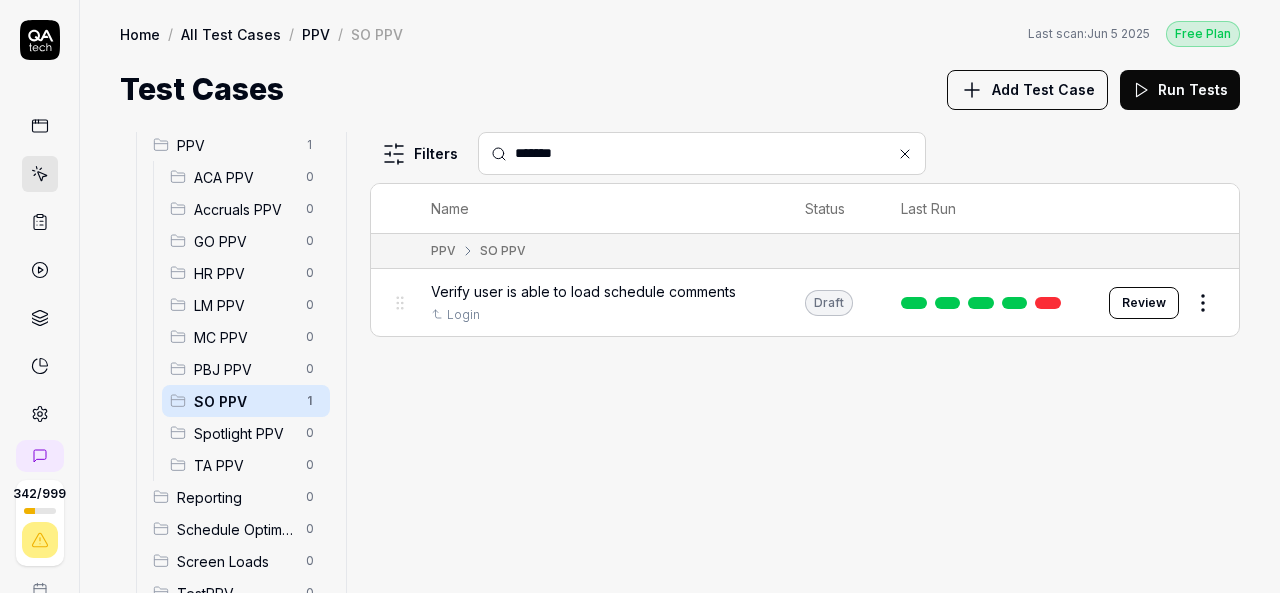 type on "*******" 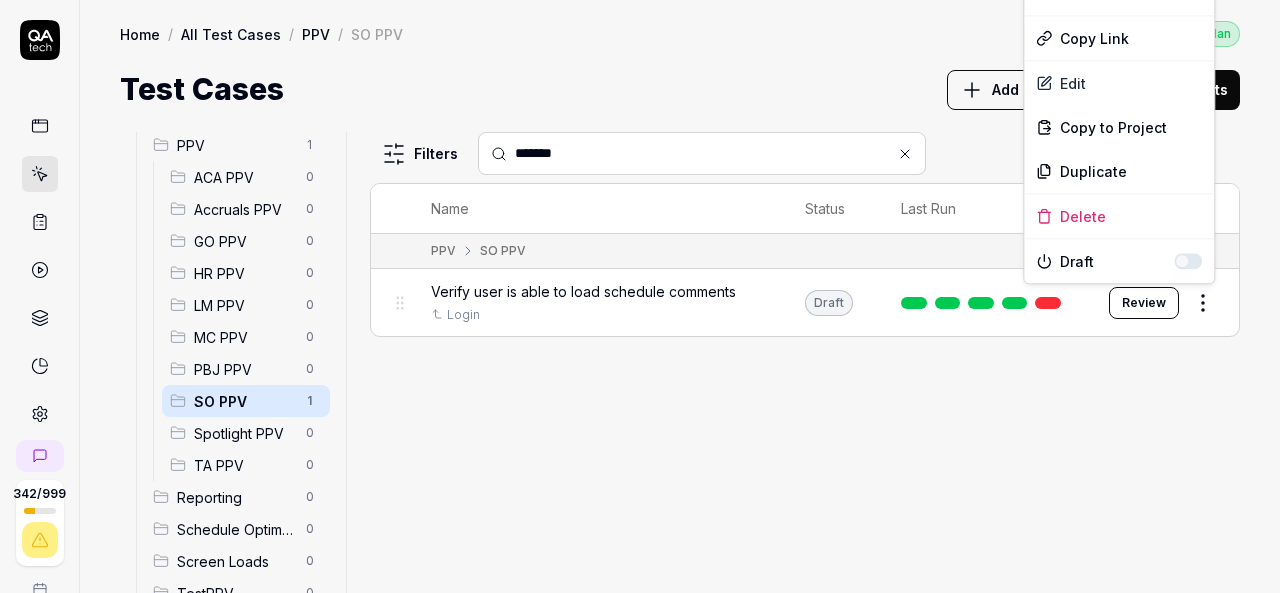 click on "342  /  999 k S Home / All Test Cases / PPV / SO PPV Free Plan Home / All Test Cases / PPV / SO PPV Last scan:  Jun 5 2025 Free Plan Test Cases Add Test Case Run Tests All Test Cases 1 Communication 0 Dashboard Management 0 Employee Management 0 Help and Support 0 Login 0 Logout 0 Master Schedule 0 Navigation 0 Payroll Based Journal 0 PPV 1 ACA PPV 0 Accruals PPV 0 GO PPV 0 HR PPV 0 LM PPV 0 MC PPV 0 PBJ PPV 0 SO PPV 1 Spotlight PPV 0 TA PPV 0 Reporting 0 Schedule Optimizer 0 Screen Loads 0 TestPPV 0 Time & Attendance 0 User Profile 0 Filters ******* Name Status Last Run PPV SO PPV Verify user is able to load schedule comments Login Draft Review
To pick up a draggable item, press the space bar.
While dragging, use the arrow keys to move the item.
Press space again to drop the item in its new position, or press escape to cancel.
*
Options Run Test Copy Link Edit Copy to Project Duplicate Delete Draft" at bounding box center (640, 296) 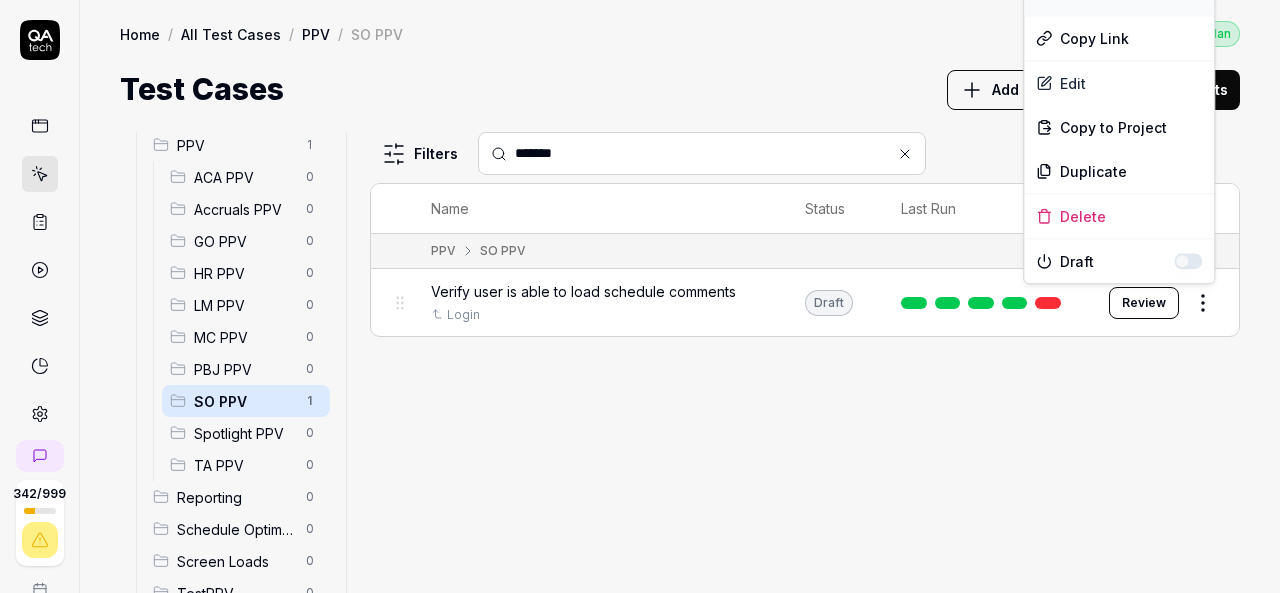 click on "Run Test" at bounding box center [1119, -7] 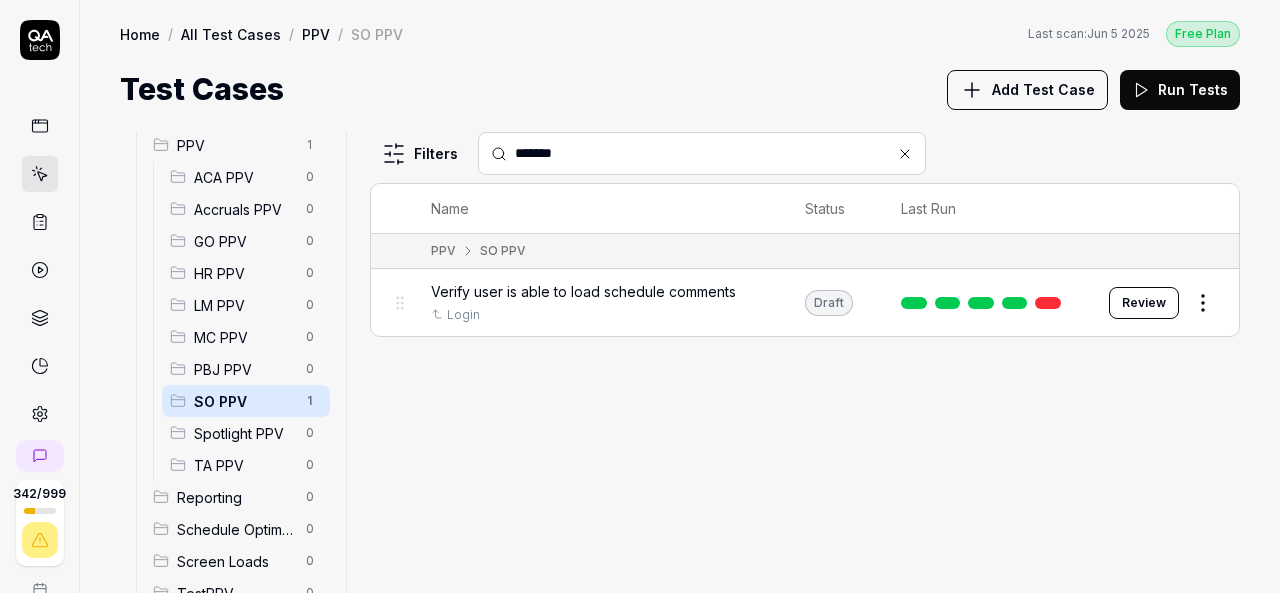 click on "Filters ******* Name Status Last Run PPV SO PPV Verify user is able to load schedule comments Login Draft Review" at bounding box center (805, 362) 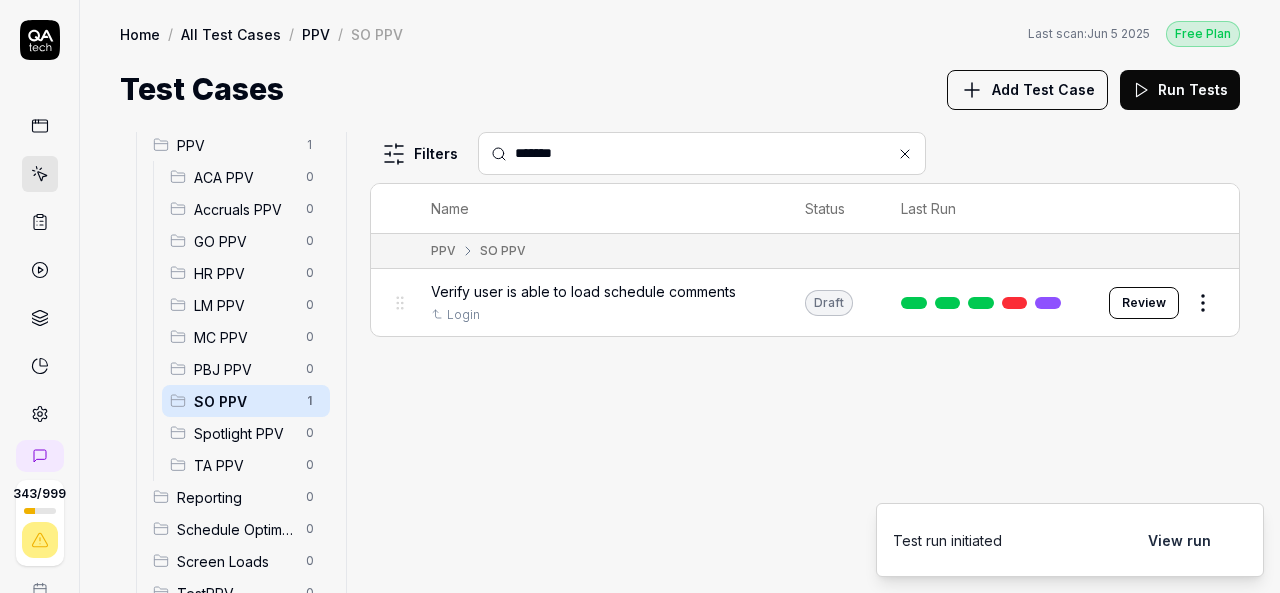 click on "Filters ******* Name Status Last Run PPV SO PPV Verify user is able to load schedule comments Login Draft Review" at bounding box center (805, 362) 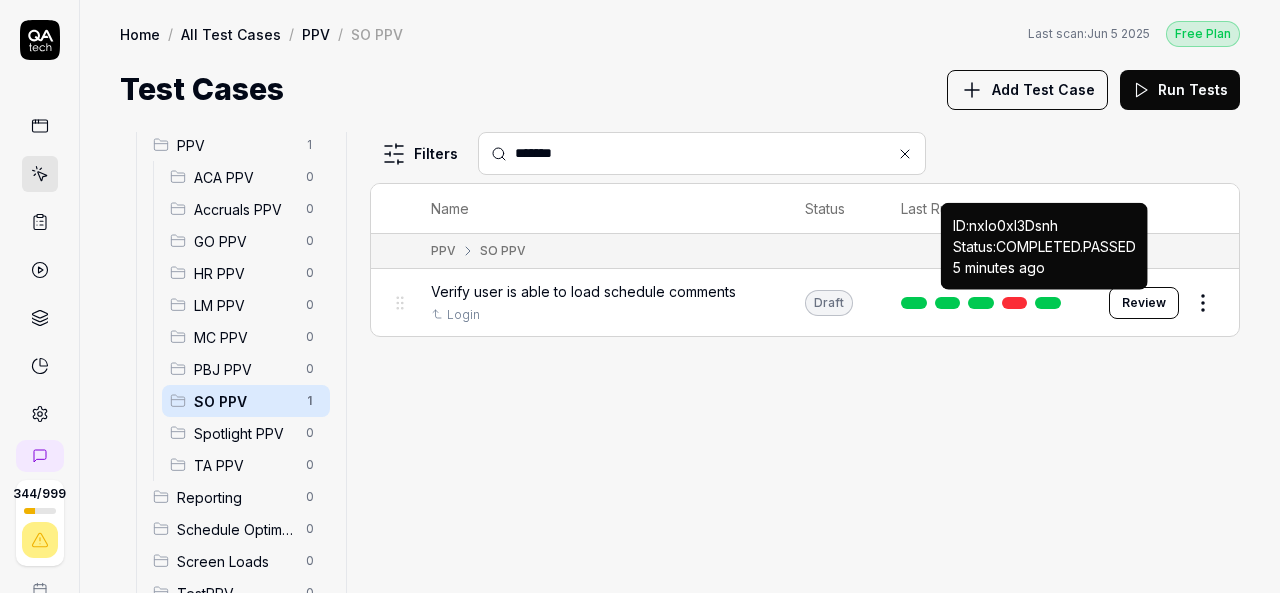 click at bounding box center (1048, 303) 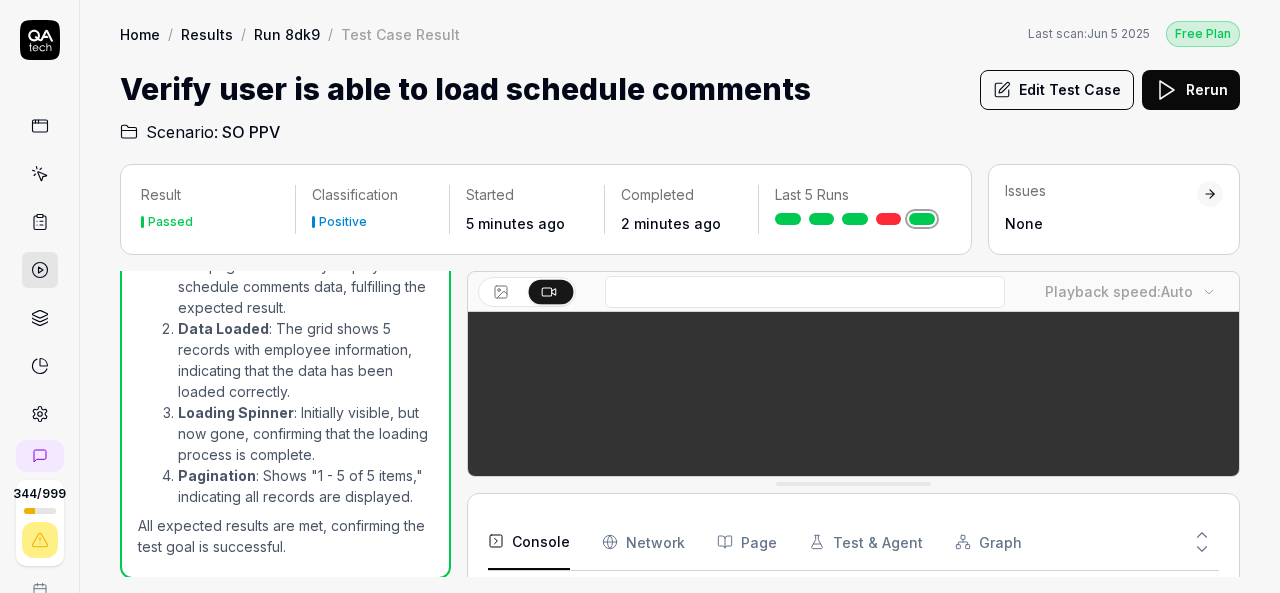 scroll, scrollTop: 1166, scrollLeft: 0, axis: vertical 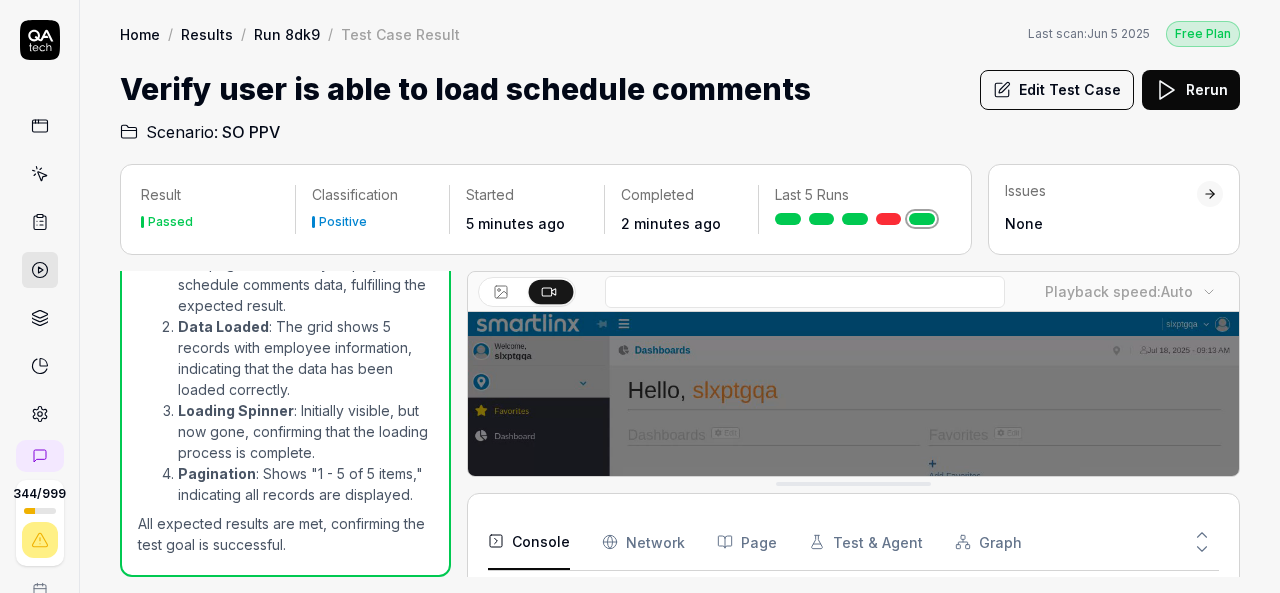 click at bounding box center [853, 553] 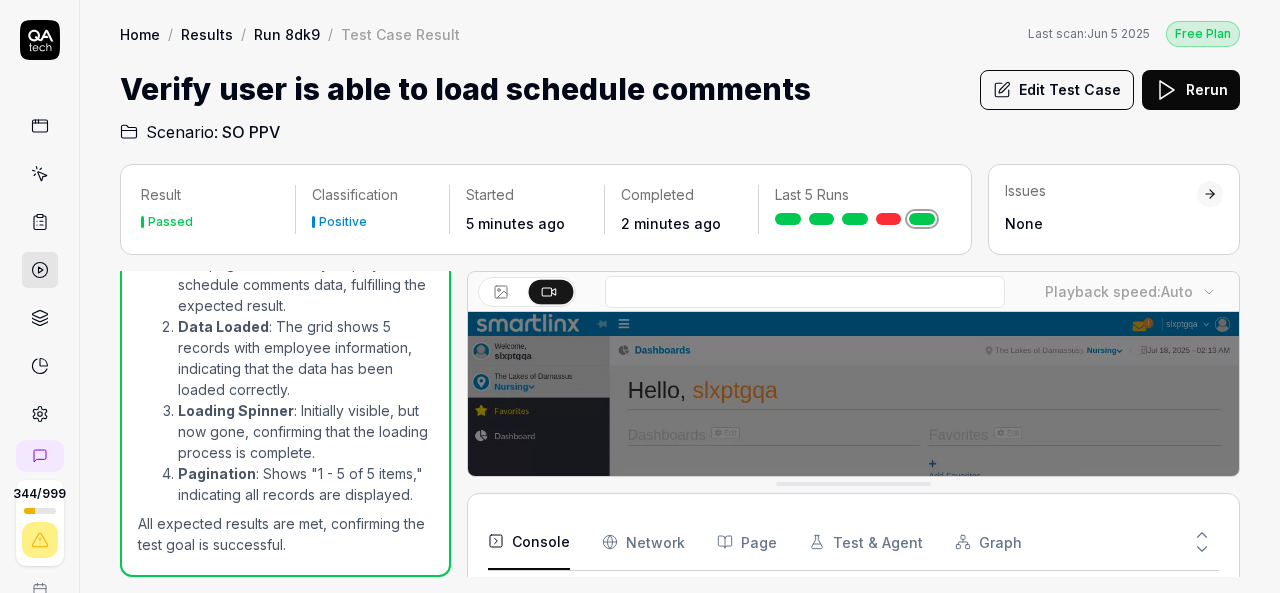 click at bounding box center [853, 553] 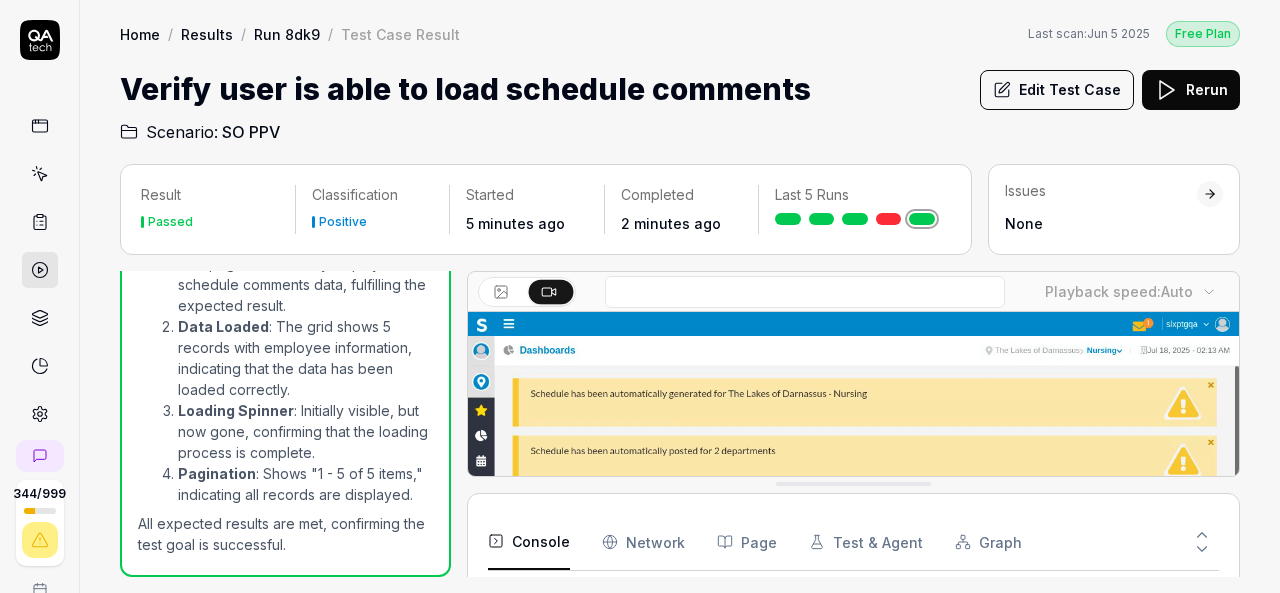 click at bounding box center [853, 553] 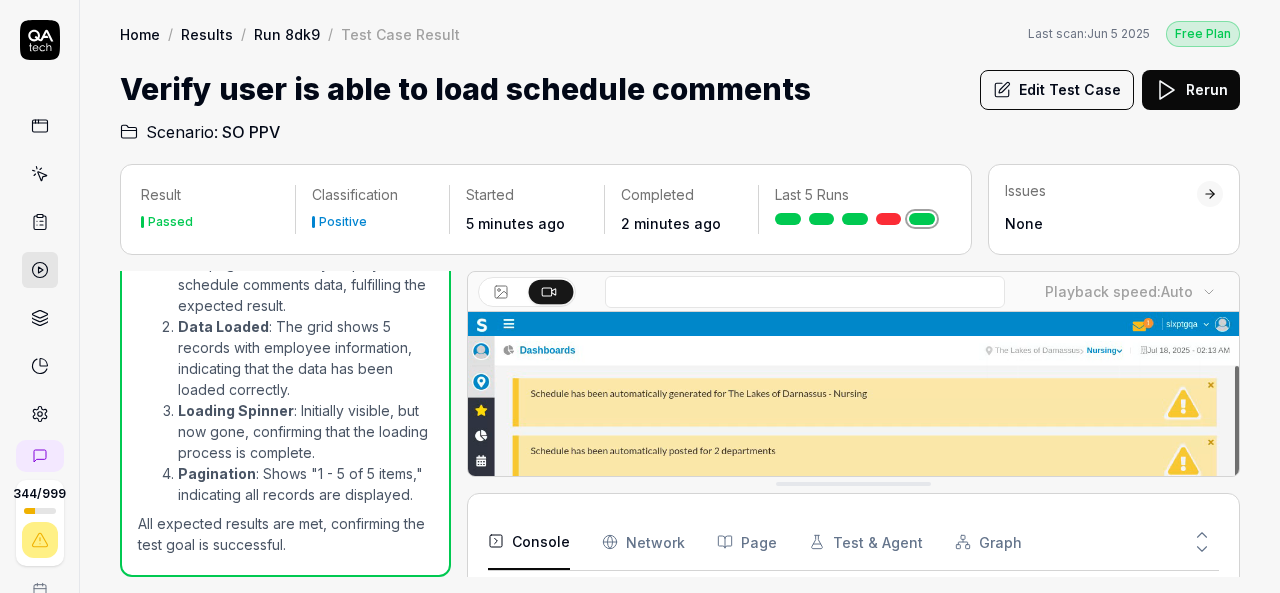 click at bounding box center (853, 553) 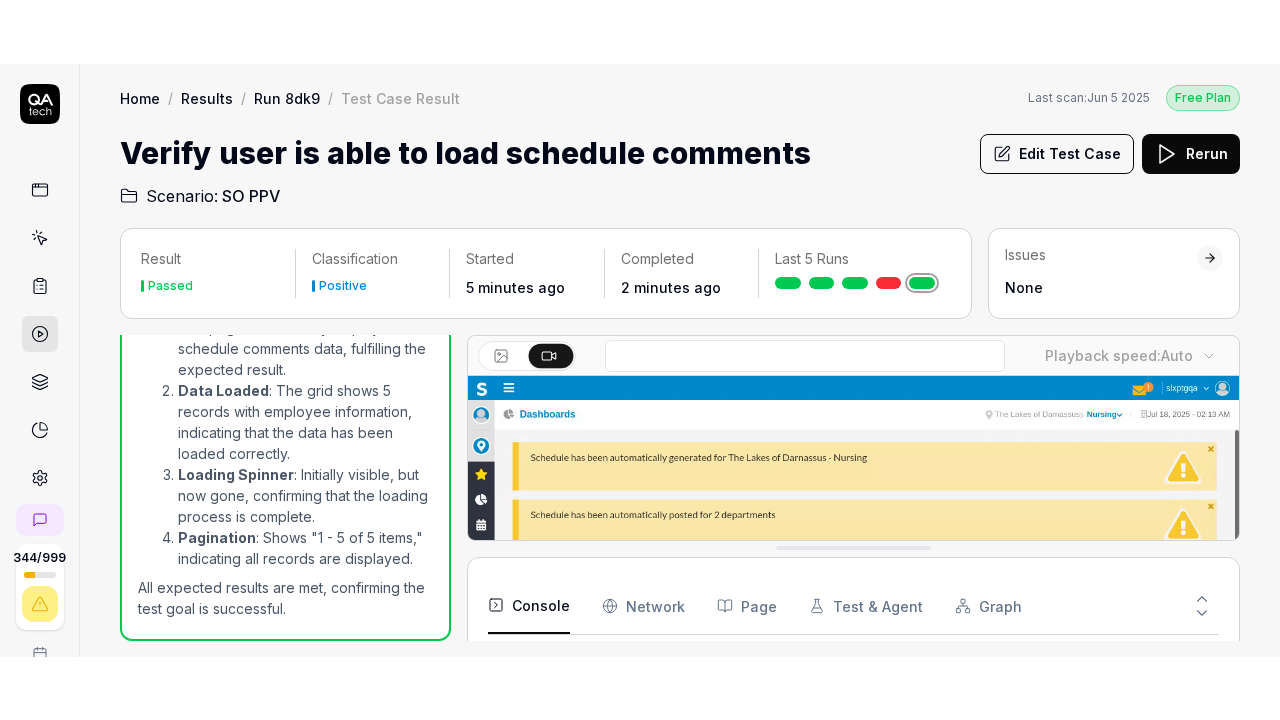 scroll, scrollTop: 0, scrollLeft: 0, axis: both 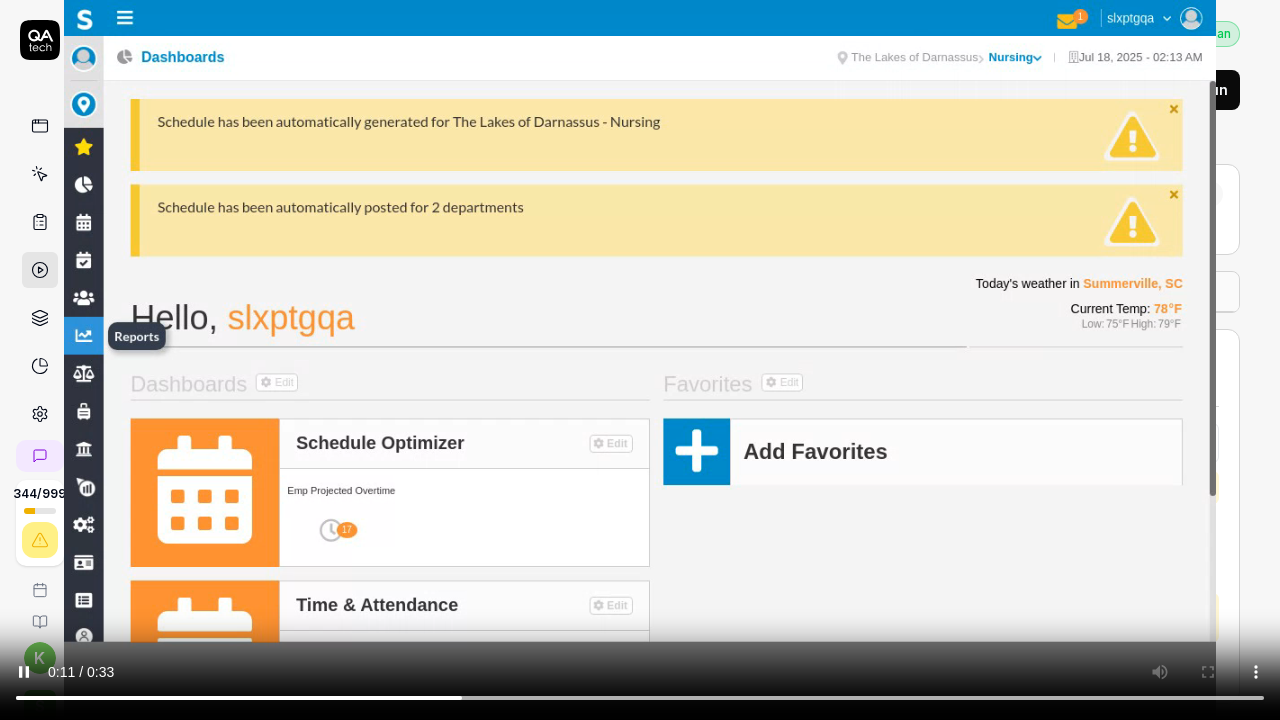 type 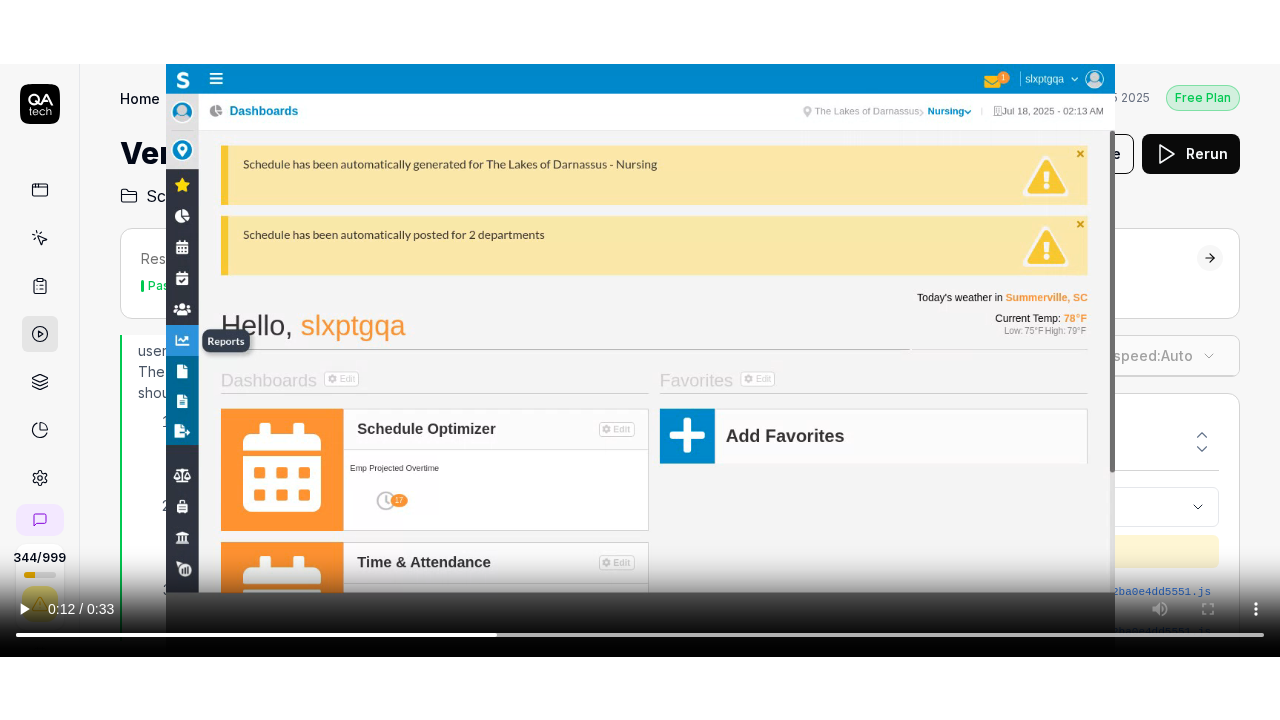 scroll, scrollTop: 1166, scrollLeft: 0, axis: vertical 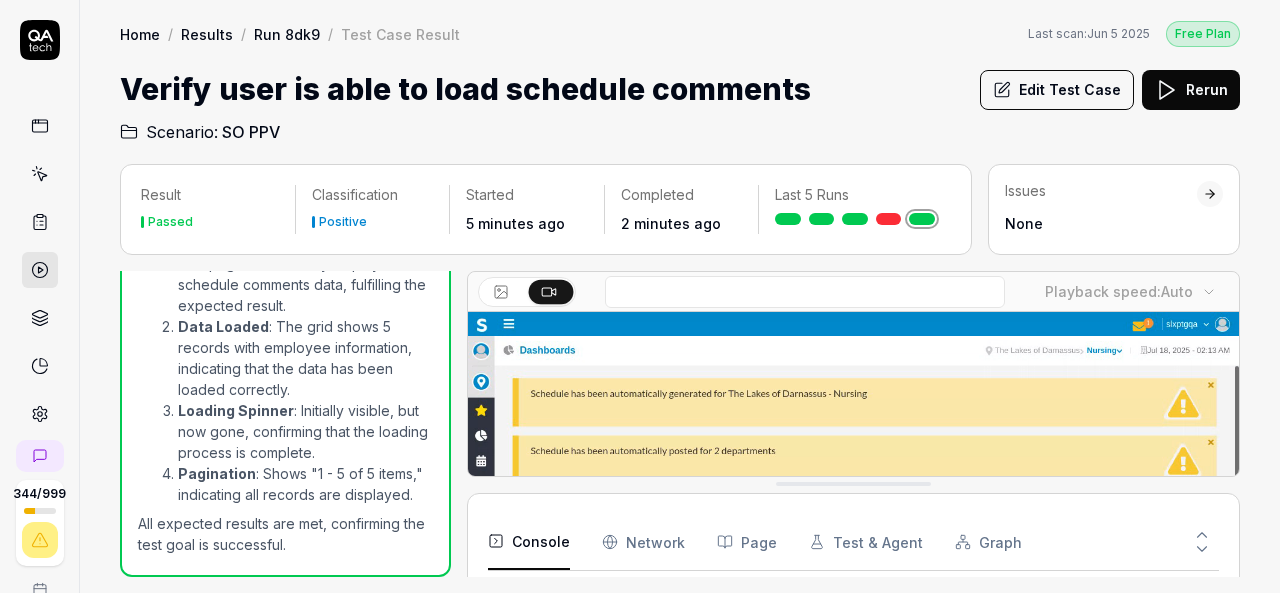 click at bounding box center [853, 553] 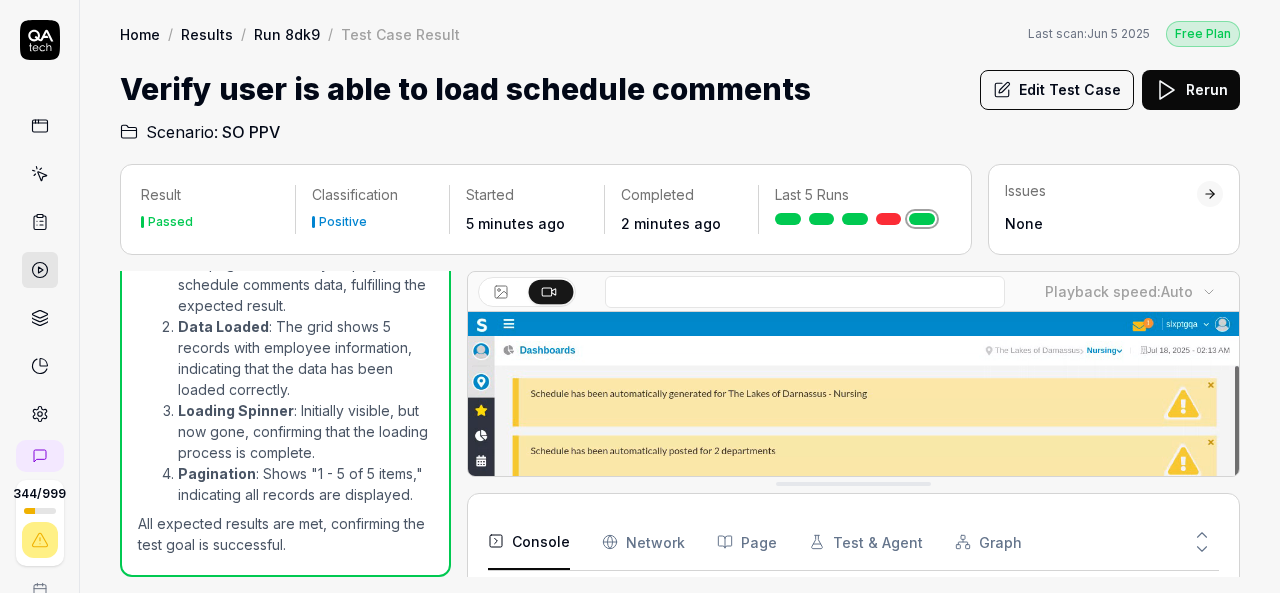 click at bounding box center [853, 553] 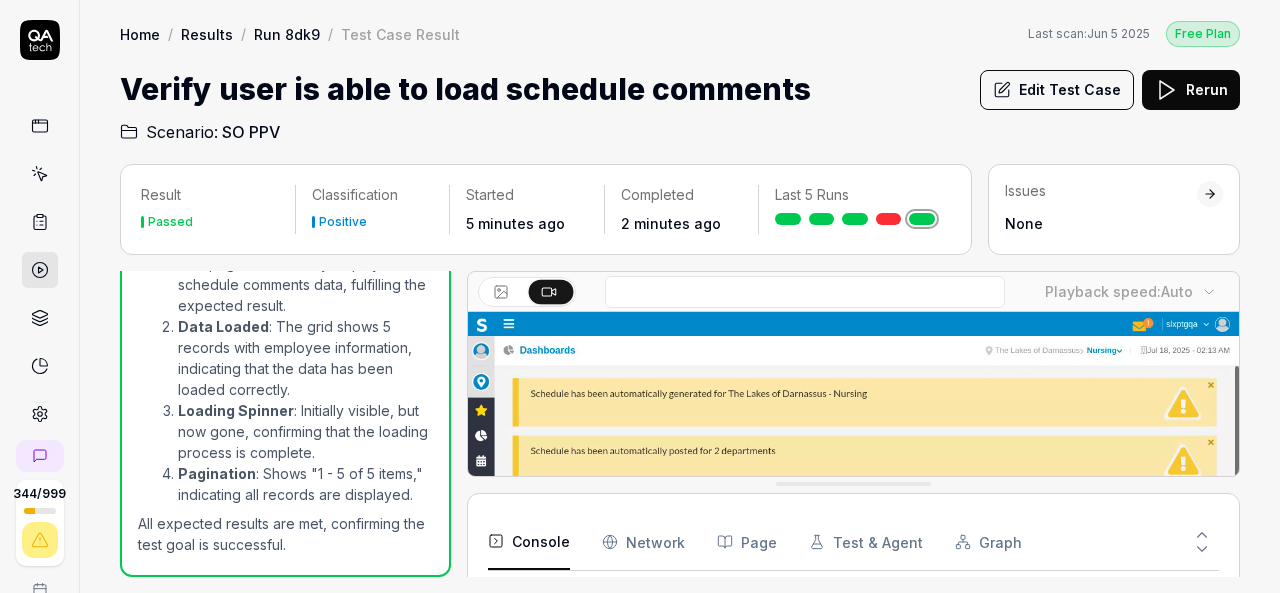 click at bounding box center [853, 553] 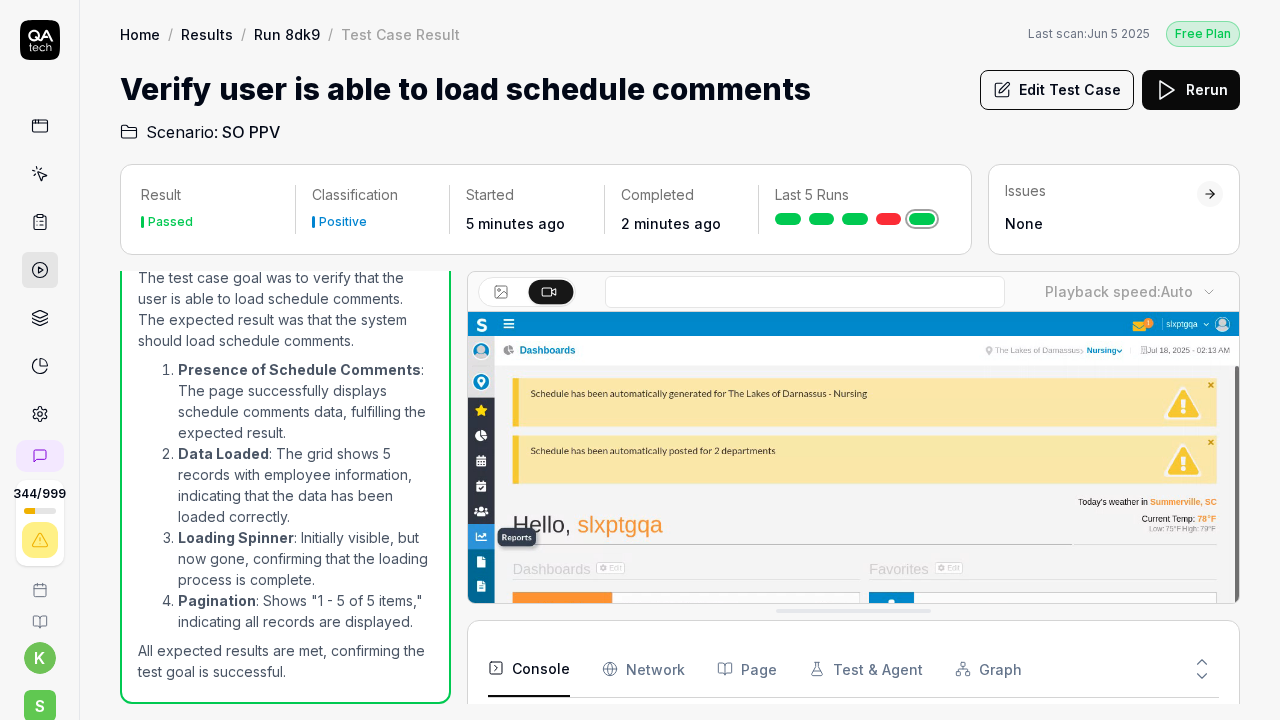 scroll, scrollTop: 1166, scrollLeft: 0, axis: vertical 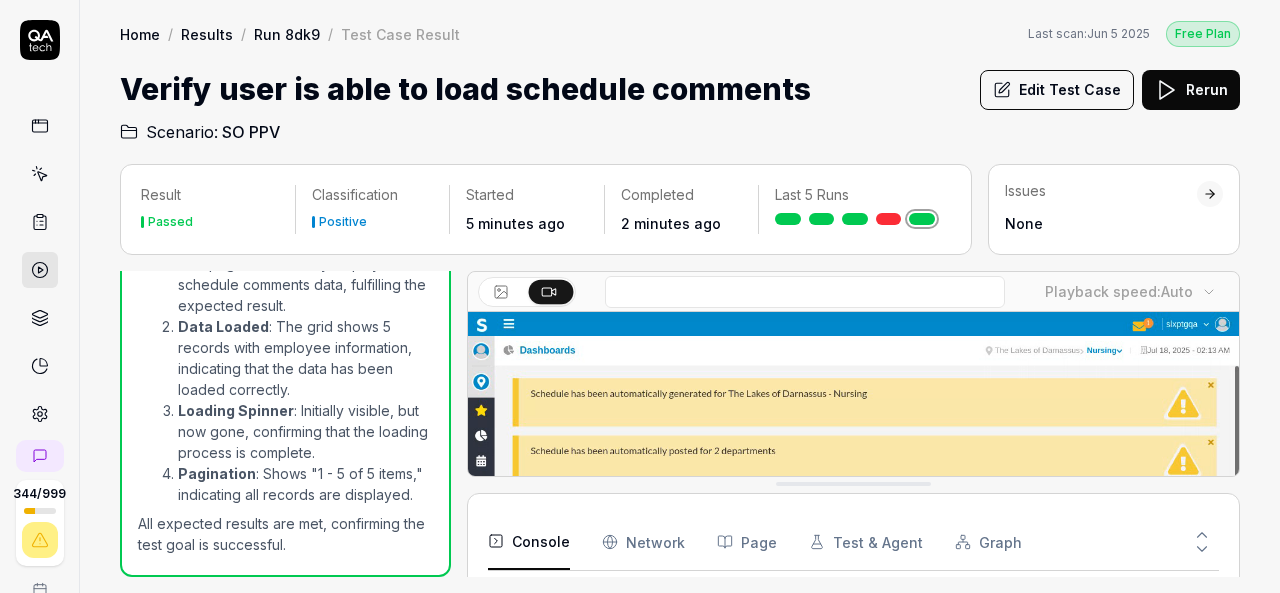 drag, startPoint x: 1045, startPoint y: 320, endPoint x: 1048, endPoint y: 389, distance: 69.065186 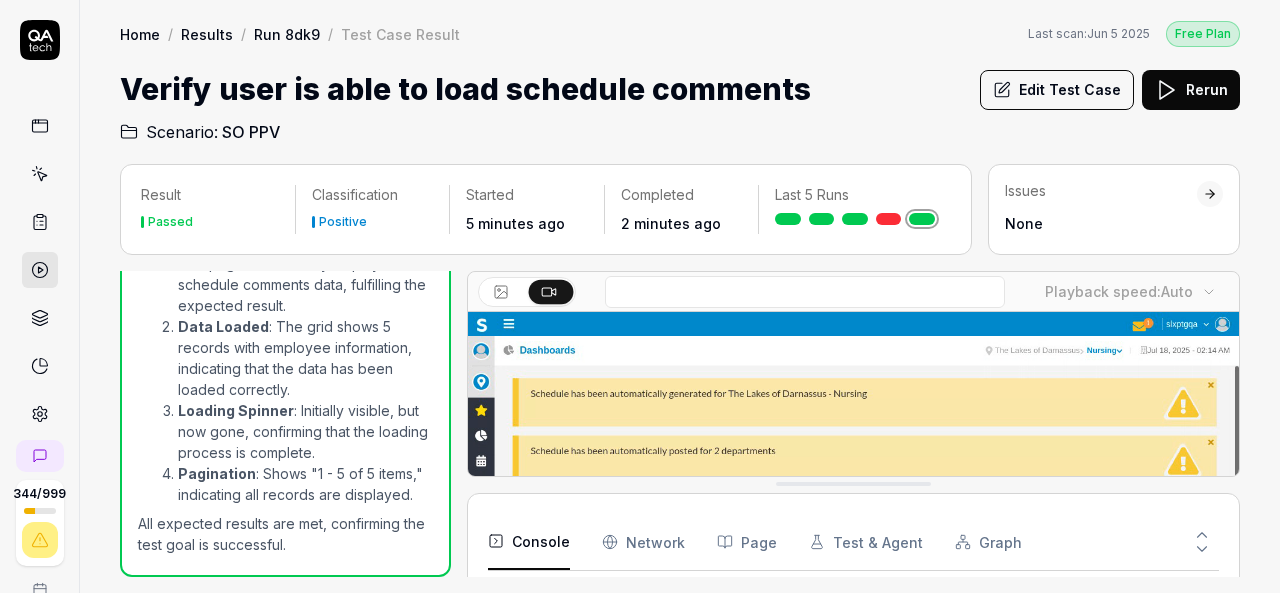 click at bounding box center (853, 553) 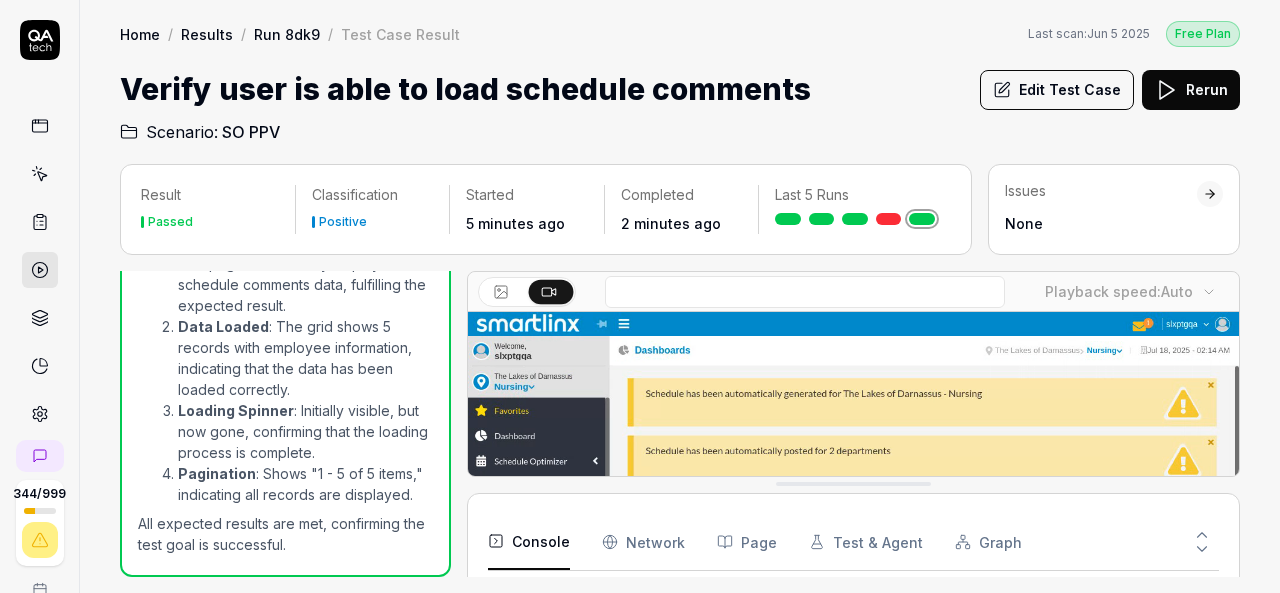 click at bounding box center [853, 553] 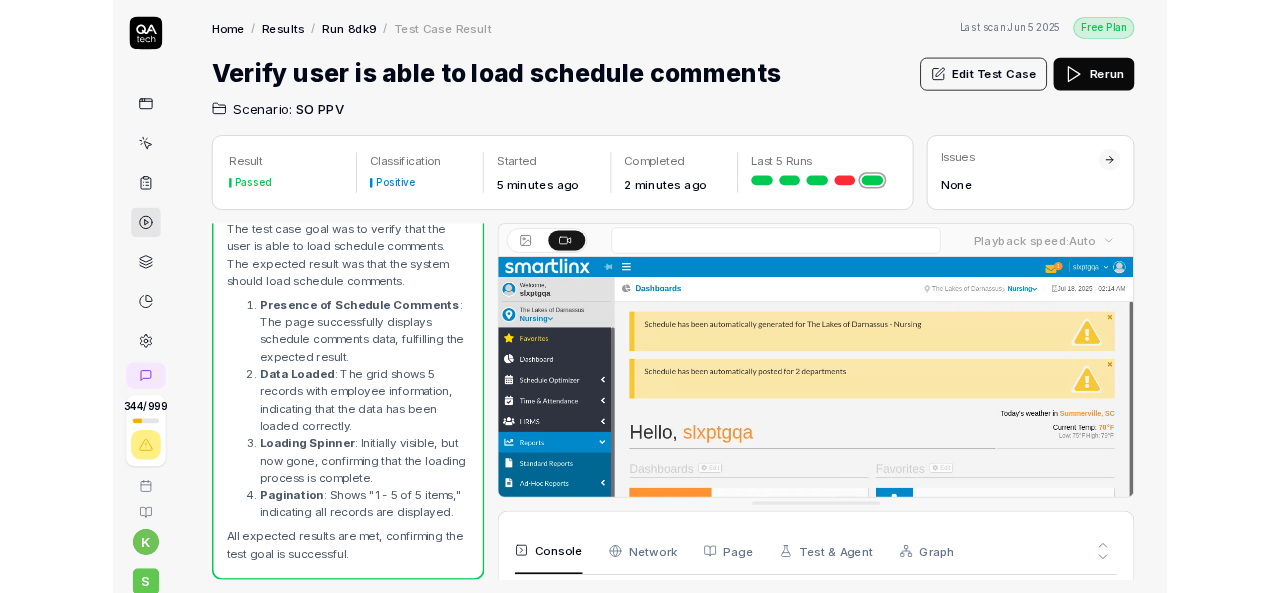 scroll, scrollTop: 1166, scrollLeft: 0, axis: vertical 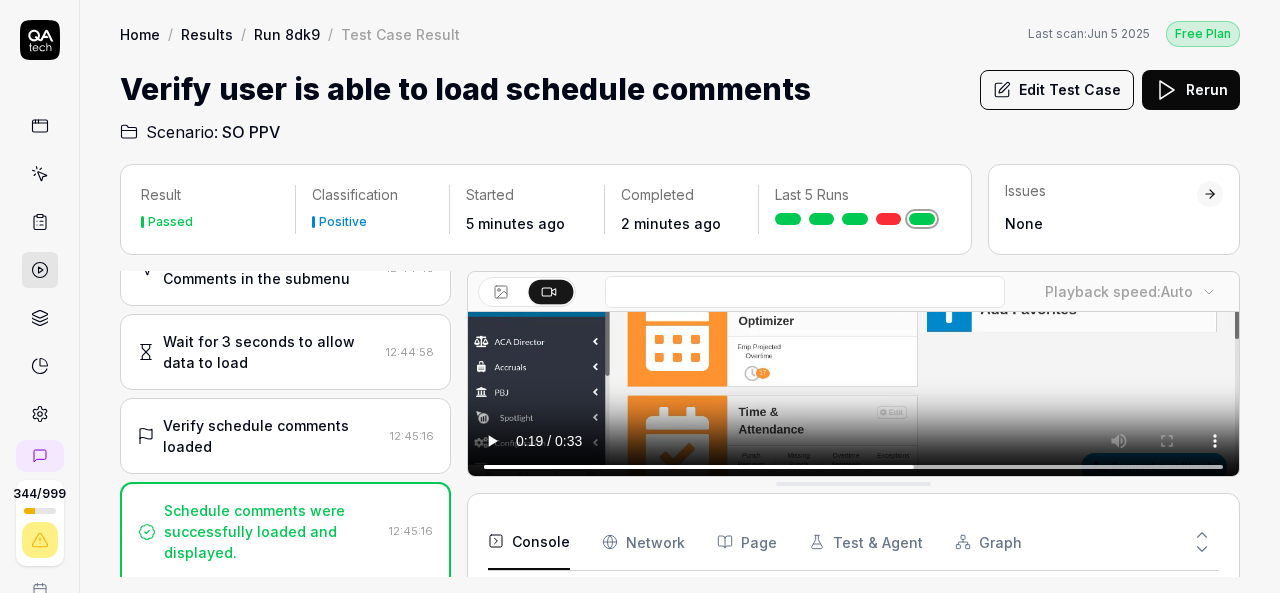 click 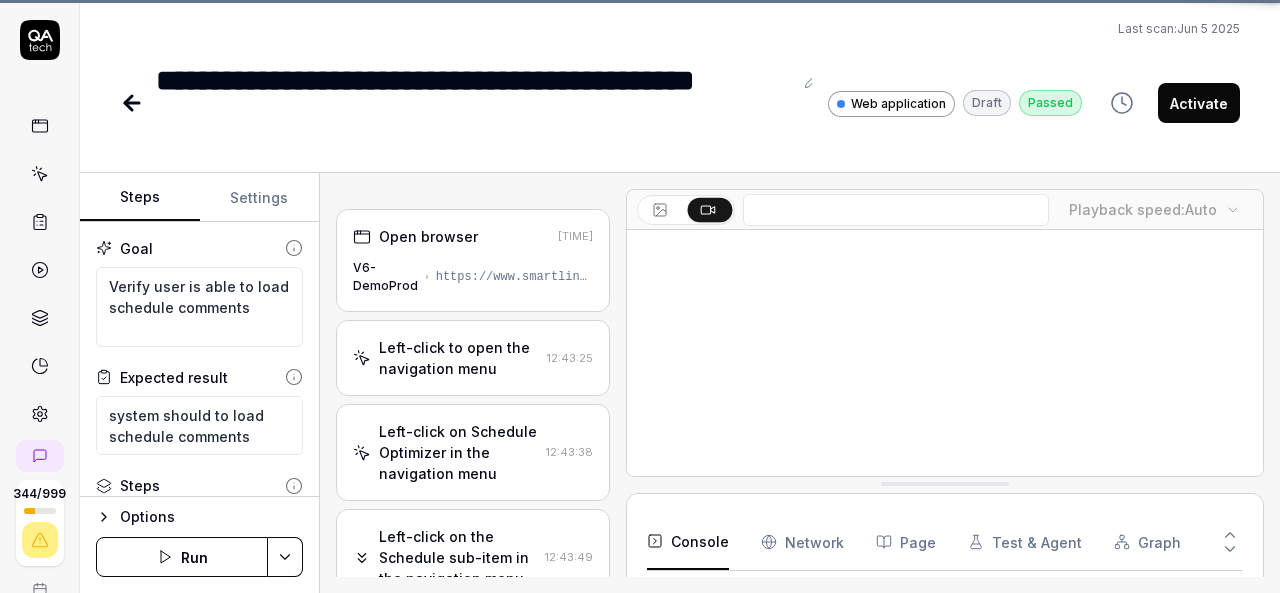 scroll, scrollTop: 32, scrollLeft: 0, axis: vertical 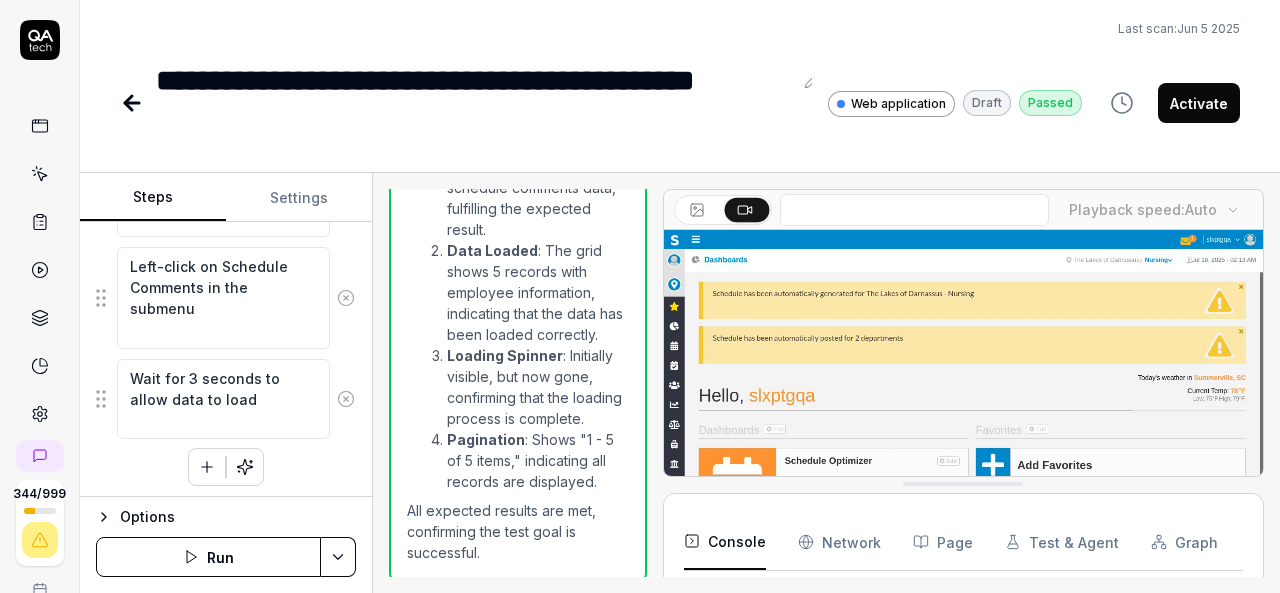 click on "Steps Settings Goal Verify user is able to load schedule comments Expected result system should to load schedule comments Steps Click on Organization bread crumb and select 'nursing' department  under the 'Lakes of Darnassus' Organization from Organization bread crumb Left-click to open the navigation menu Left-click on Schedule Optimizer in the navigation menu Left-click on the Schedule sub-item in the navigation menu Left-click on Schedule Comments in the submenu Wait for 3 seconds to allow data to load
To pick up a draggable item, press the space bar.
While dragging, use the arrow keys to move the item.
Press space again to drop the item in its new position, or press escape to cancel.
Options Run Open browser 12:43:10 V6-DemoProd https://www.smartlinx6.com/#/apps?orgLevelId=100053 Left-click to open the navigation menu 12:43:25 Left-click on Schedule Optimizer in the navigation menu 12:43:38 Left-click on the Schedule sub-item in the navigation menu 12:43:49 Open navigation menu 12:43:59" at bounding box center [680, 383] 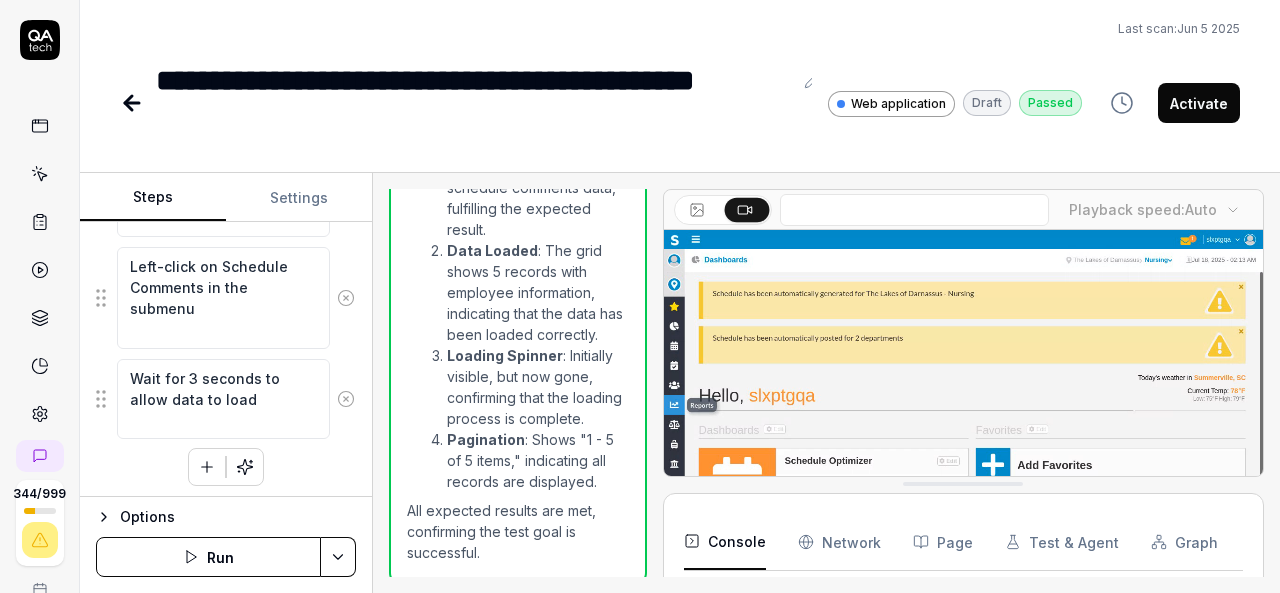 click 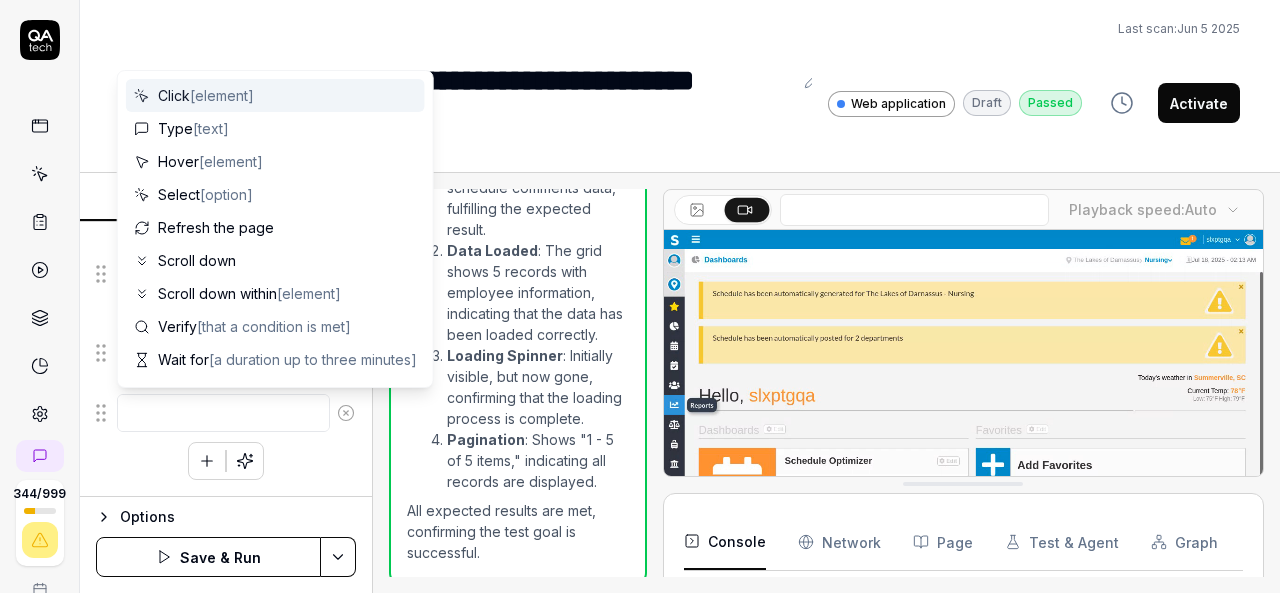 scroll, scrollTop: 668, scrollLeft: 0, axis: vertical 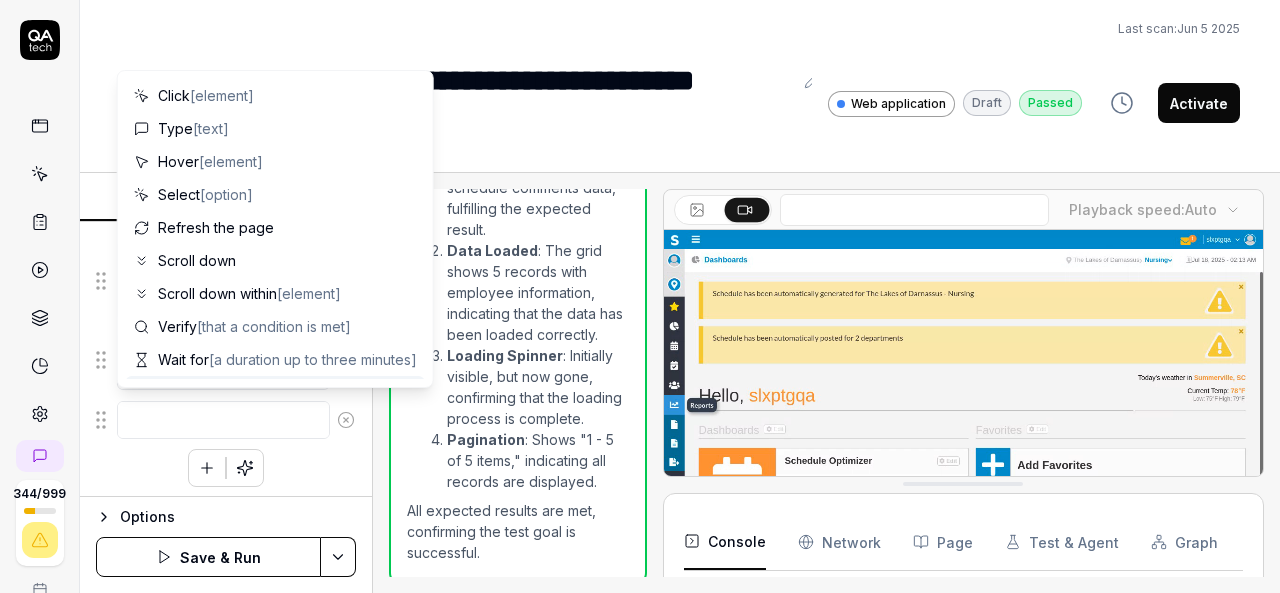 click at bounding box center [223, 420] 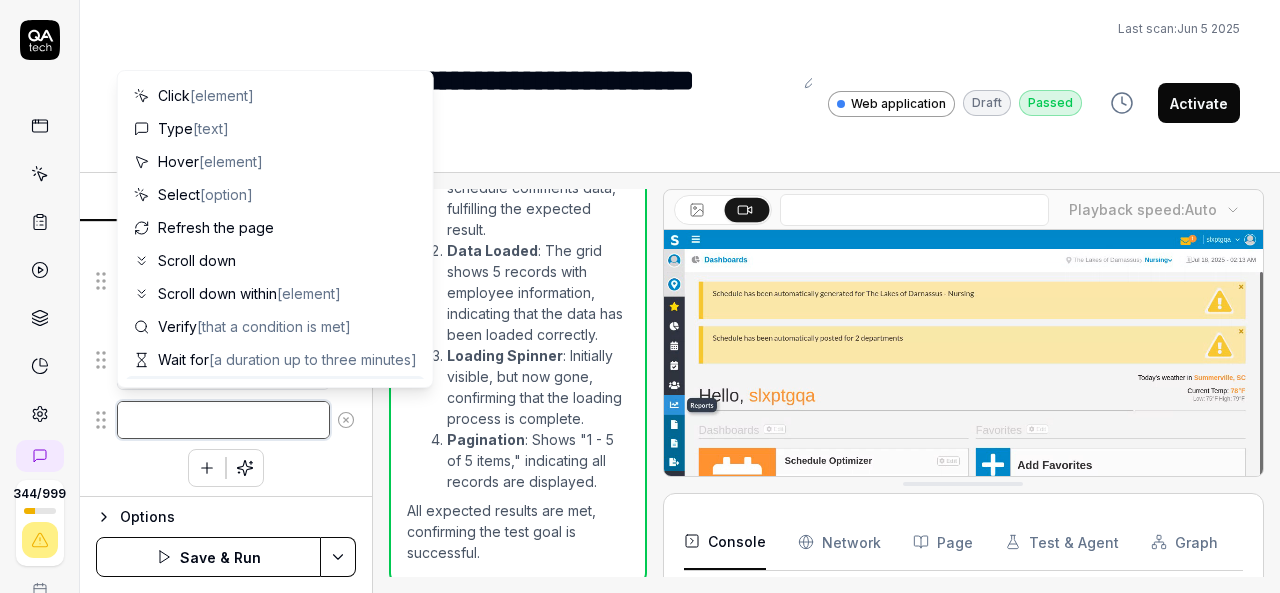type on "*" 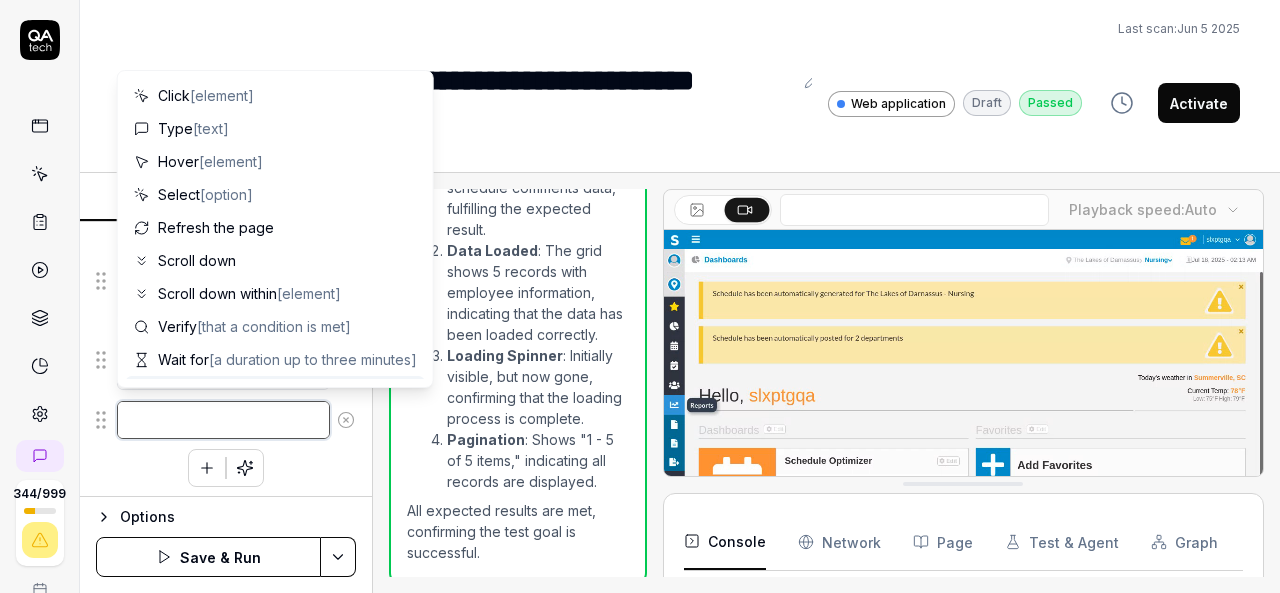 type on "S" 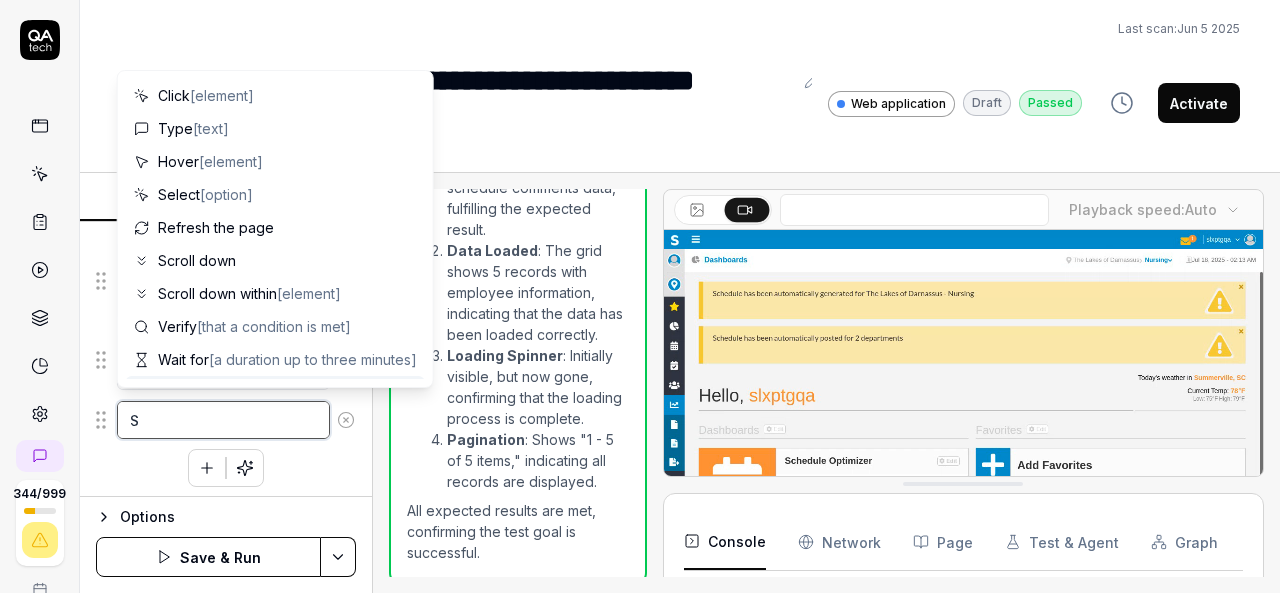 type on "*" 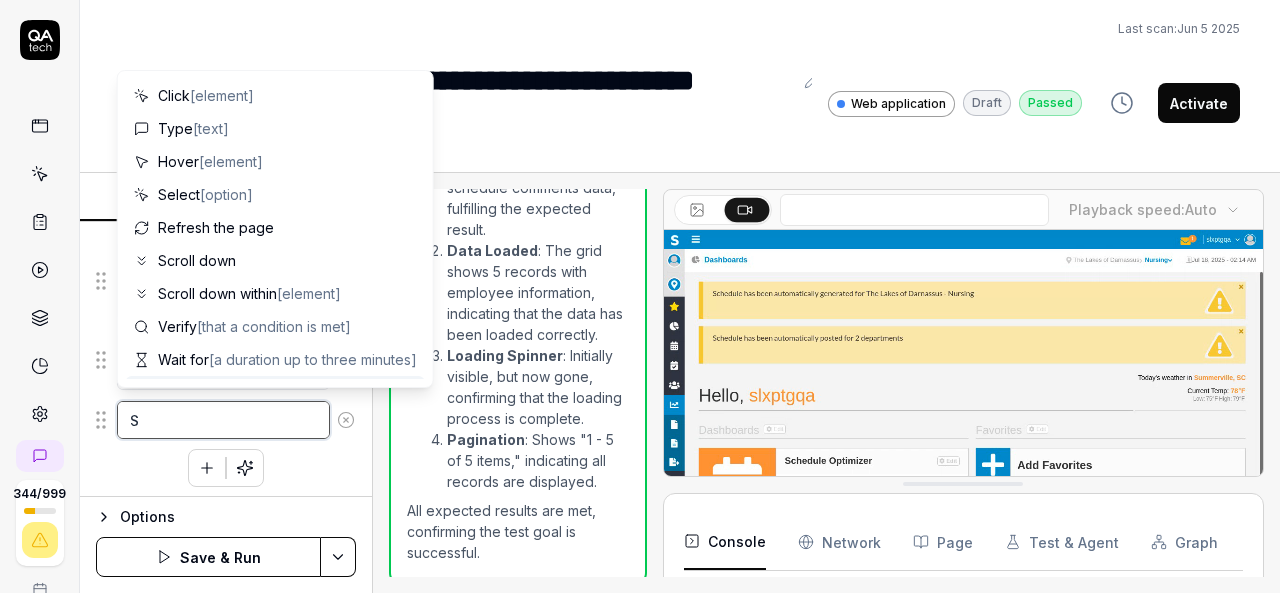 type on "Sc" 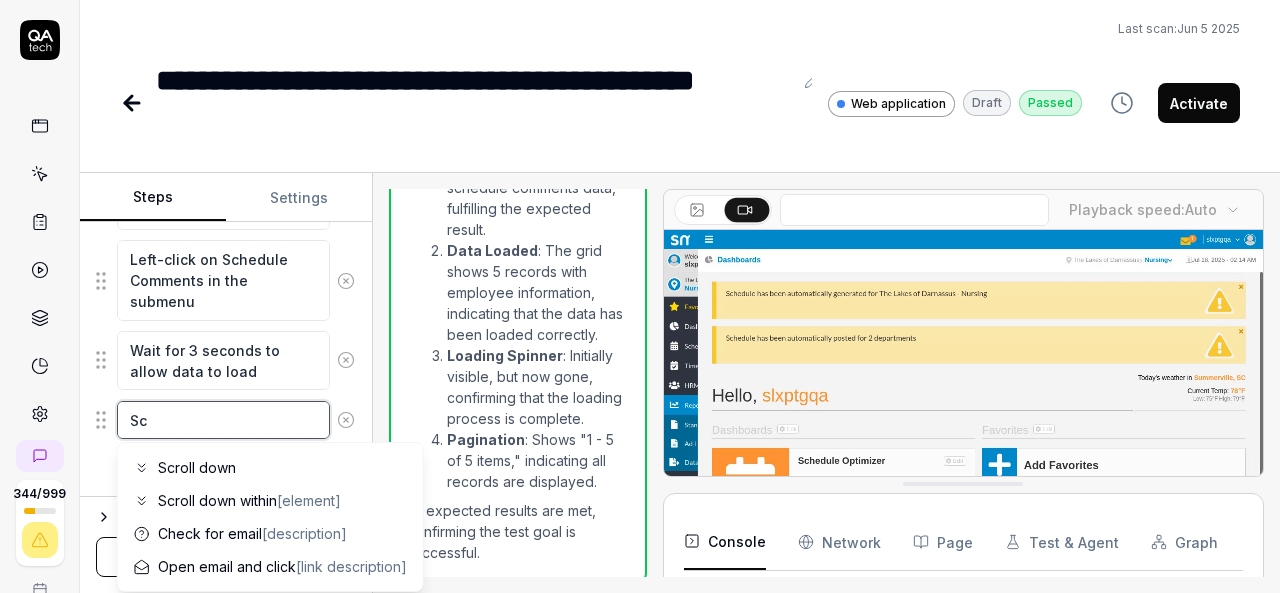 type on "*" 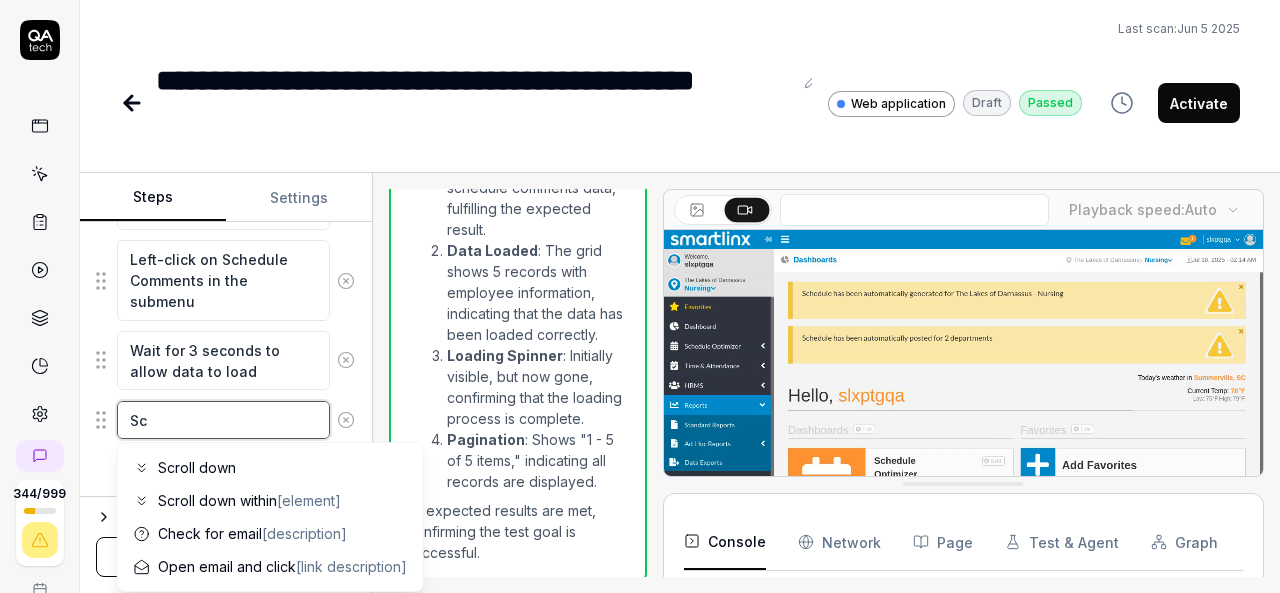 type on "Scr" 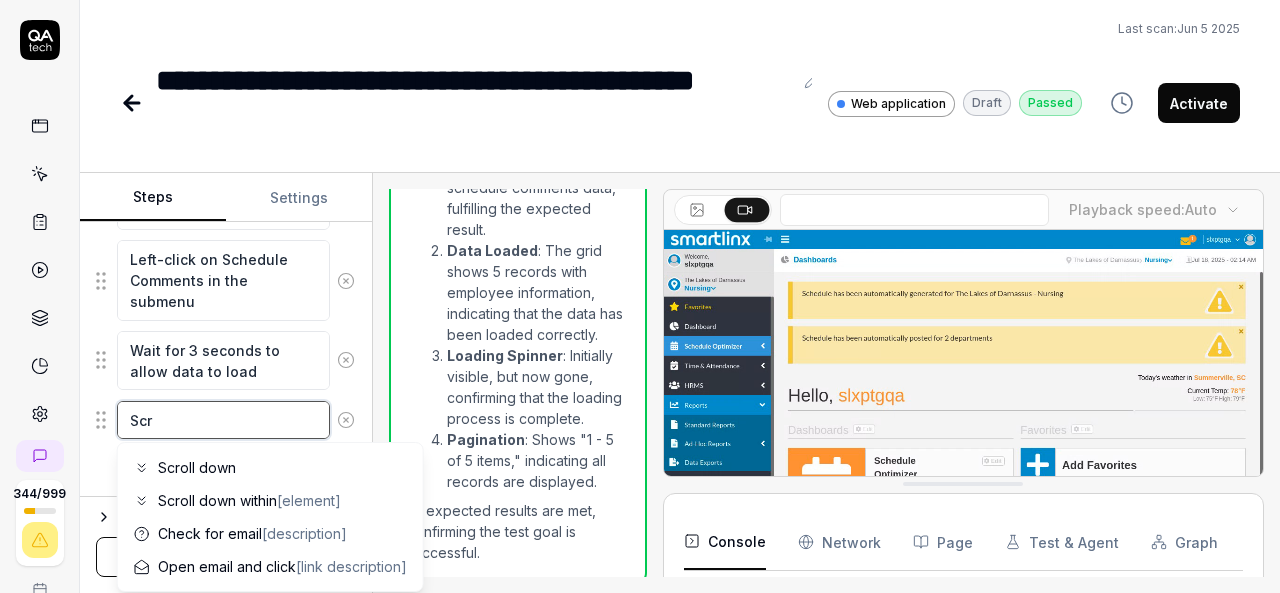 type on "*" 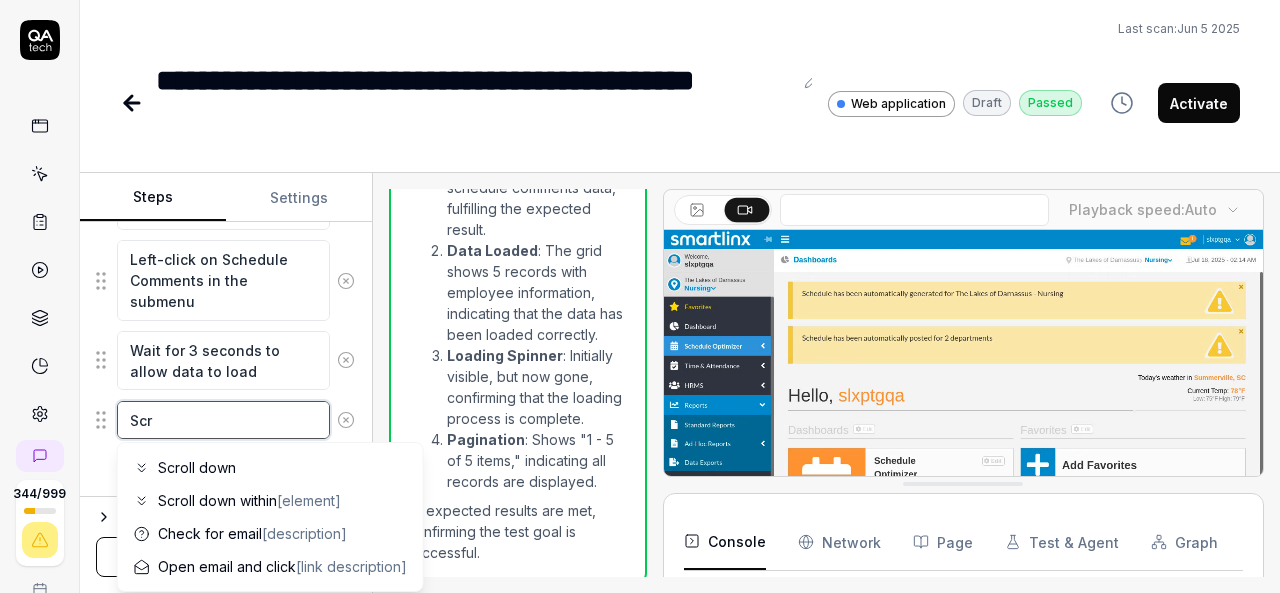 type on "Scro" 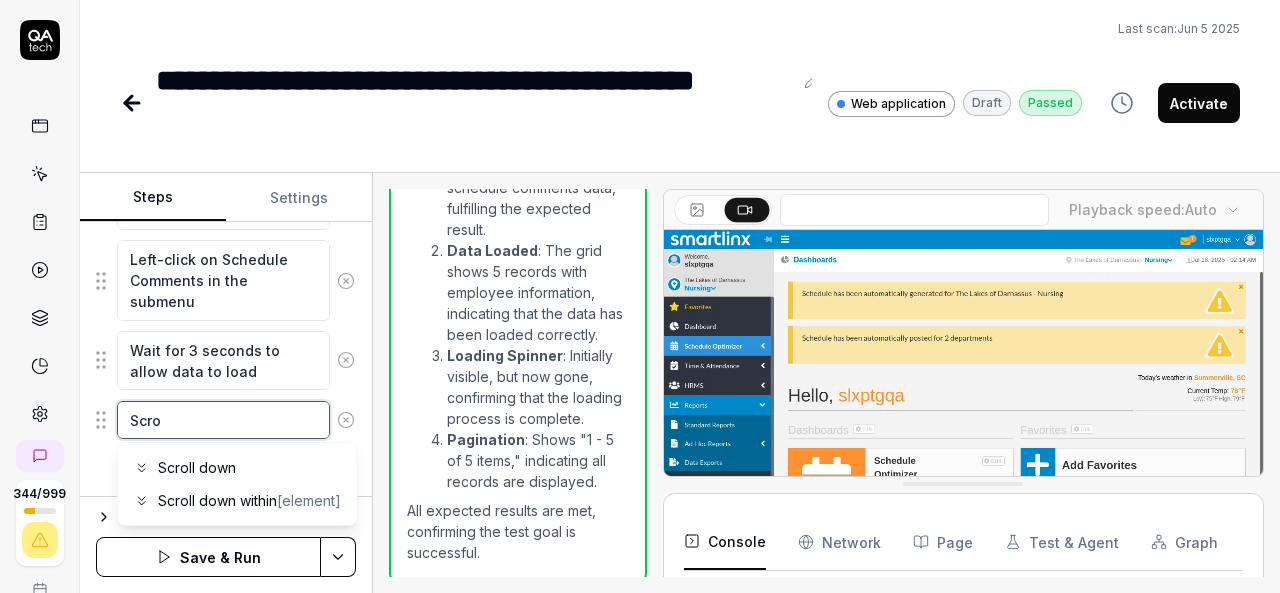 type on "*" 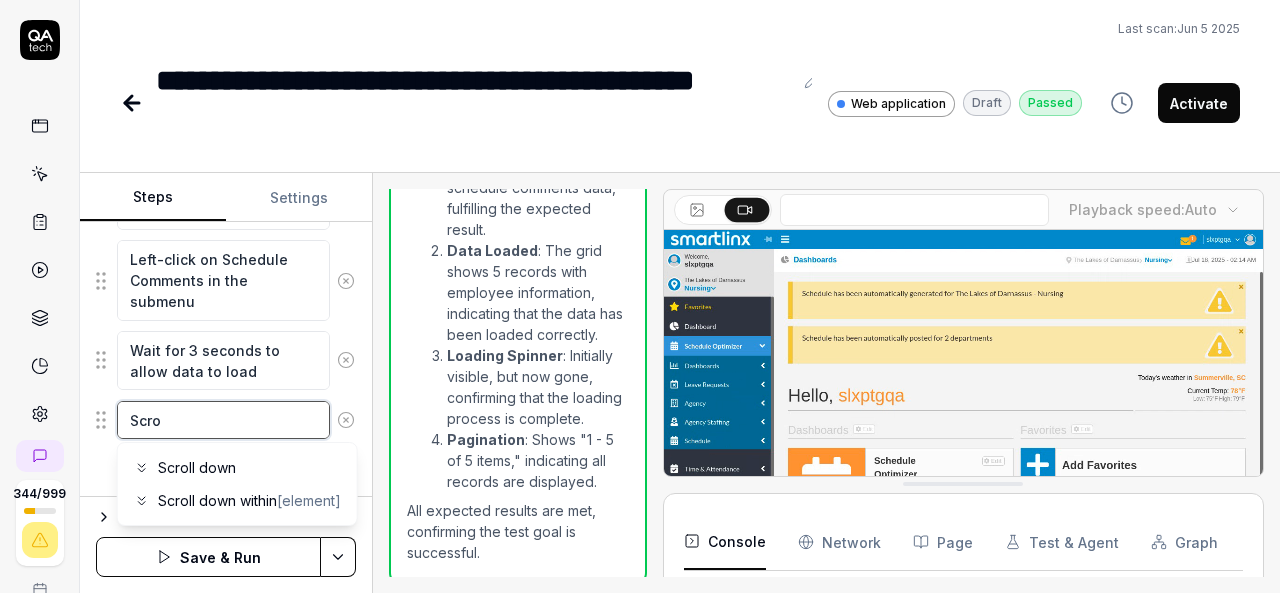 type on "Scrol" 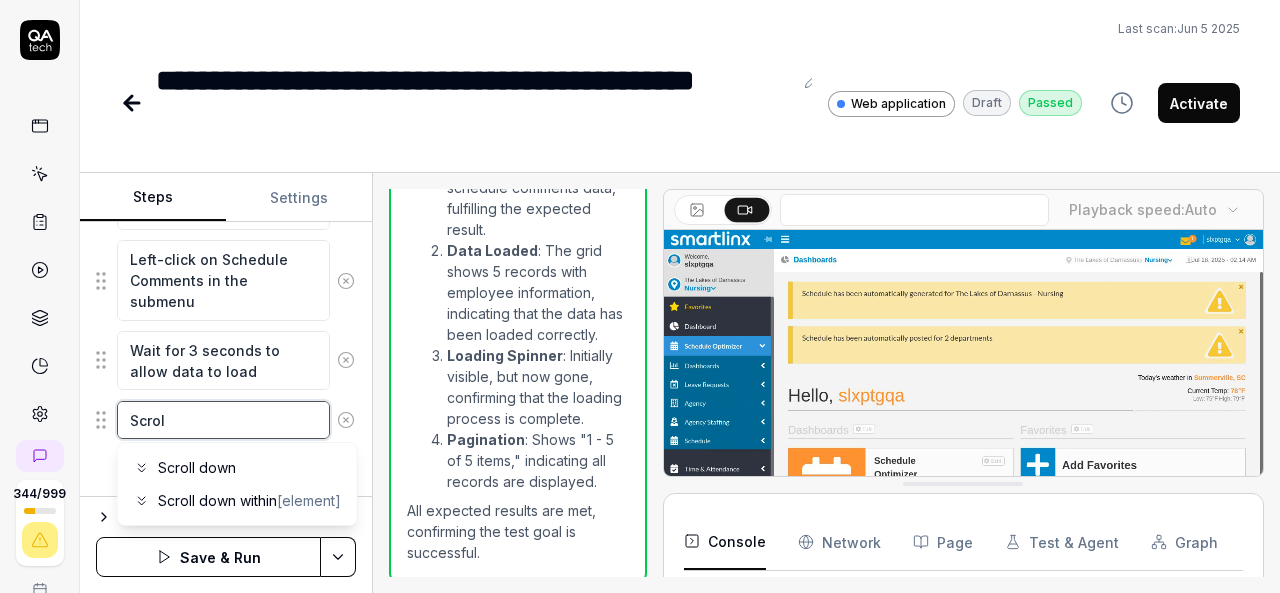 type on "*" 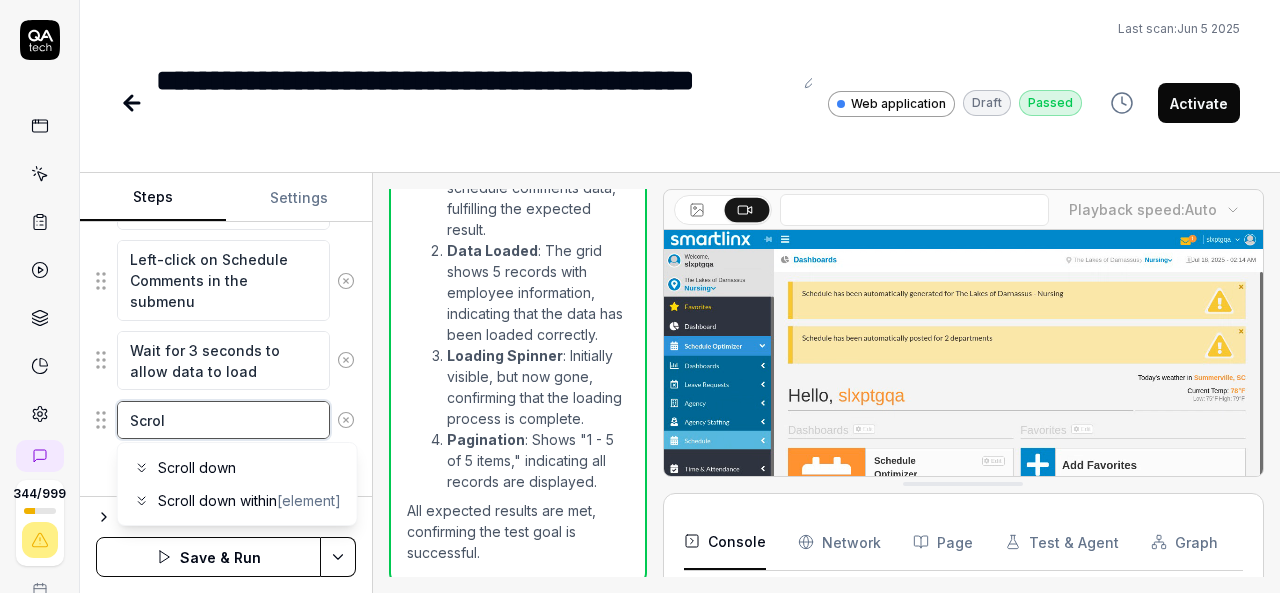type on "Scroll" 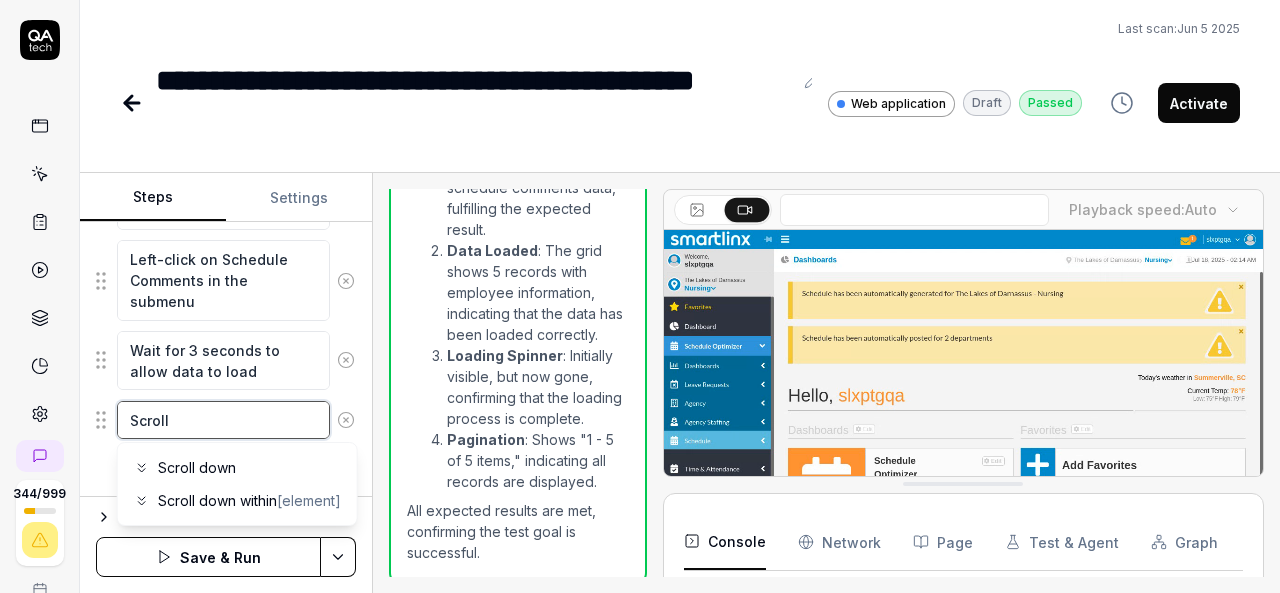 type on "*" 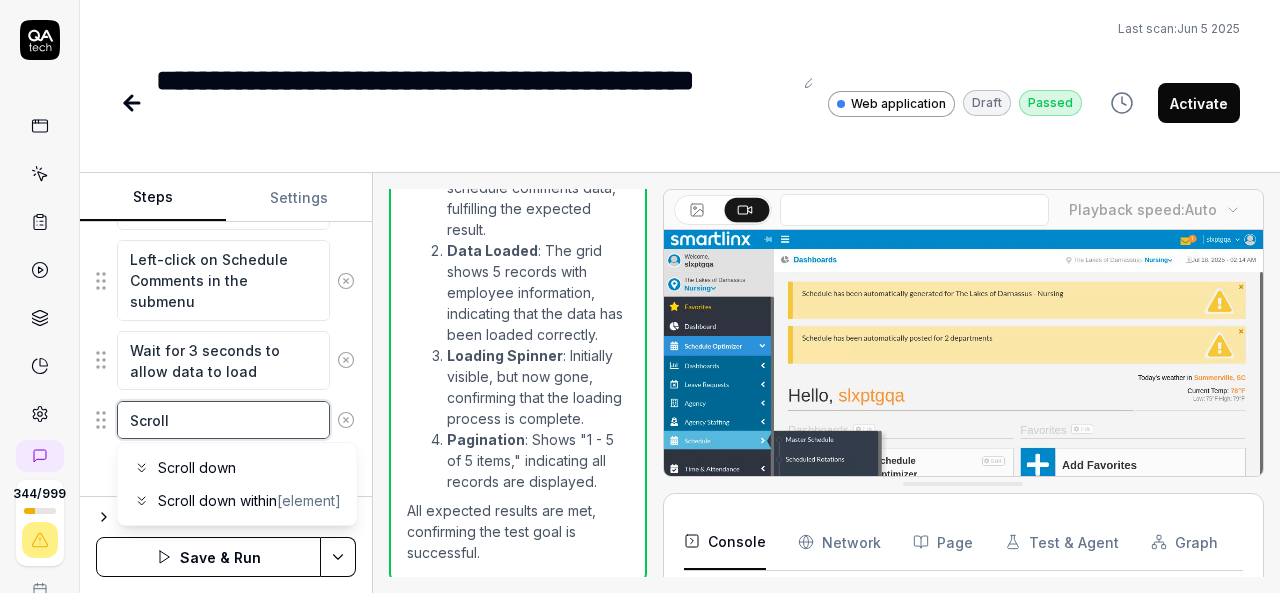 type on "Scroll" 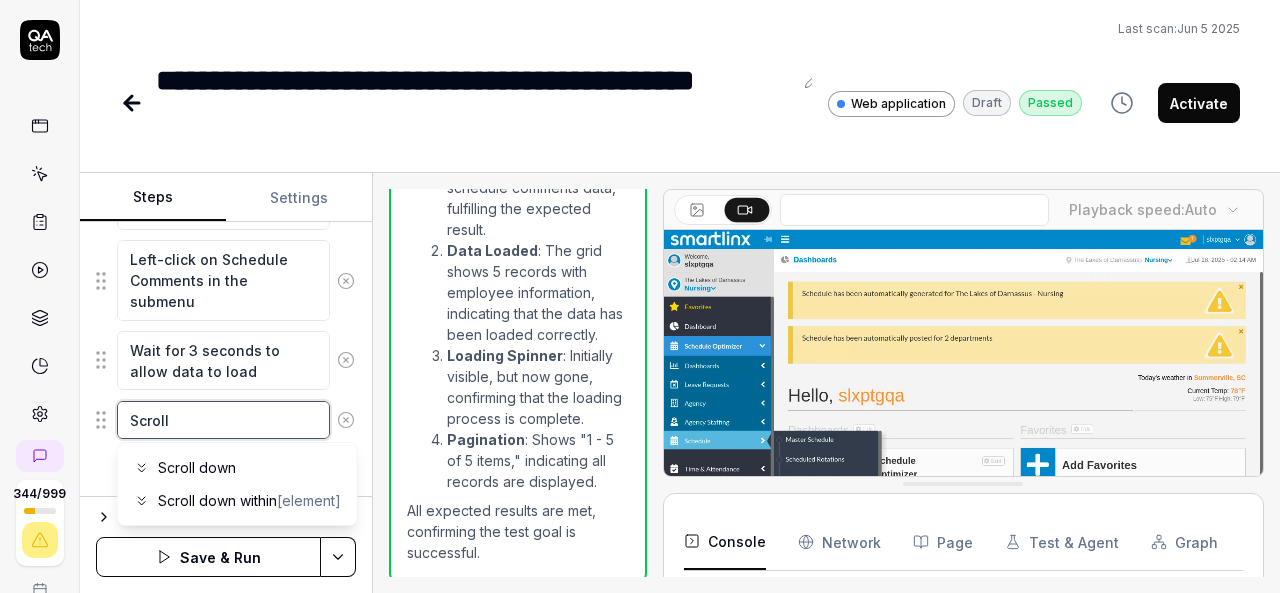 type on "*" 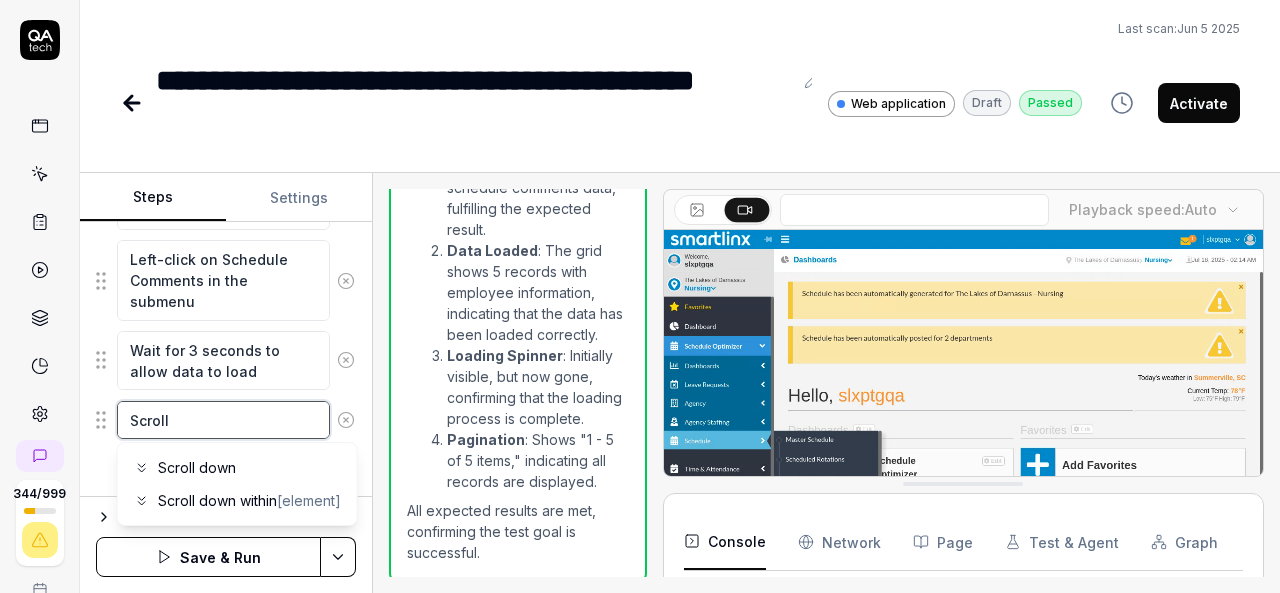 type on "Scroll h" 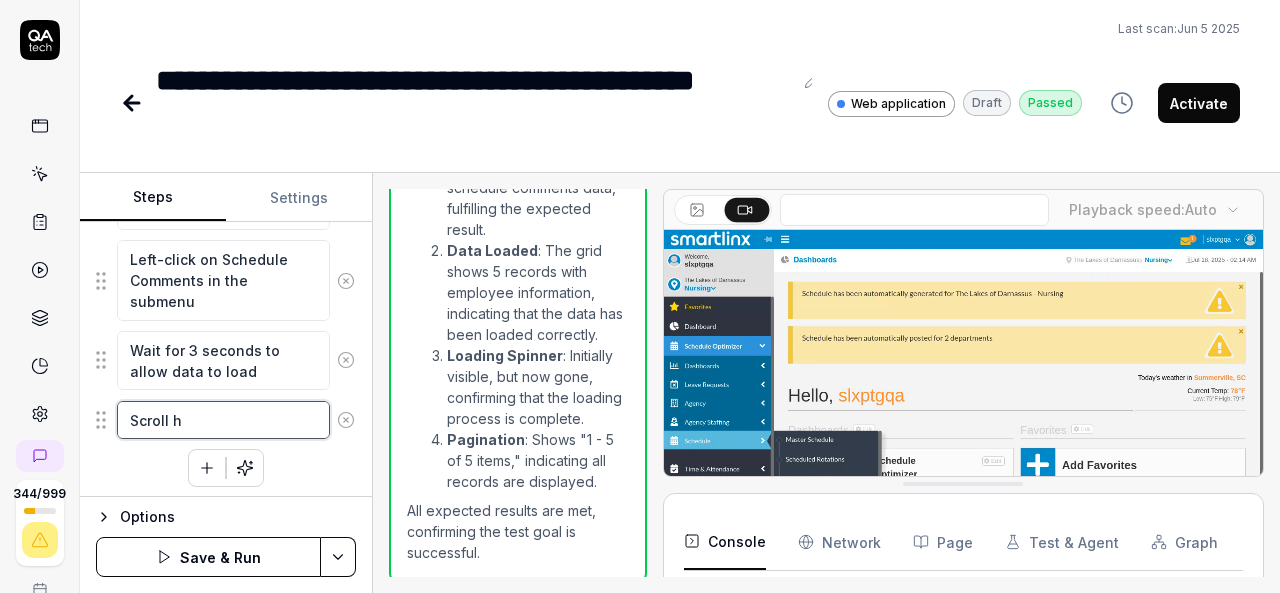 type on "*" 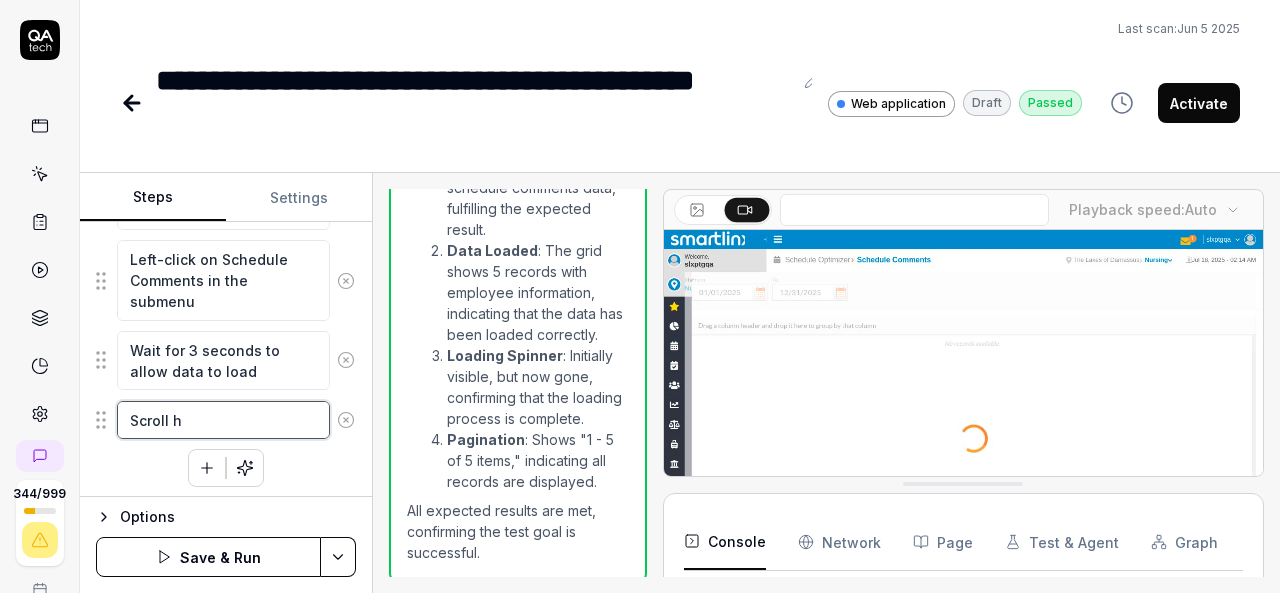 type on "Scroll ho" 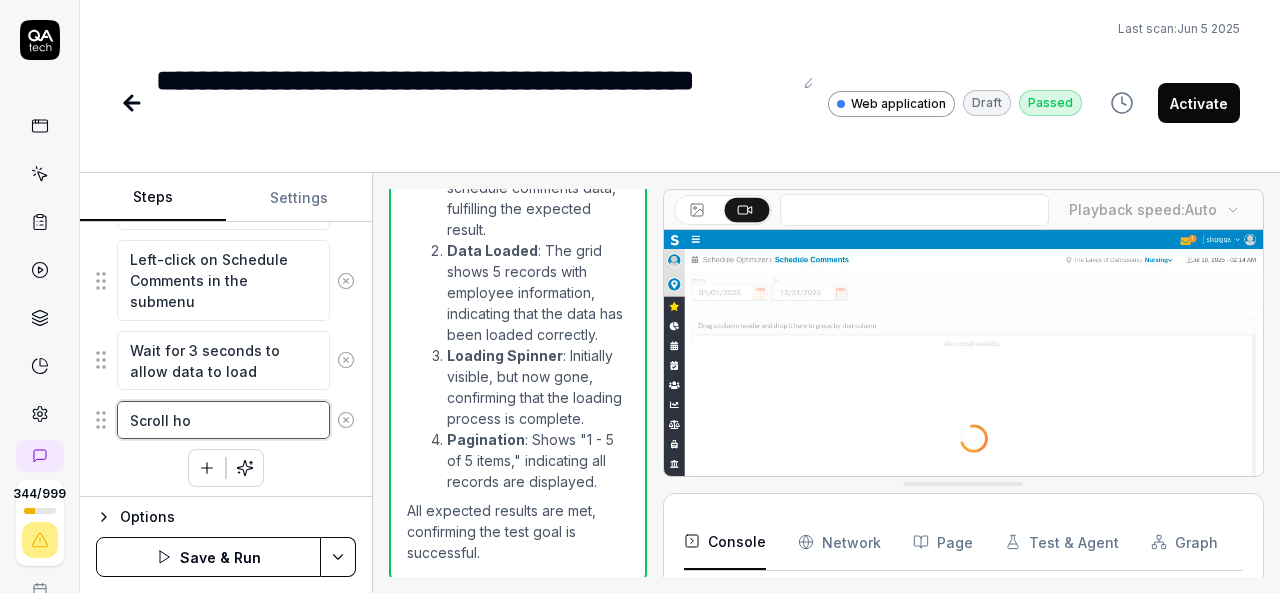 type on "*" 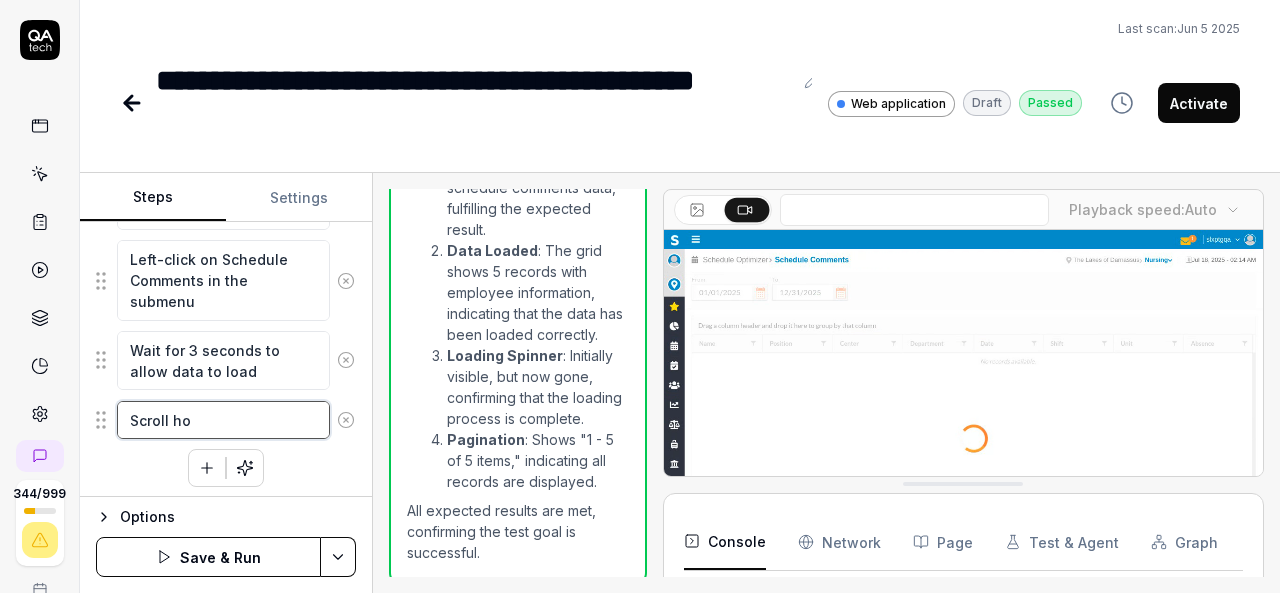 type on "Scroll hor" 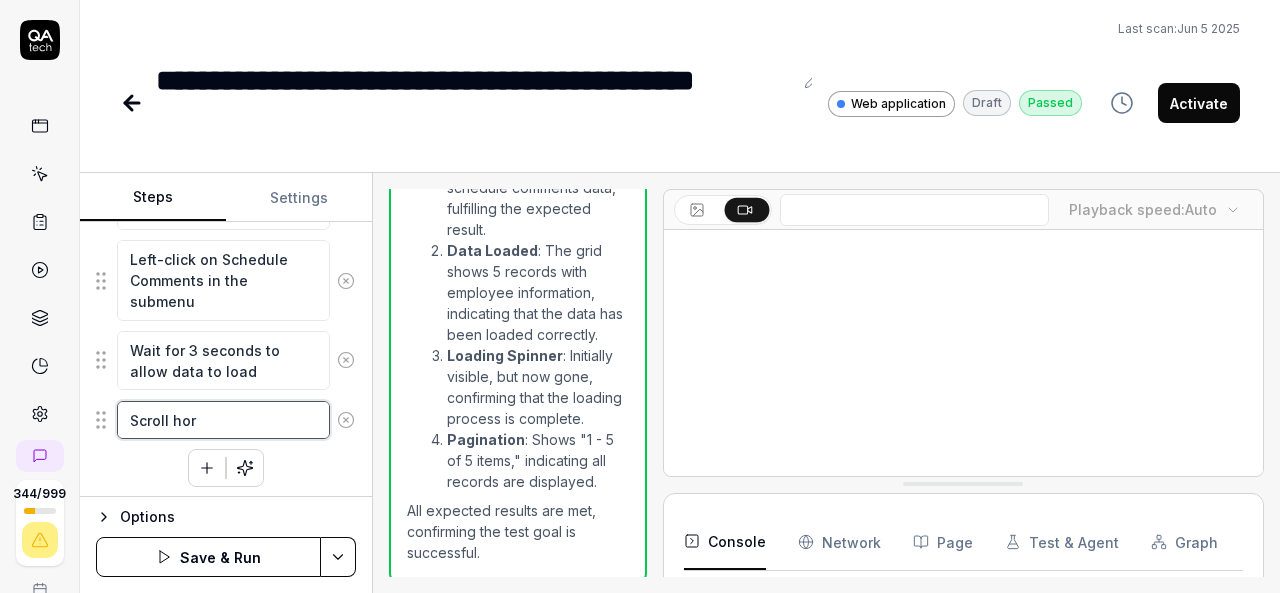 type on "*" 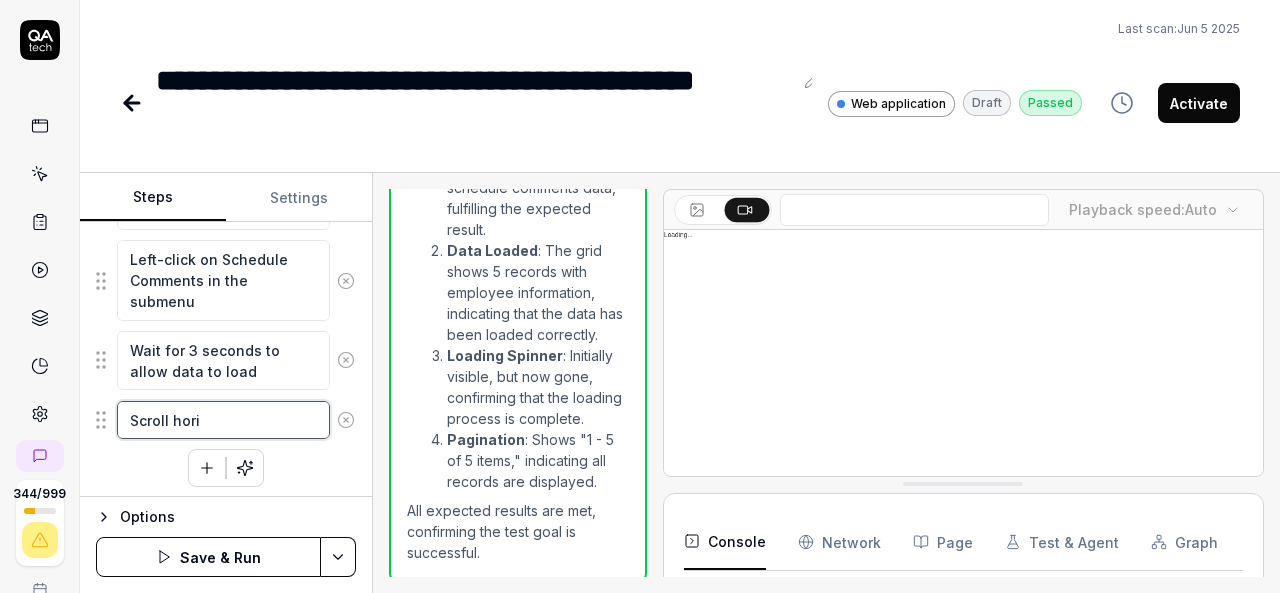 type on "*" 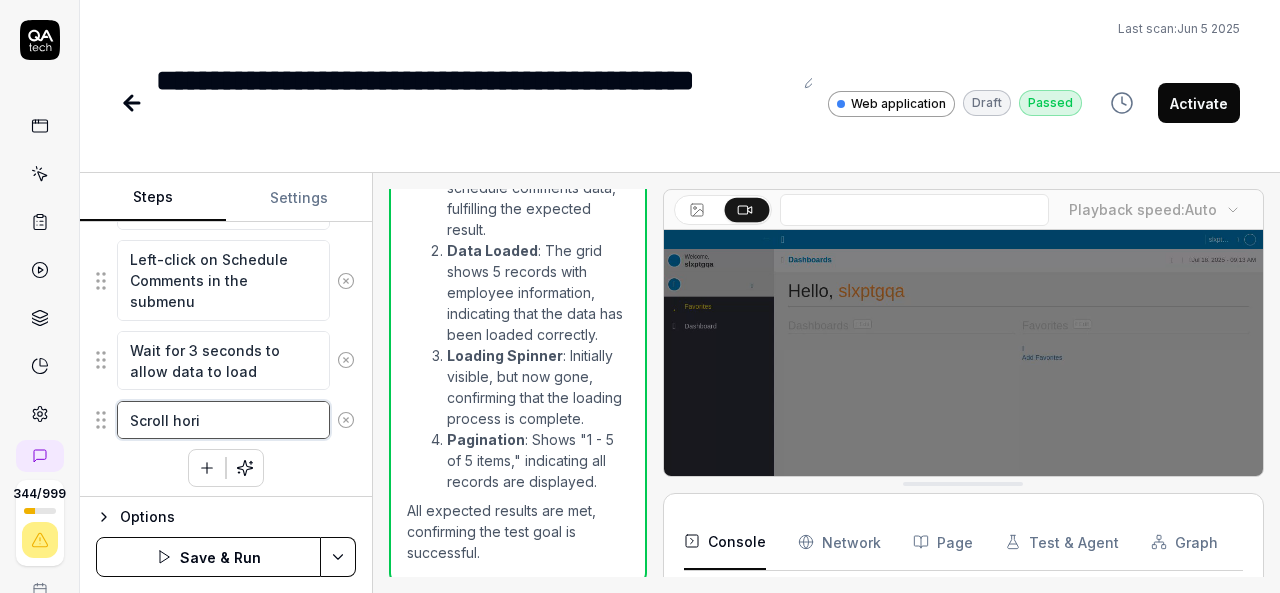 type on "Scroll horiz" 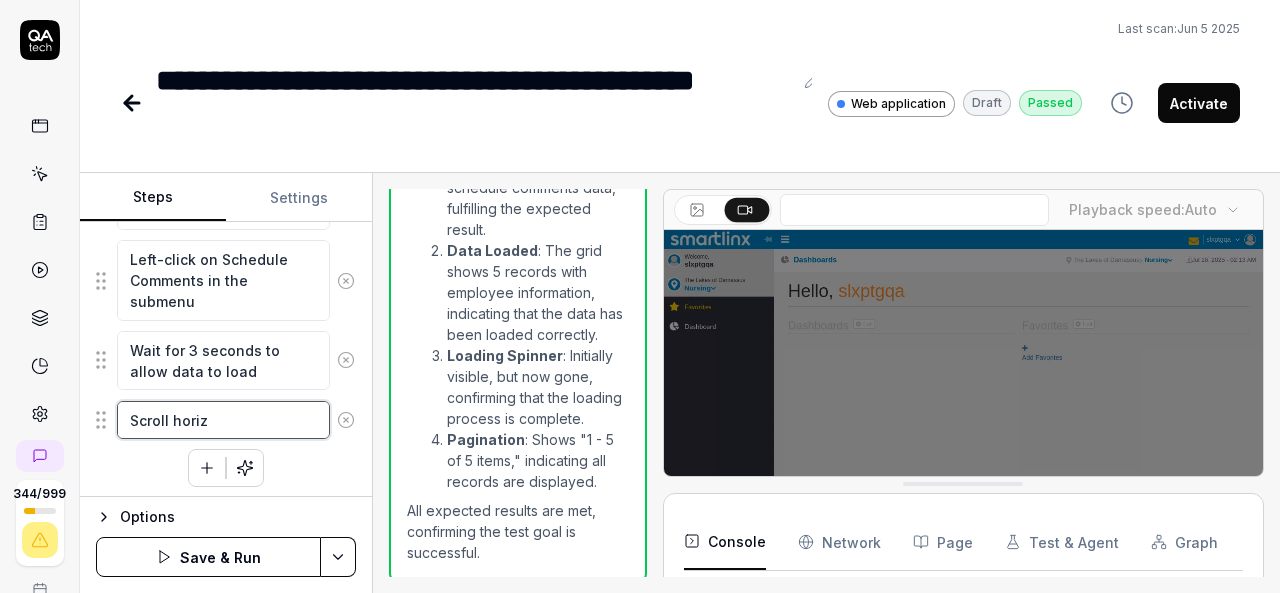 type on "*" 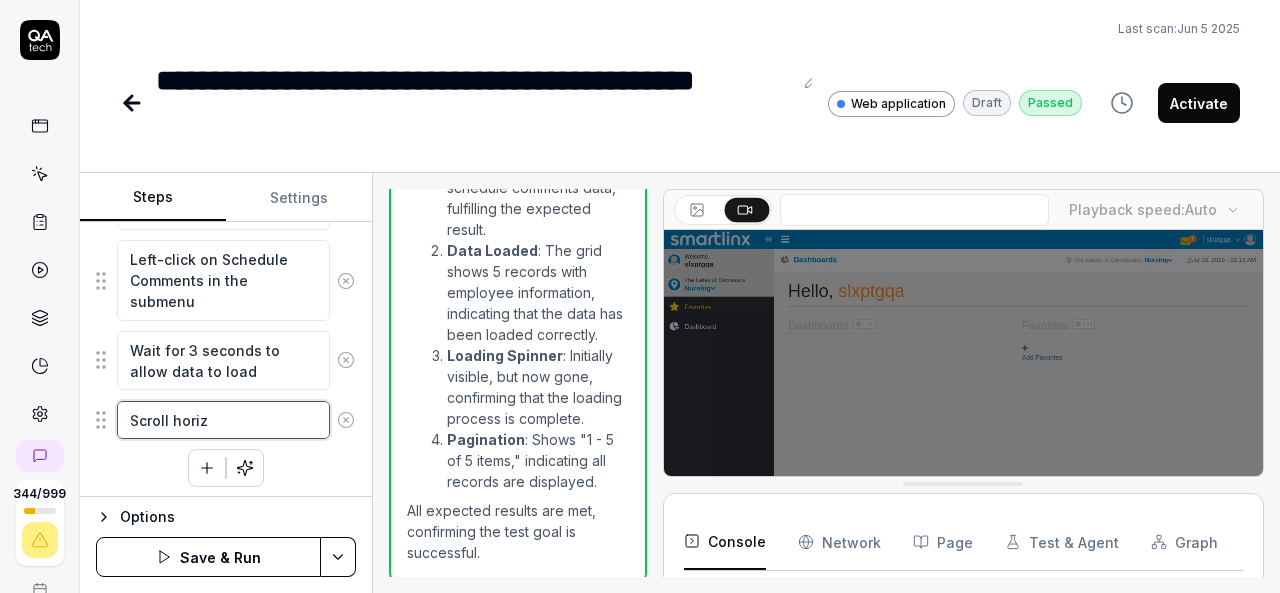 type on "Scroll horiza" 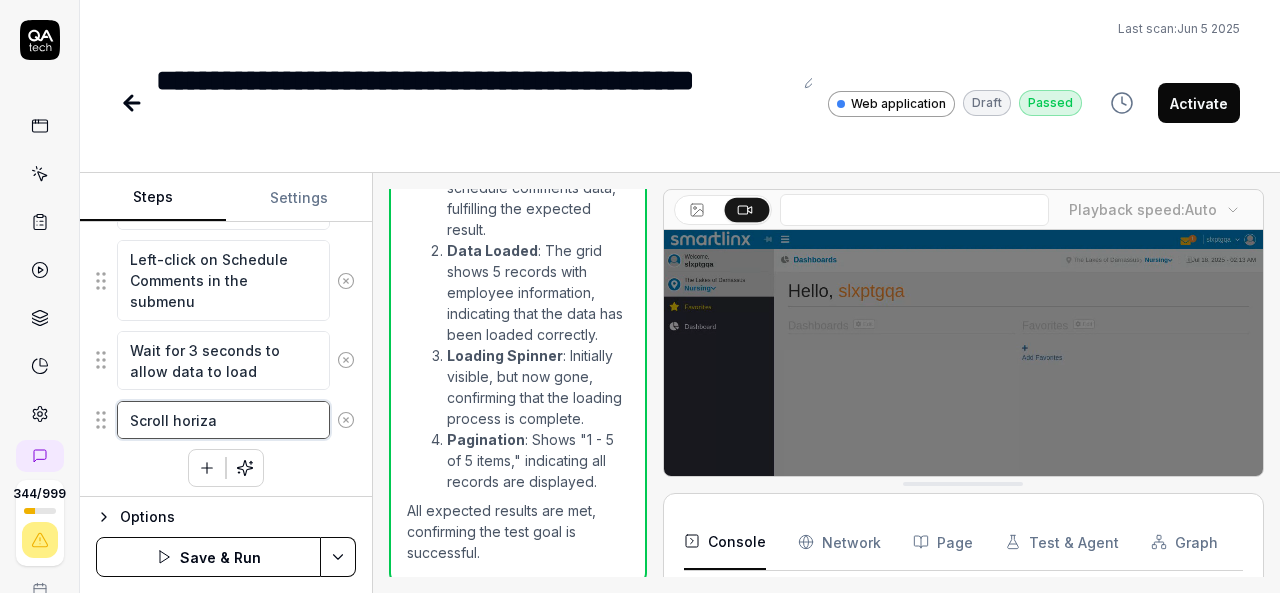 type on "*" 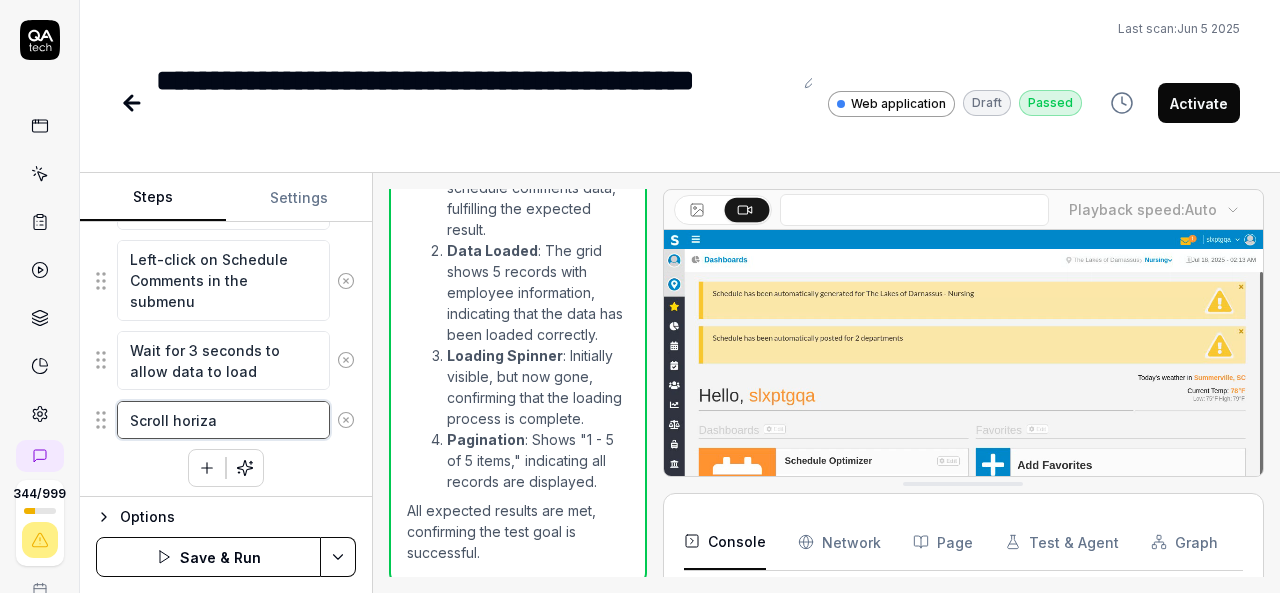 type on "Scroll horizan" 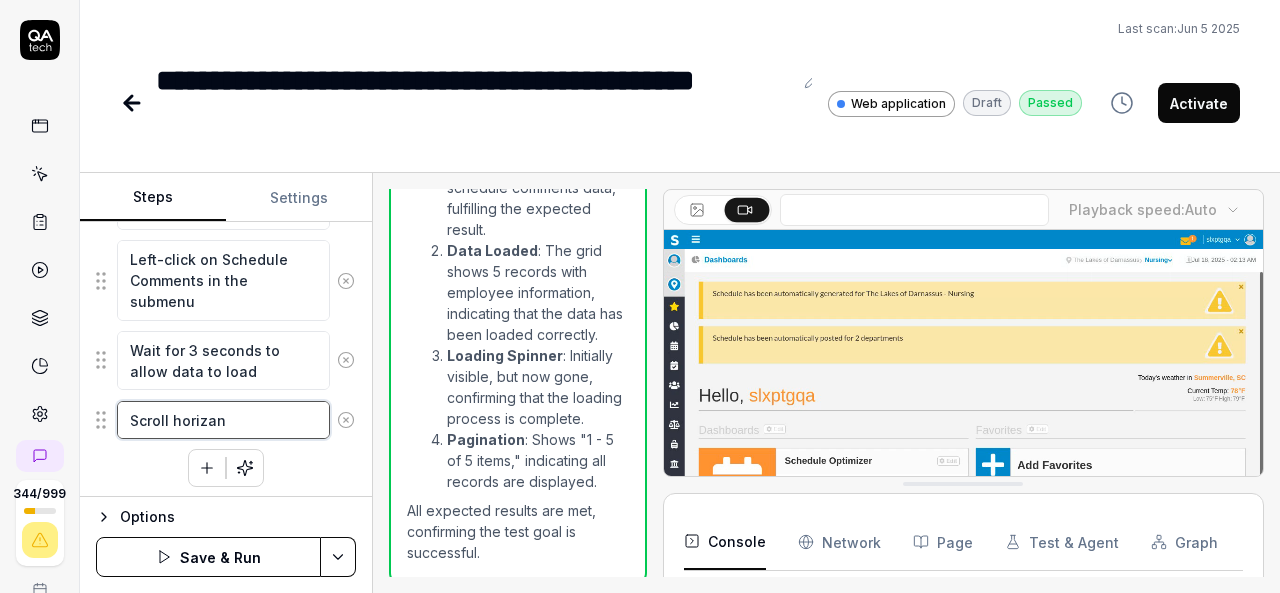 type on "*" 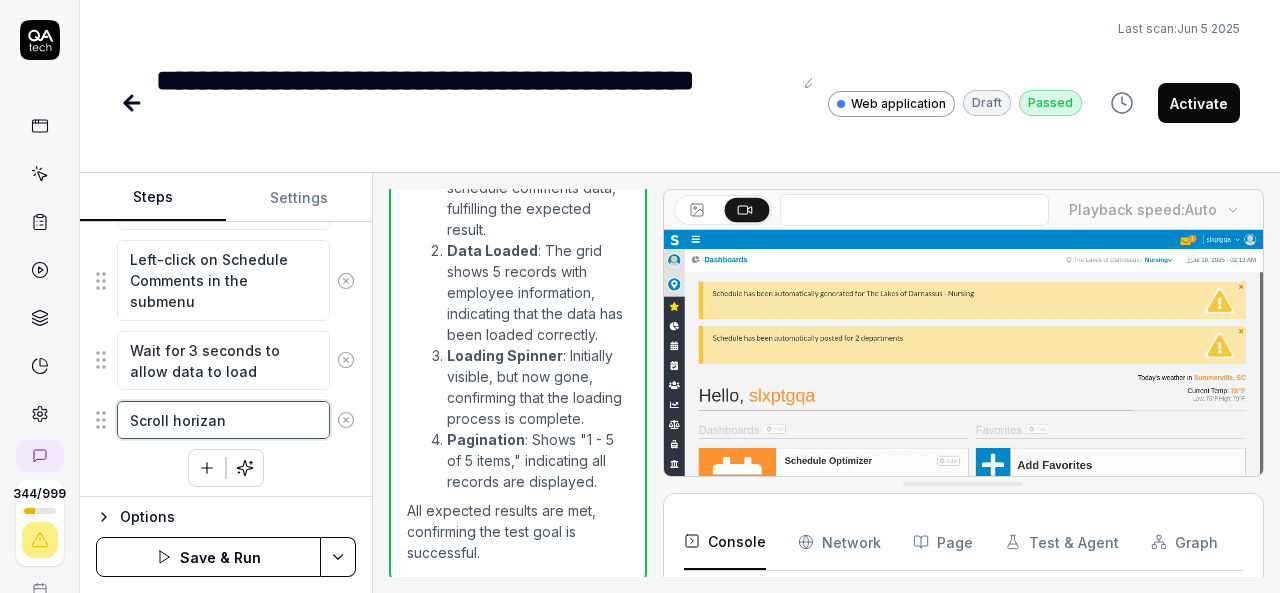 type on "Scroll horizant" 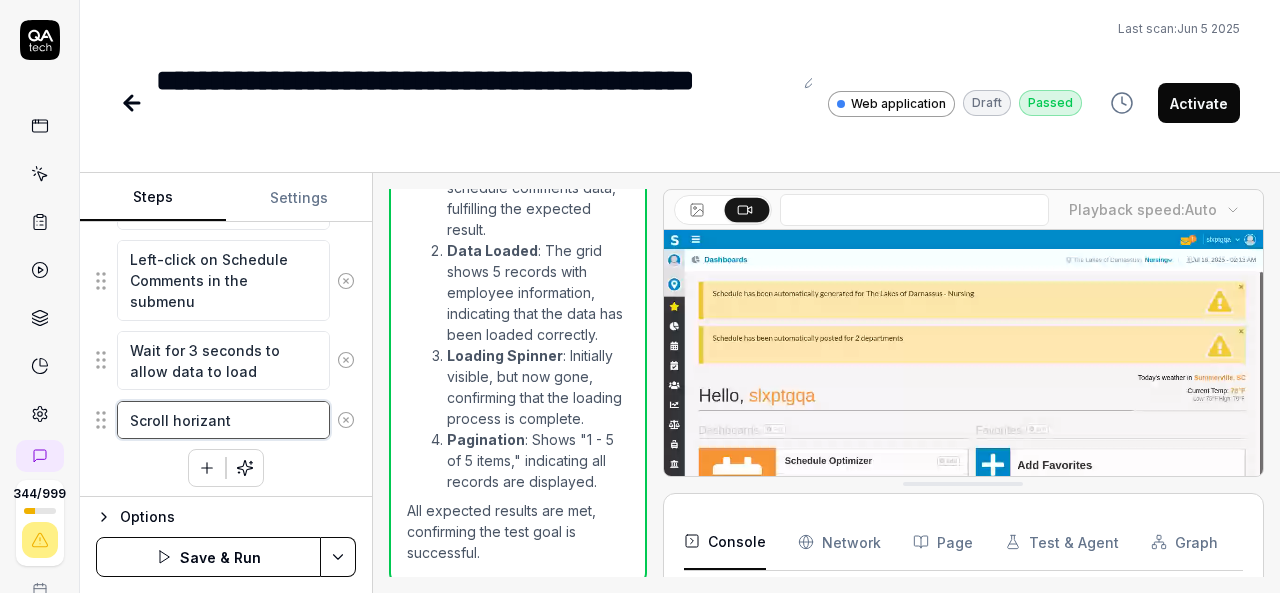 type on "*" 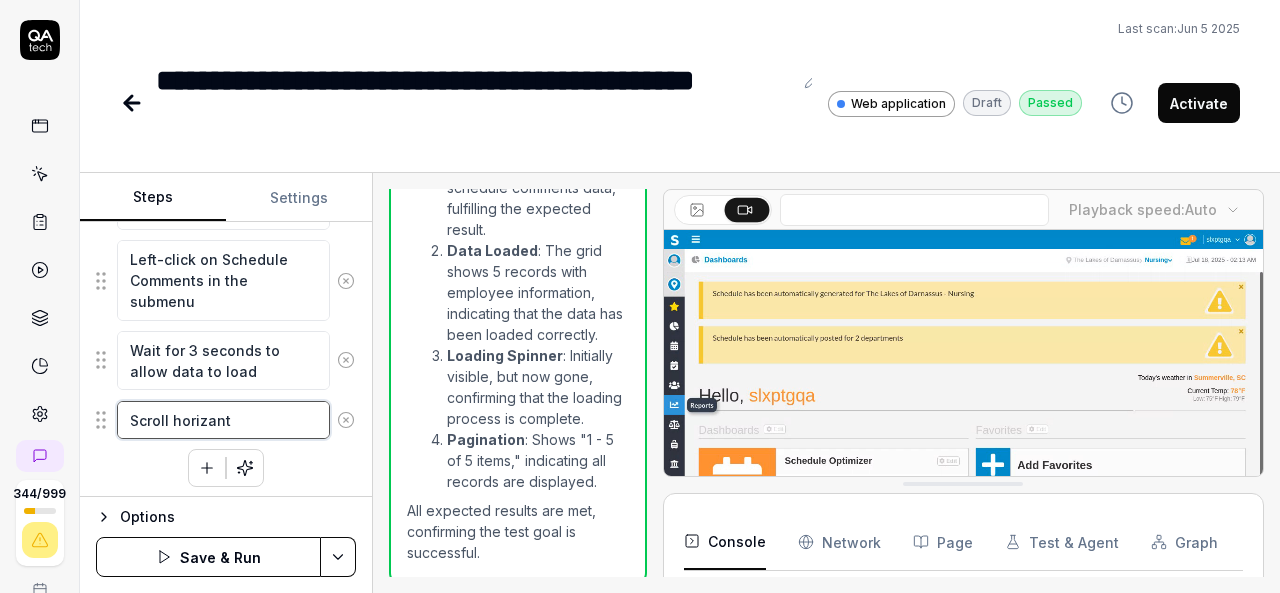 type on "Scroll horizanta" 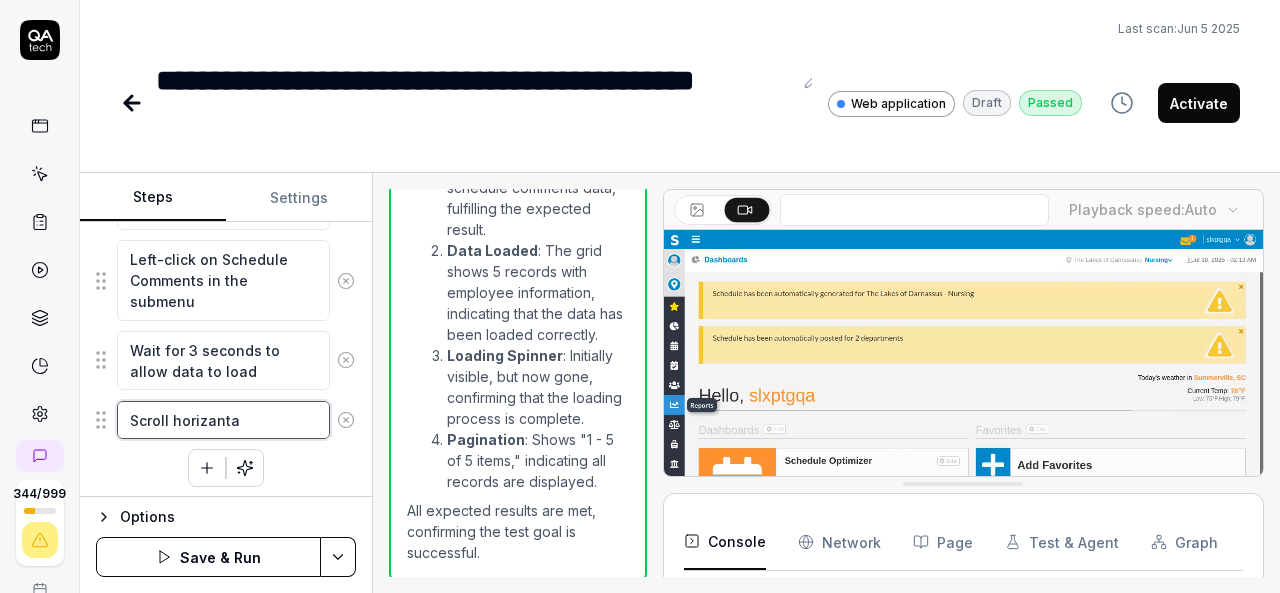 type on "*" 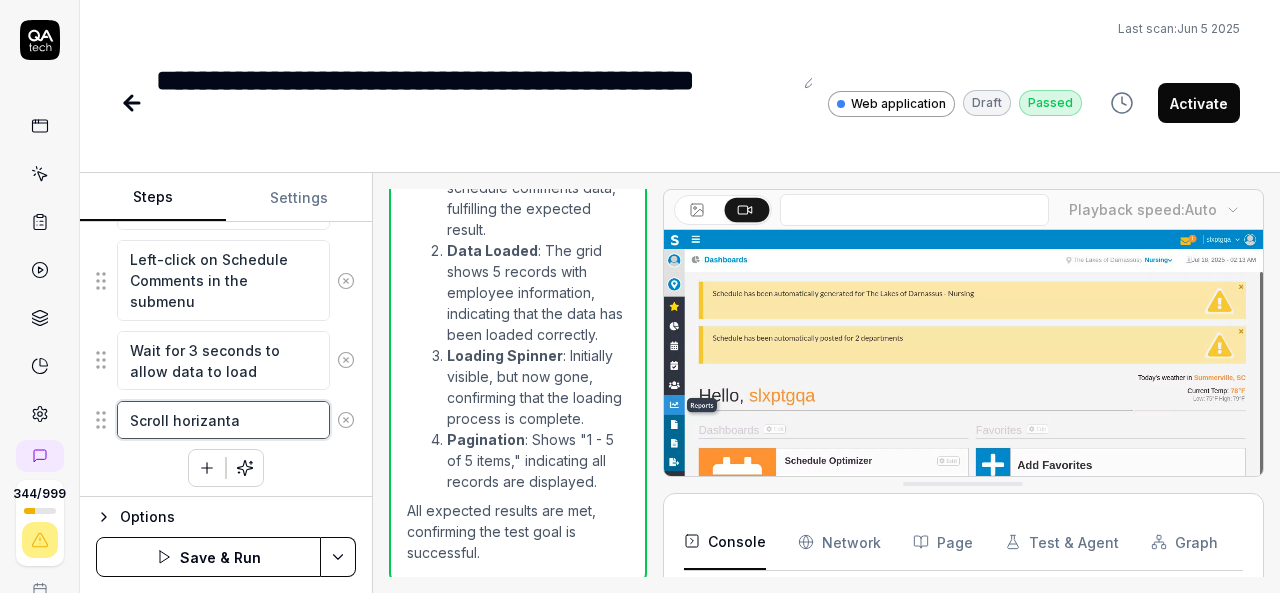 type on "Scroll horizantal" 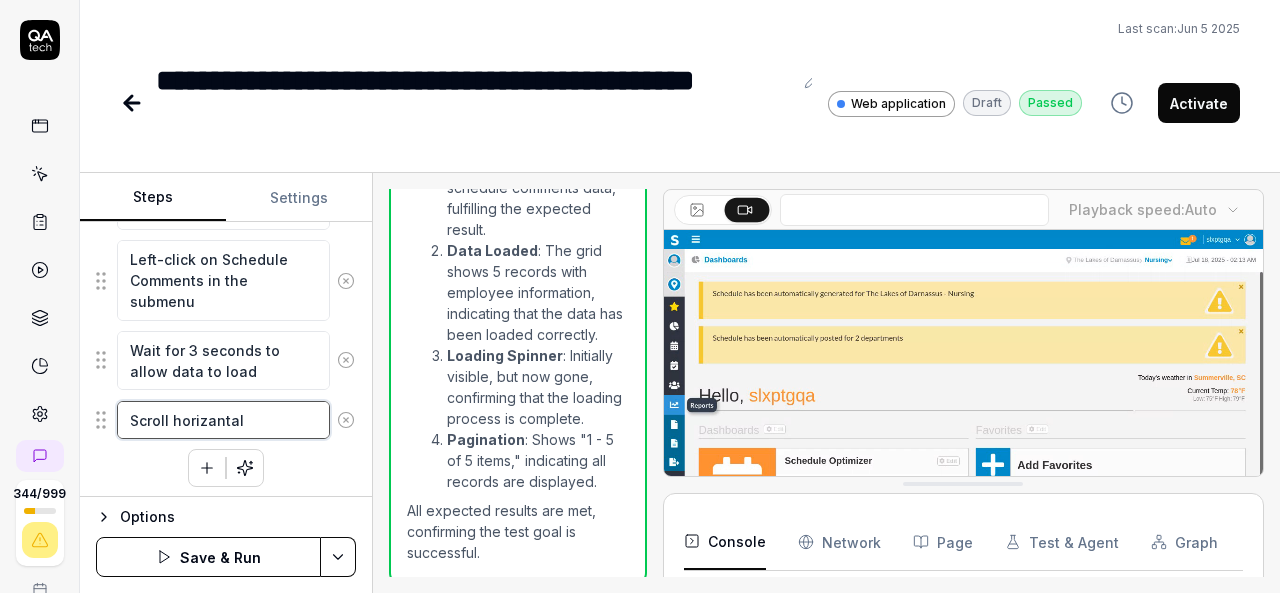 type on "*" 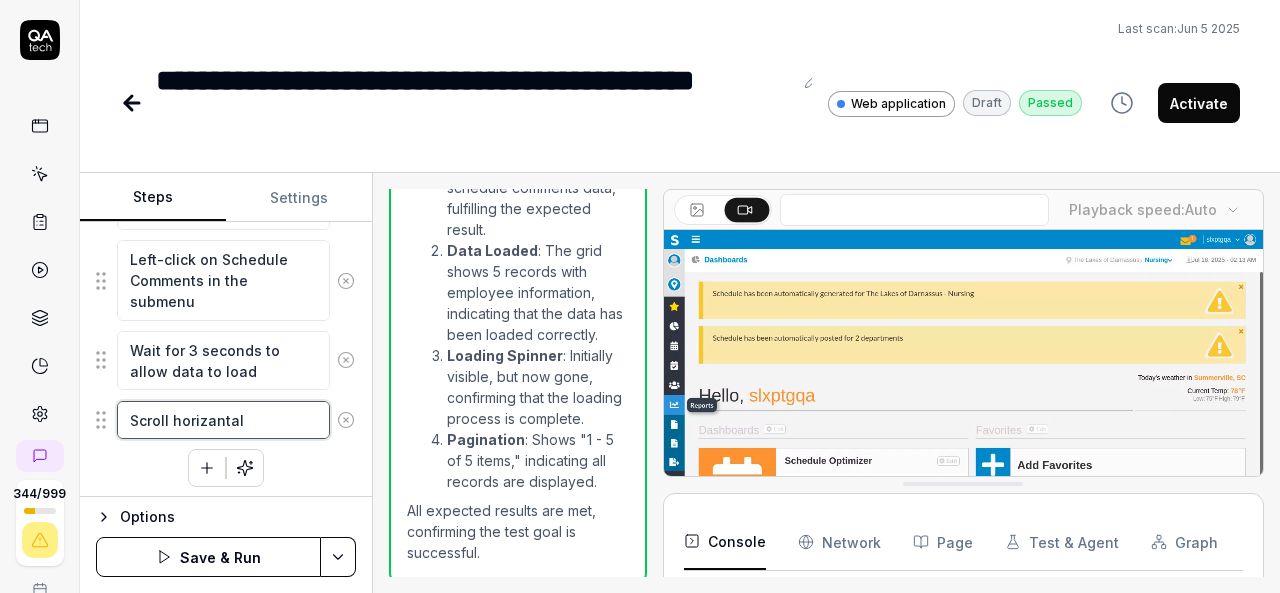 type on "Scroll horizantall" 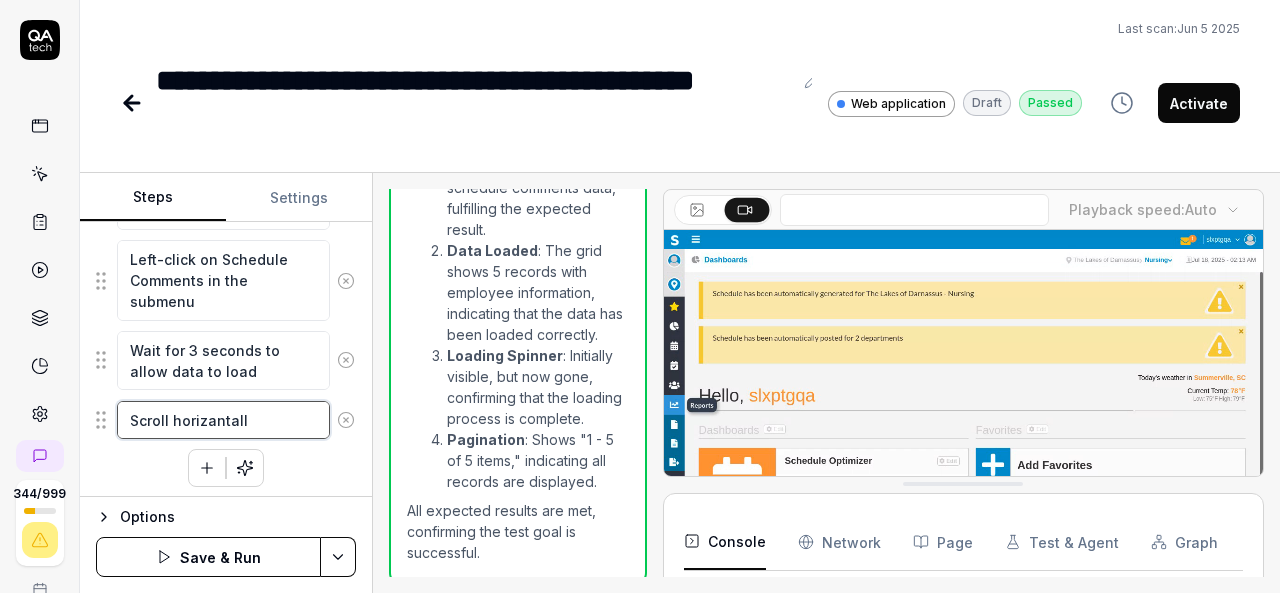 type on "*" 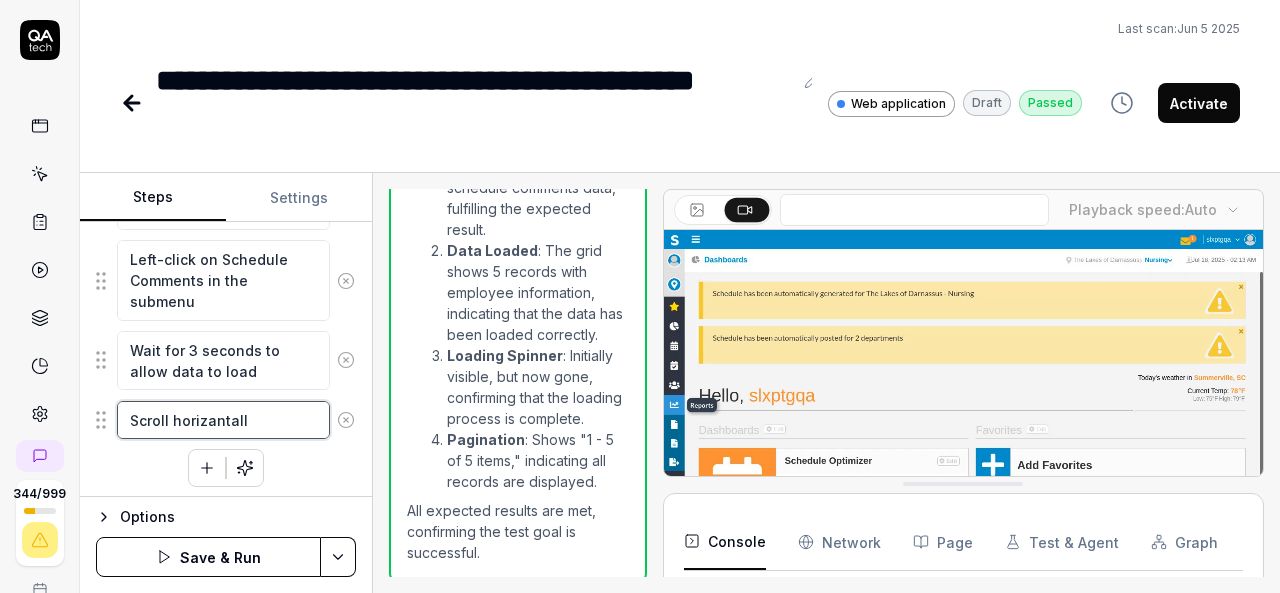 type on "Scroll horizantally" 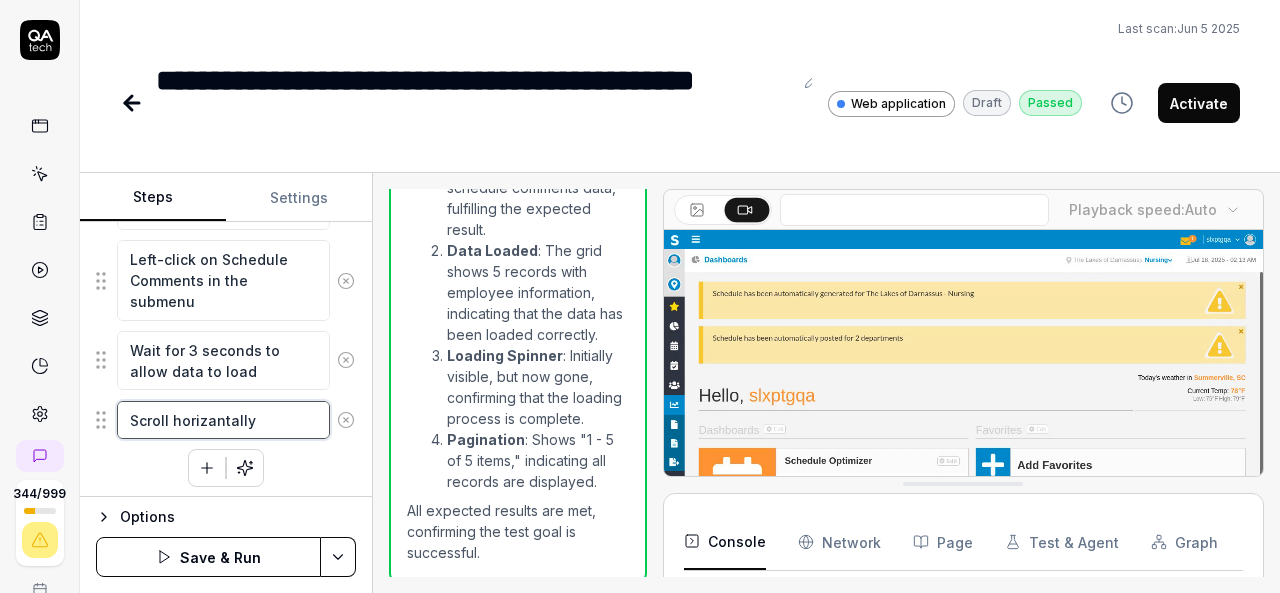 type on "*" 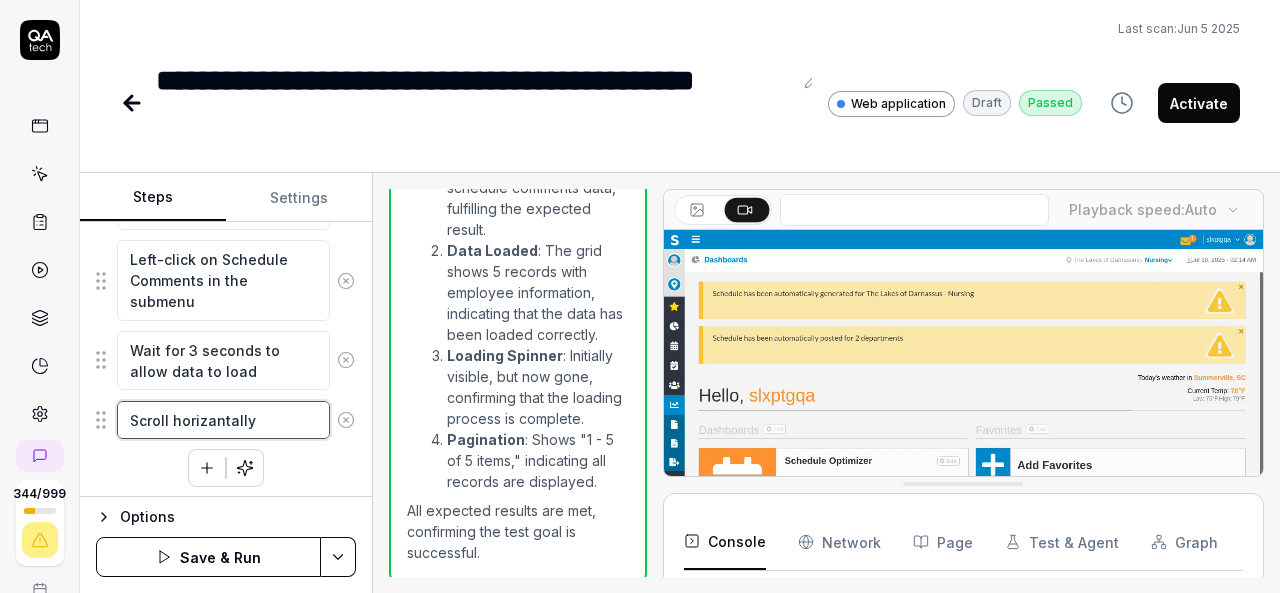 type on "Scroll horizantally" 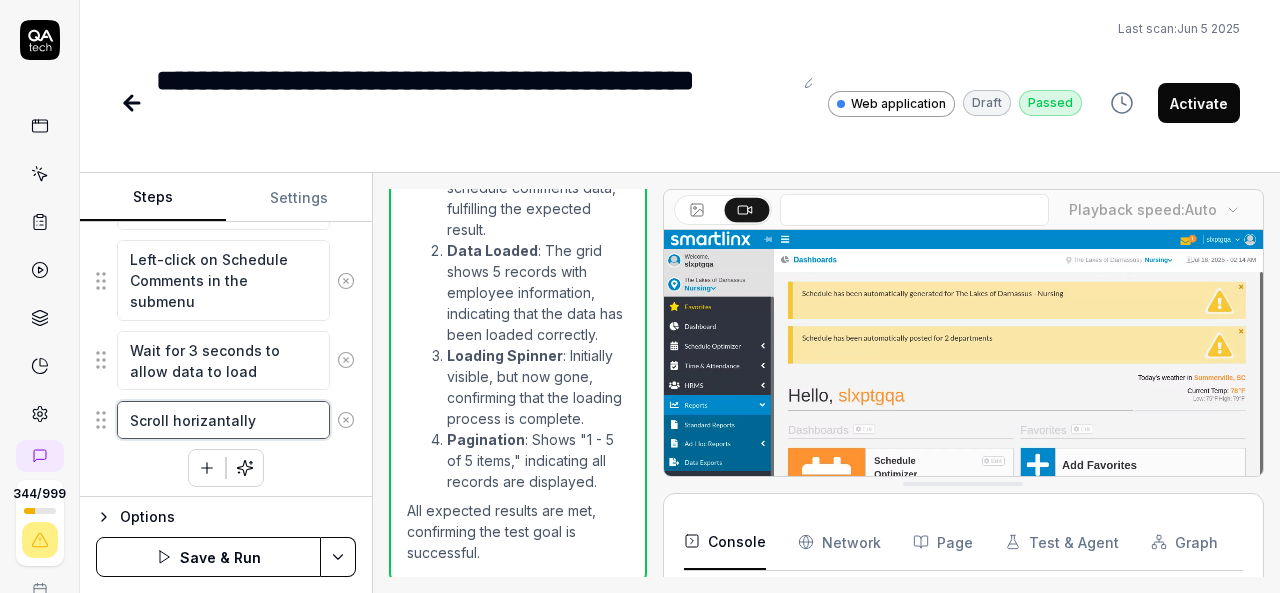 click on "Scroll horizantally" at bounding box center (223, 420) 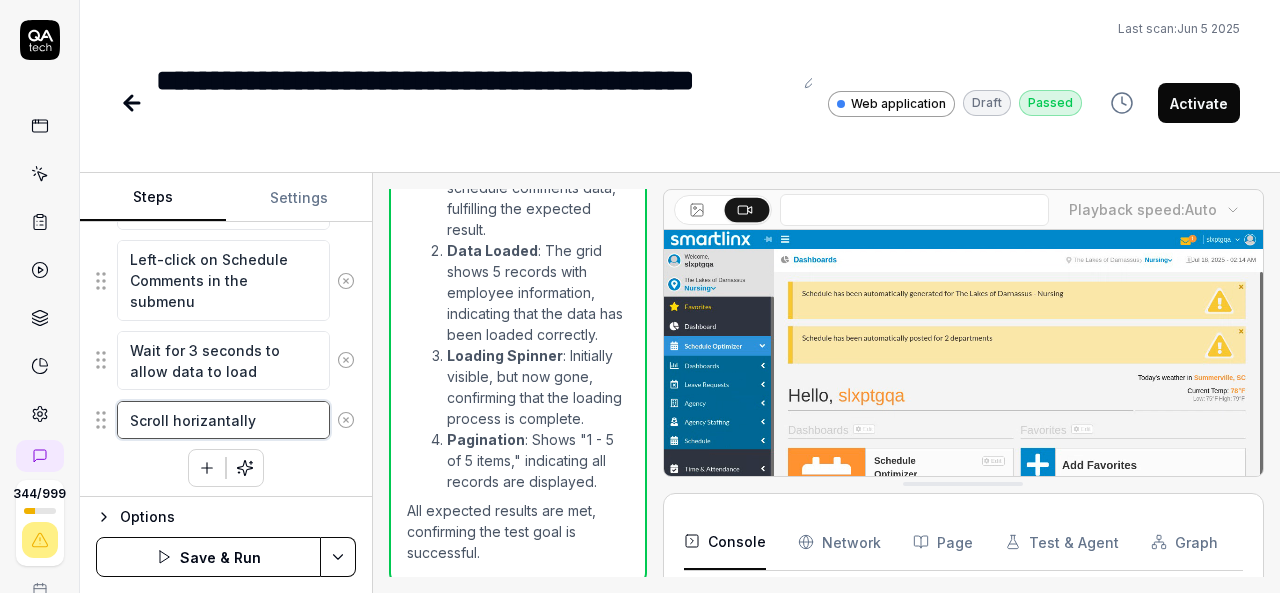 type on "*" 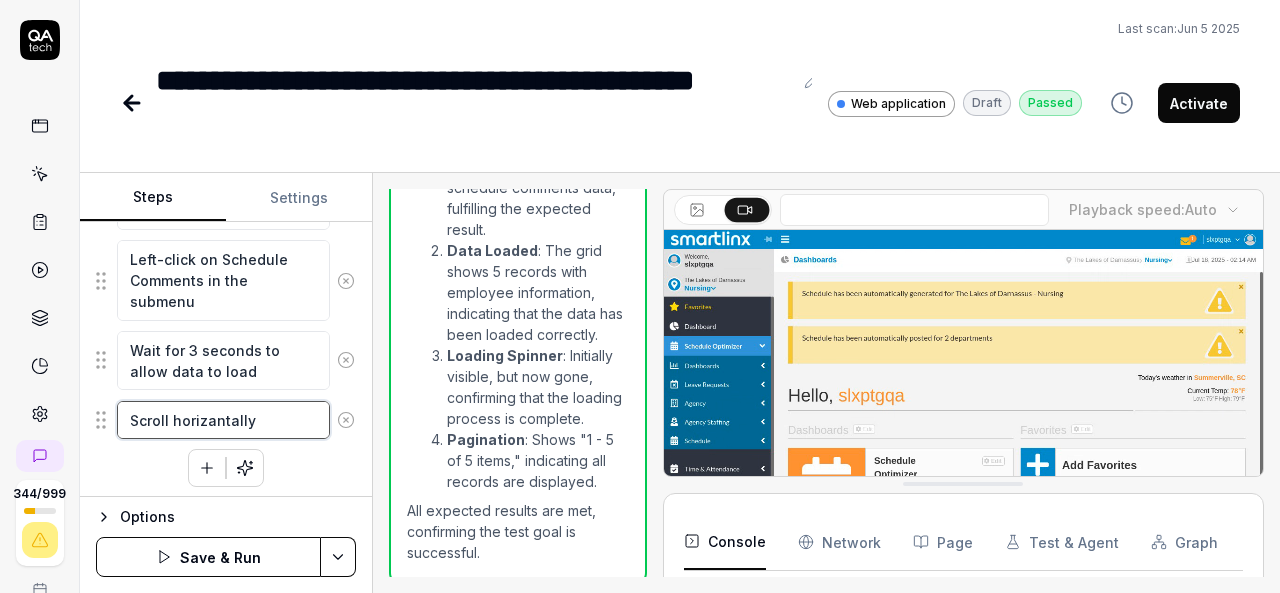type on "Scroll horizontally" 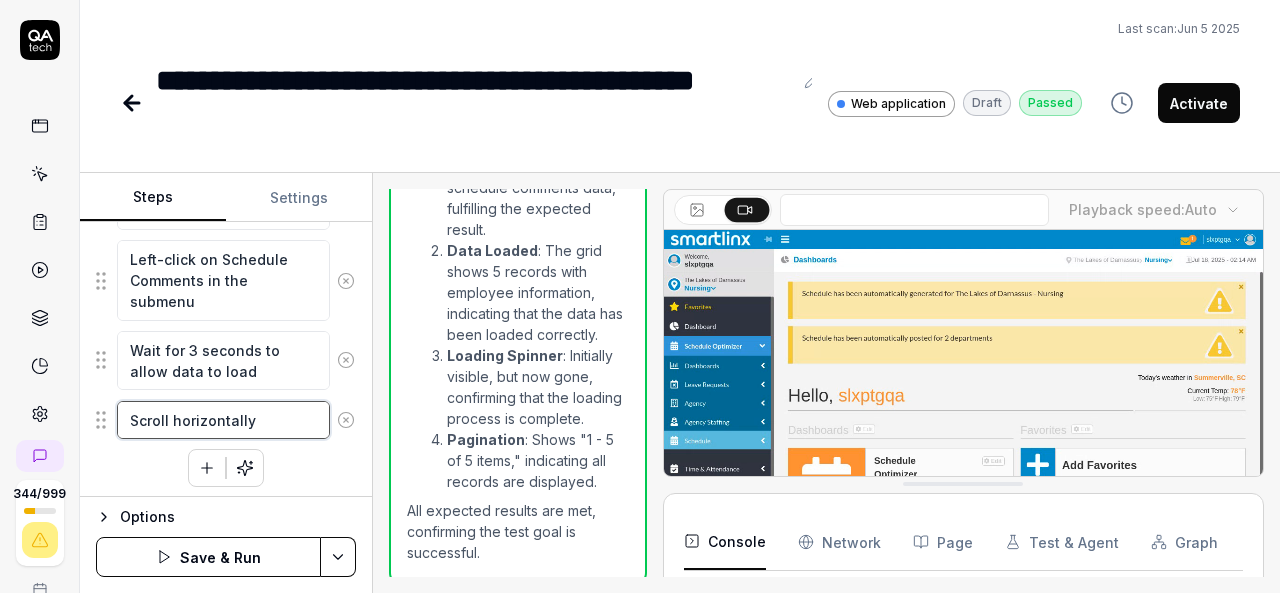type on "*" 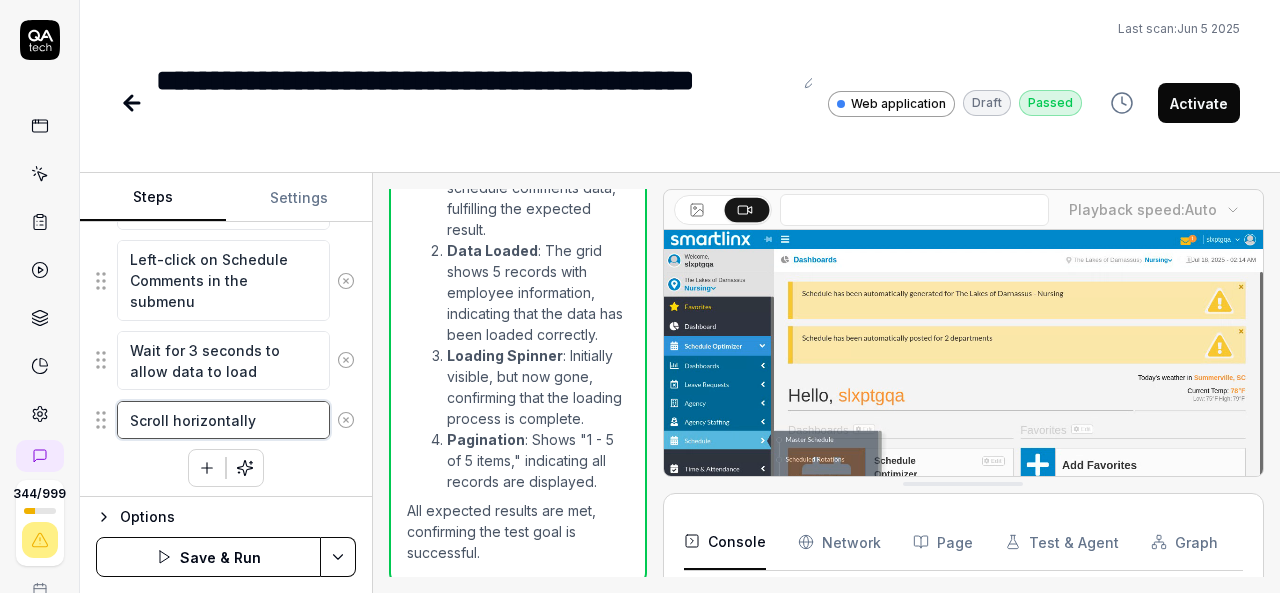 type on "Scroll horizontally" 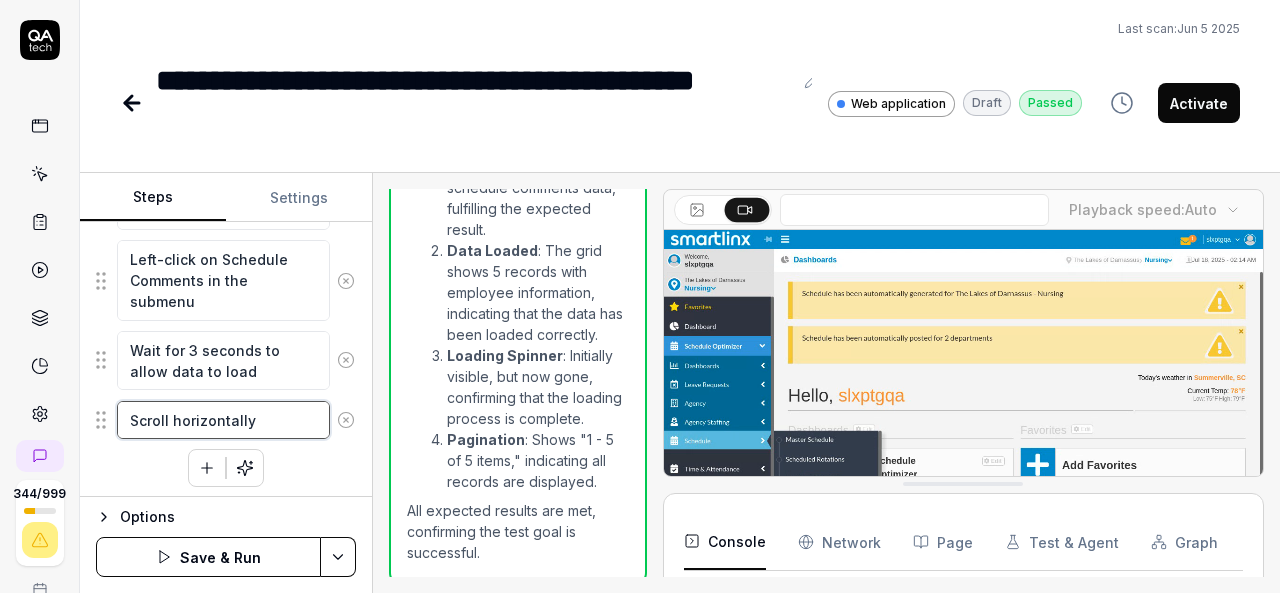 type on "*" 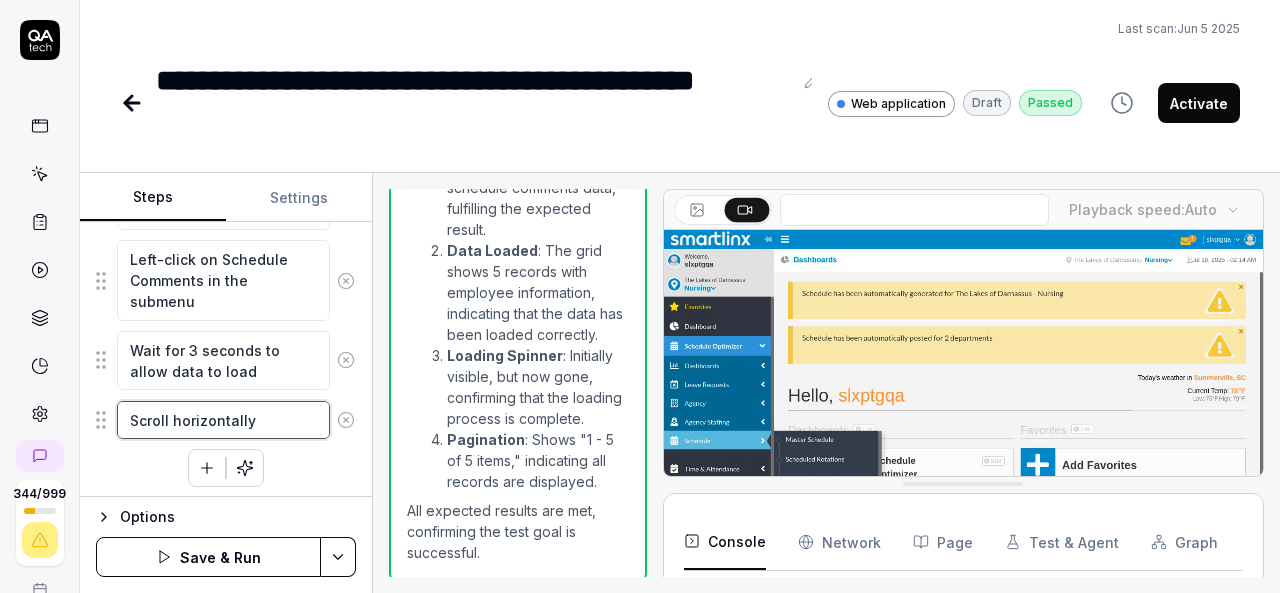 type on "Scroll horizontally a" 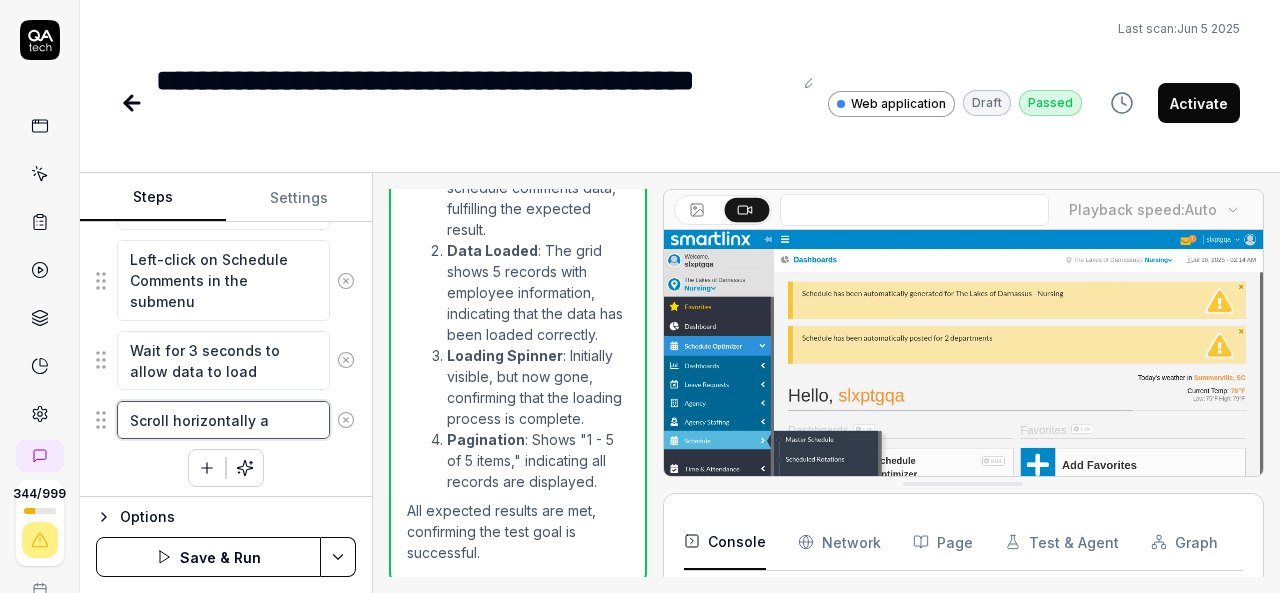 type on "*" 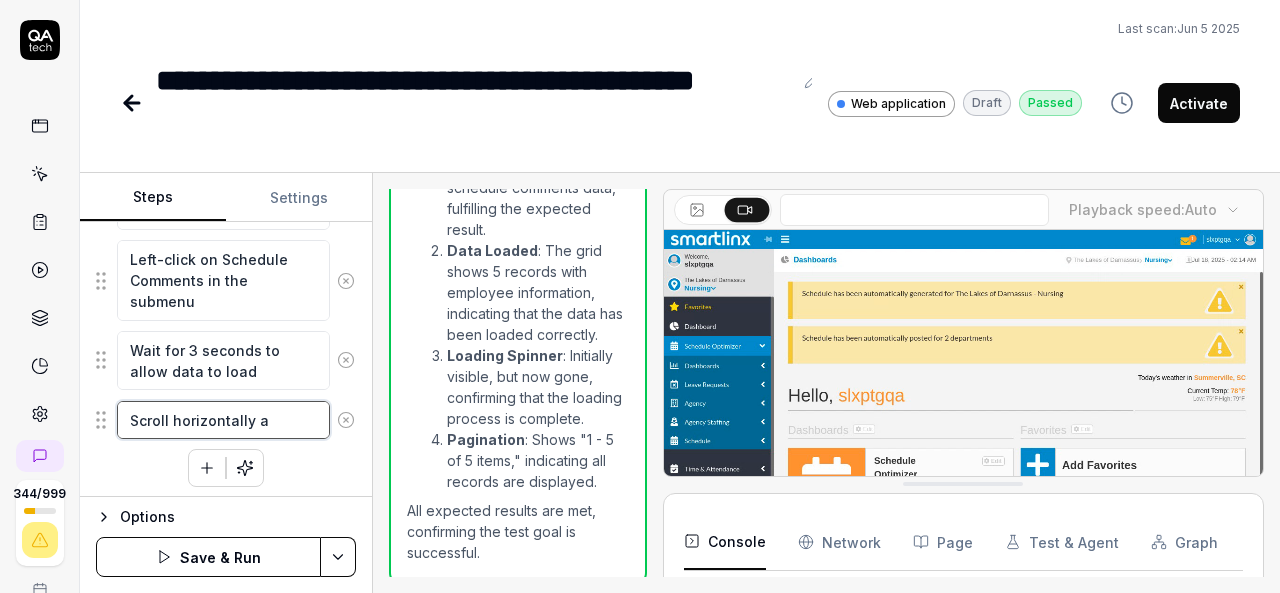 type on "Scroll horizontally an" 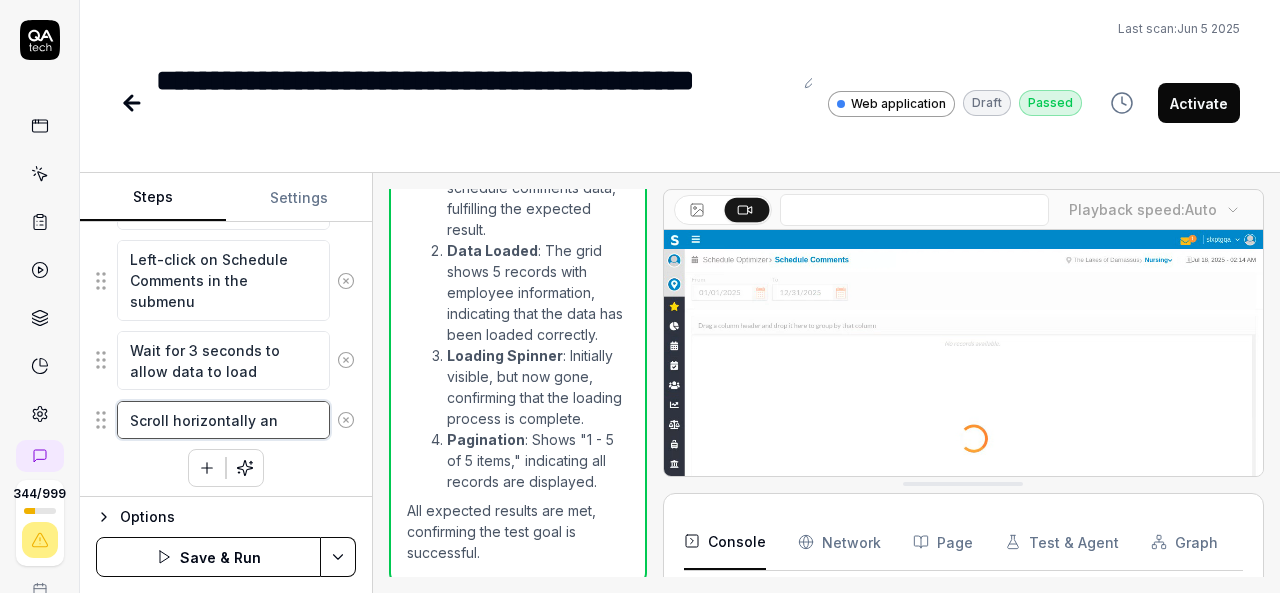 type on "*" 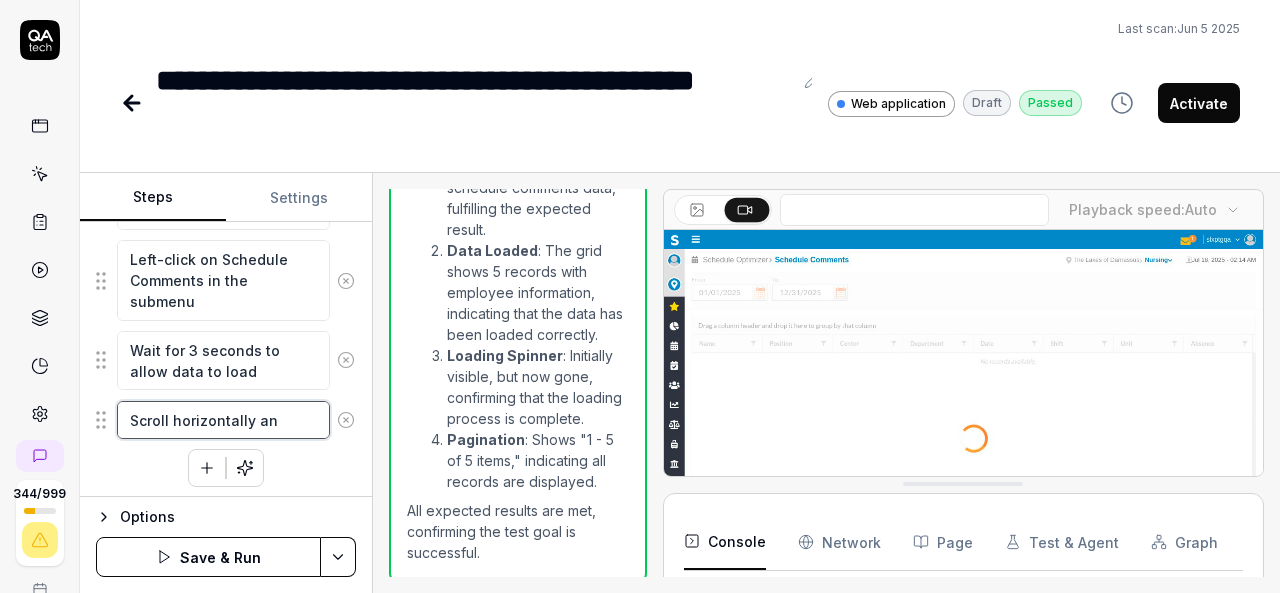 type on "Scroll horizontally and" 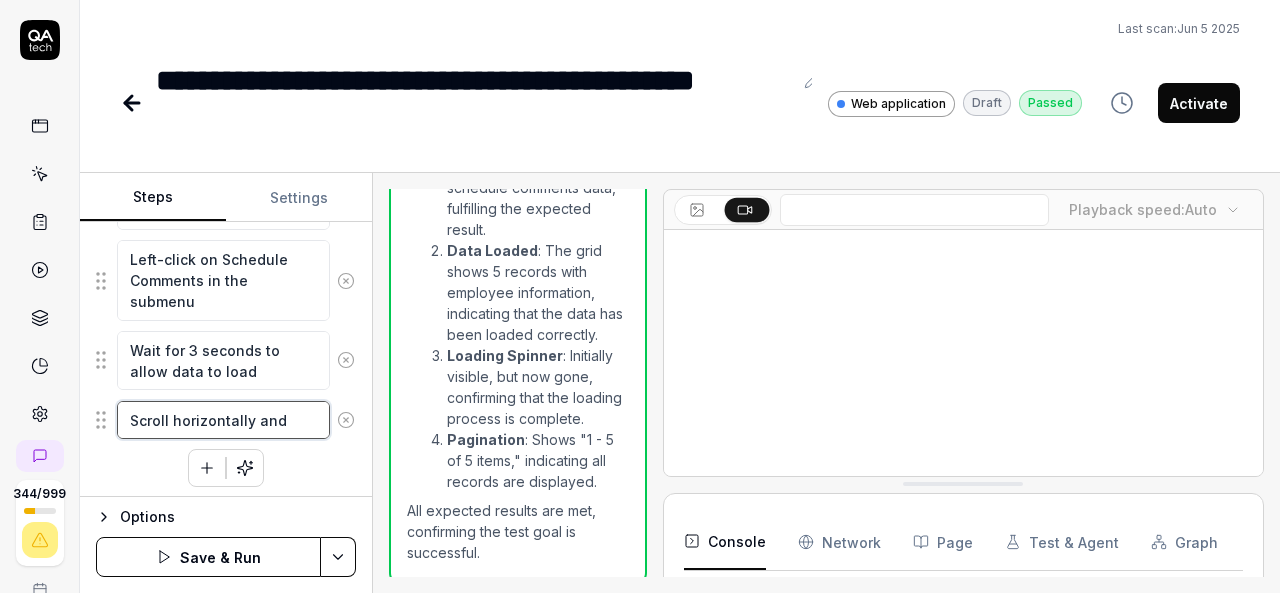 type on "*" 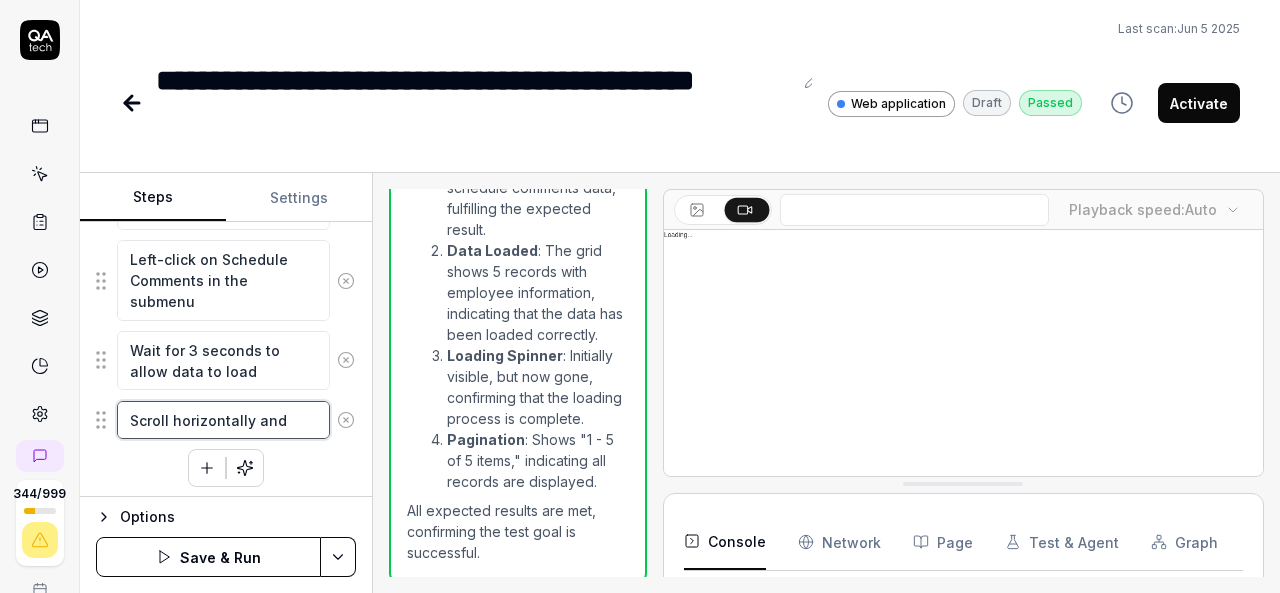 type on "Scroll horizontally and" 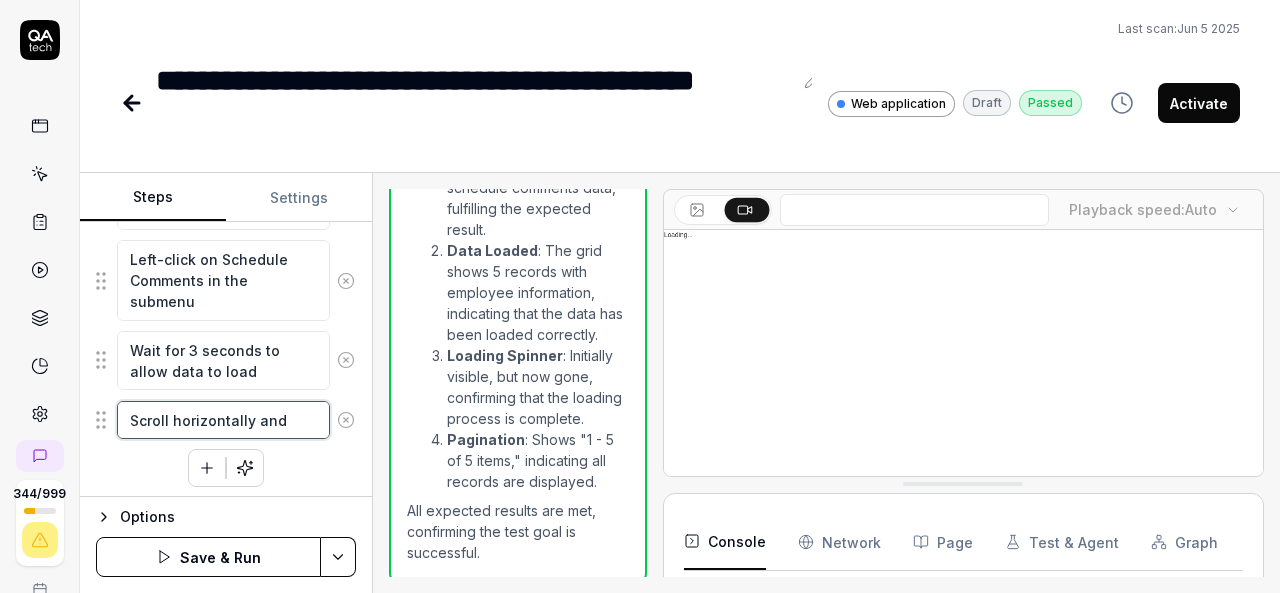 type on "*" 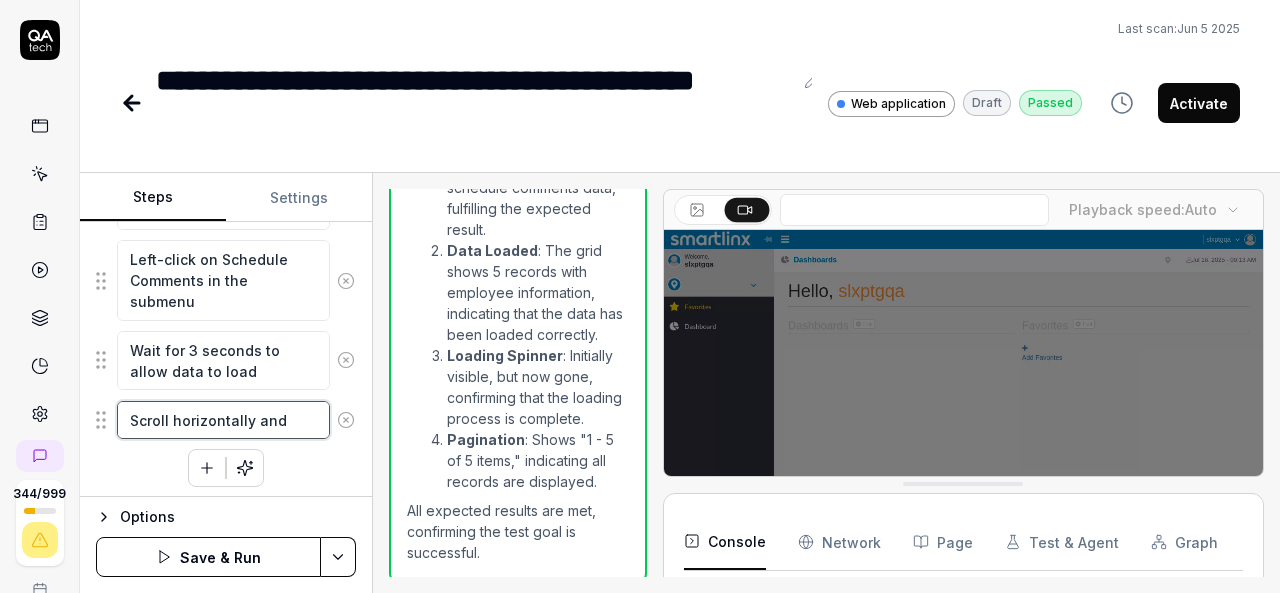 type on "Scroll horizontally and c" 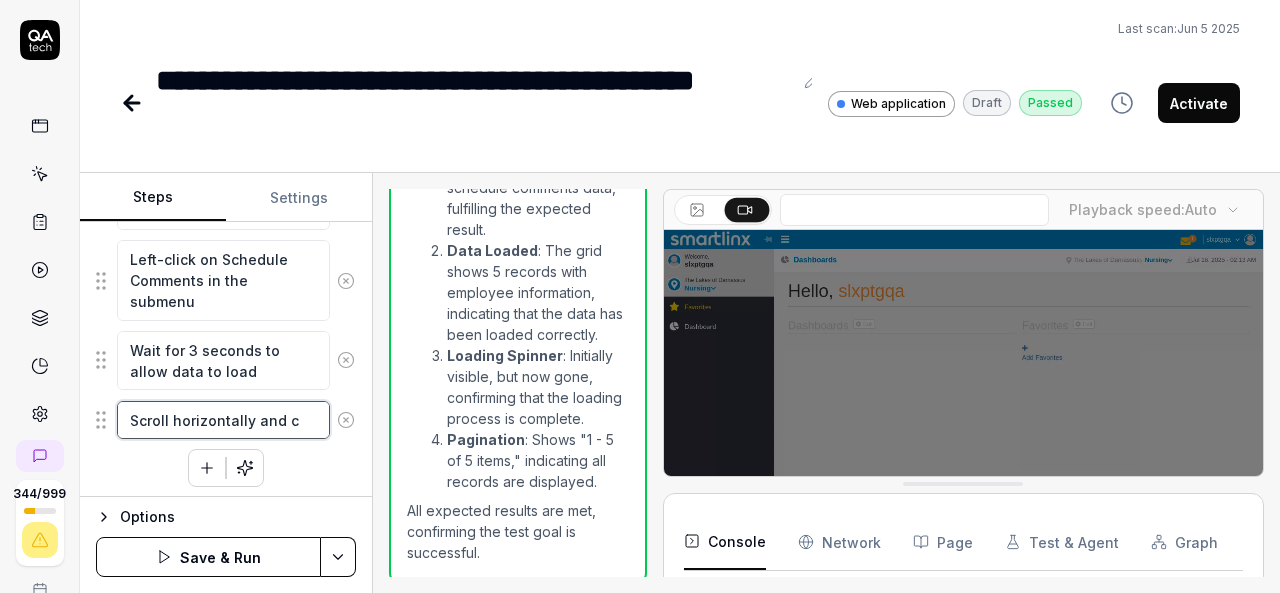 type on "*" 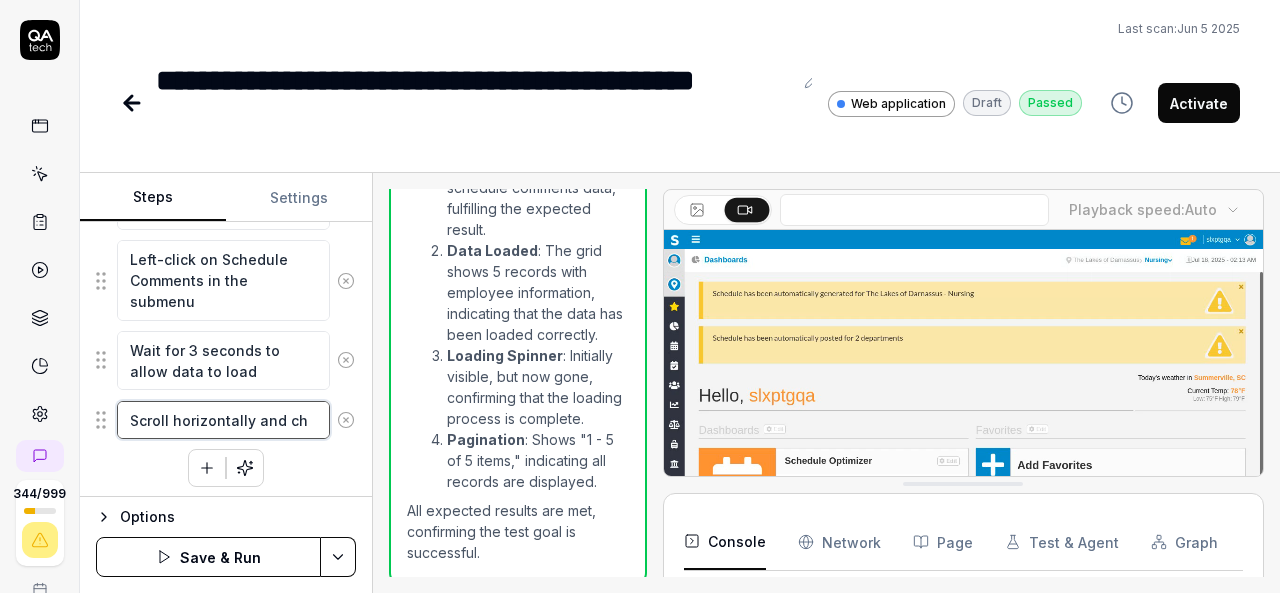 type on "*" 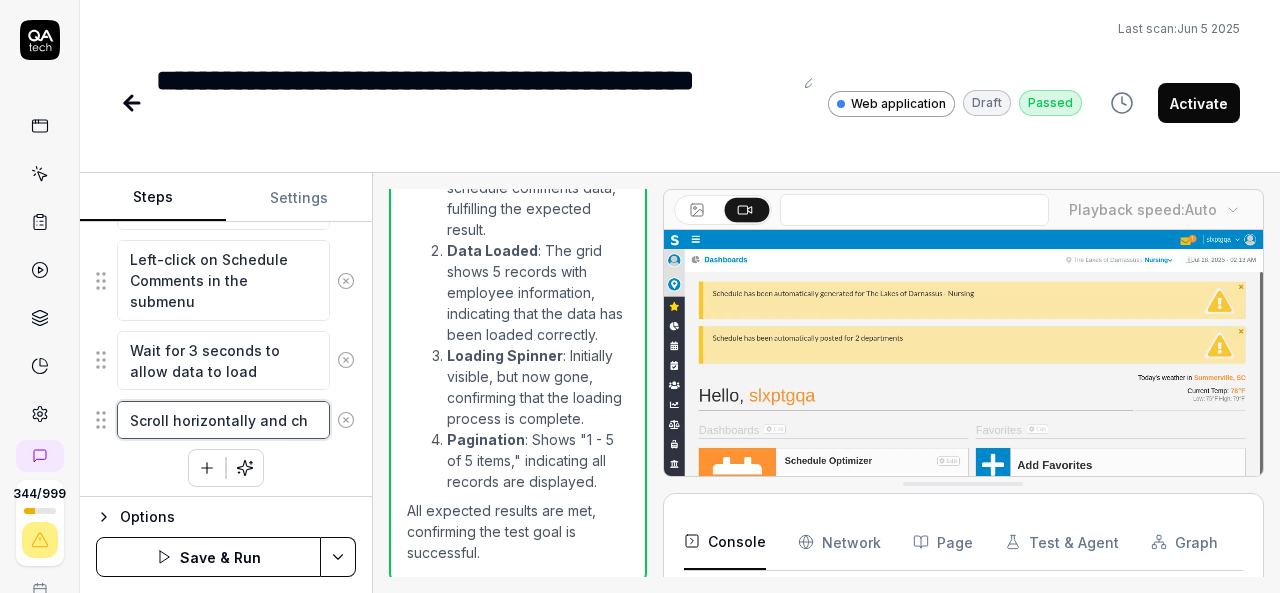 type on "Scroll horizontally and che" 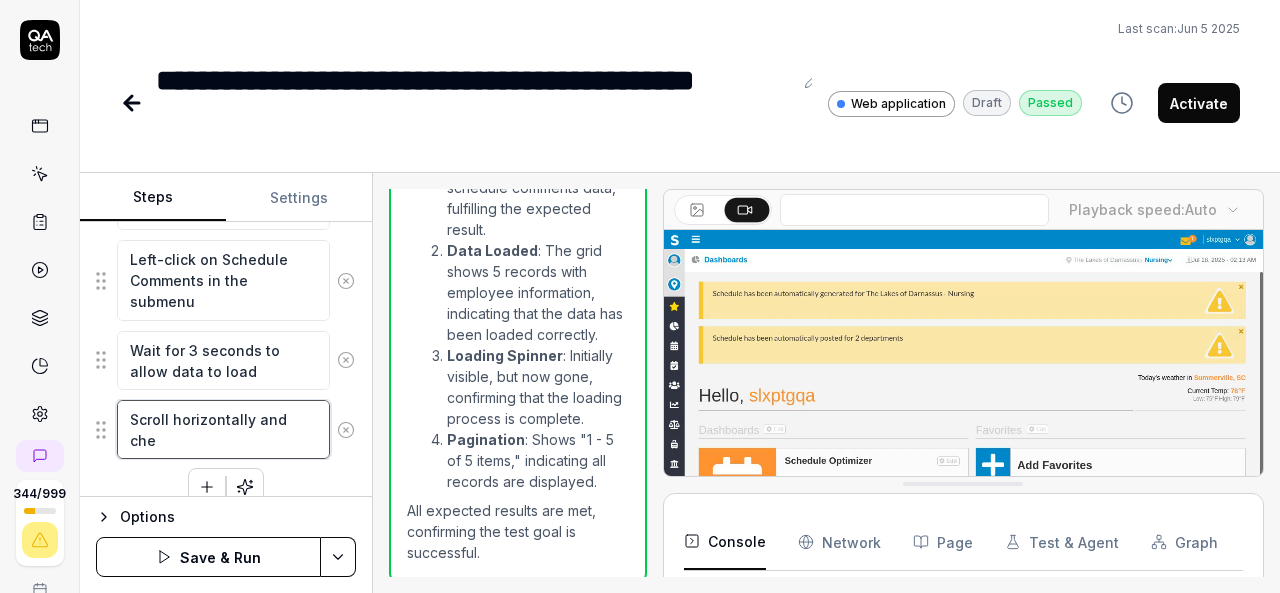 type on "*" 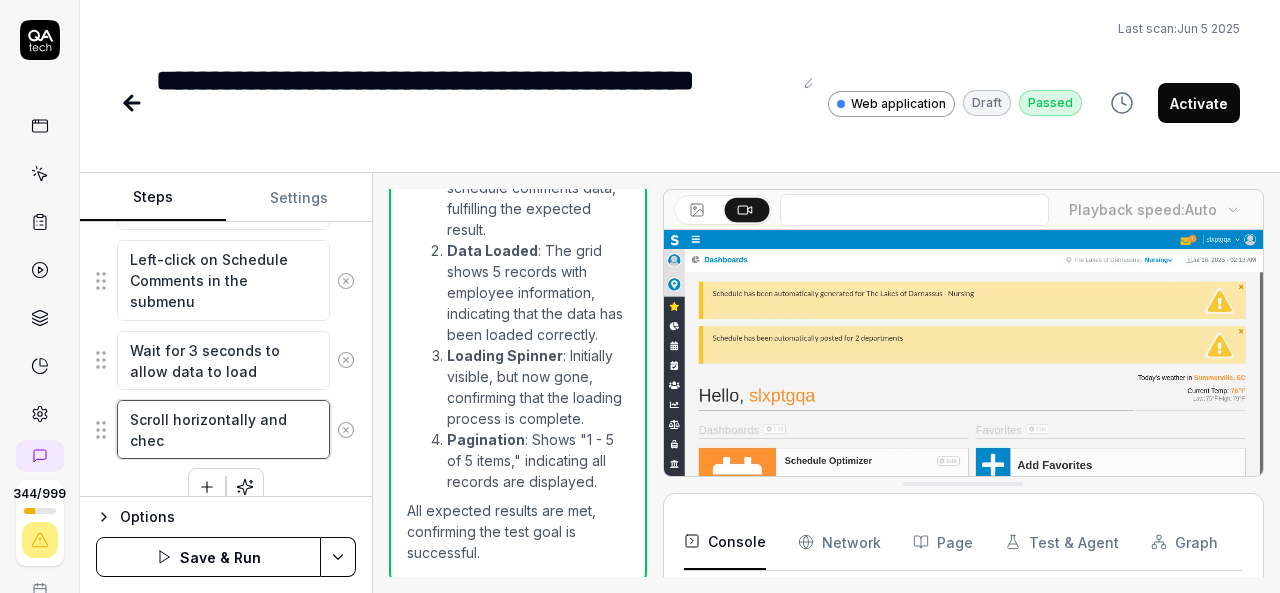 type on "*" 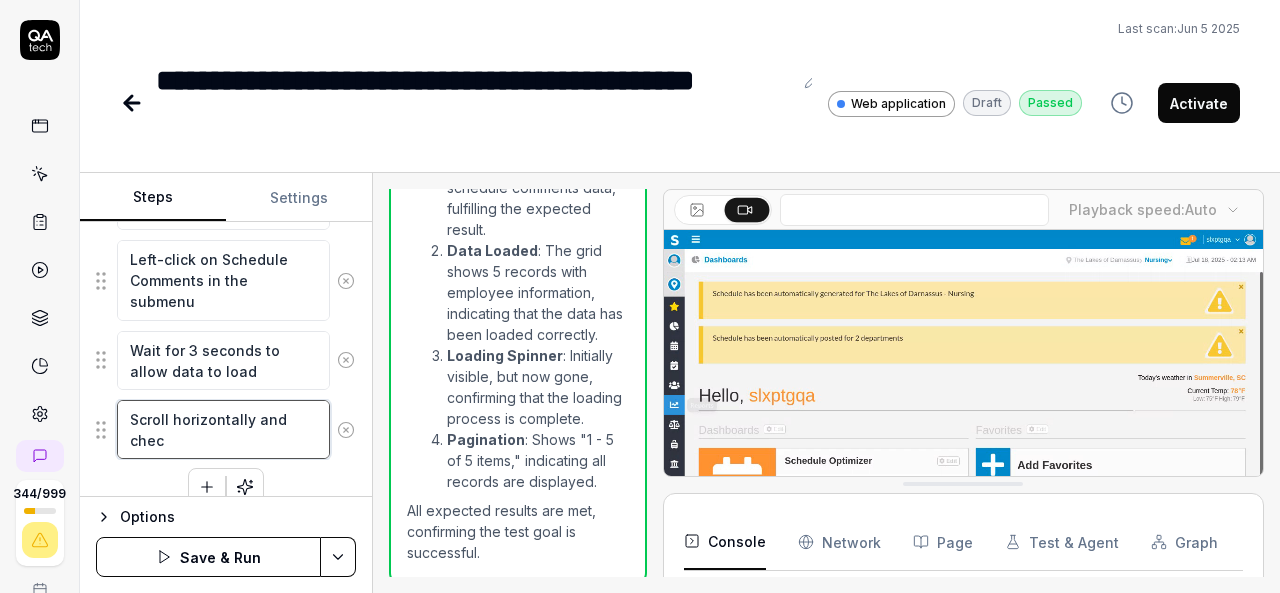 type on "Scroll horizontally and check" 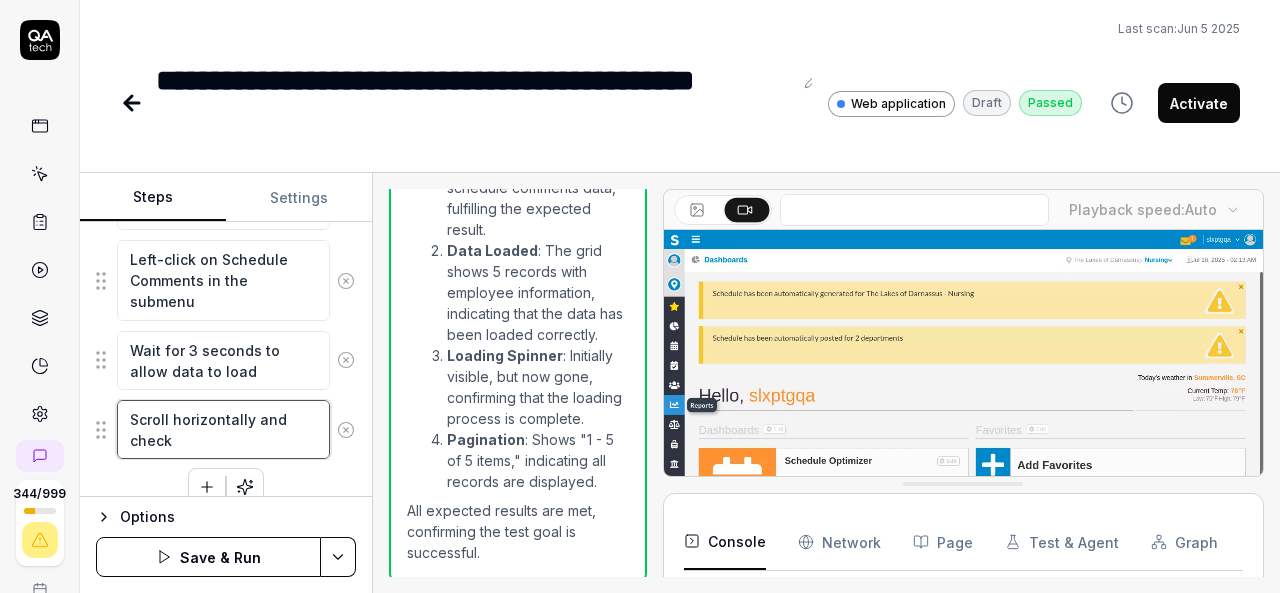 type on "*" 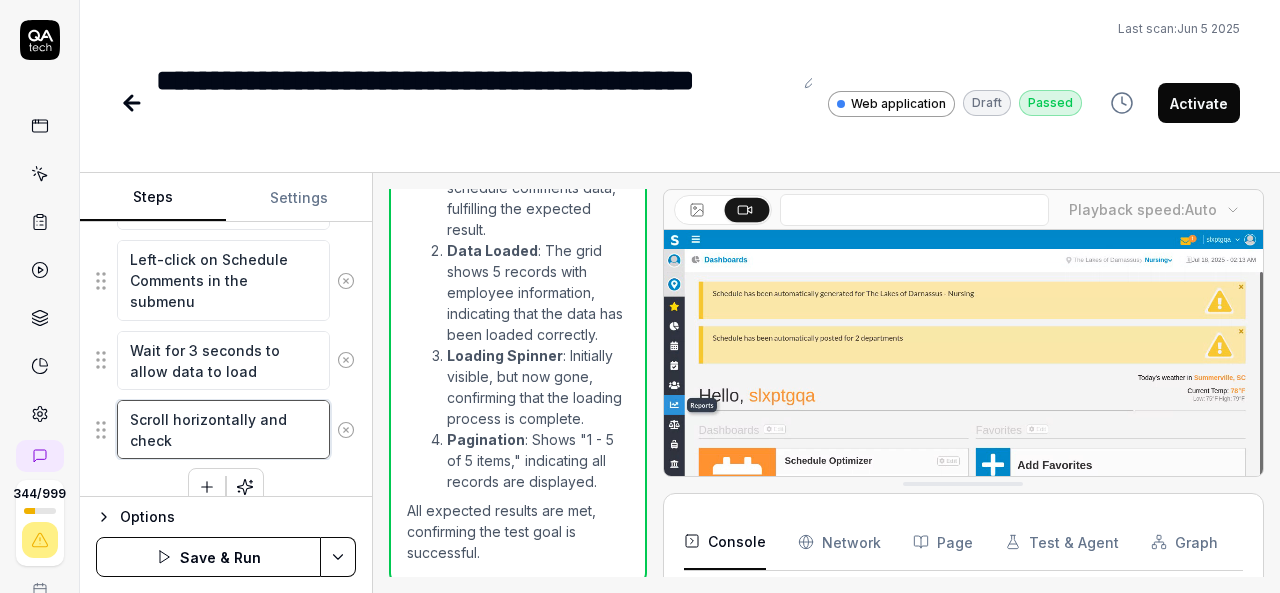 type on "Scroll horizontally and check" 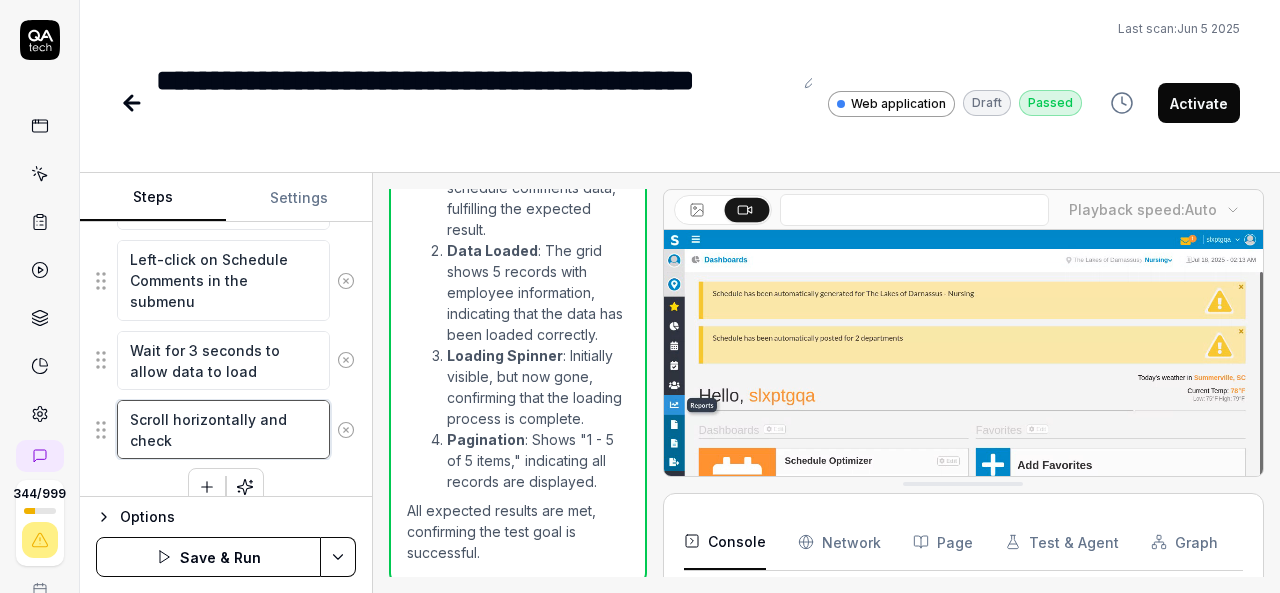 type on "*" 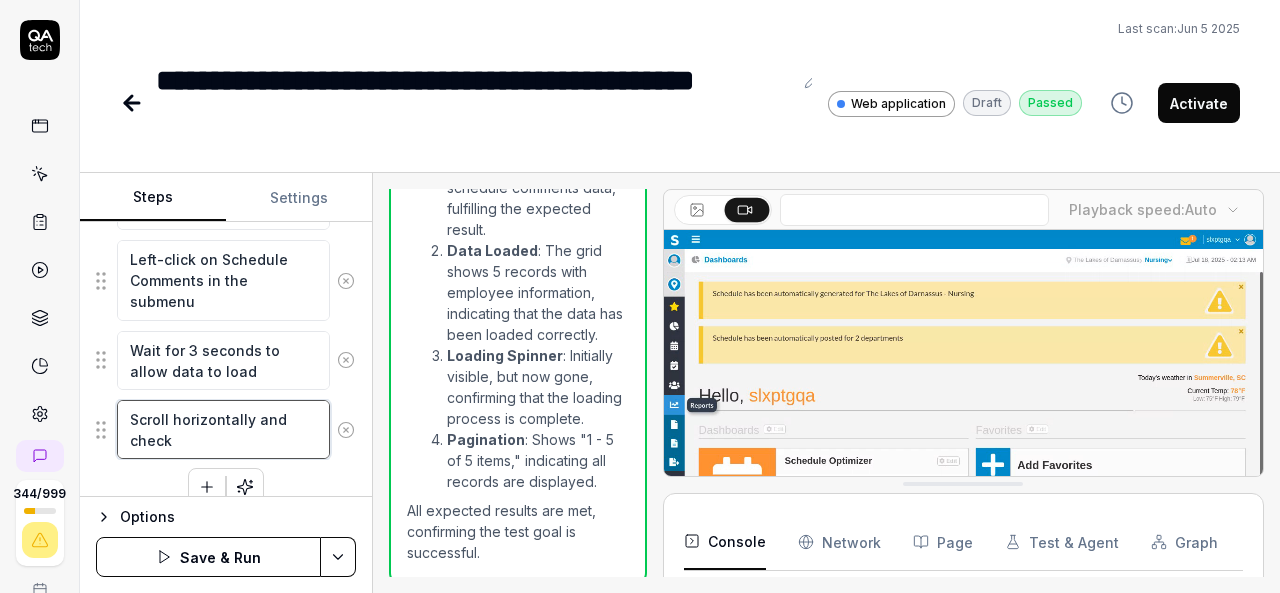 type on "Scroll horizontally and check t" 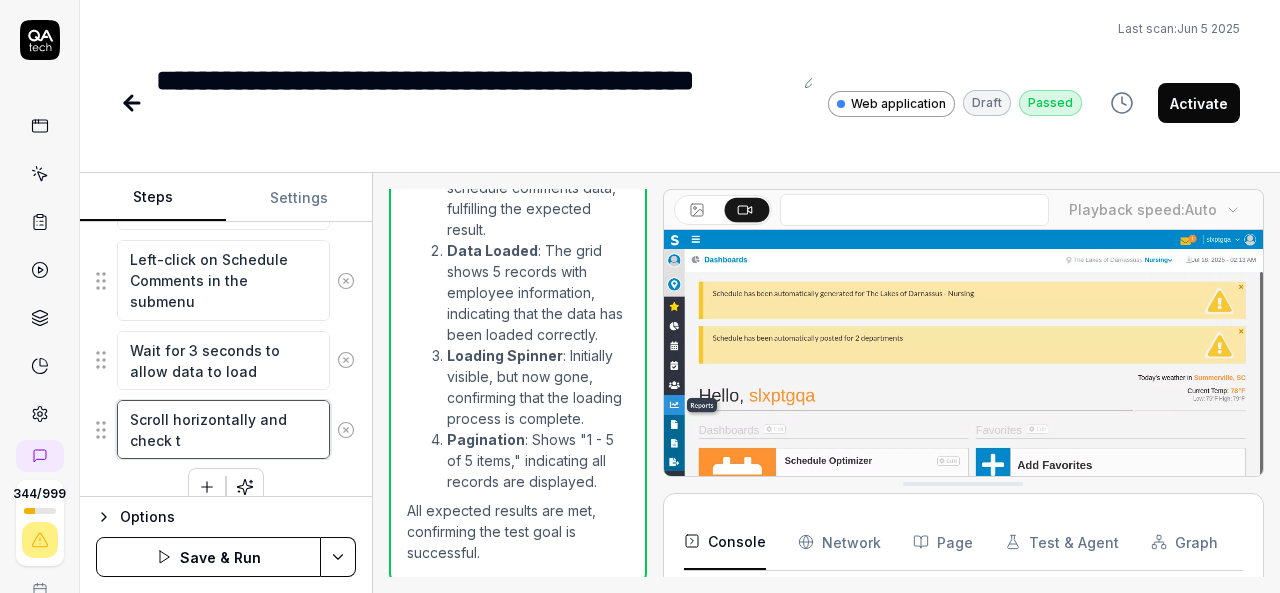 type on "*" 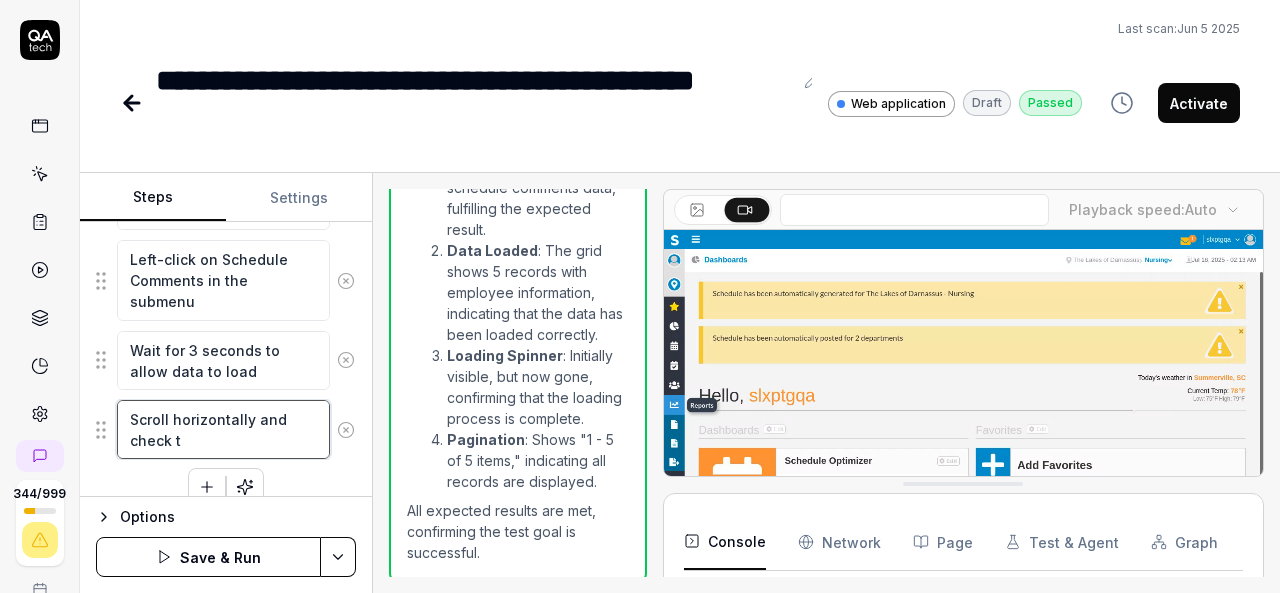 type on "Scroll horizontally and check th" 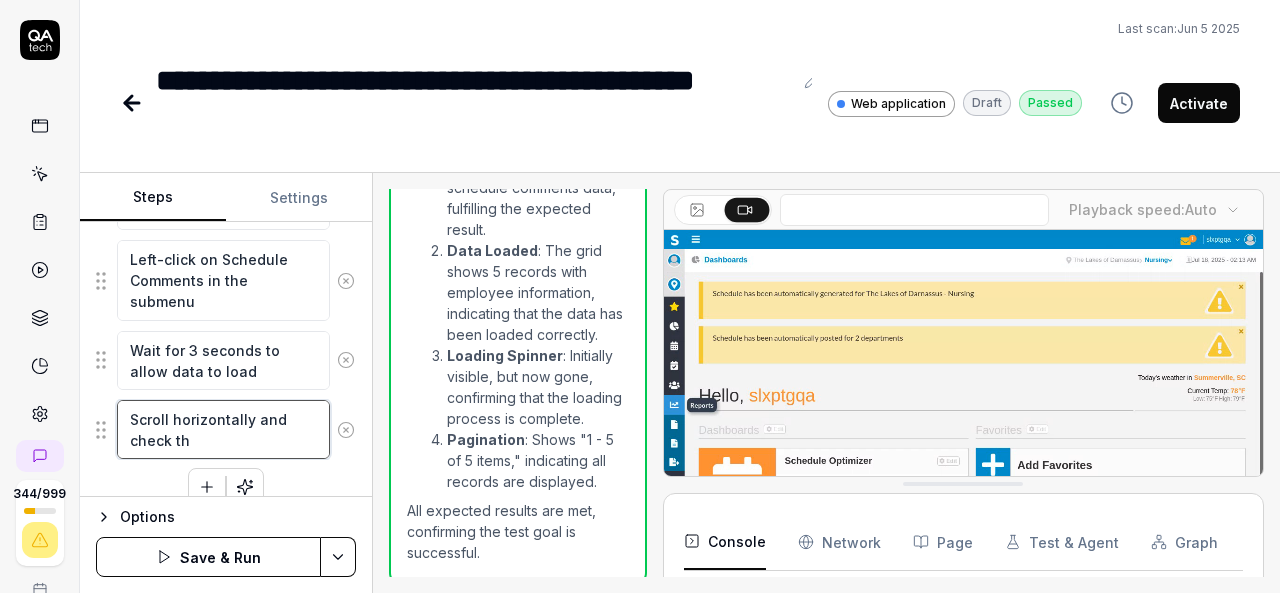 type on "*" 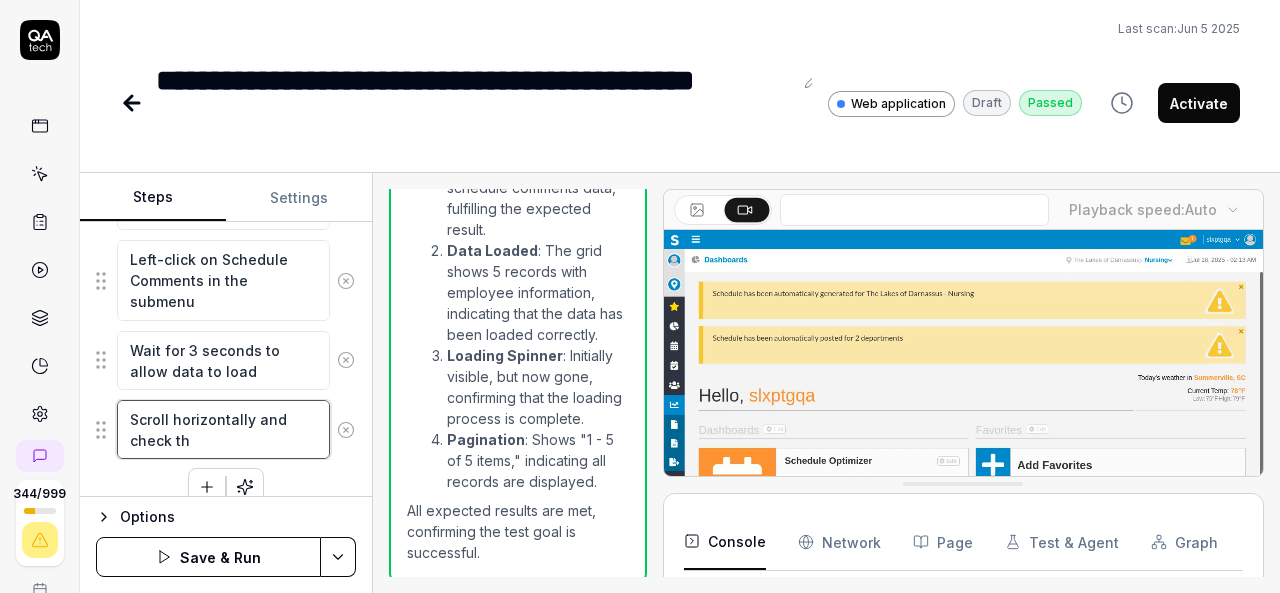 type on "Scroll horizontally and check the" 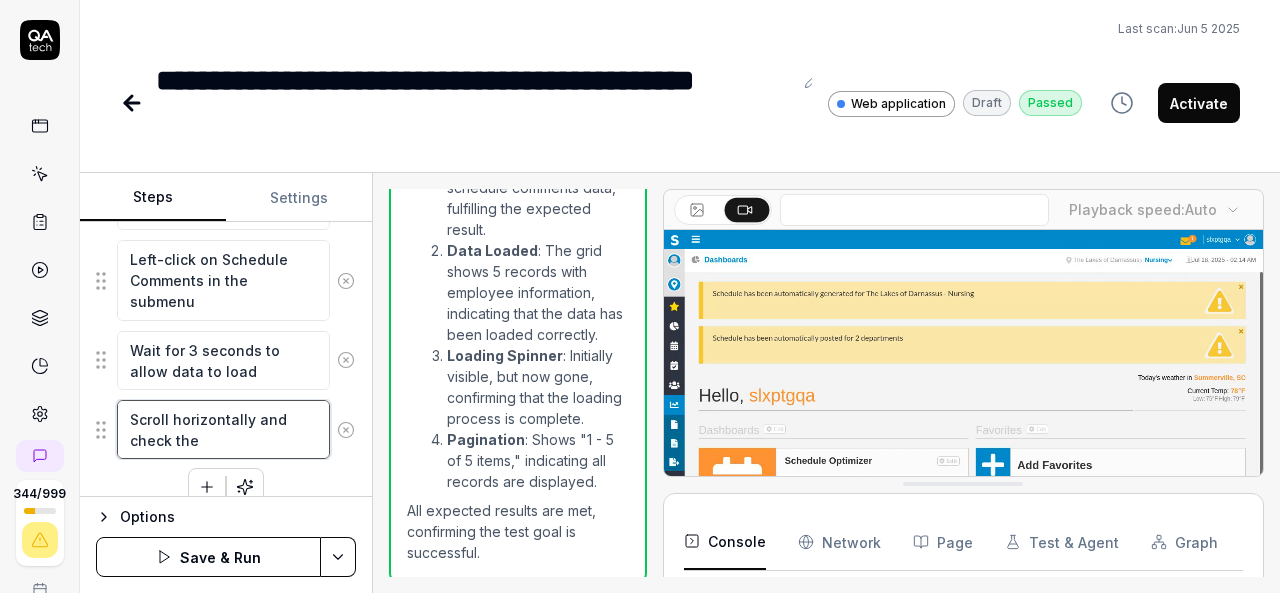 type on "*" 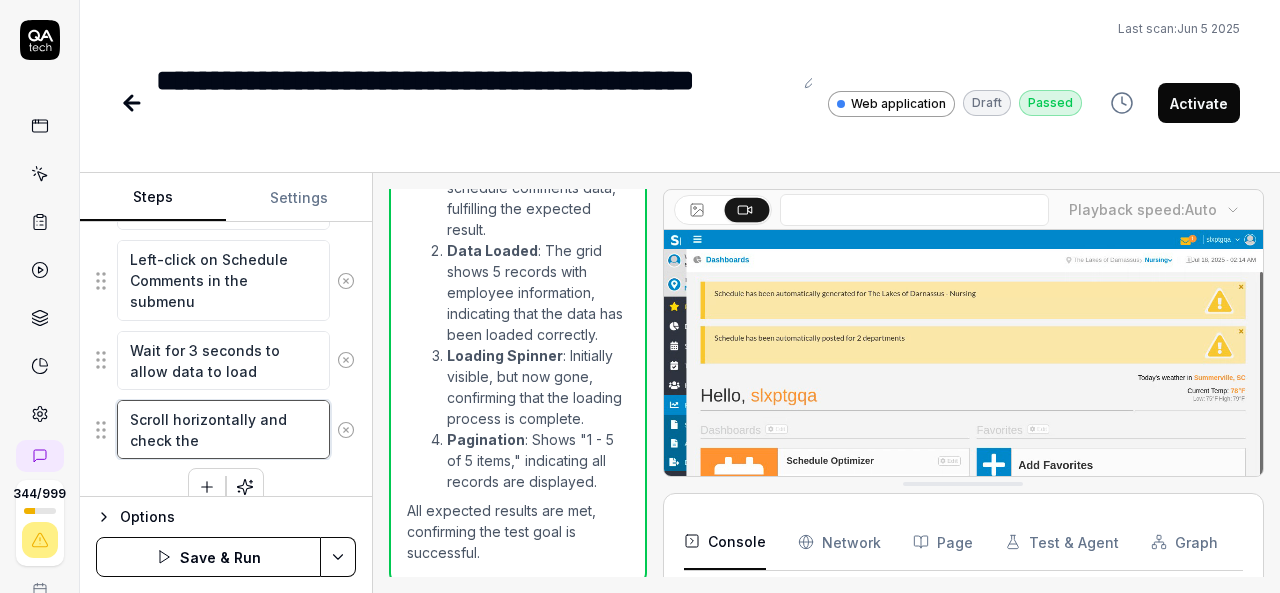 type on "Scroll horizontally and check the" 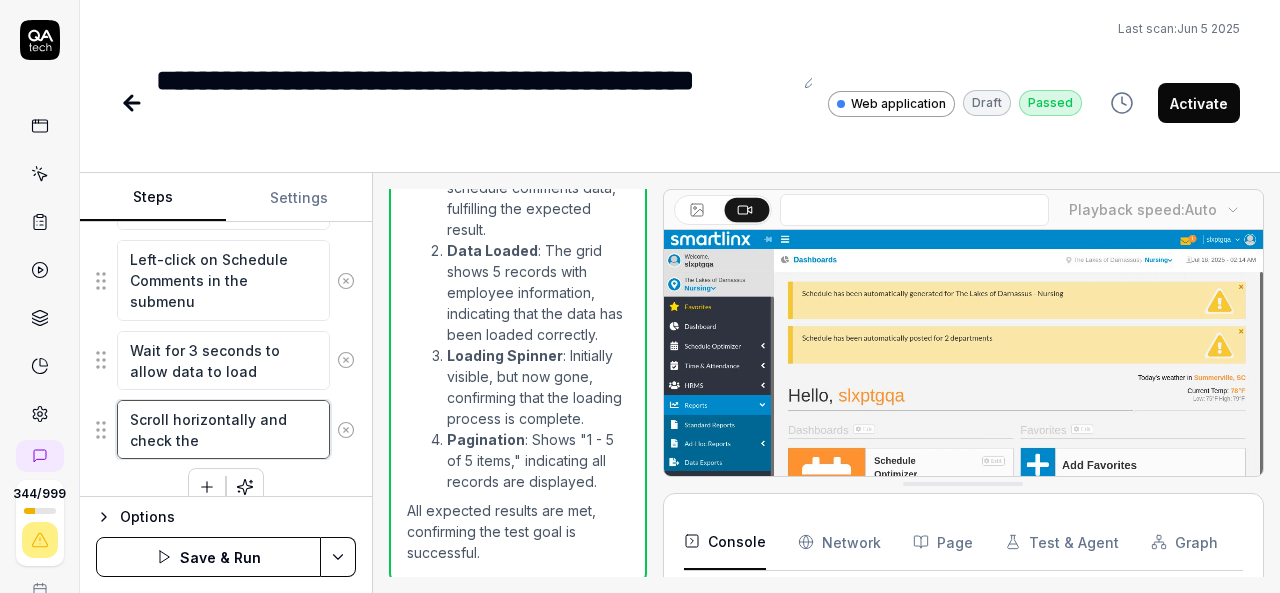 type on "*" 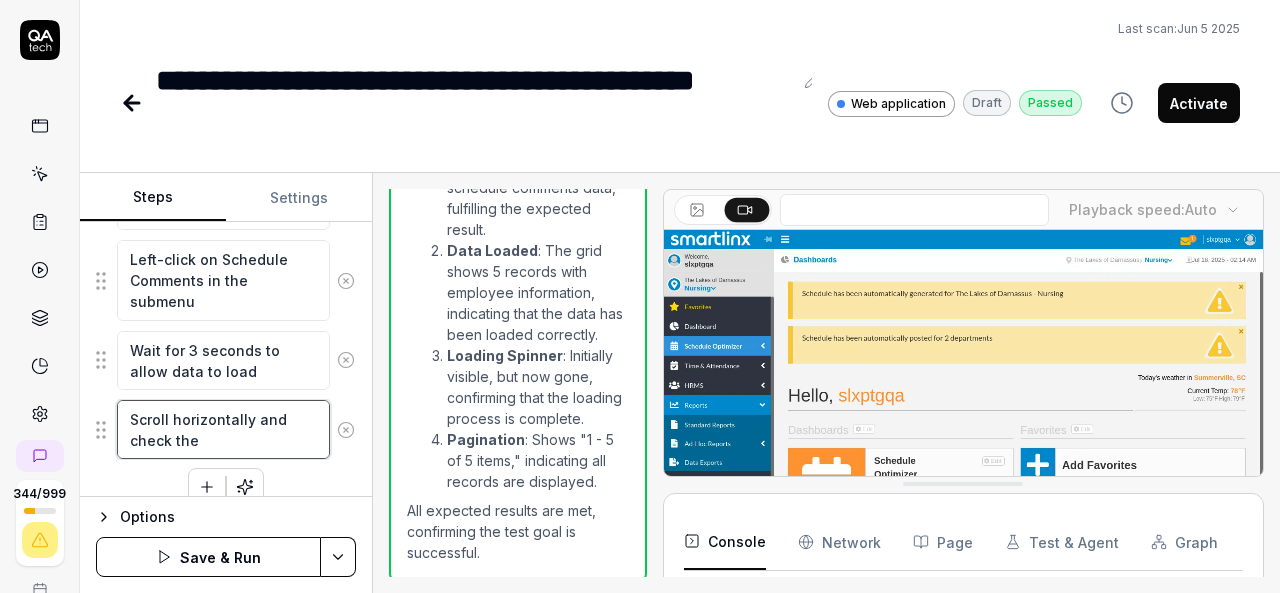type on "Scroll horizontally and check the C" 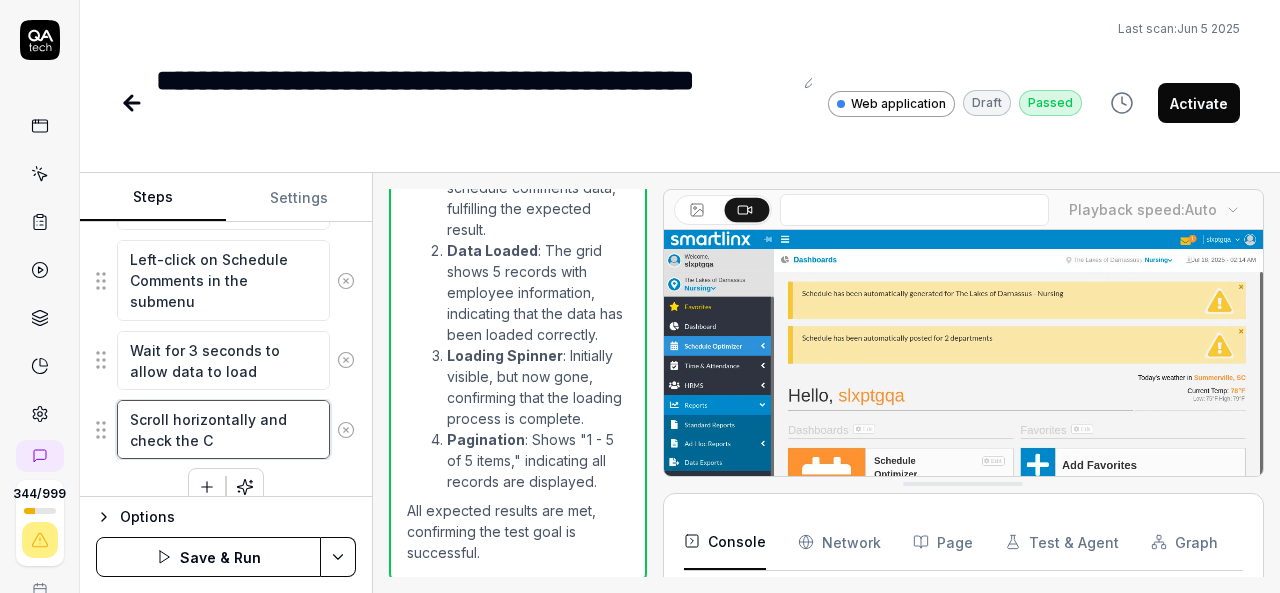 type on "*" 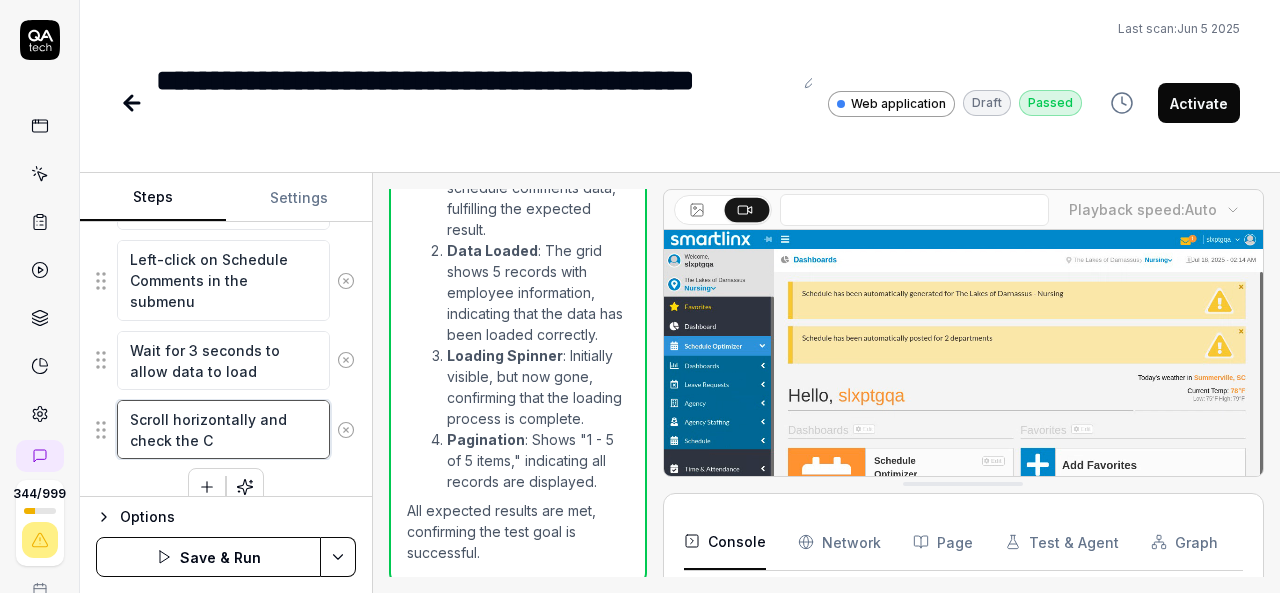 type on "Scroll horizontally and check the Co" 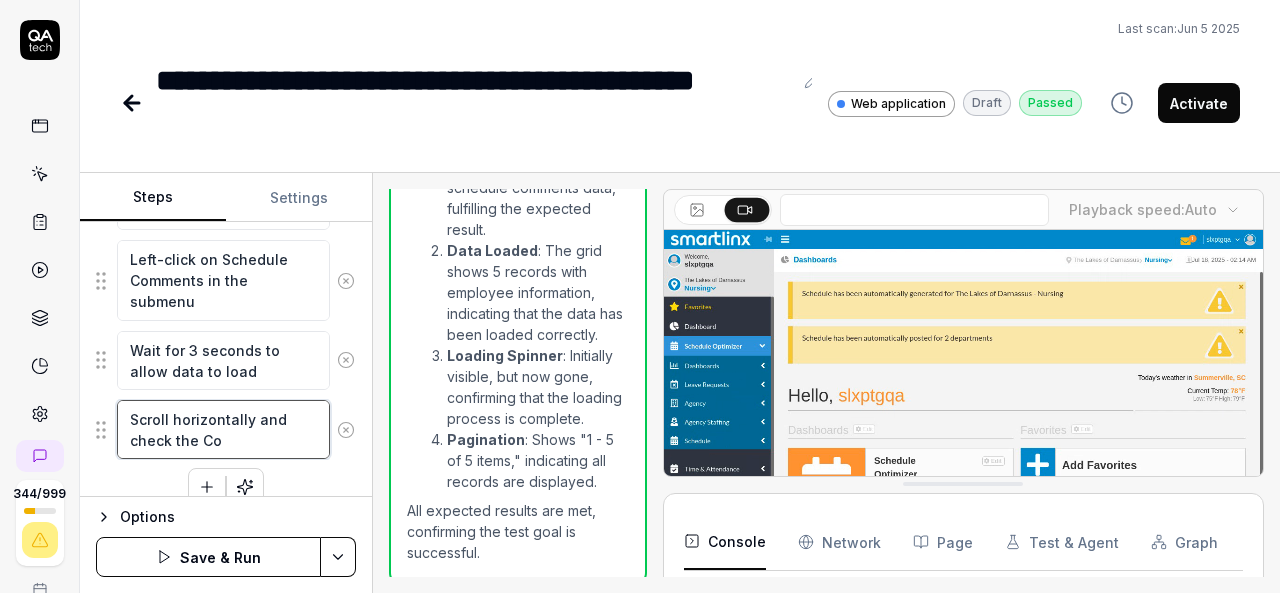 type on "*" 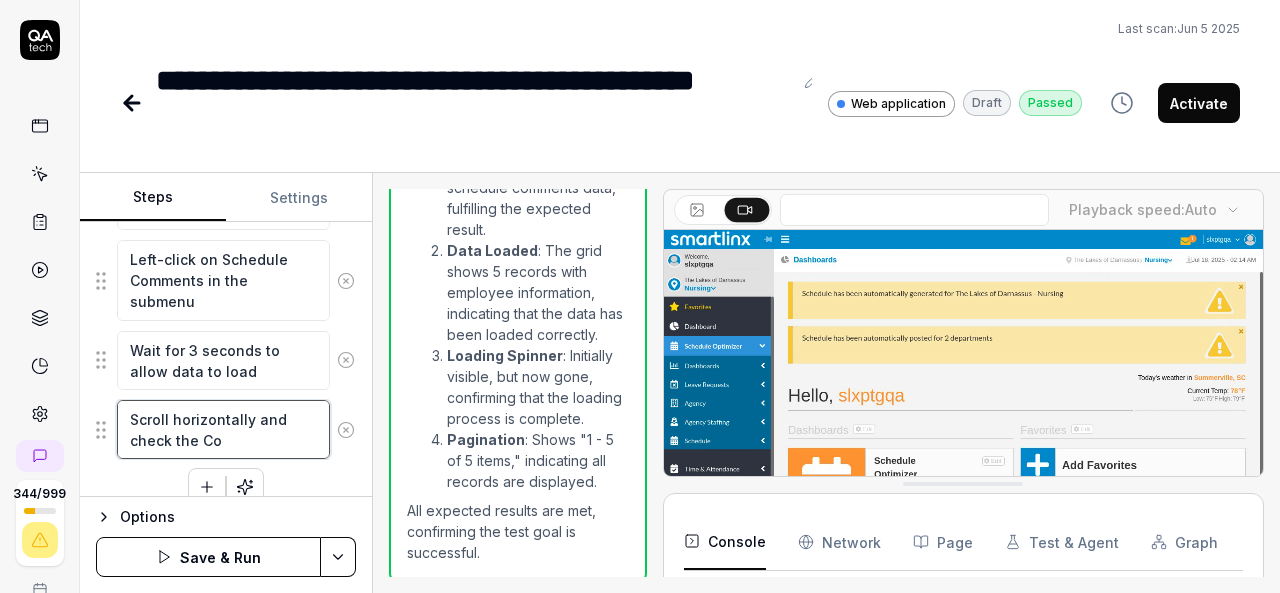 type on "Scroll horizontally and check the Com" 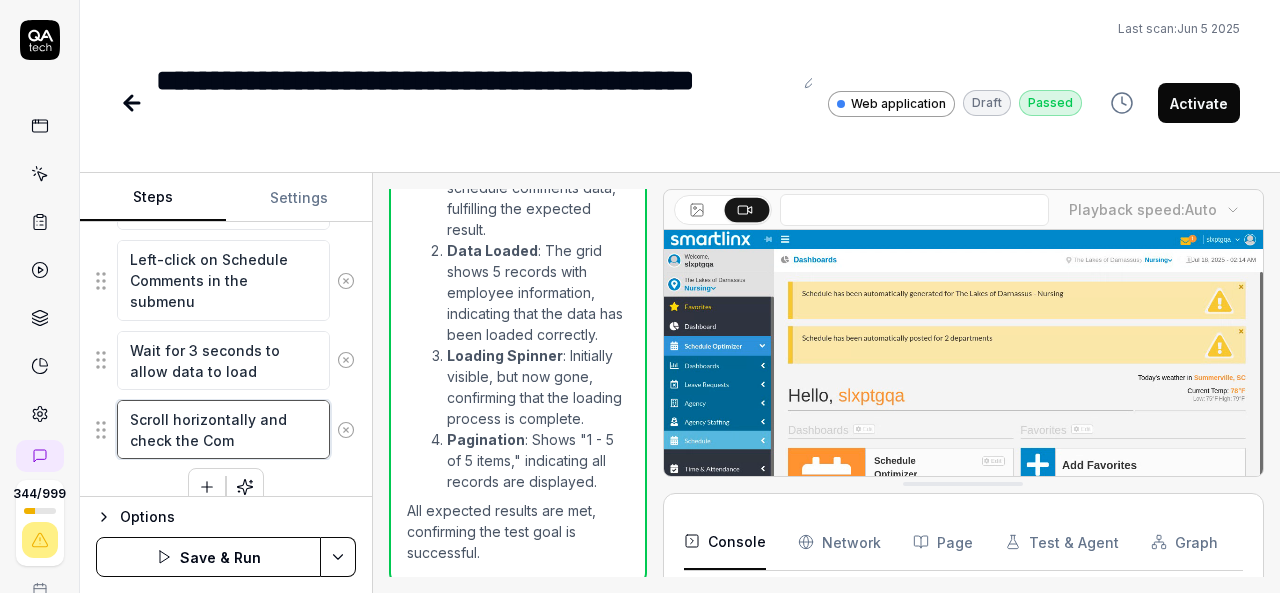 type on "*" 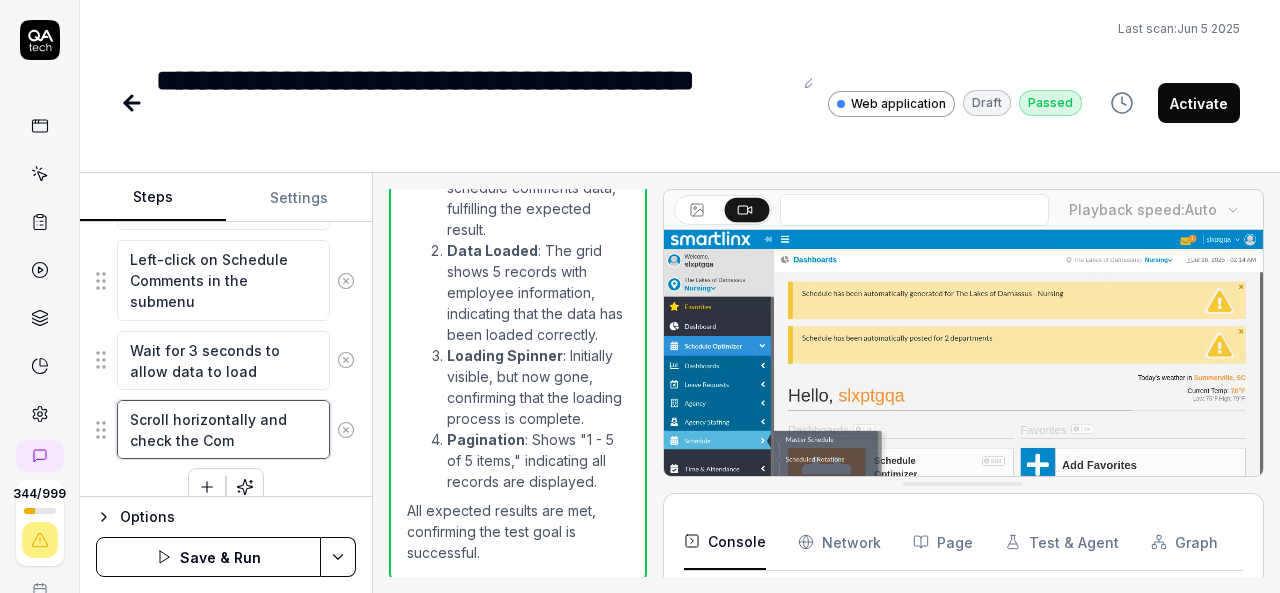 type on "Scroll horizontally and check the Comm" 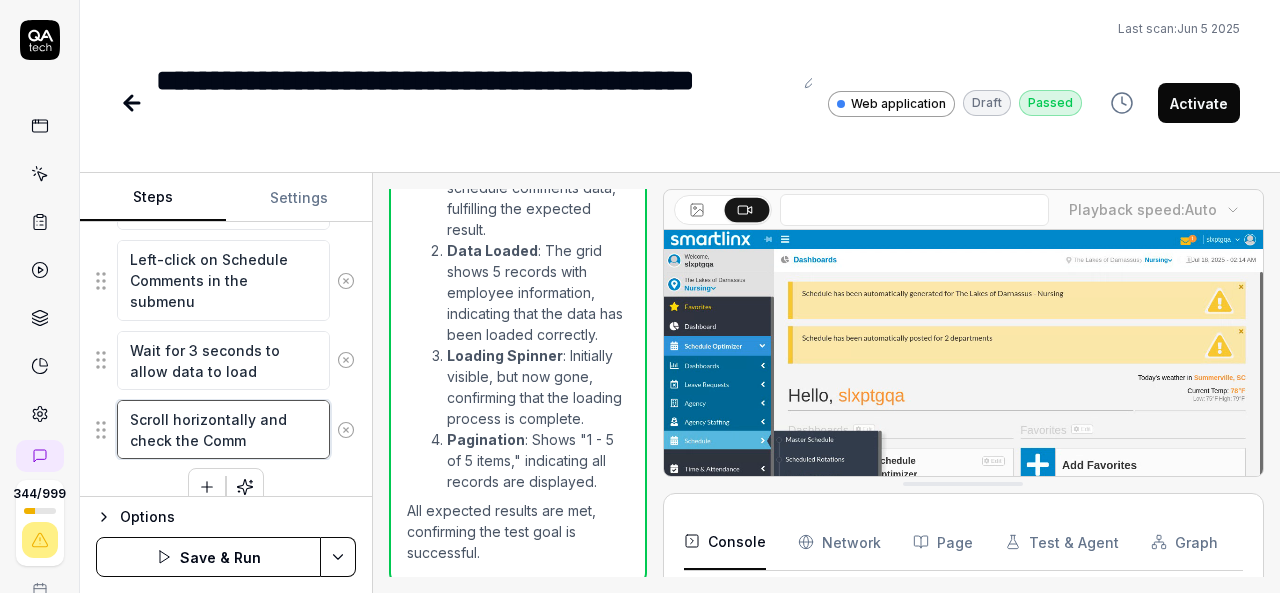 type on "*" 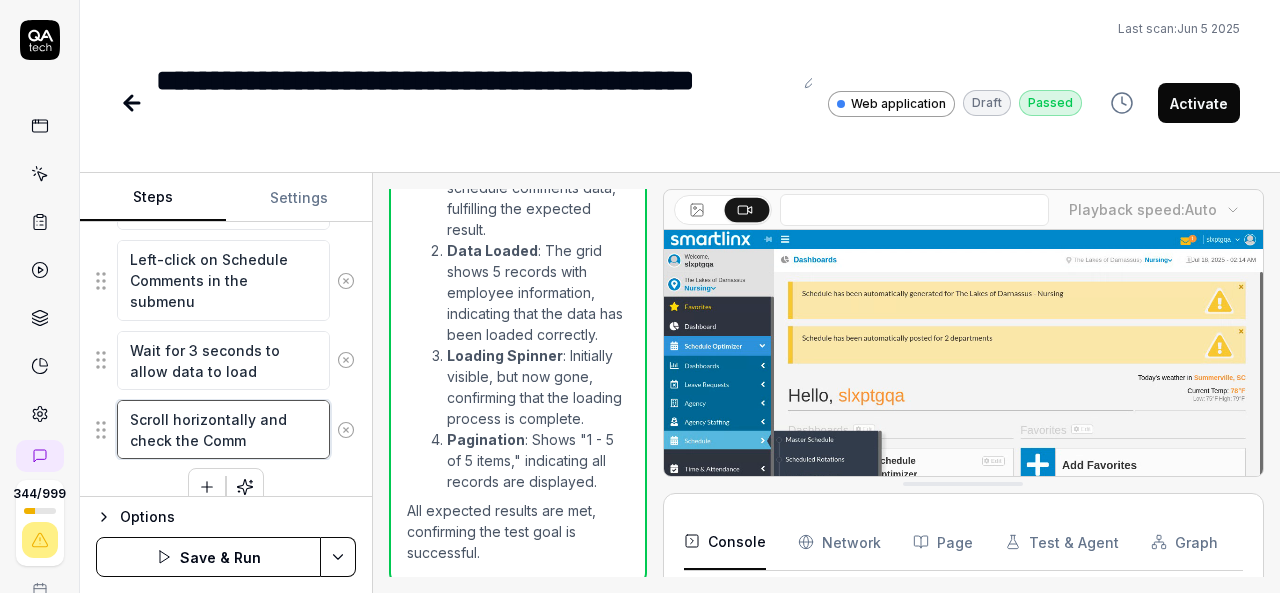 type on "Scroll horizontally and check the Comme" 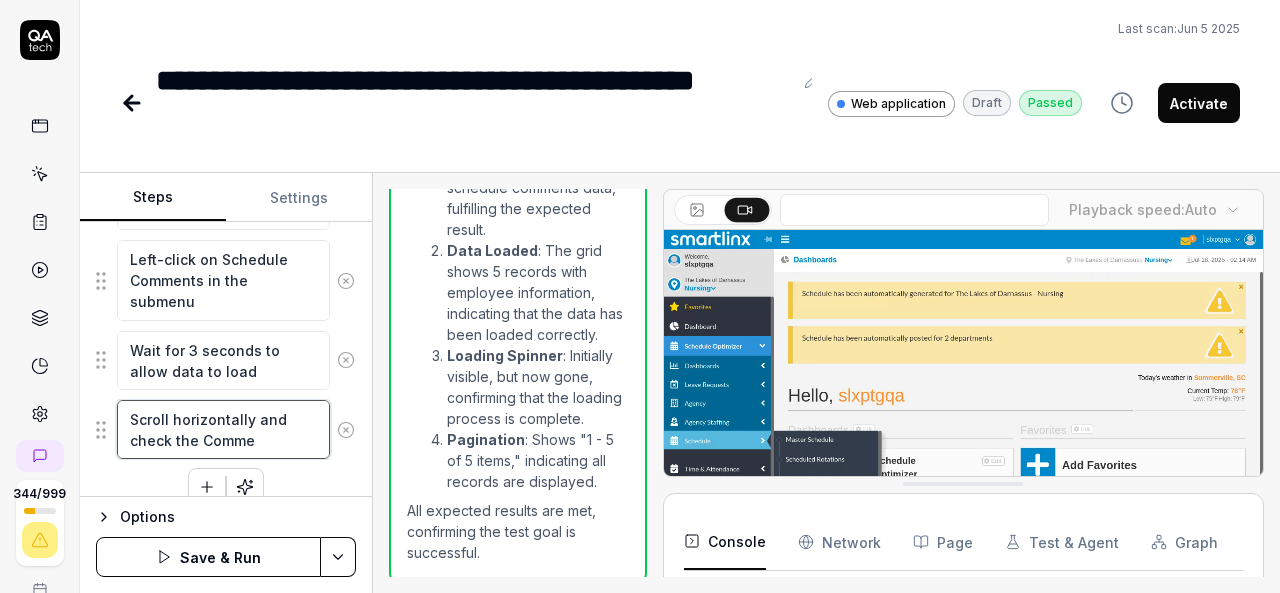 type on "*" 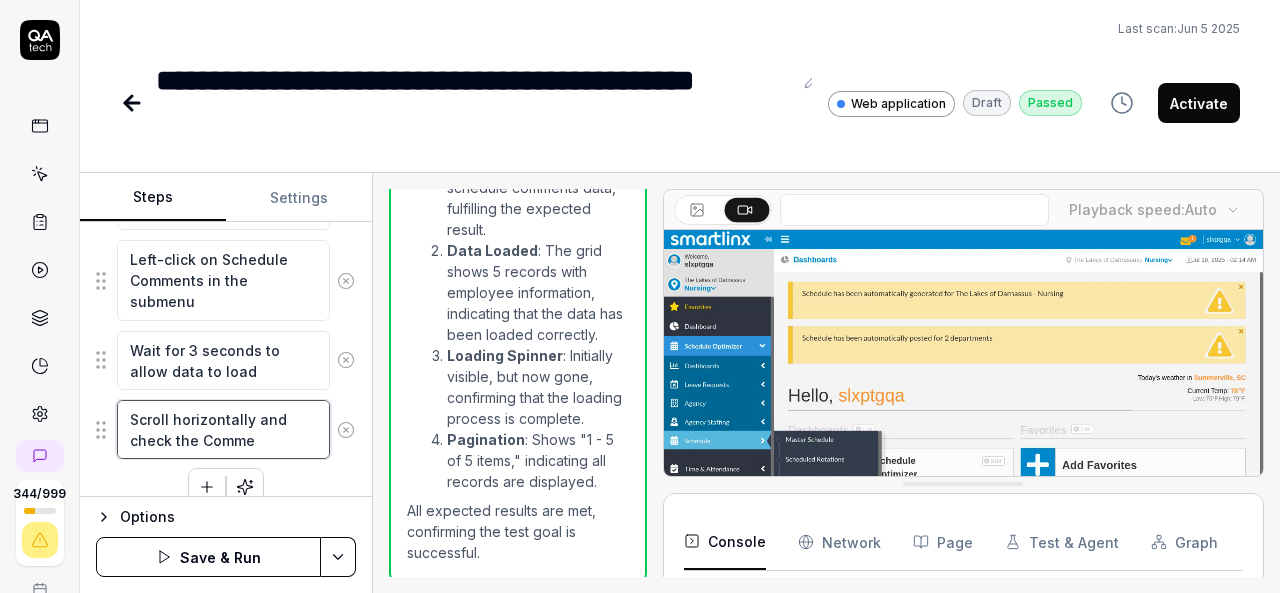 type on "Scroll horizontally and check the Commen" 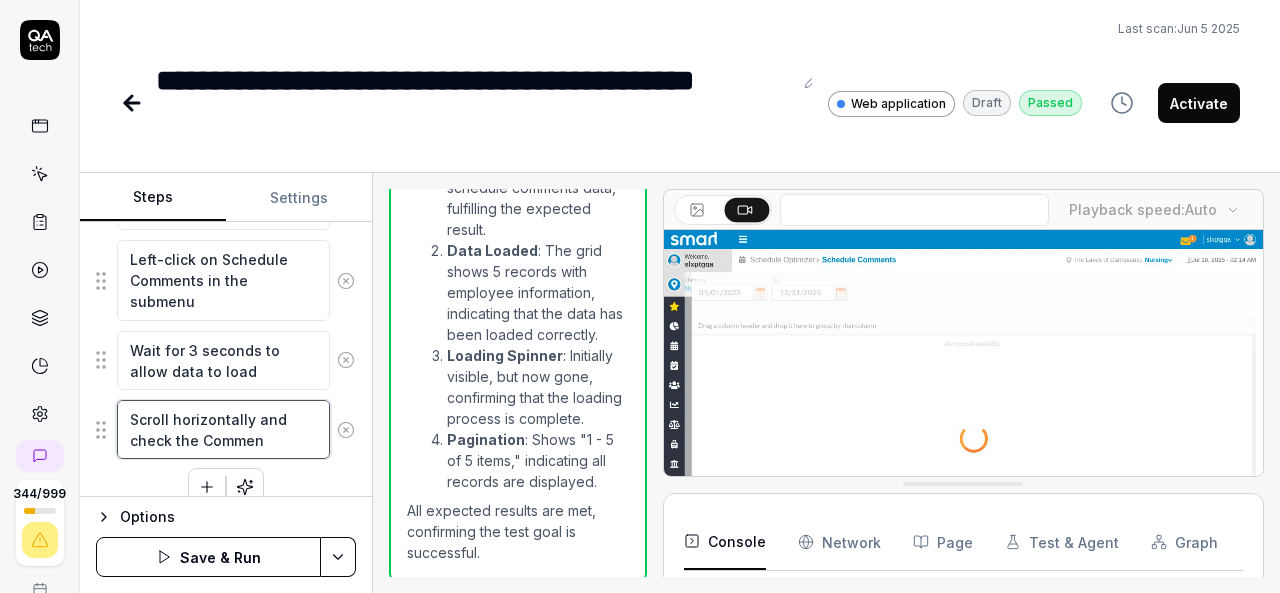 type on "*" 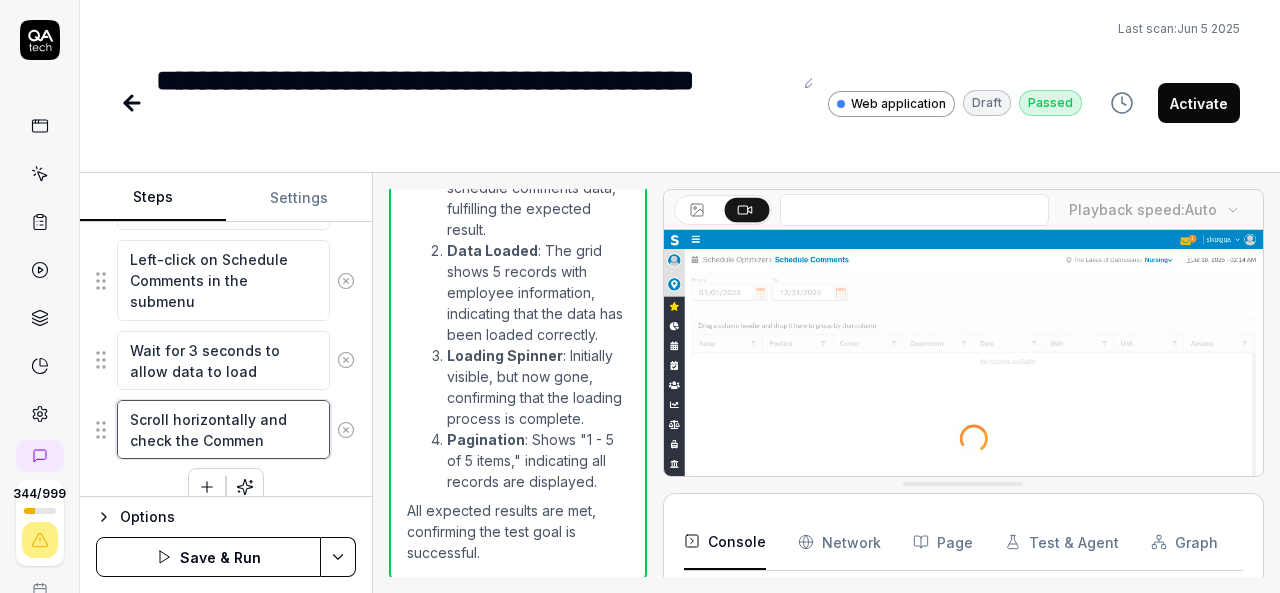 type on "Scroll horizontally and check the Comment" 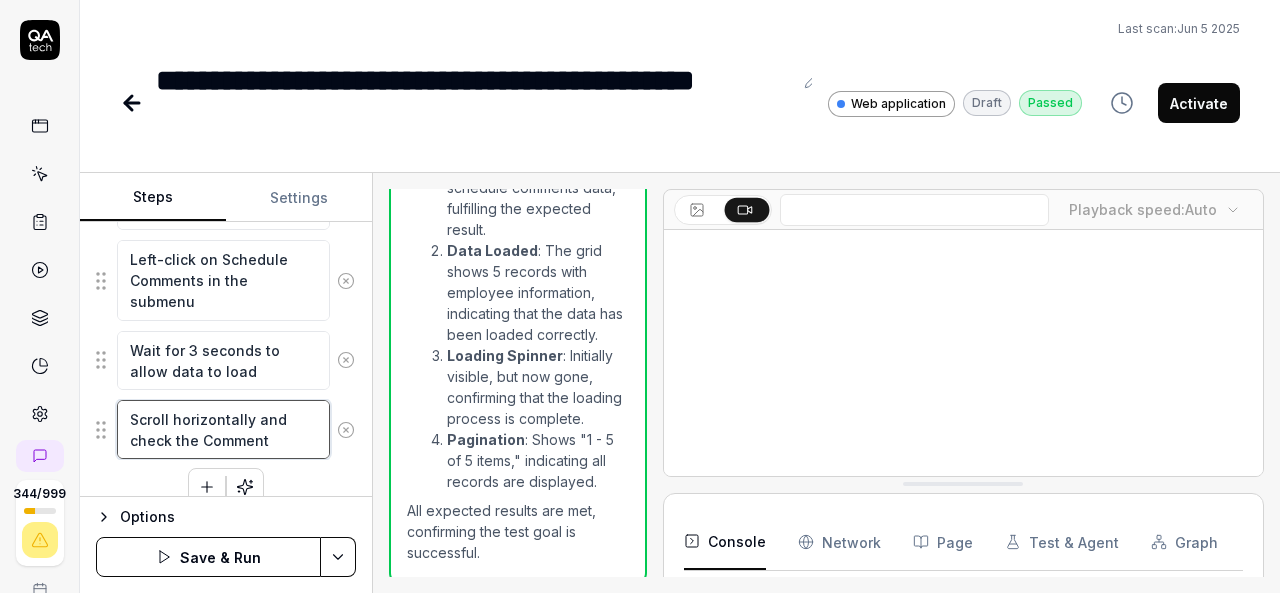 type on "*" 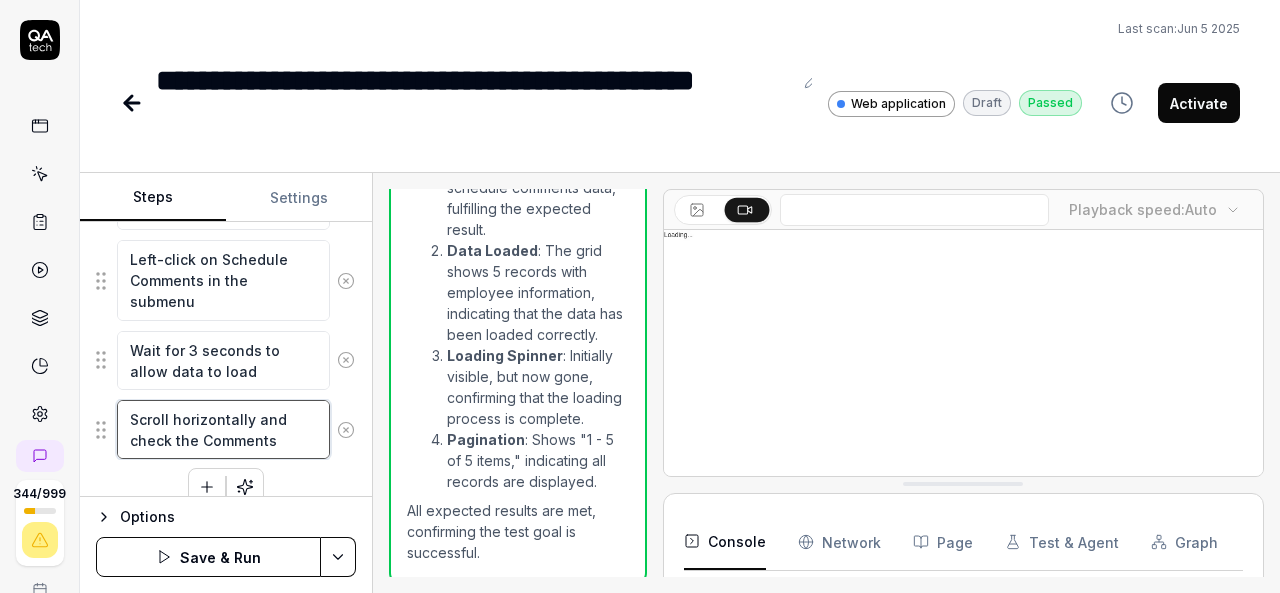 type on "Scroll horizontally and check the Comments" 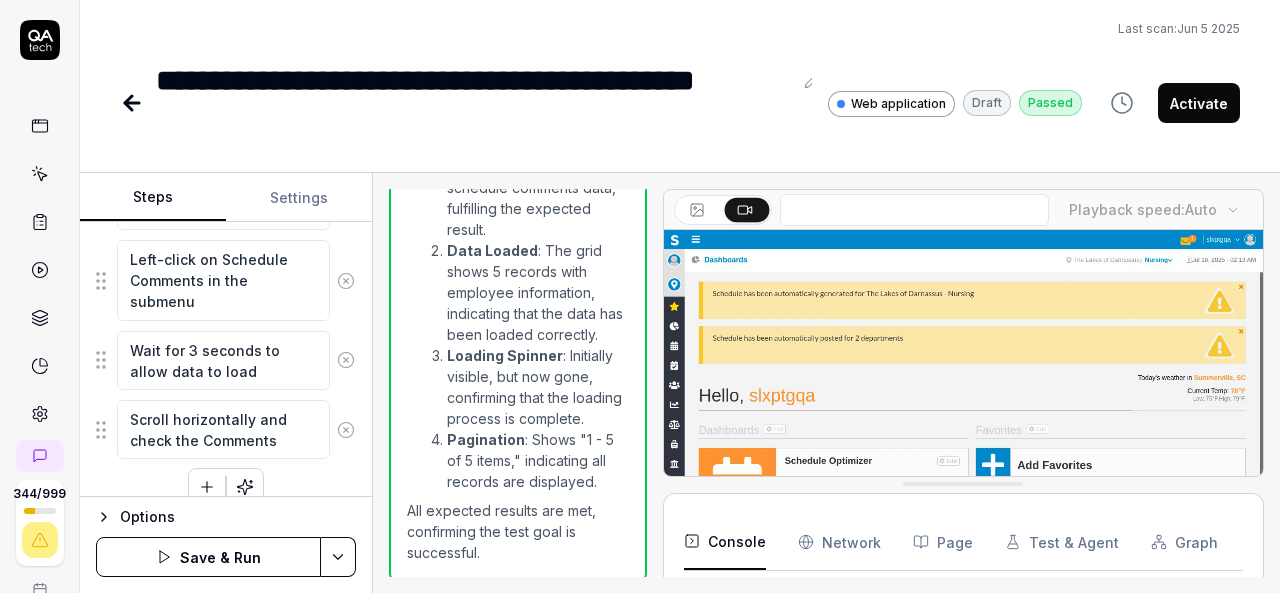 click on "Click on Organization bread crumb and select 'nursing' department under the '[ORGANIZATION]' Organization from Organization bread crumb Left-click to open the navigation menu Left-click on Schedule Optimizer in the navigation menu Left-click on the Schedule sub-item in the navigation menu Left-click on Schedule Comments in the submenu Wait for 3 seconds to allow data to load Scroll horizontally and check the Comments
To pick up a draggable item, press the space bar.
While dragging, use the arrow keys to move the item.
Press space again to drop the item in its new position, or press escape to cancel." at bounding box center (226, 160) 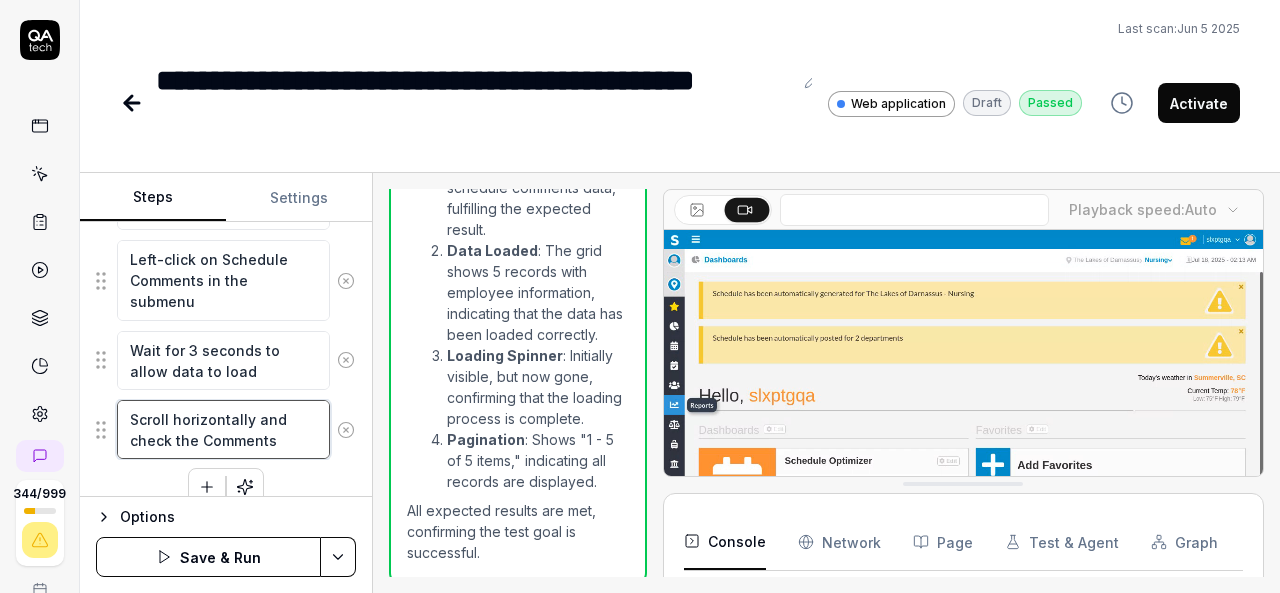 click on "Scroll horizontally and check the Comments" at bounding box center [223, 429] 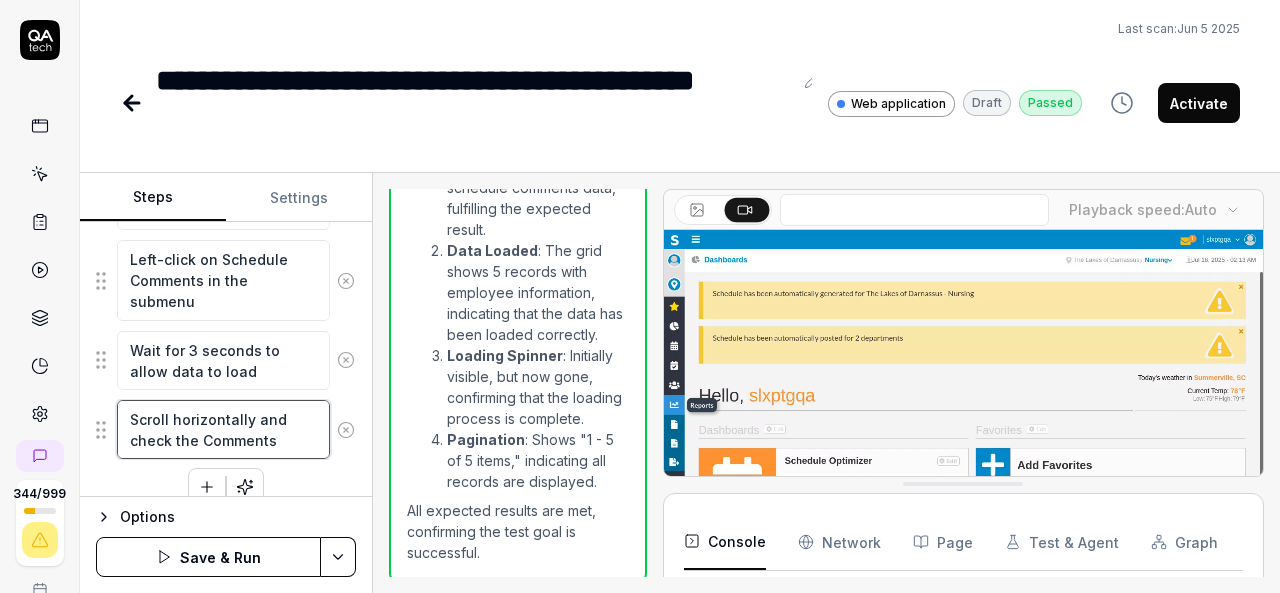 drag, startPoint x: 197, startPoint y: 431, endPoint x: 126, endPoint y: 437, distance: 71.25307 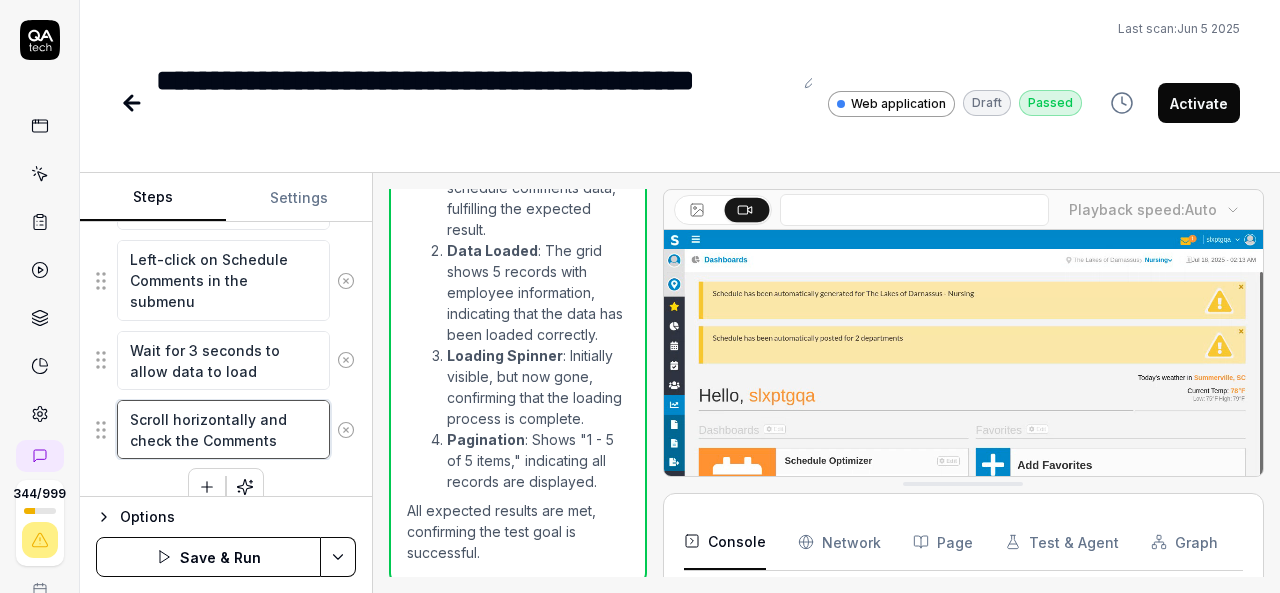 click on "Scroll horizontally and check the Comments" at bounding box center [223, 429] 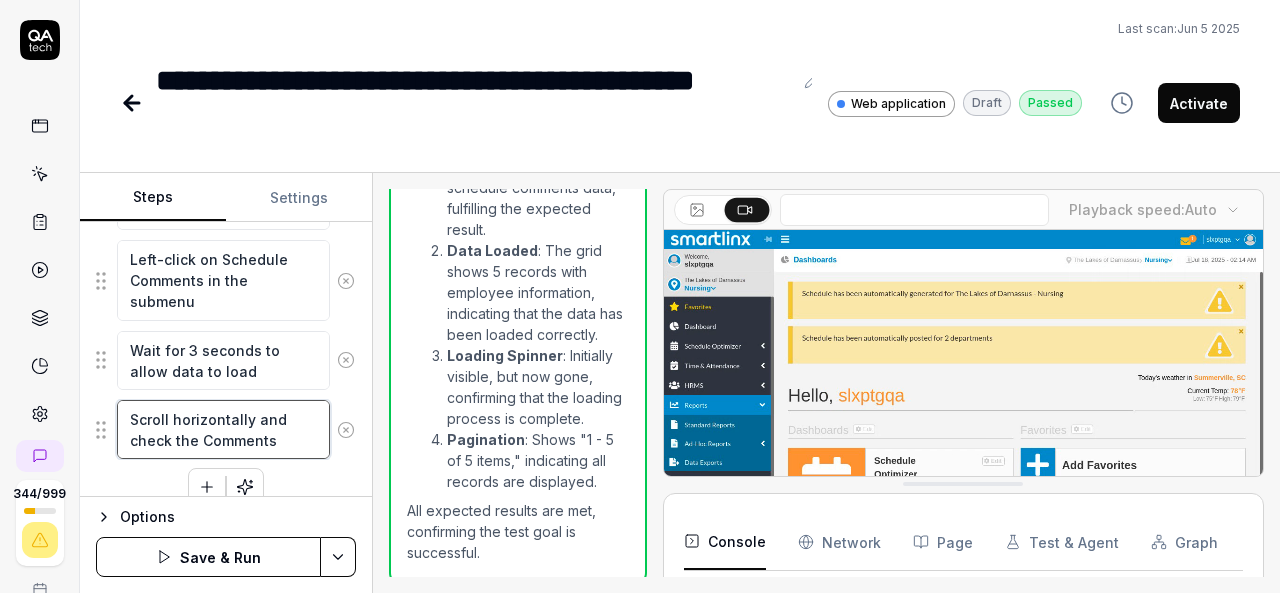 click on "Scroll horizontally and check the Comments" at bounding box center [223, 429] 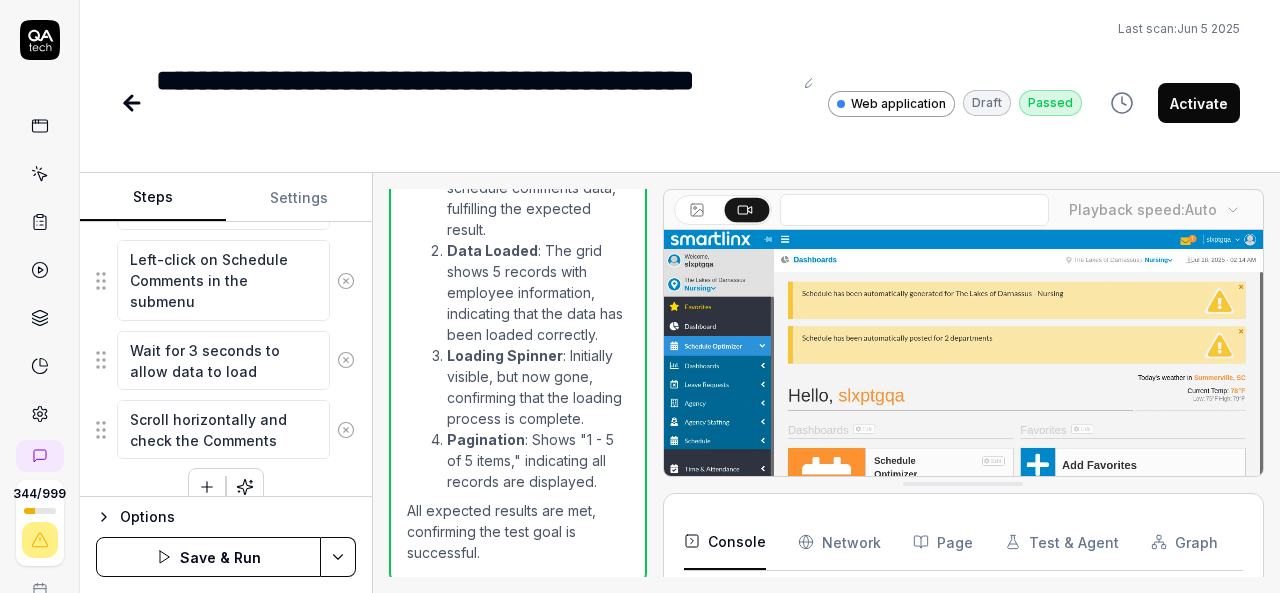 click on "Save & Run" at bounding box center (208, 557) 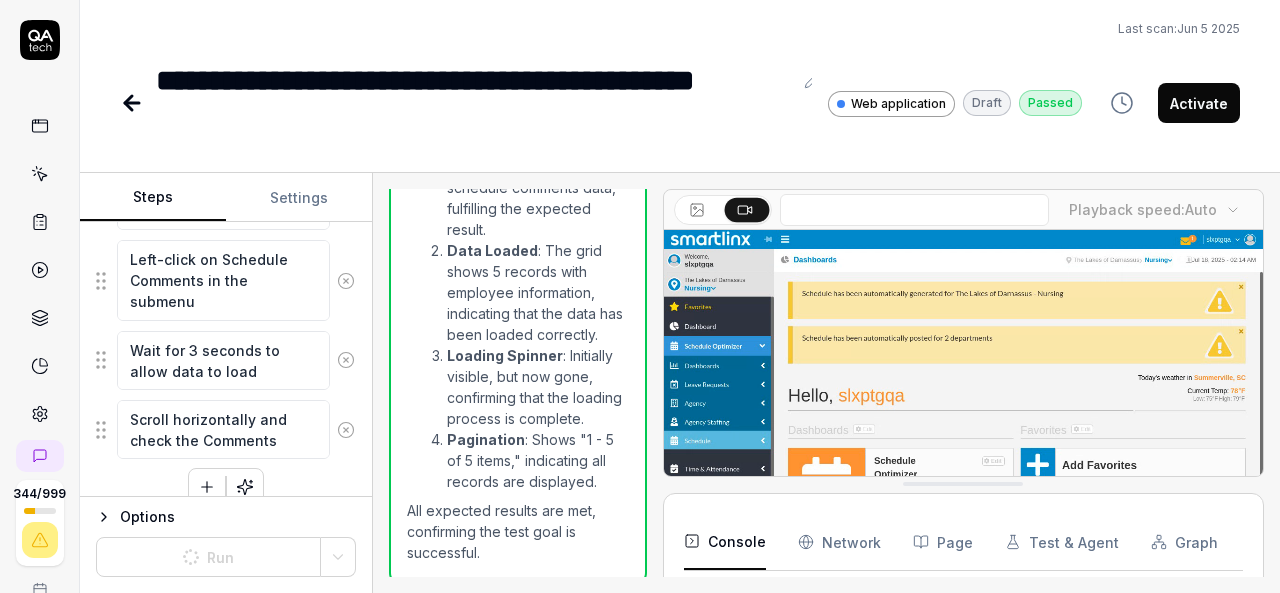 type on "*" 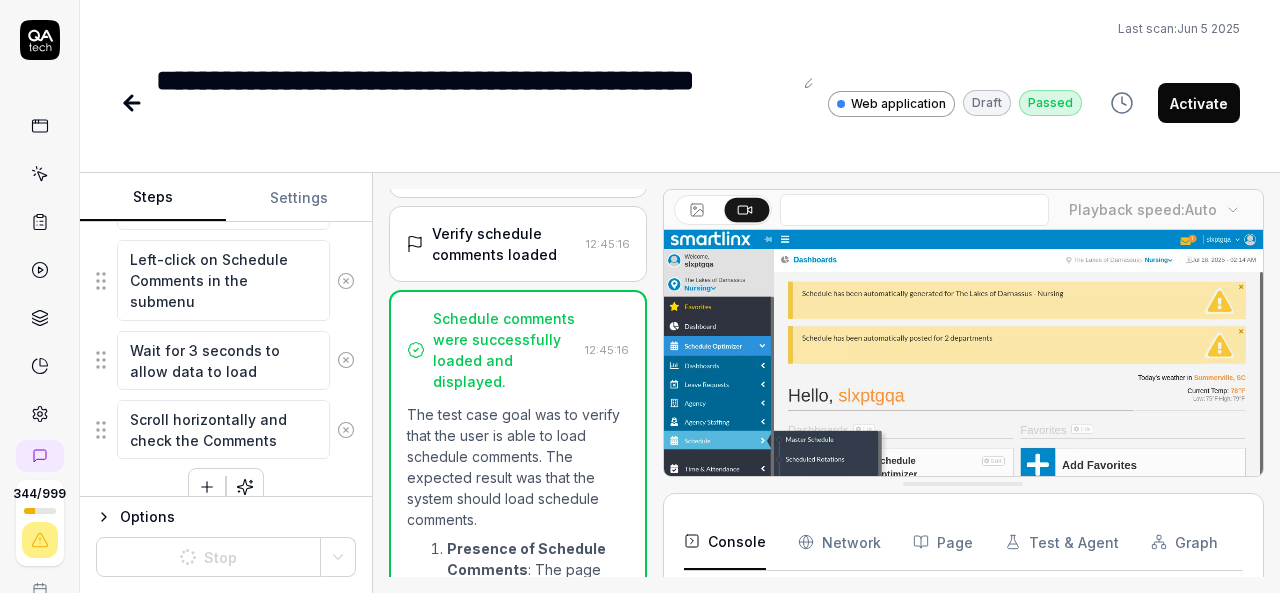 scroll, scrollTop: 1022, scrollLeft: 0, axis: vertical 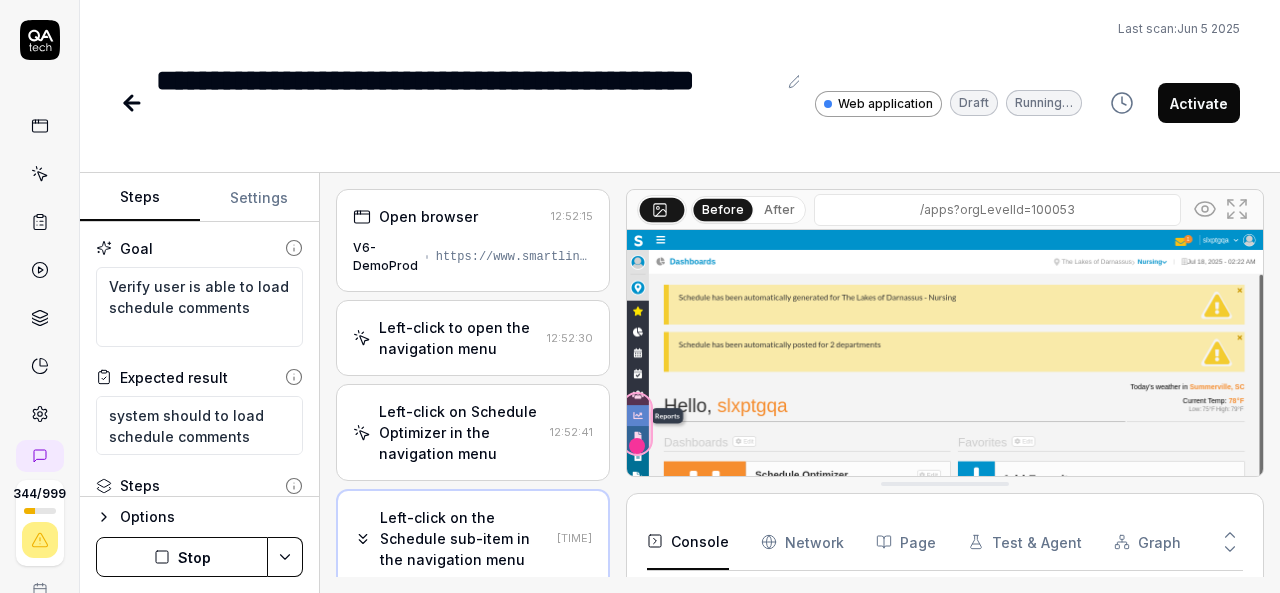 click on "Left-click on Schedule Optimizer in the navigation menu [TIME]" at bounding box center (473, 432) 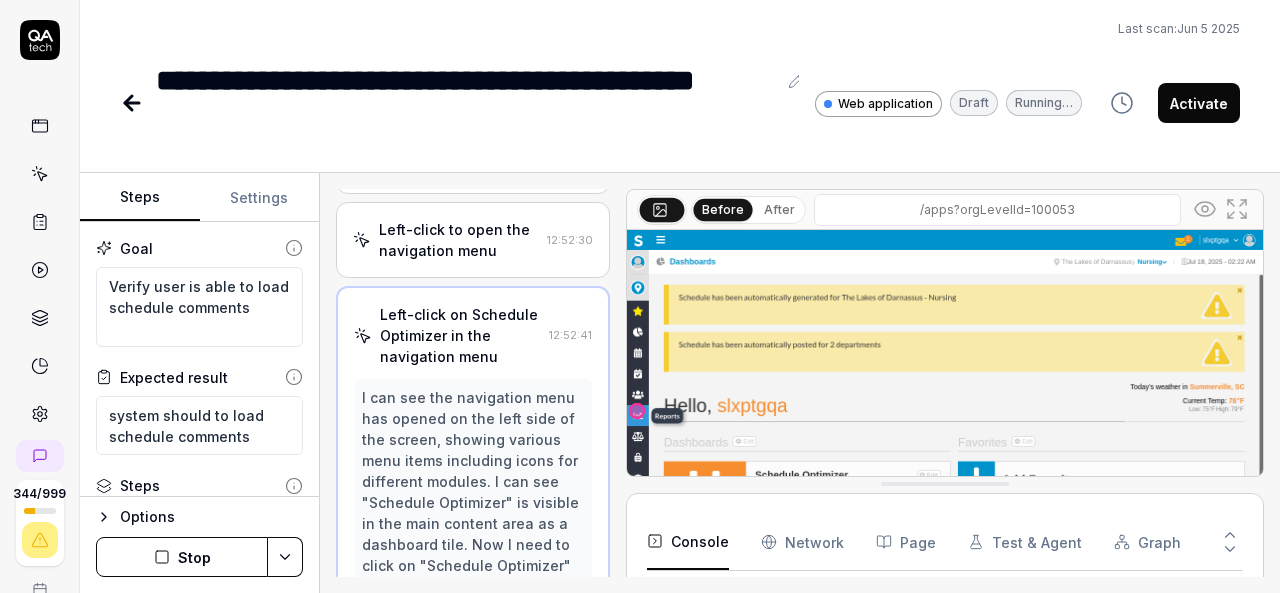 scroll, scrollTop: 0, scrollLeft: 0, axis: both 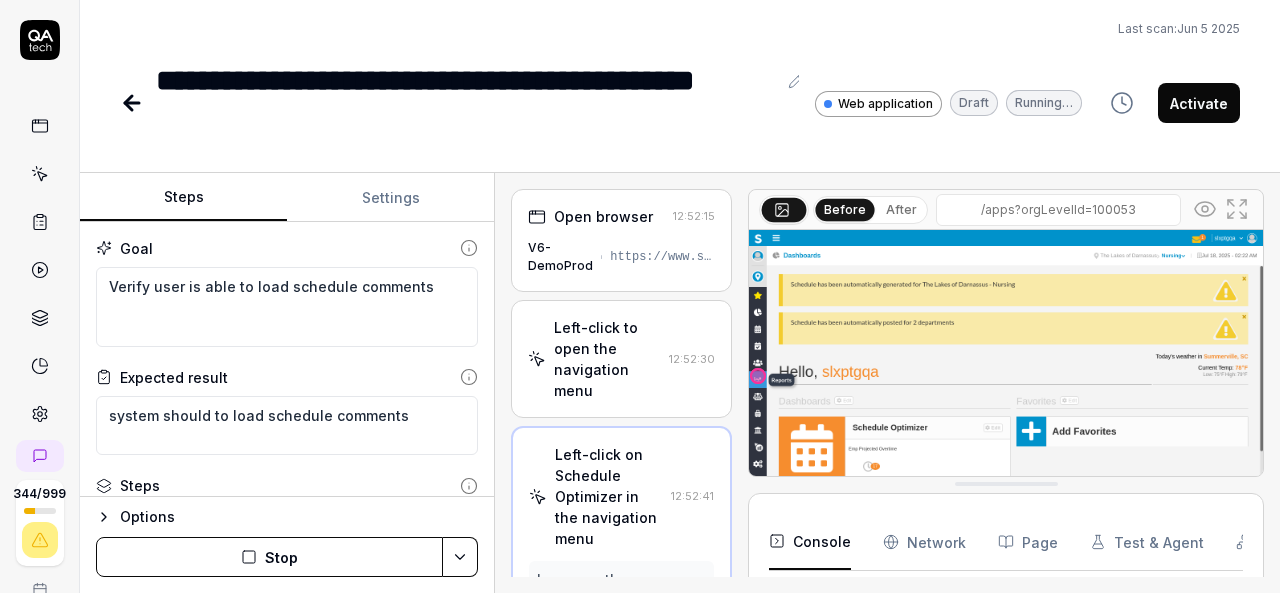 click on "Steps Settings Goal Verify user is able to load schedule comments Expected result system should to load schedule comments Steps Click on Organization bread crumb and select 'nursing' department under the '[ORGANIZATION]' Organization from Organization bread crumb Left-click to open the navigation menu Left-click on Schedule Optimizer in the navigation menu Left-click on the Schedule sub-item in the navigation menu Left-click on Schedule Comments in the submenu Wait for 3 seconds to allow data to load Scroll horizontally and check the Comments
To pick up a draggable item, press the space bar.
While dragging, use the arrow keys to move the item.
Press space again to drop the item in its new position, or press escape to cancel.
Options Stop Open browser [TIME] V6-DemoProd https://www.smartlinx6.com/#/apps?orgLevelId=[NUMBER] Left-click to open the navigation menu [TIME] Left-click on Schedule Optimizer in the navigation menu [TIME] Move mouse to schedule optimizer [TIME] [TIME]   3" at bounding box center [680, 383] 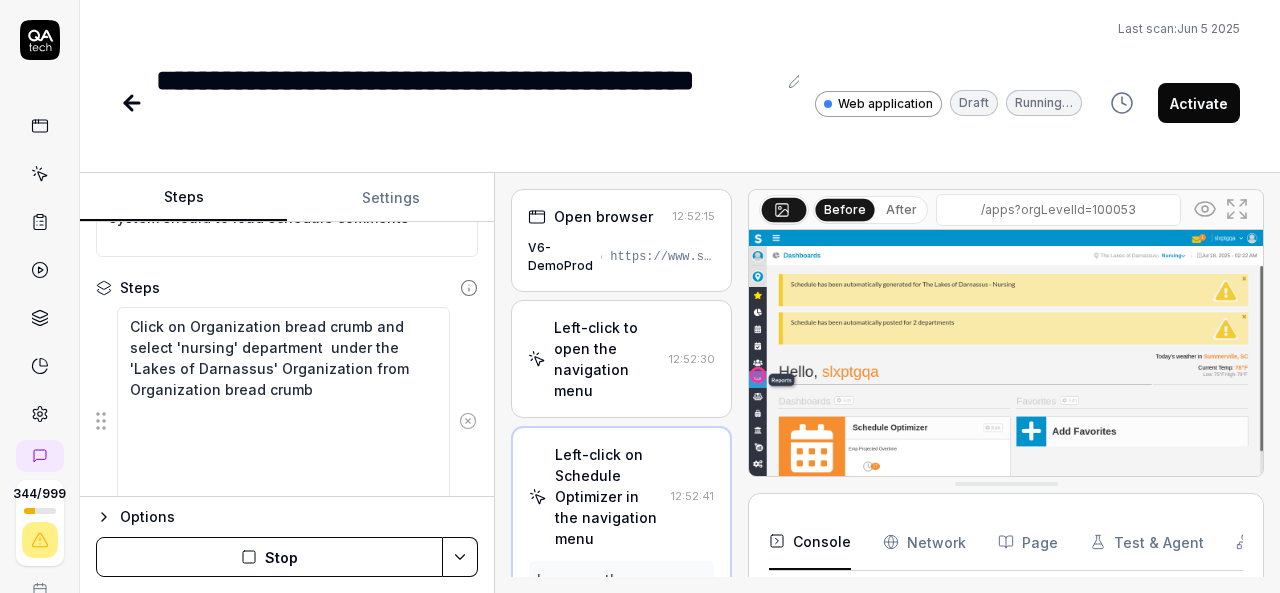 scroll, scrollTop: 207, scrollLeft: 0, axis: vertical 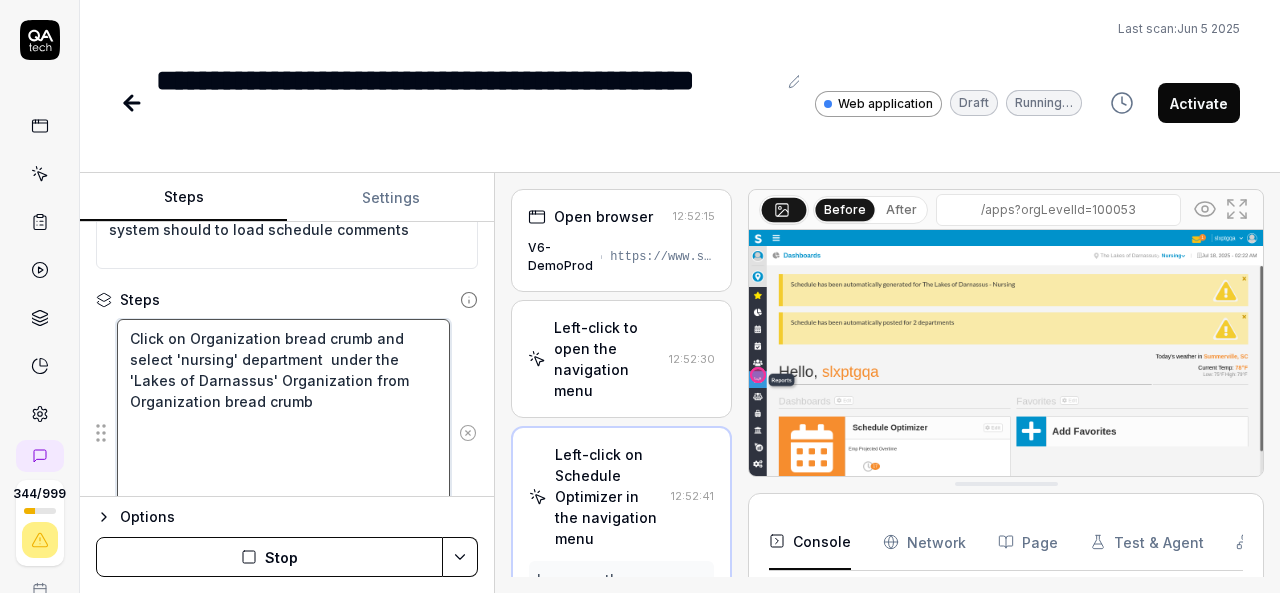 click on "Click on Organization bread crumb and select 'nursing' department under the '[ORGANIZATION]' Organization from Organization bread crumb Left-click to open the navigation menu Left-click on Schedule Optimizer in the navigation menu Left-click on the Schedule sub-item in the navigation menu Left-click on Schedule Comments in the submenu Wait for 3 seconds to allow data to load Scroll horizontally and check the Comments
To pick up a draggable item, press the space bar.
While dragging, use the arrow keys to move the item.
Press space again to drop the item in its new position, or press escape to cancel." at bounding box center (287, 735) 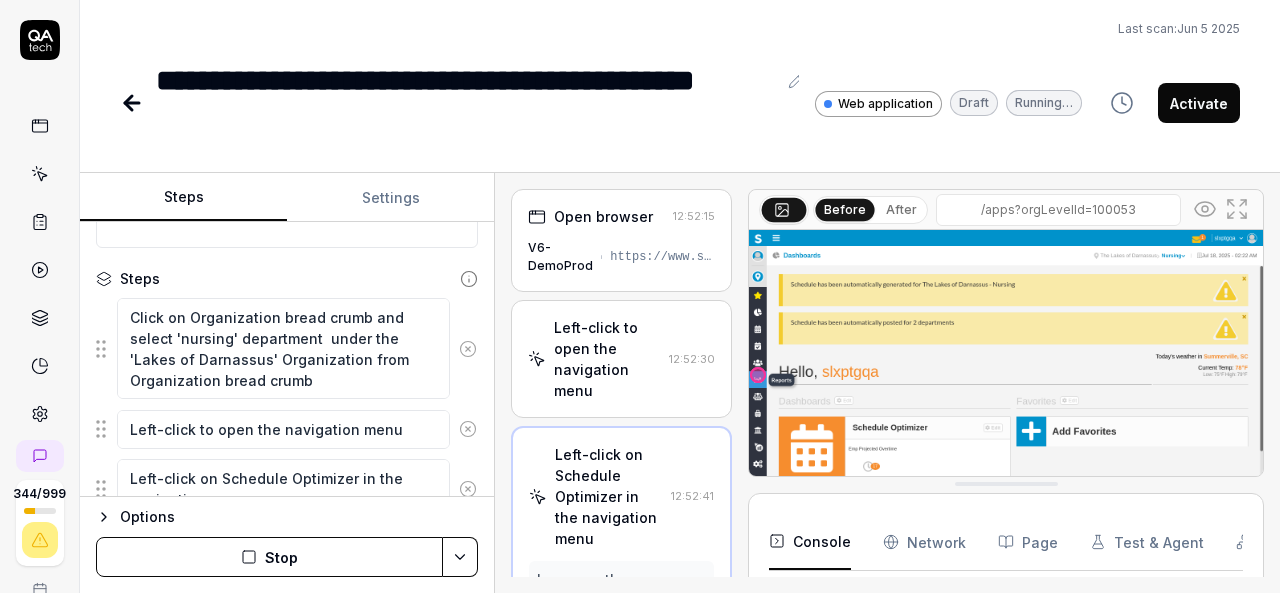 click on "Left-click to open the navigation menu [TIME]" at bounding box center (621, 359) 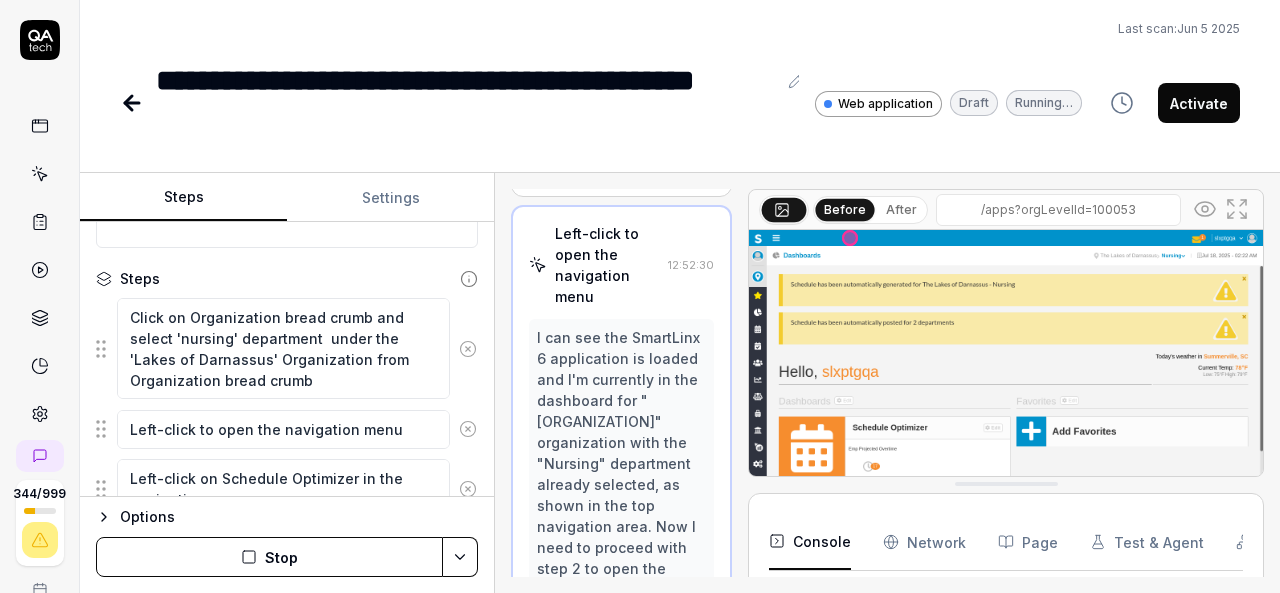 scroll, scrollTop: 93, scrollLeft: 0, axis: vertical 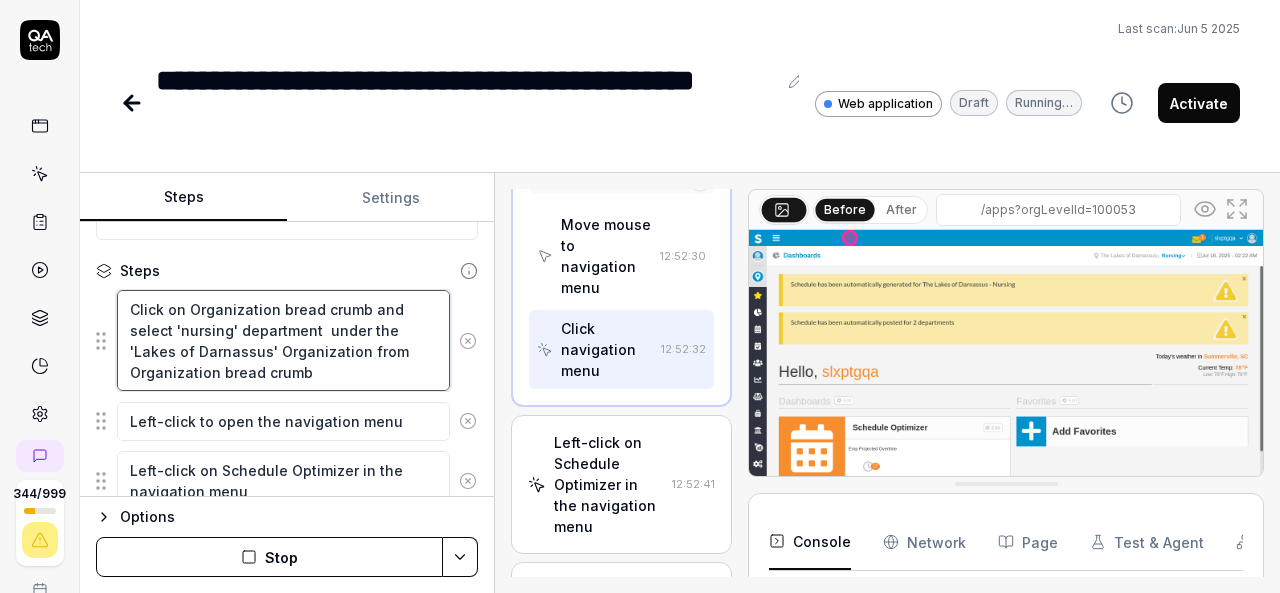 click on "Click on Organization bread crumb and select 'nursing' department  under the 'Lakes of Darnassus' Organization from Organization bread crumb" at bounding box center (283, 340) 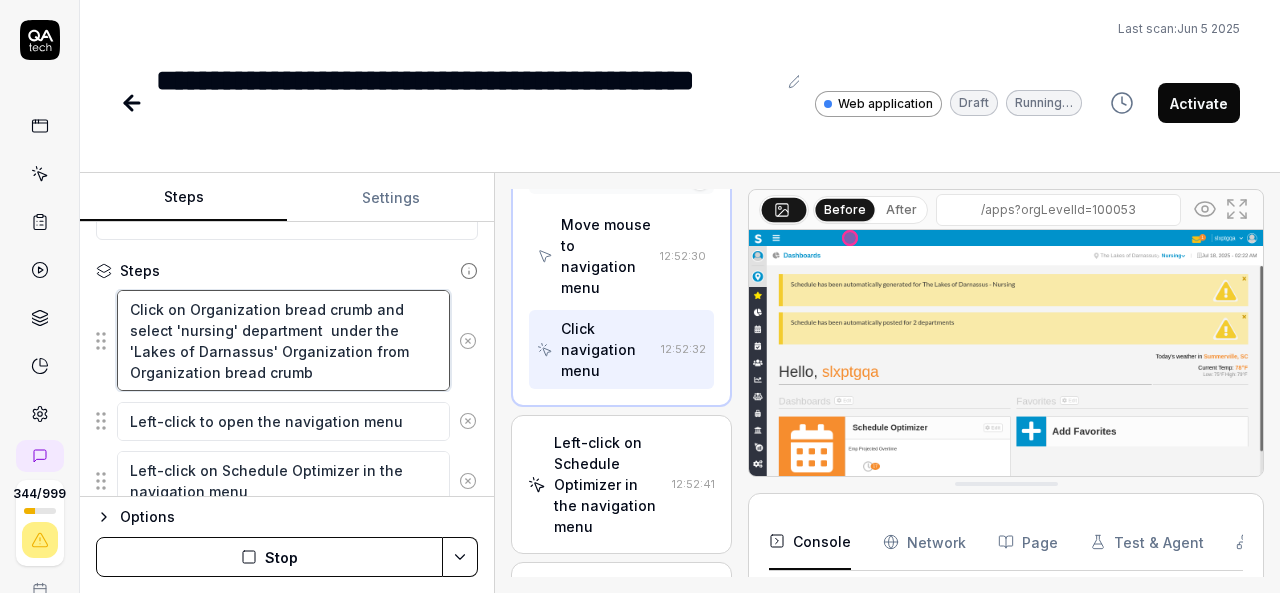 type on "*" 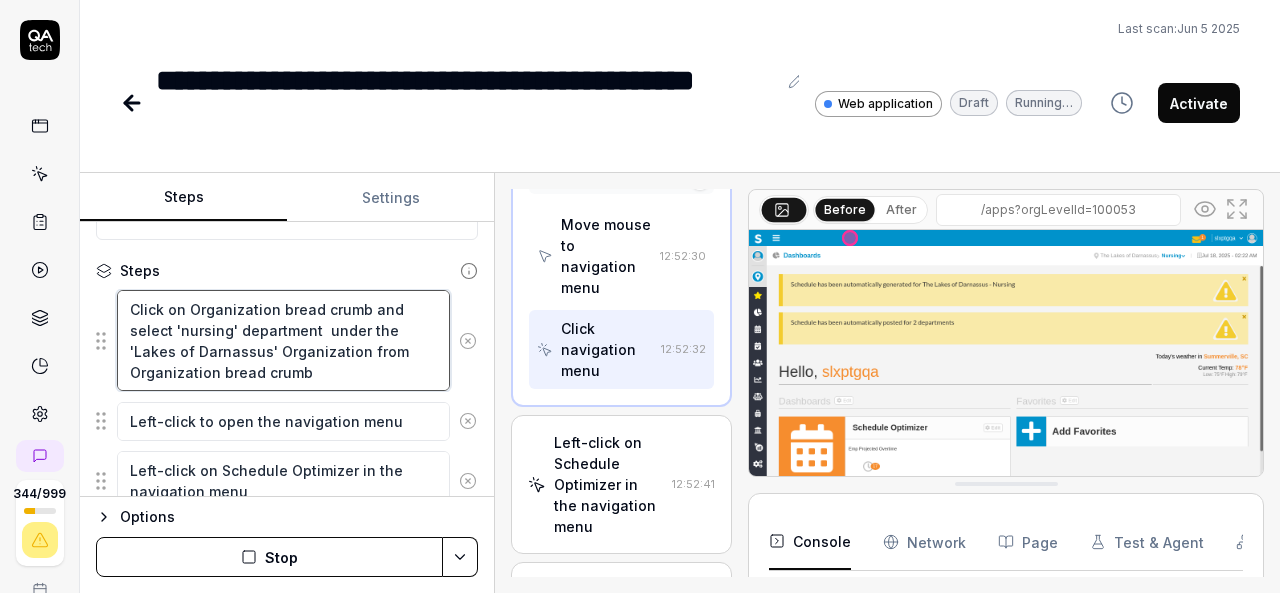 type on "MClick on Organization bread crumb and select 'nursing' department under the '[ORGANIZATION]' Organization from Organization bread crumb" 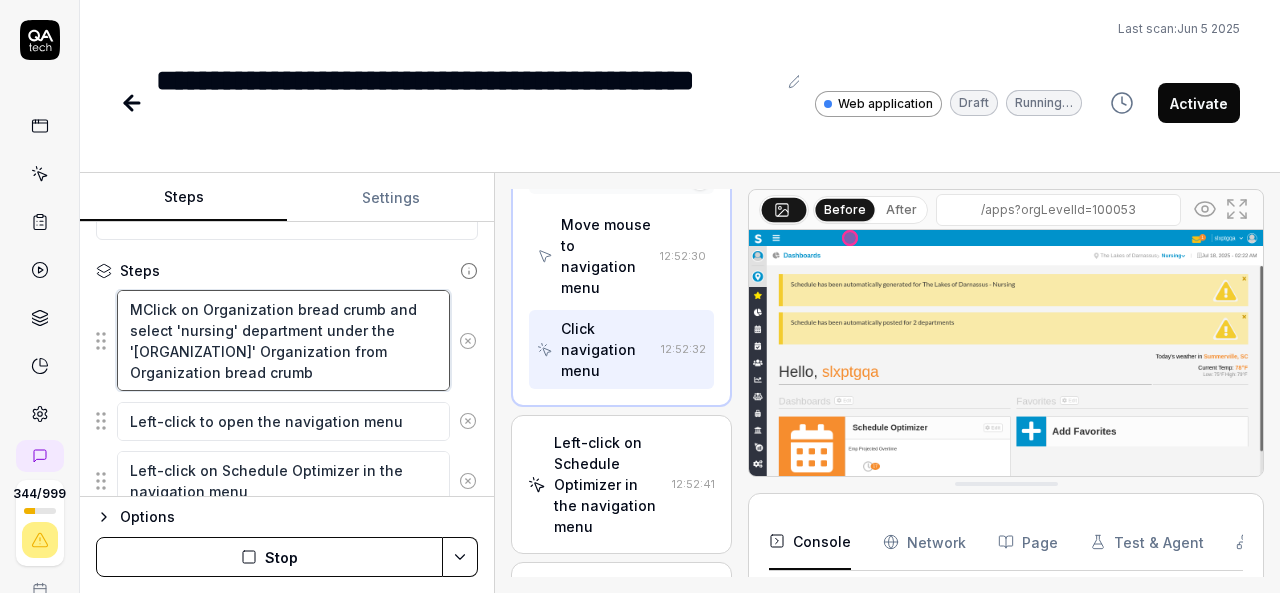 type on "*" 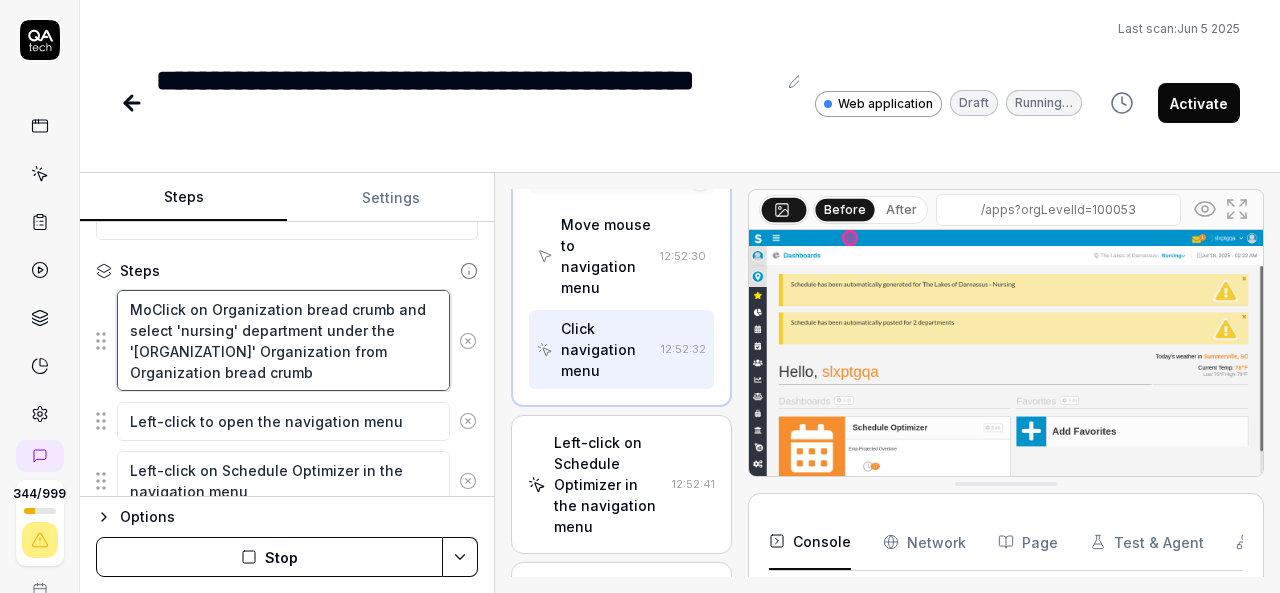 type on "*" 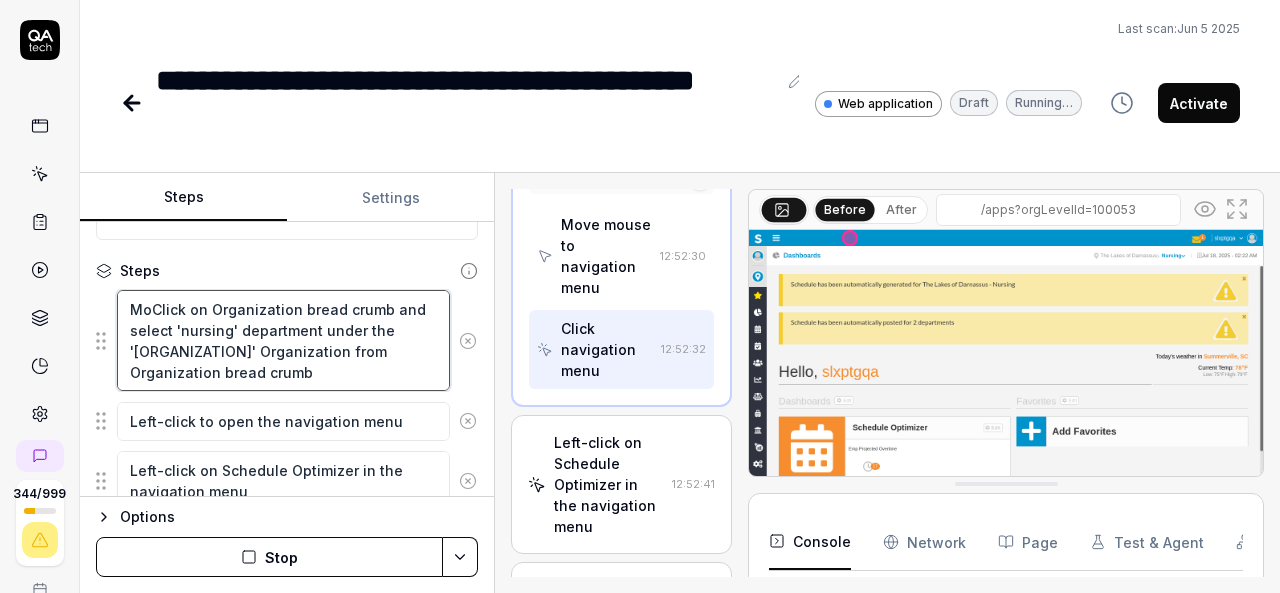type on "MouClick on Organization bread crumb and select 'nursing' department under the '[ORGANIZATION]' Organization from Organization bread crumb" 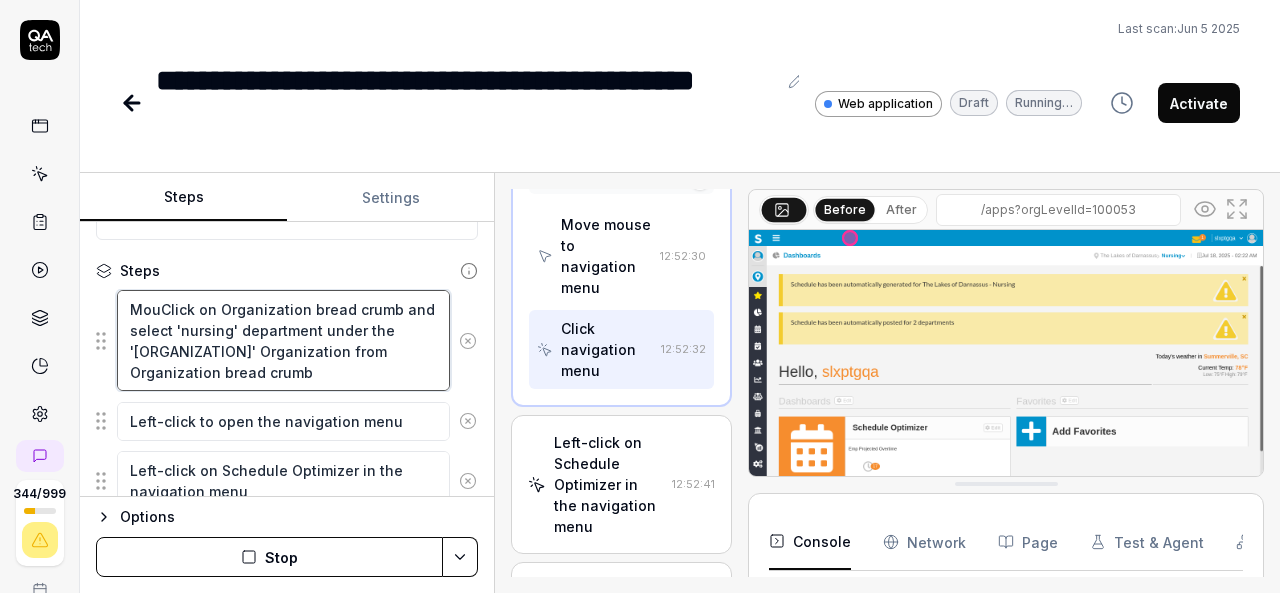 type on "*" 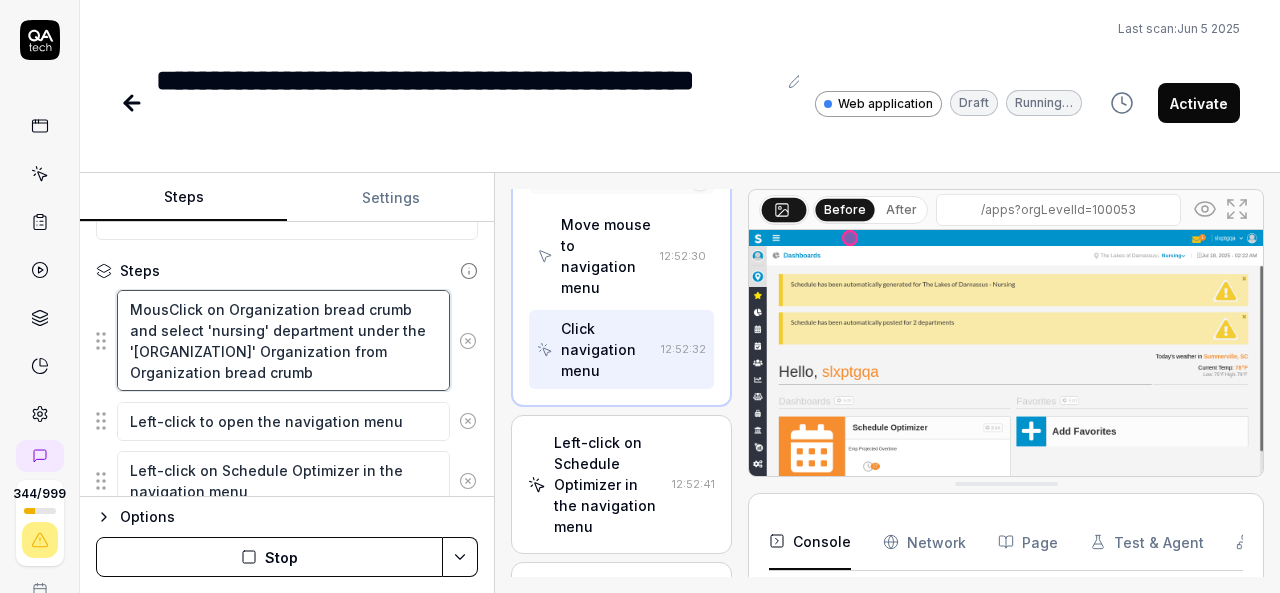type on "*" 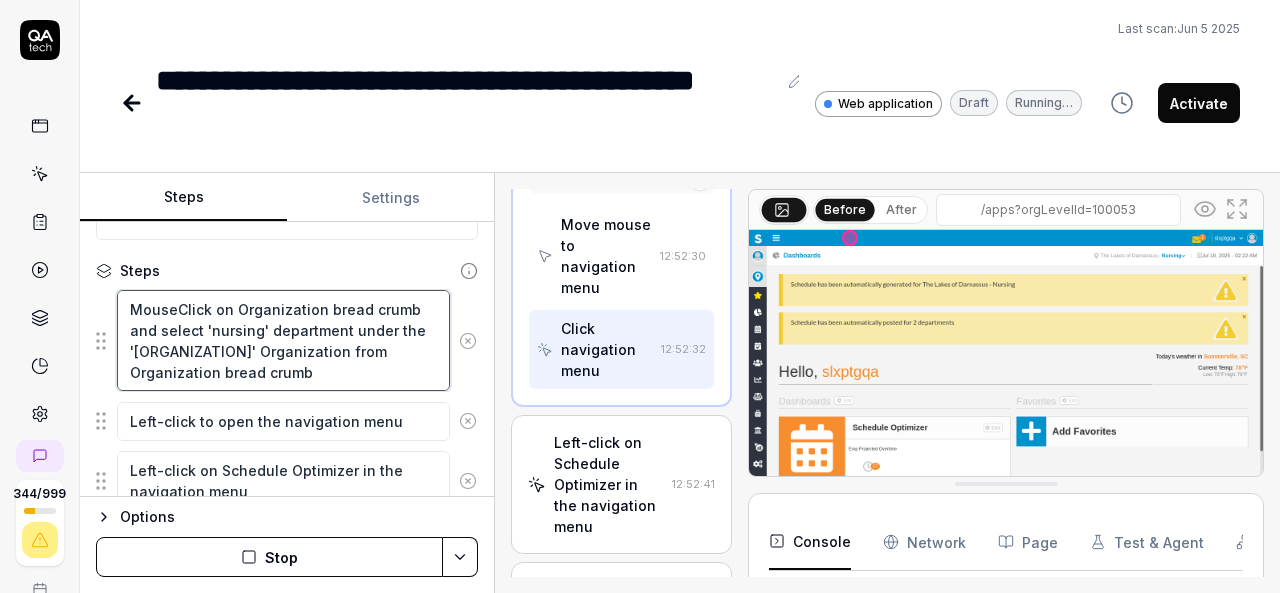type on "*" 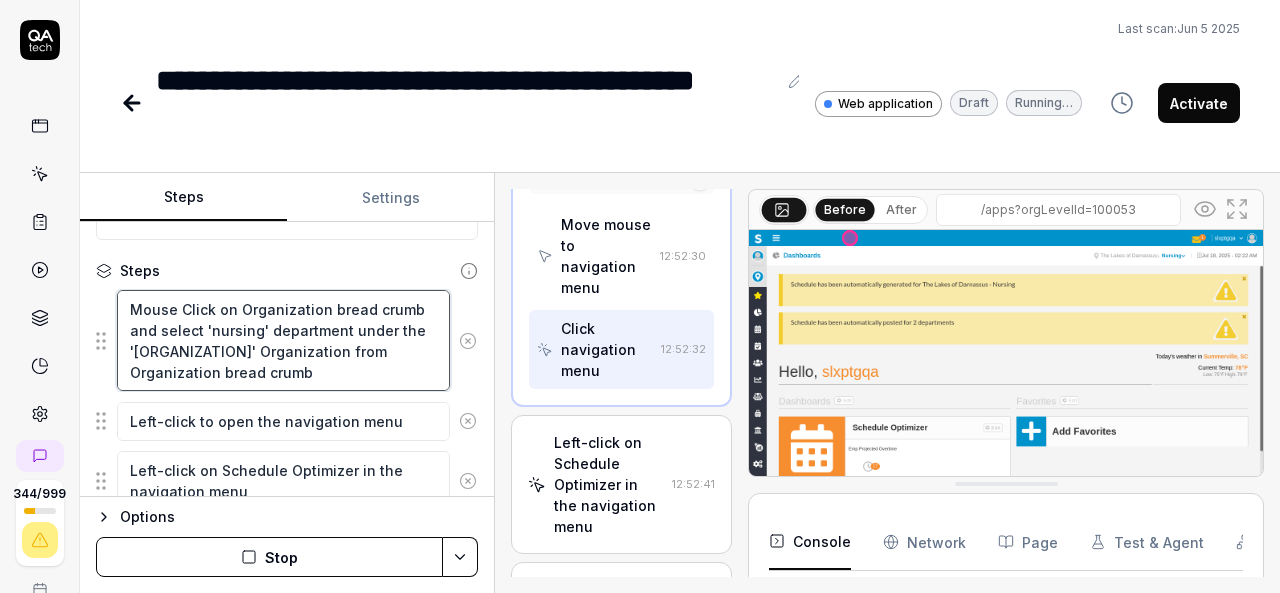 type on "*" 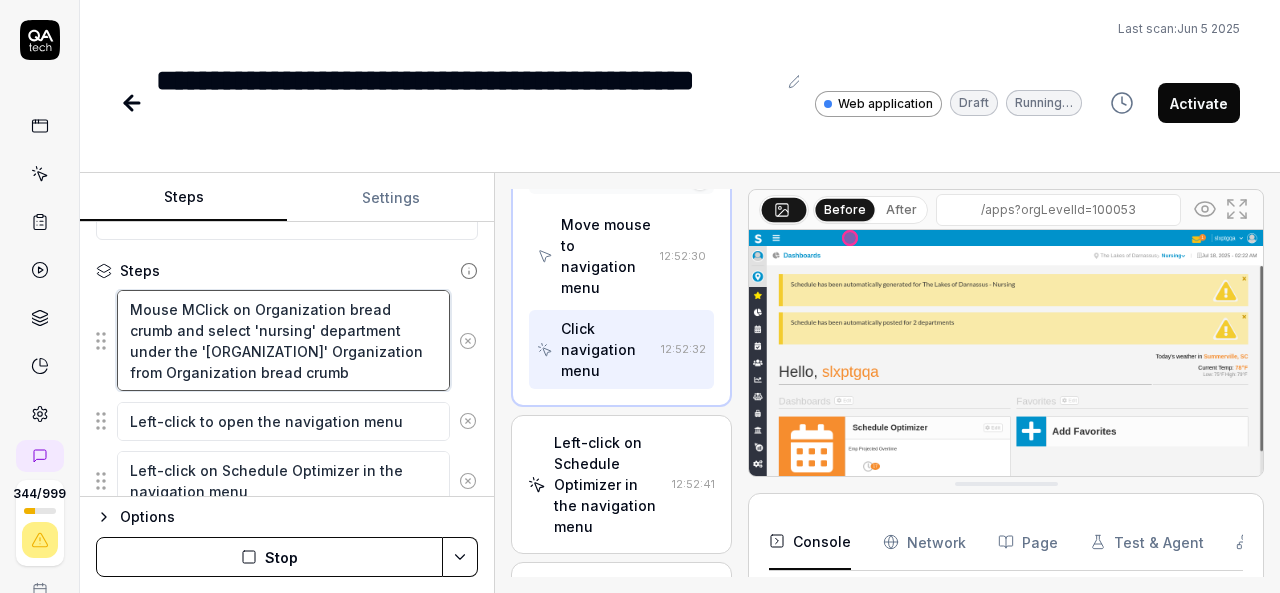 type on "*" 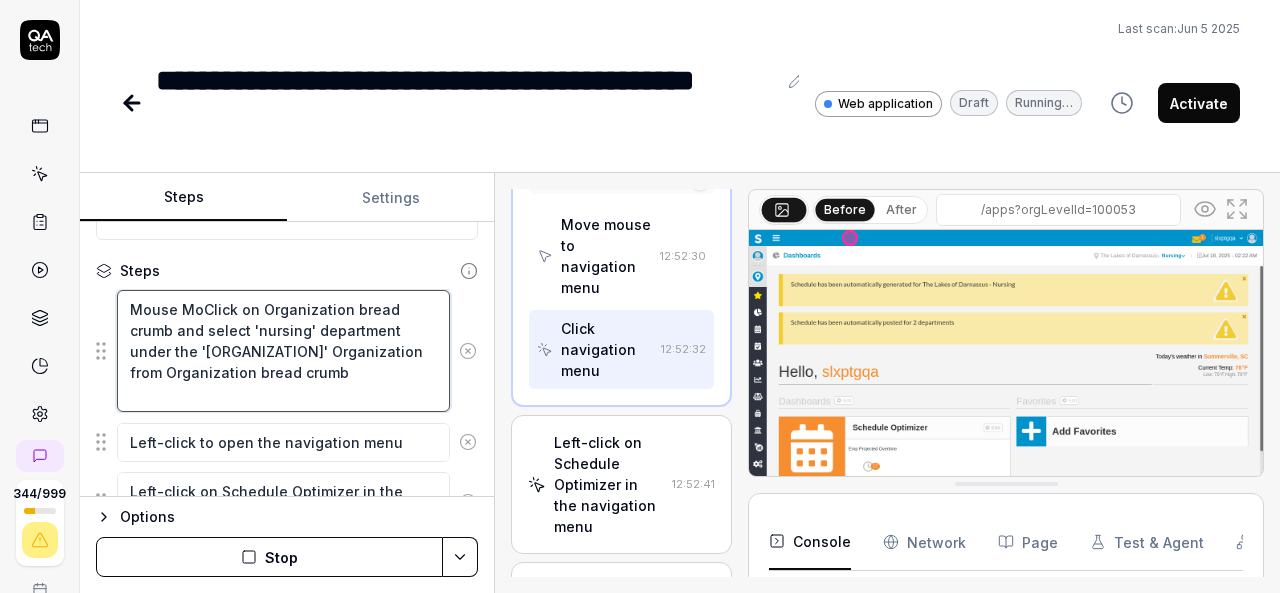 type on "*" 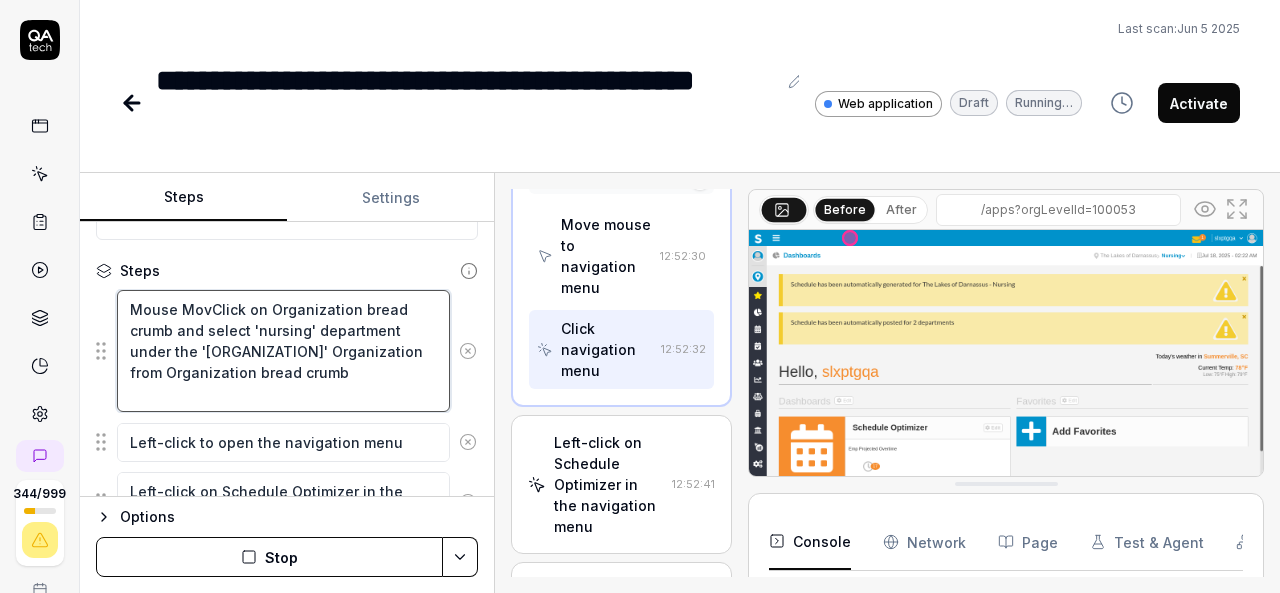 type on "*" 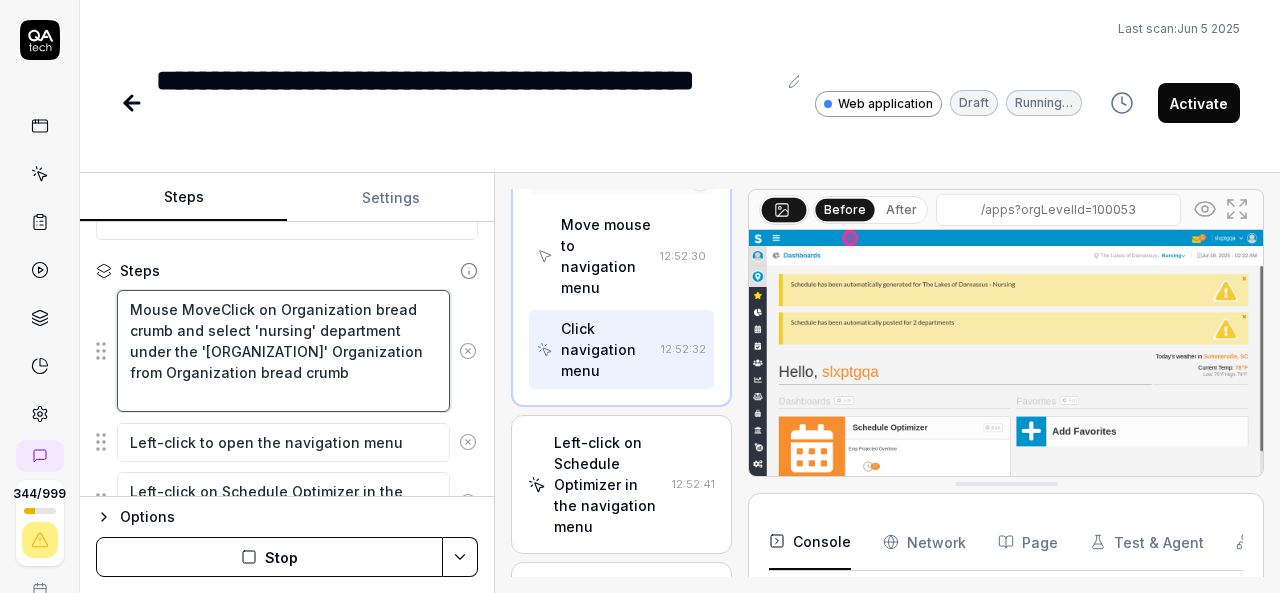 type on "*" 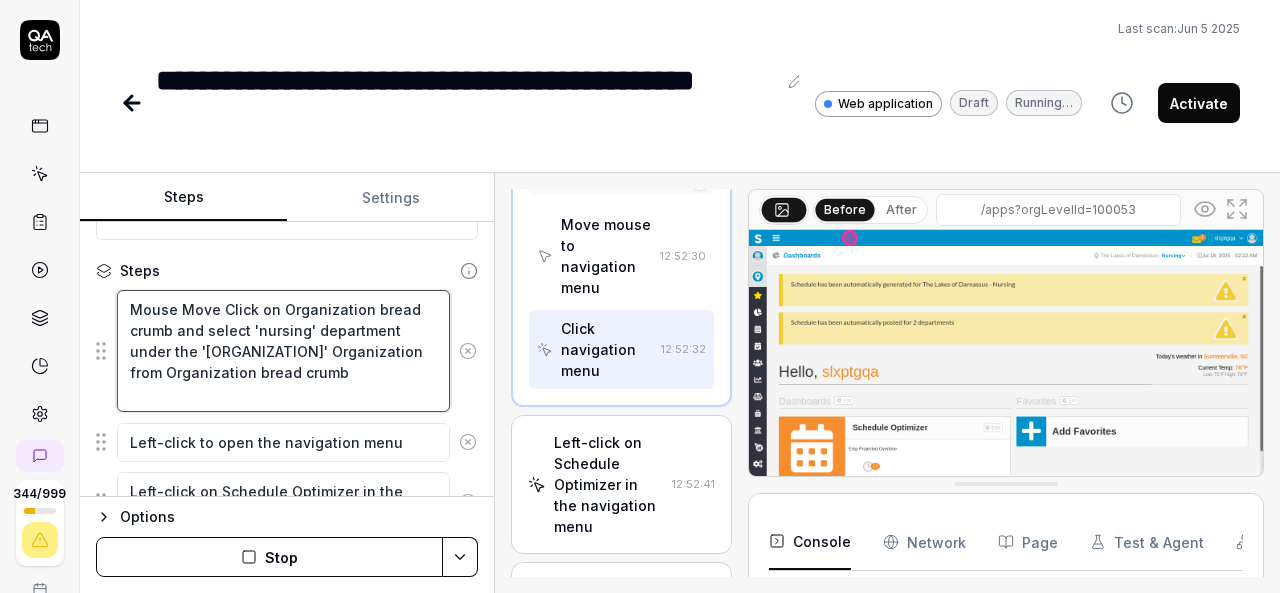 type on "*" 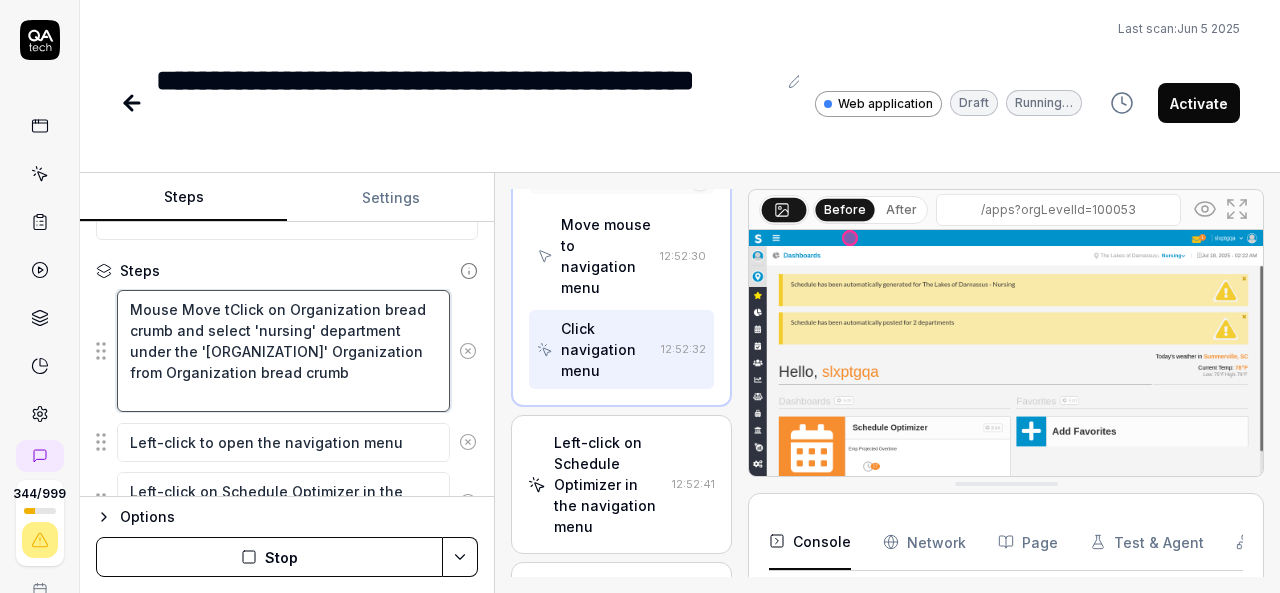 type on "*" 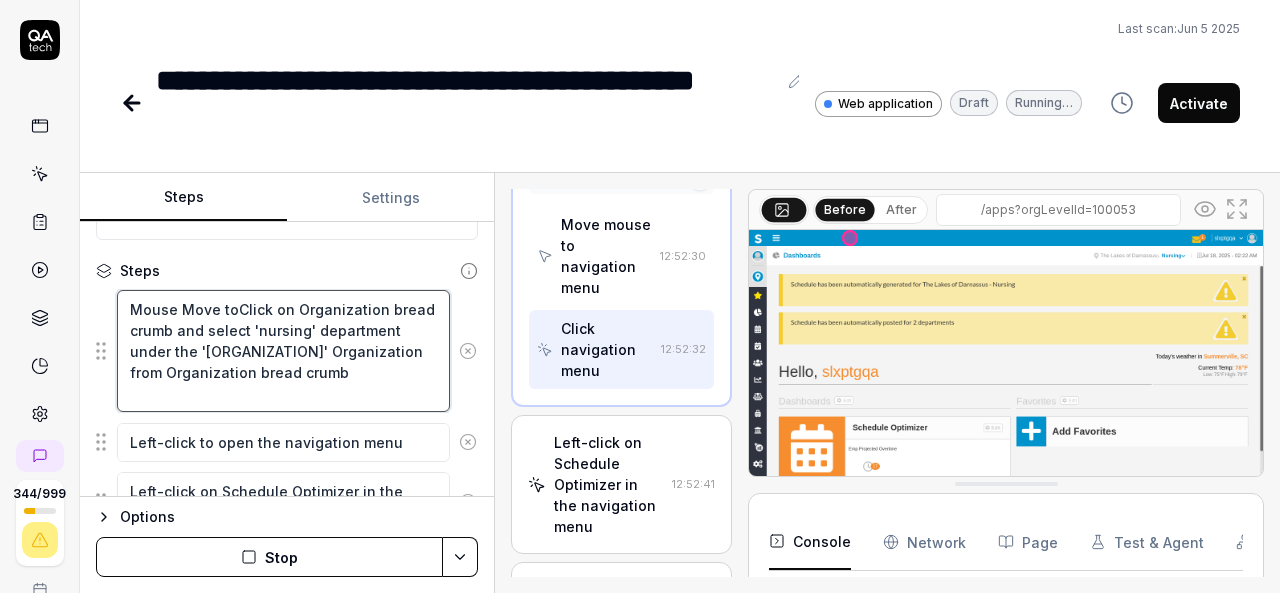 type on "*" 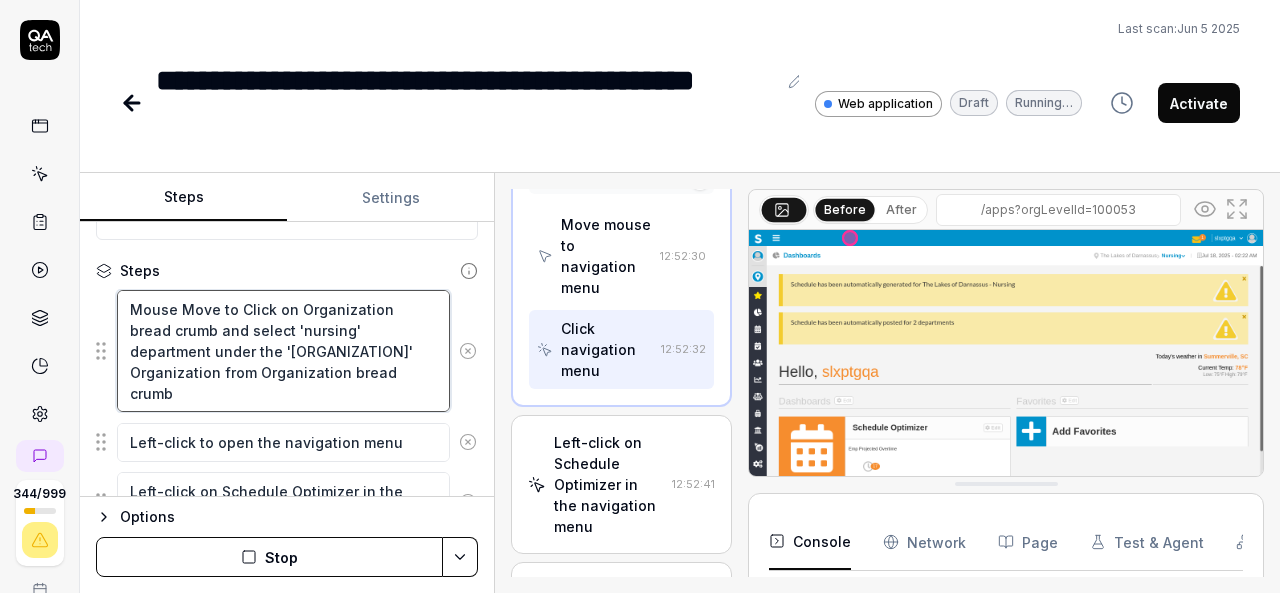 type on "*" 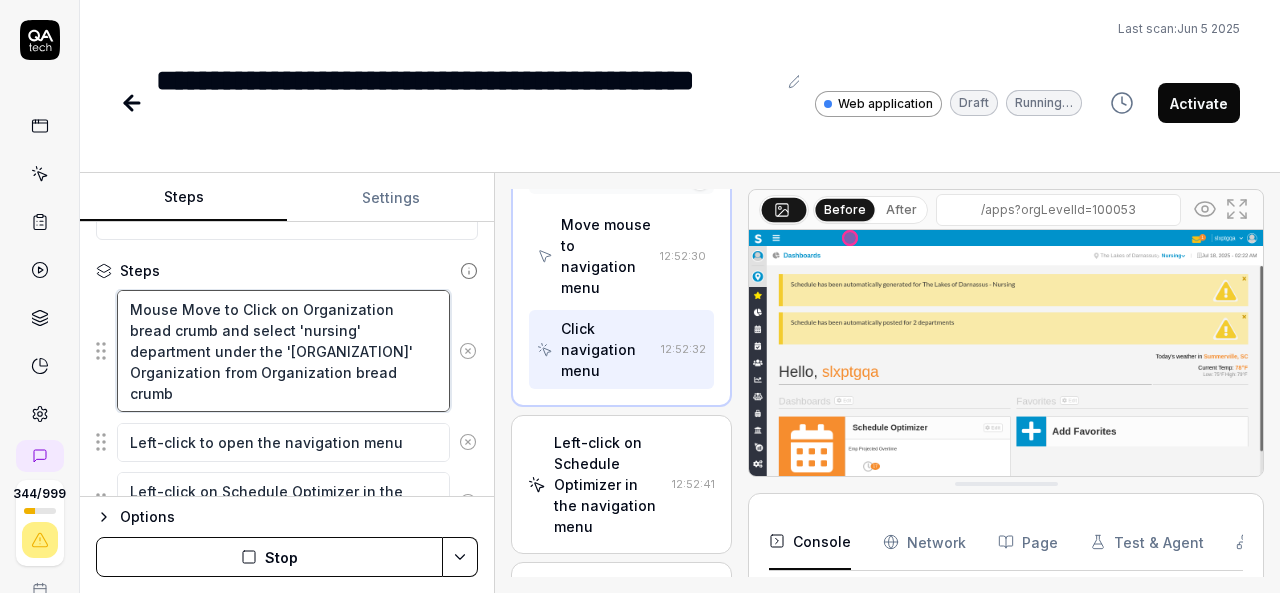 type on "Mouse Move to OClick on Organization bread crumb and select 'nursing' department under the '[ORGANIZATION]' Organization from Organization bread crumb" 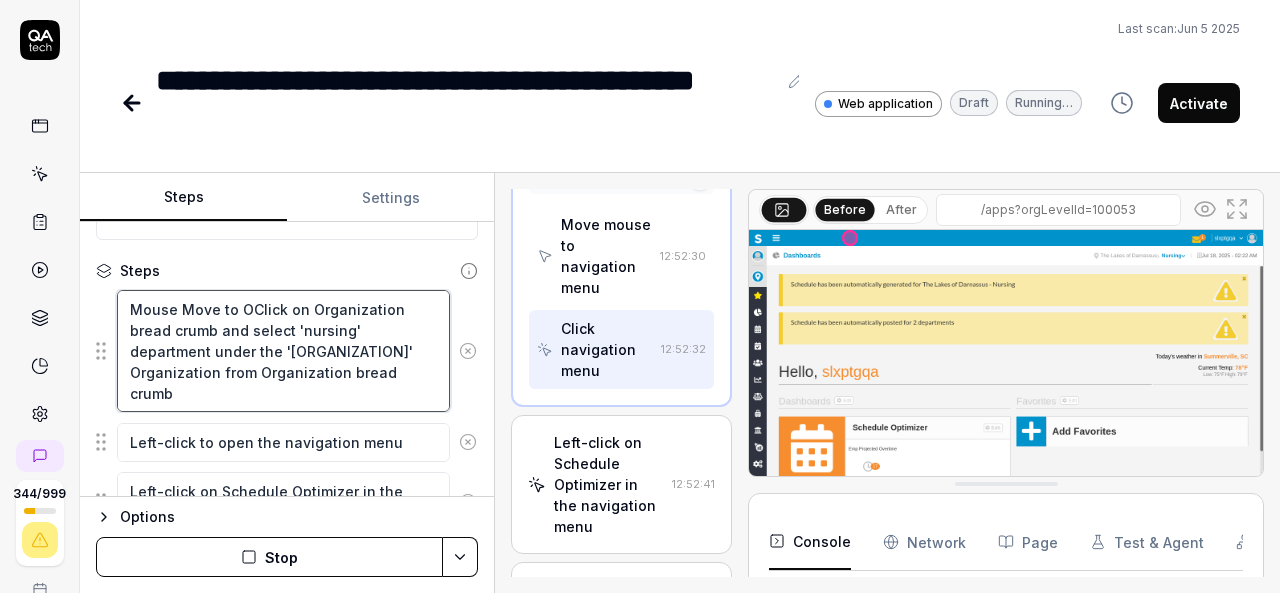 type on "*" 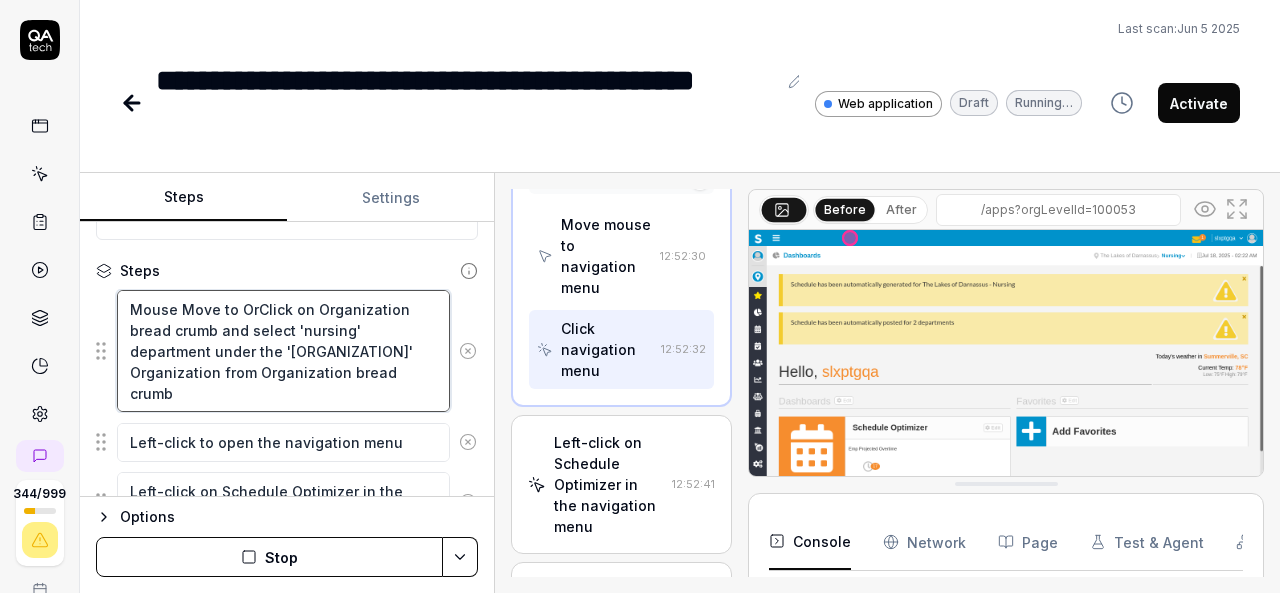 type on "*" 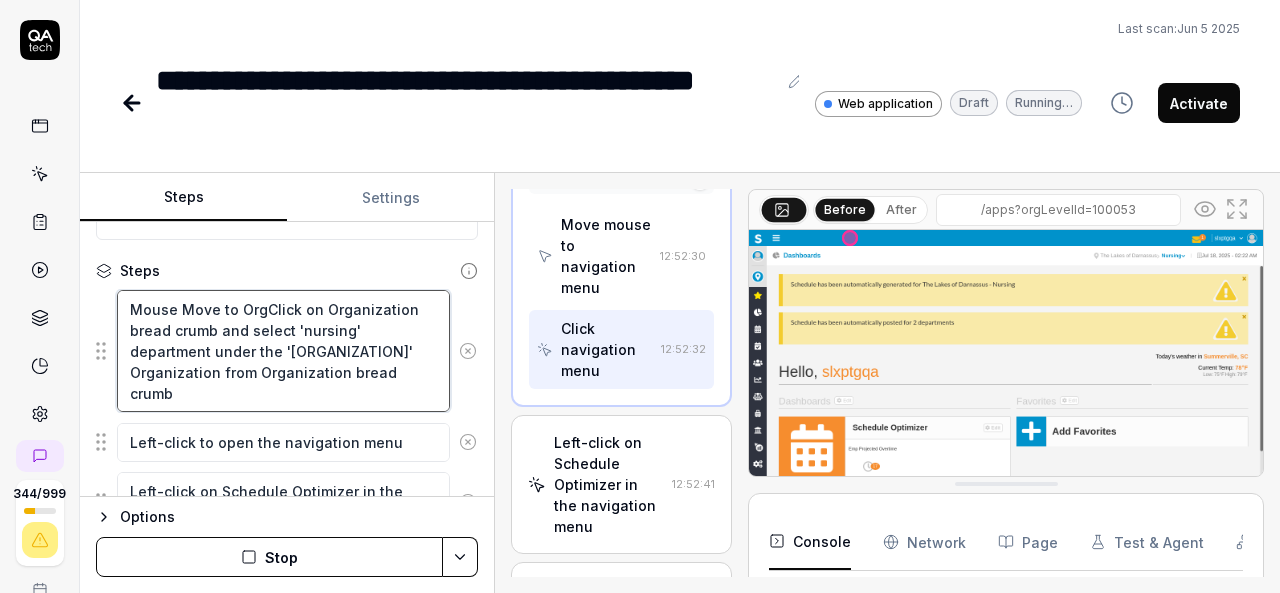 type on "*" 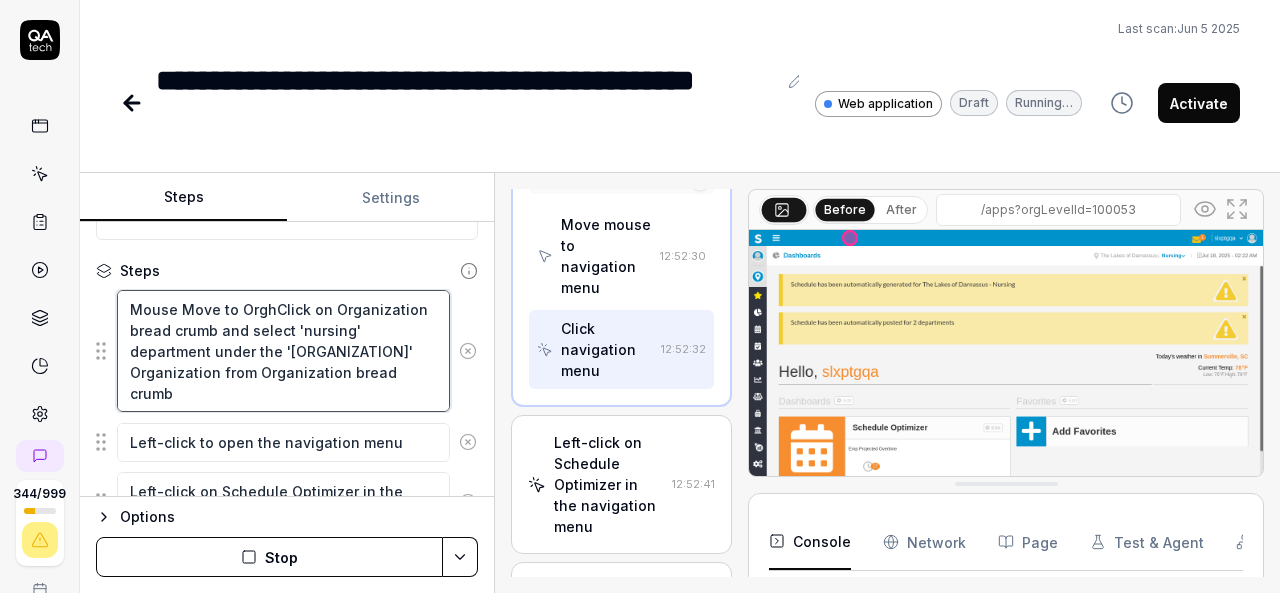 type on "*" 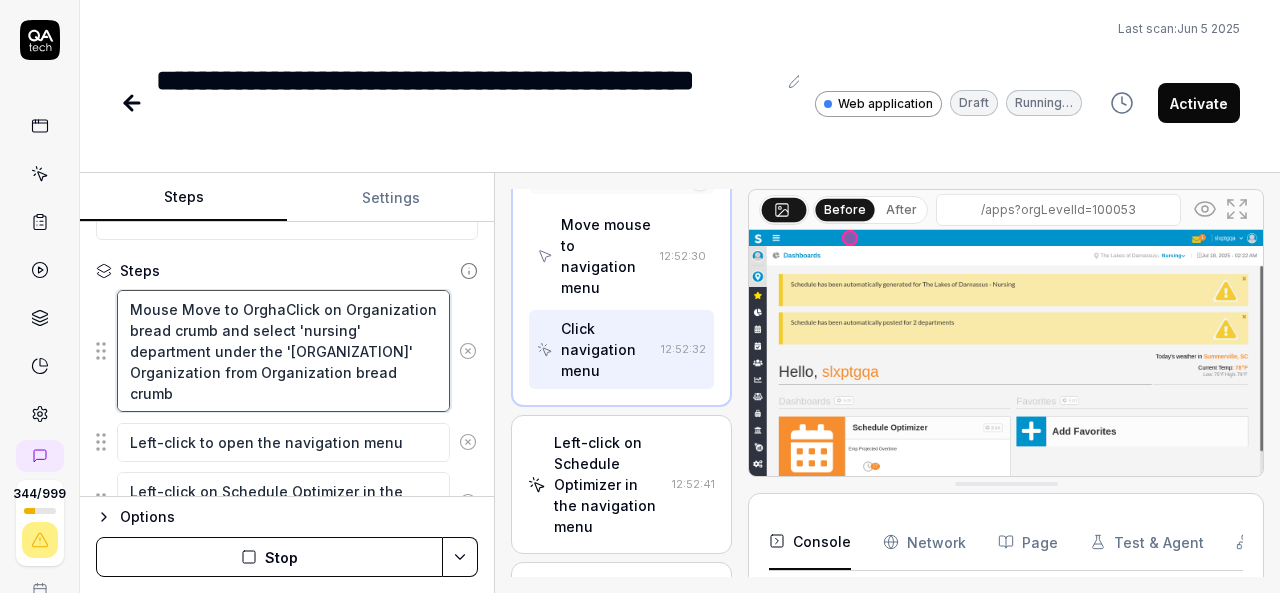 type on "*" 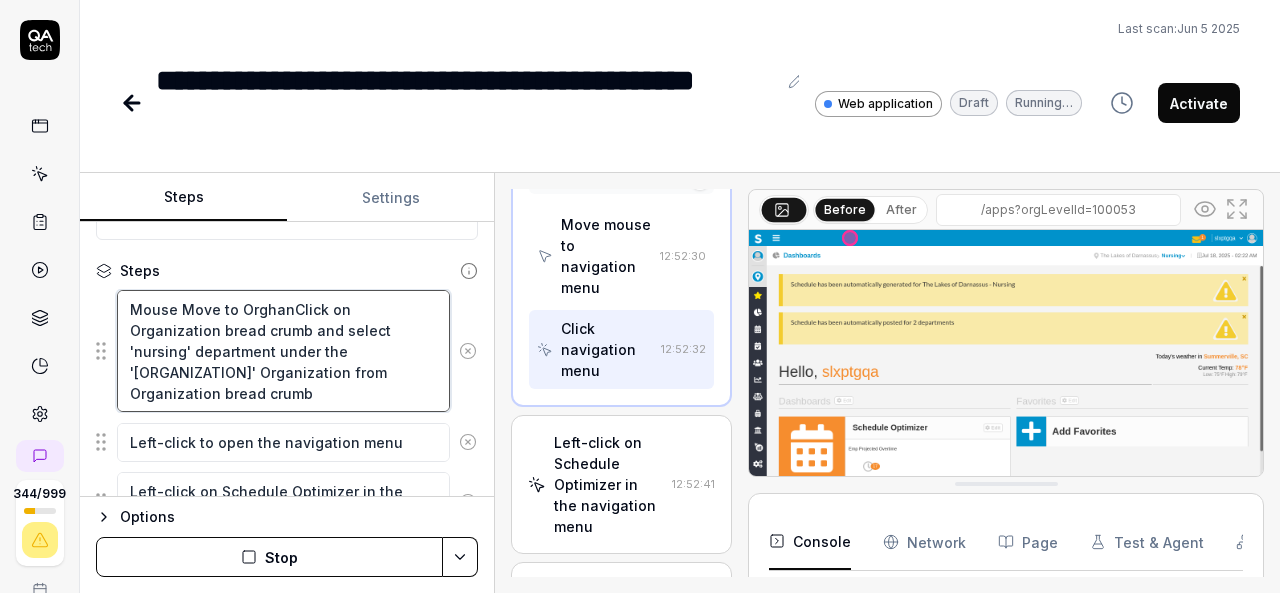 type on "*" 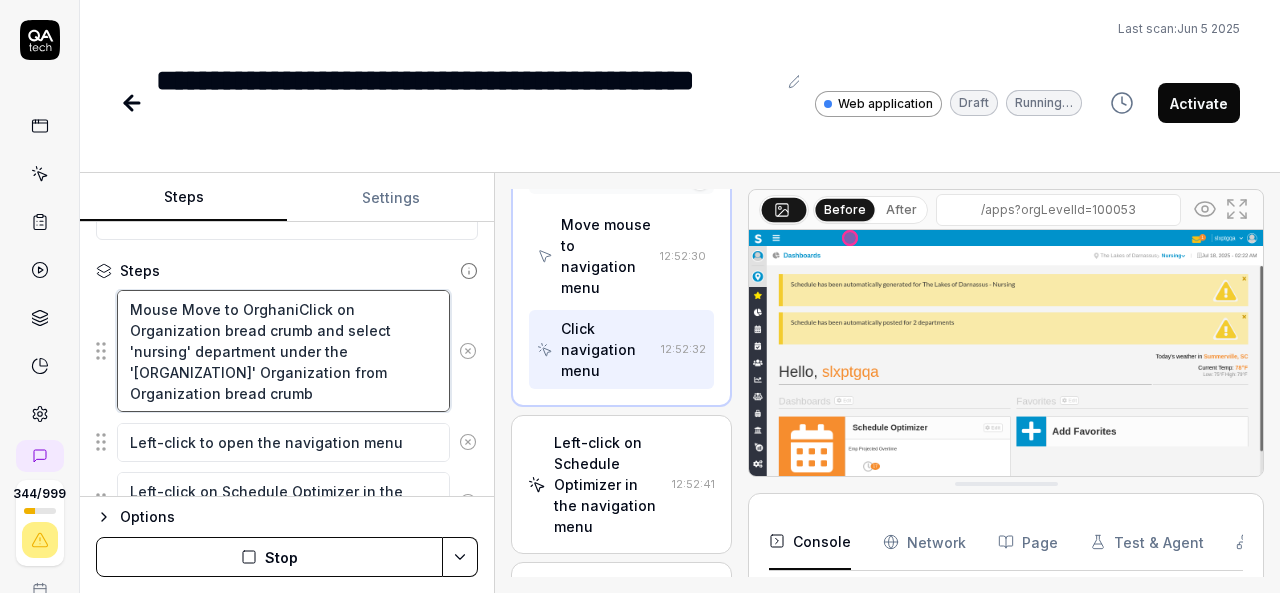 type on "*" 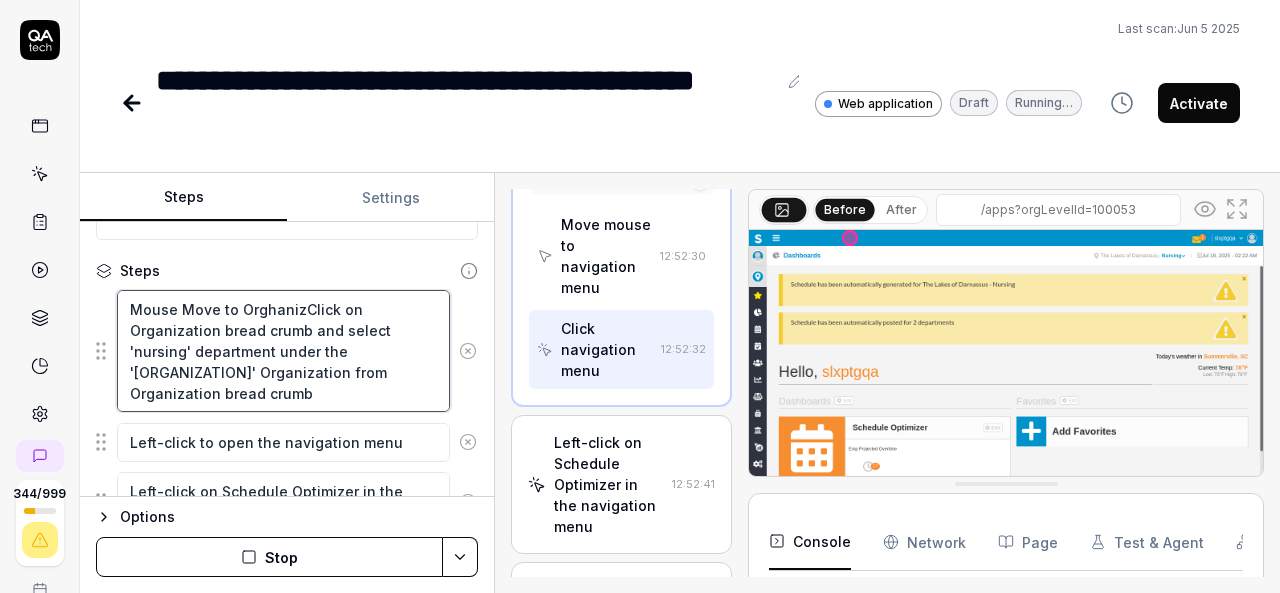 type on "*" 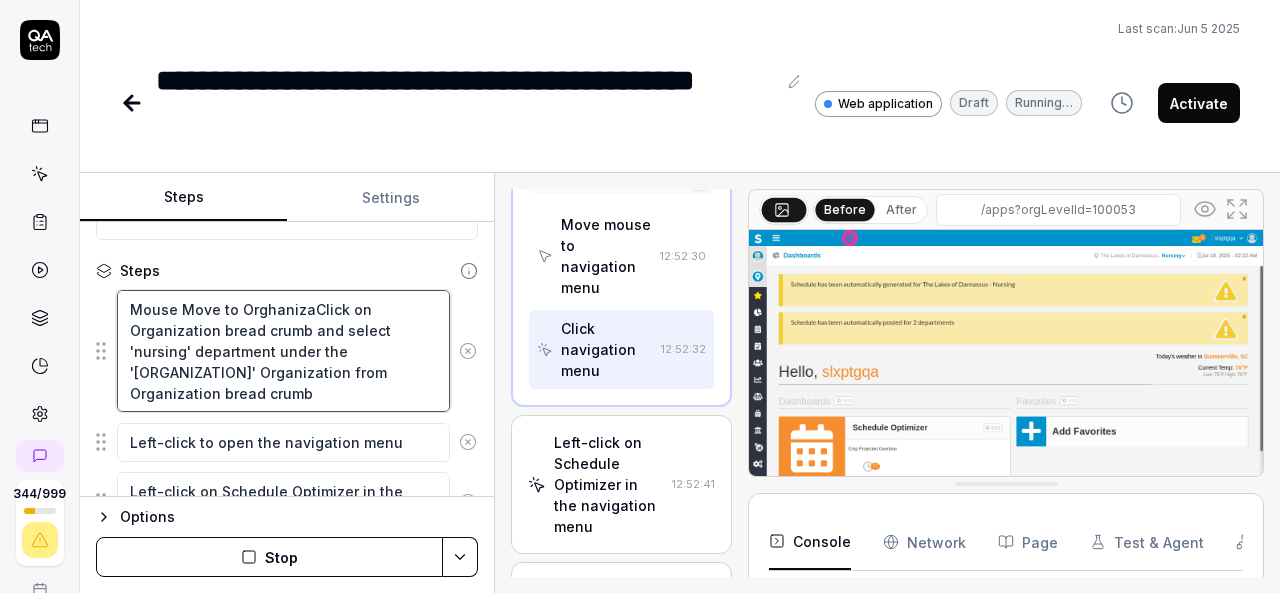 type on "*" 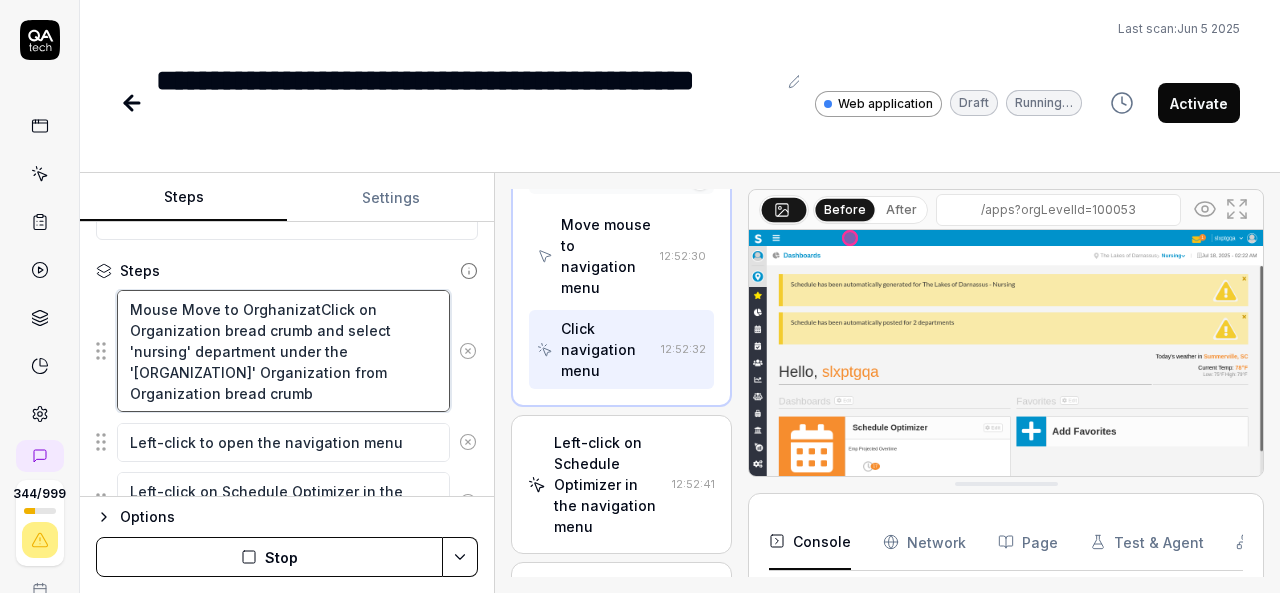 type on "*" 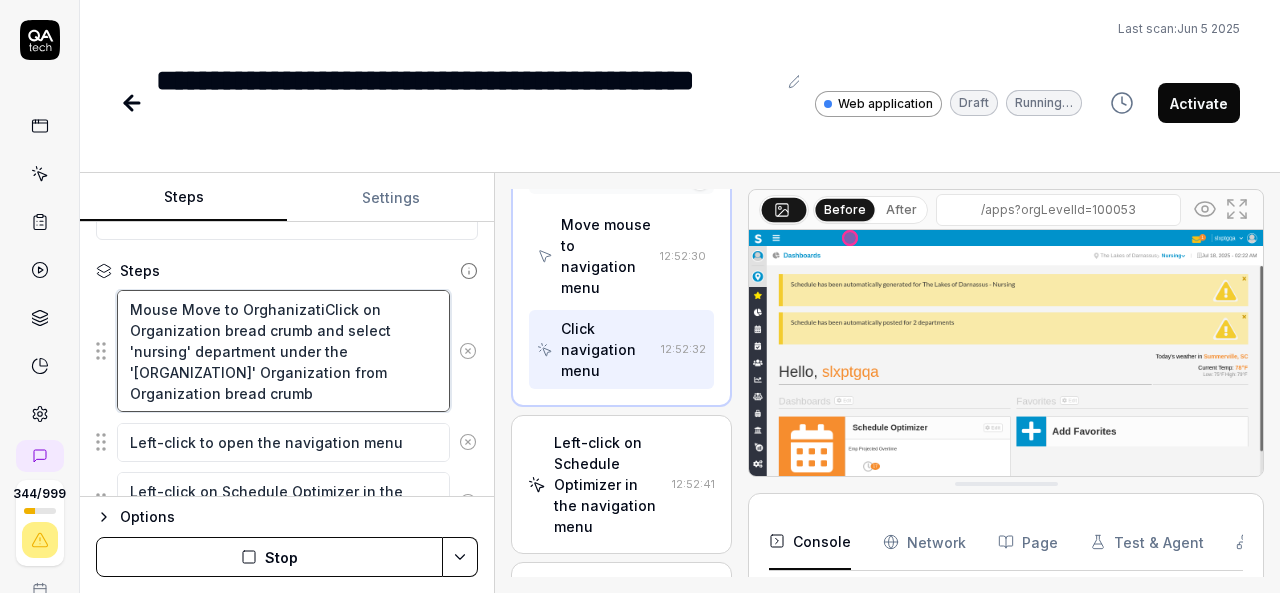 type on "*" 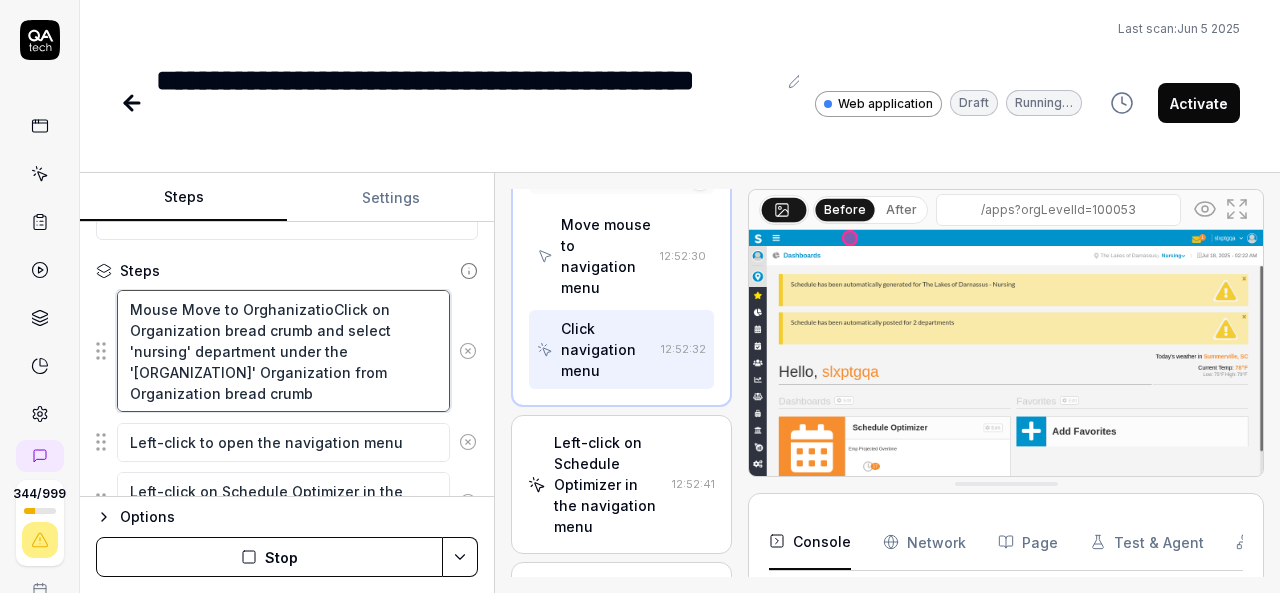 type on "*" 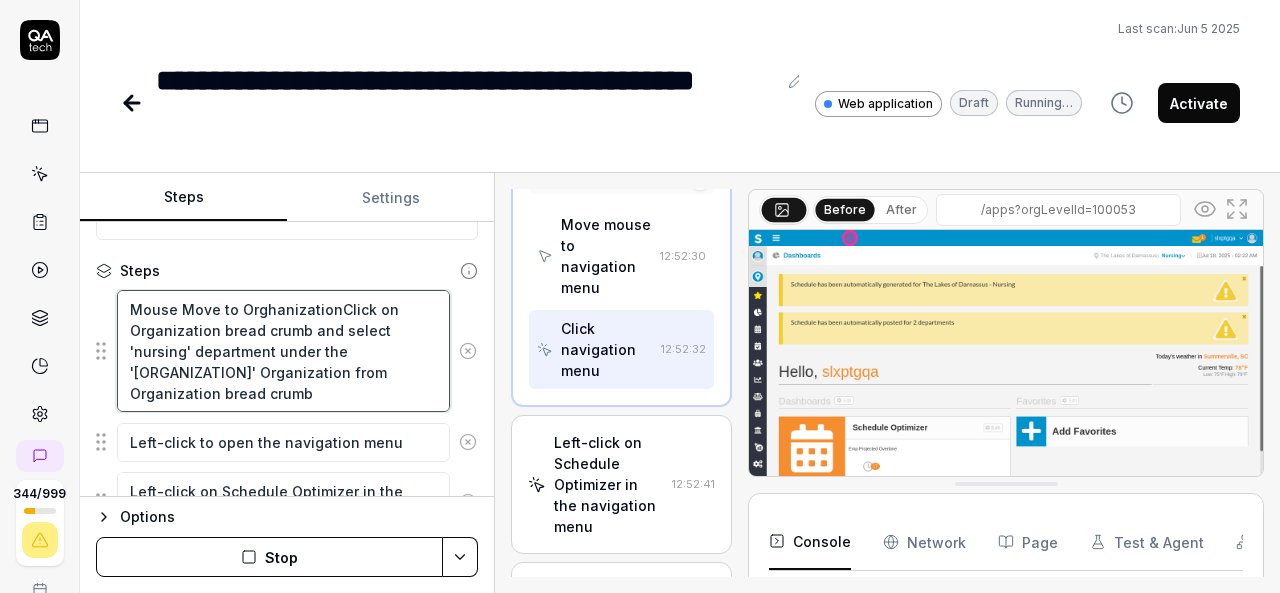 type on "*" 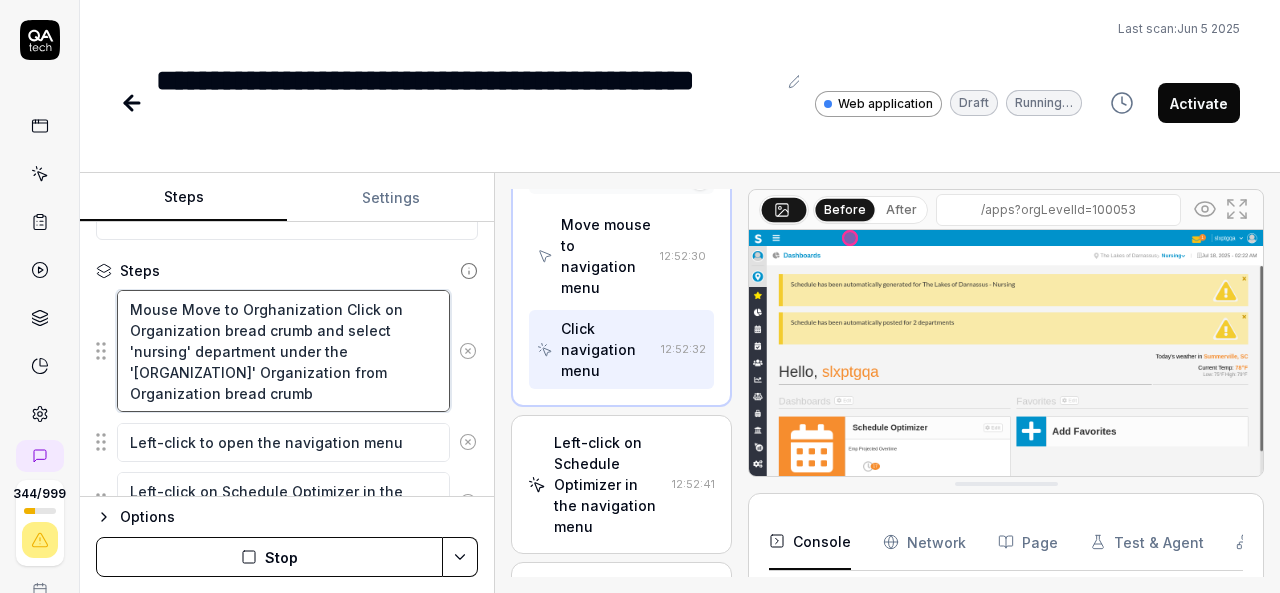 type on "*" 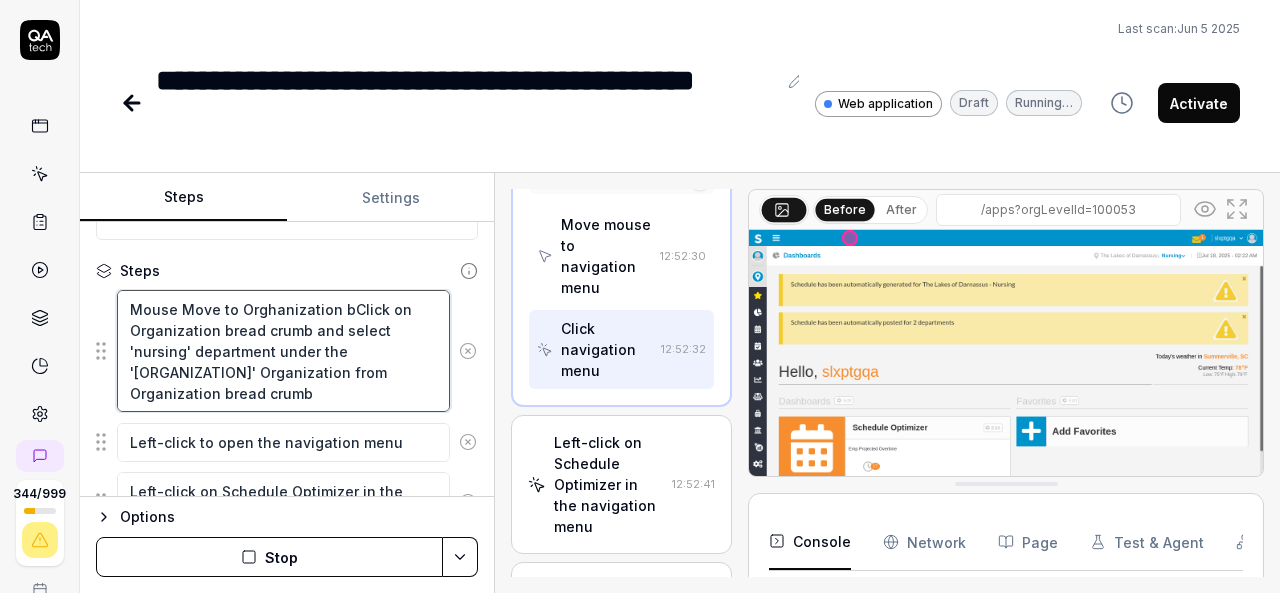 type on "*" 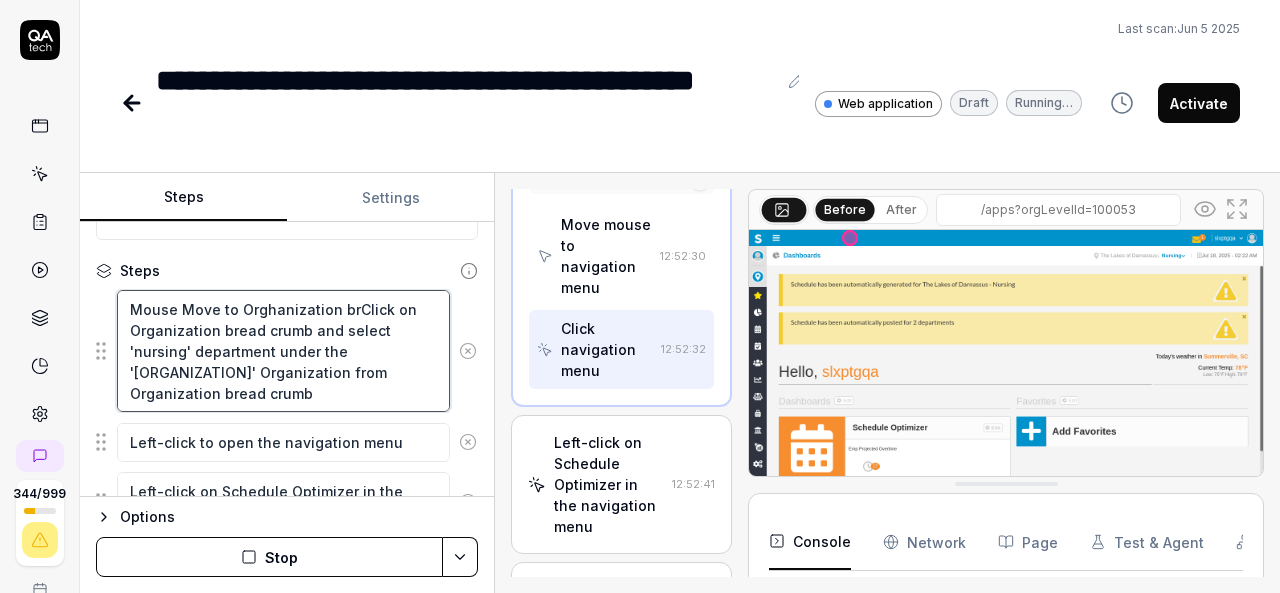 type on "*" 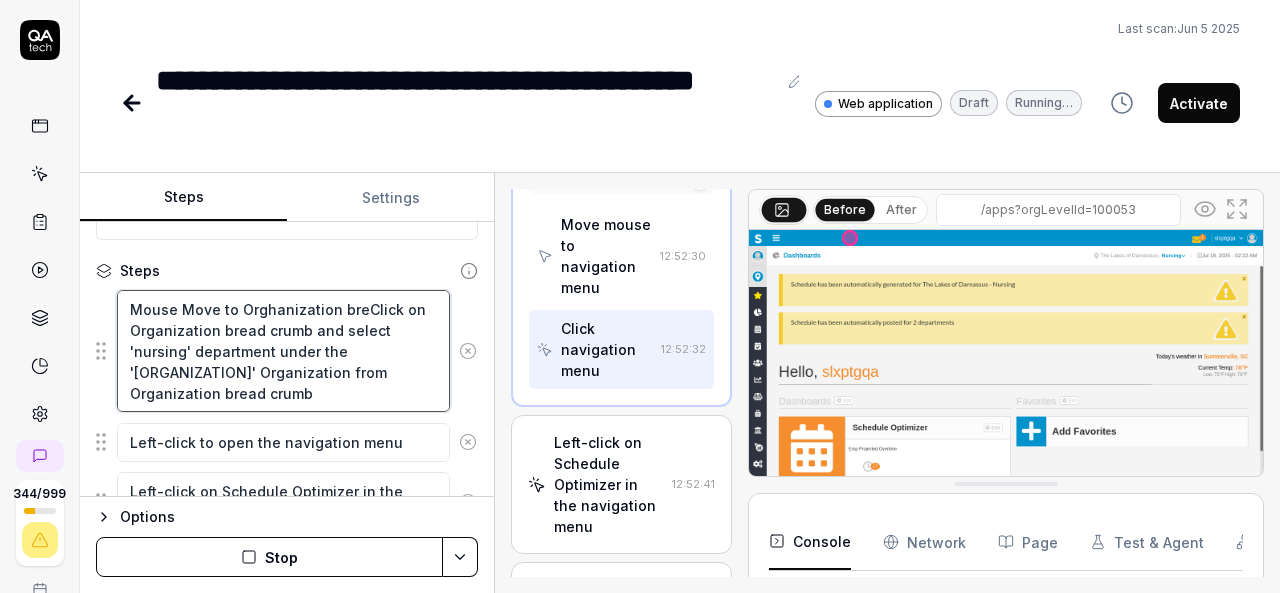 type on "*" 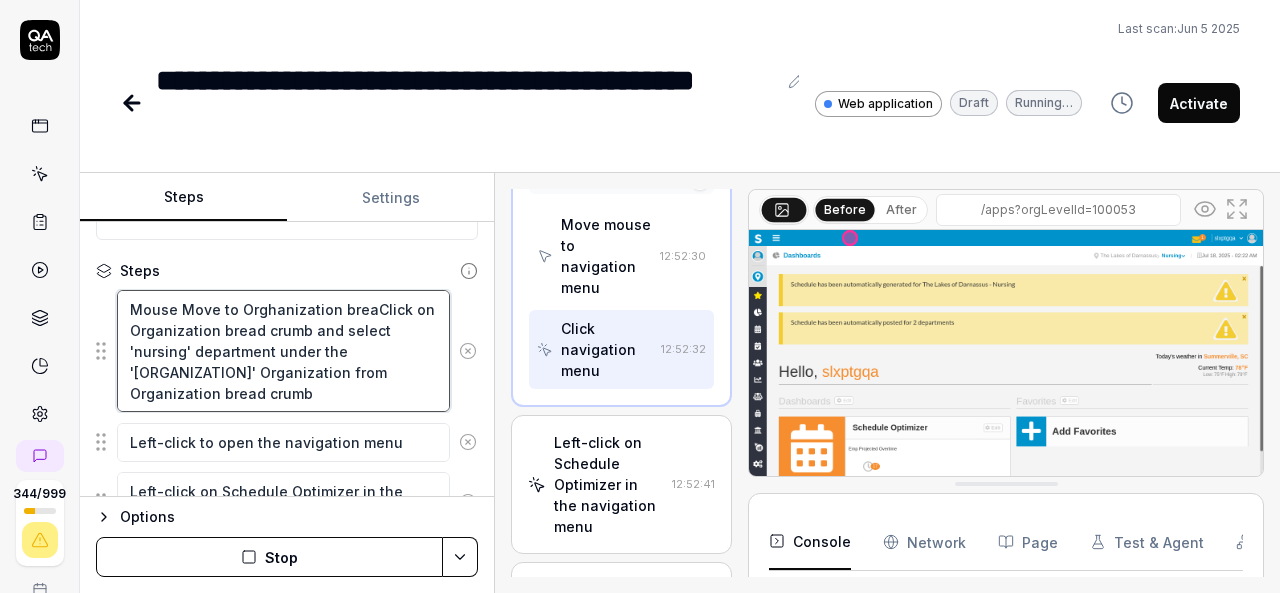 type on "*" 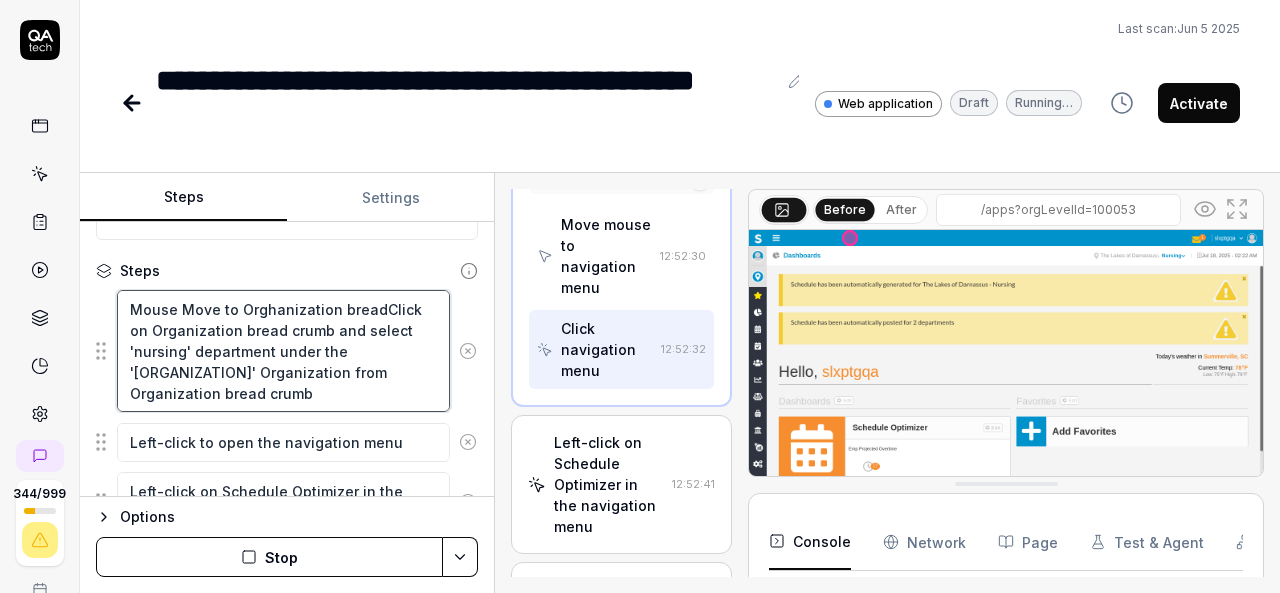 type on "*" 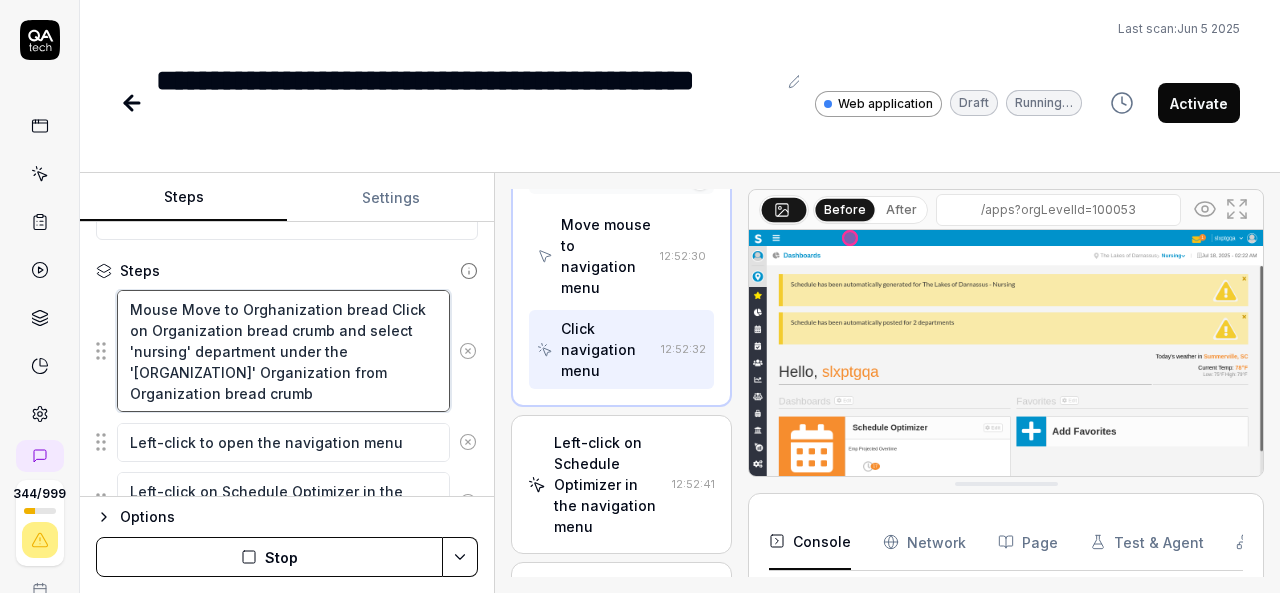 type on "*" 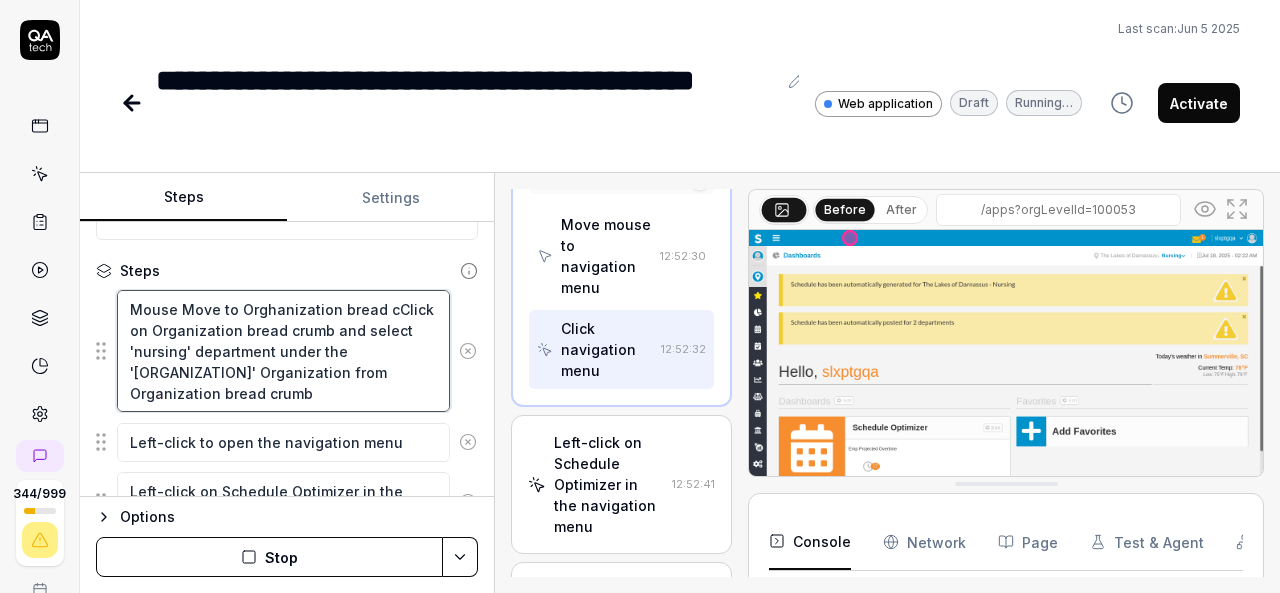 type on "*" 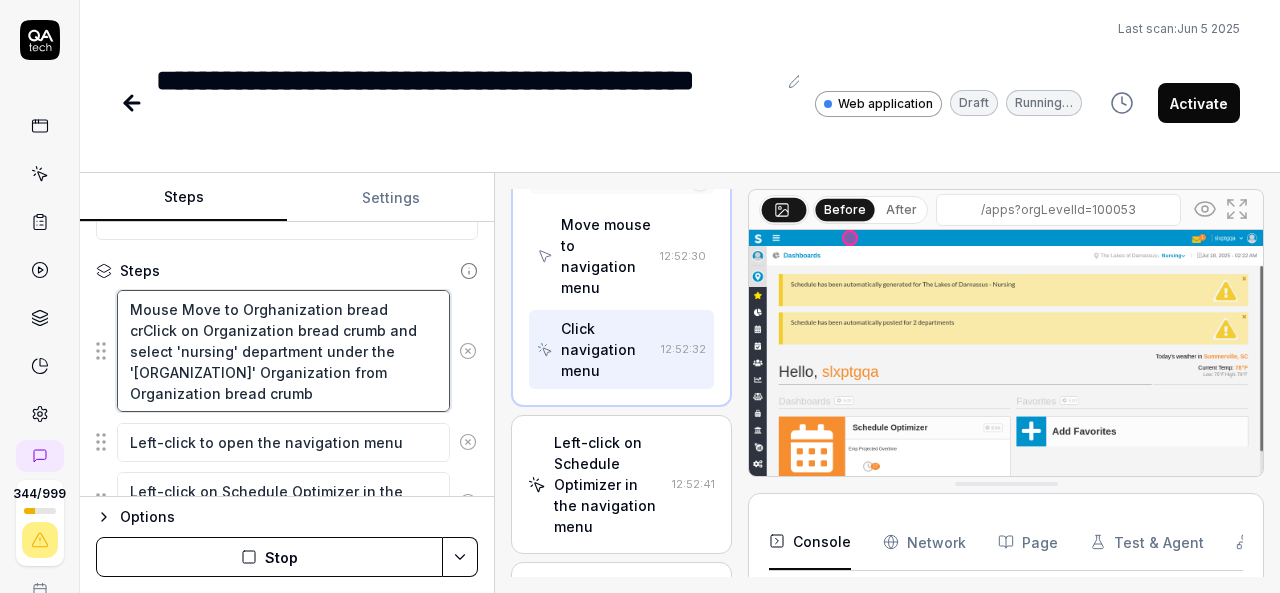 type on "*" 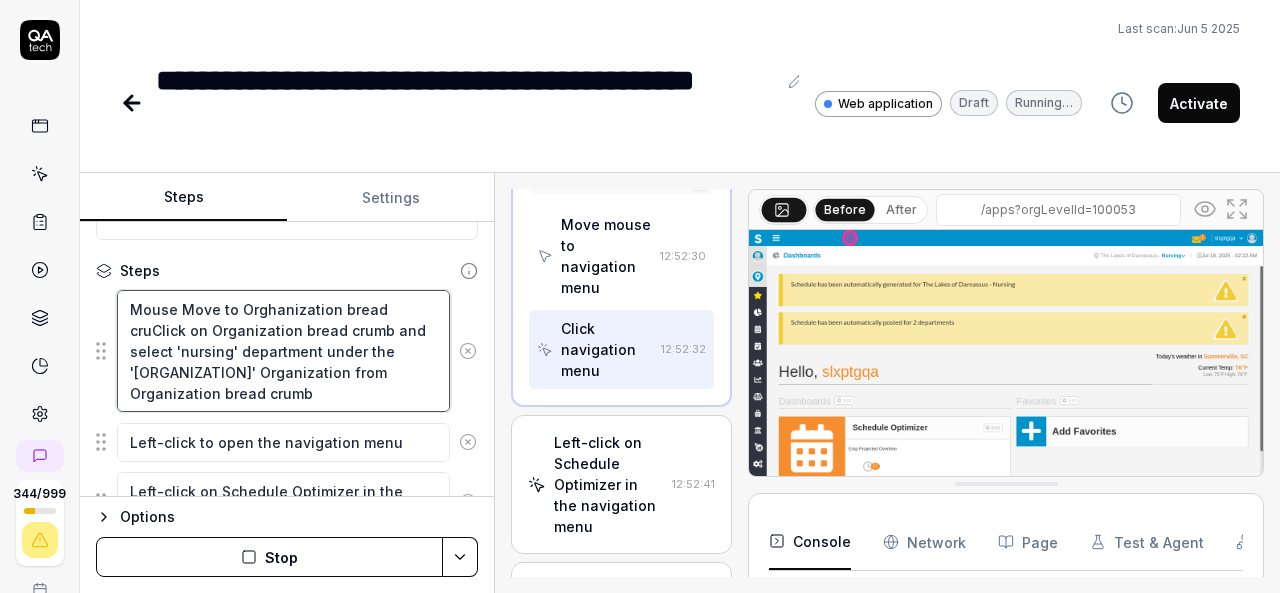 type on "*" 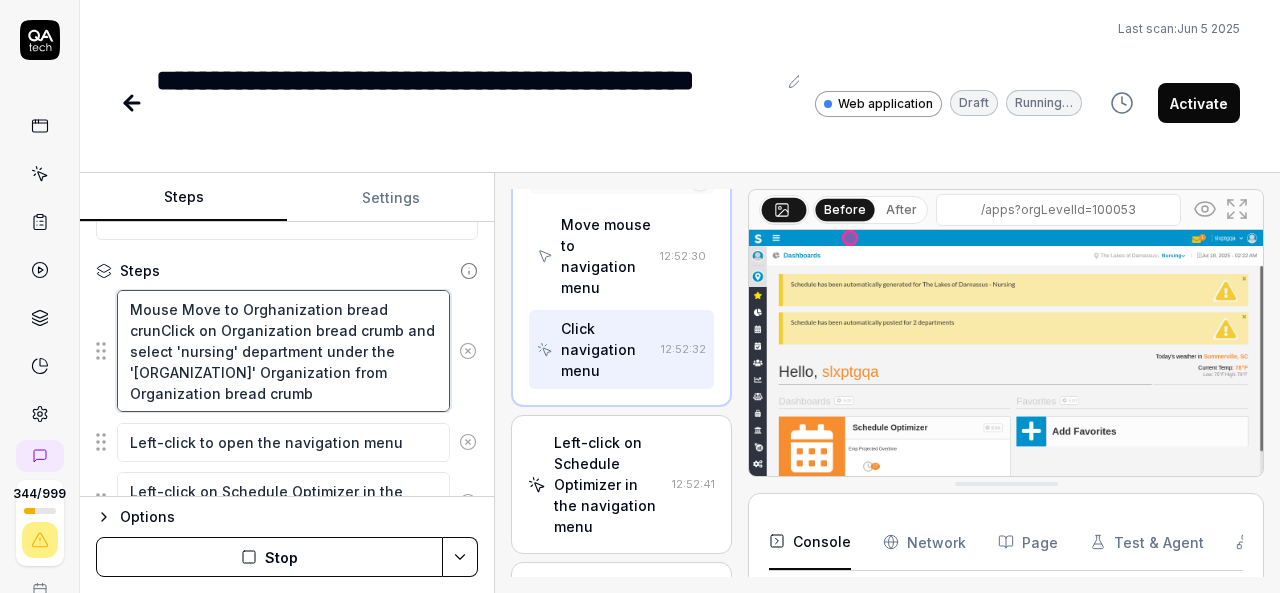 type on "*" 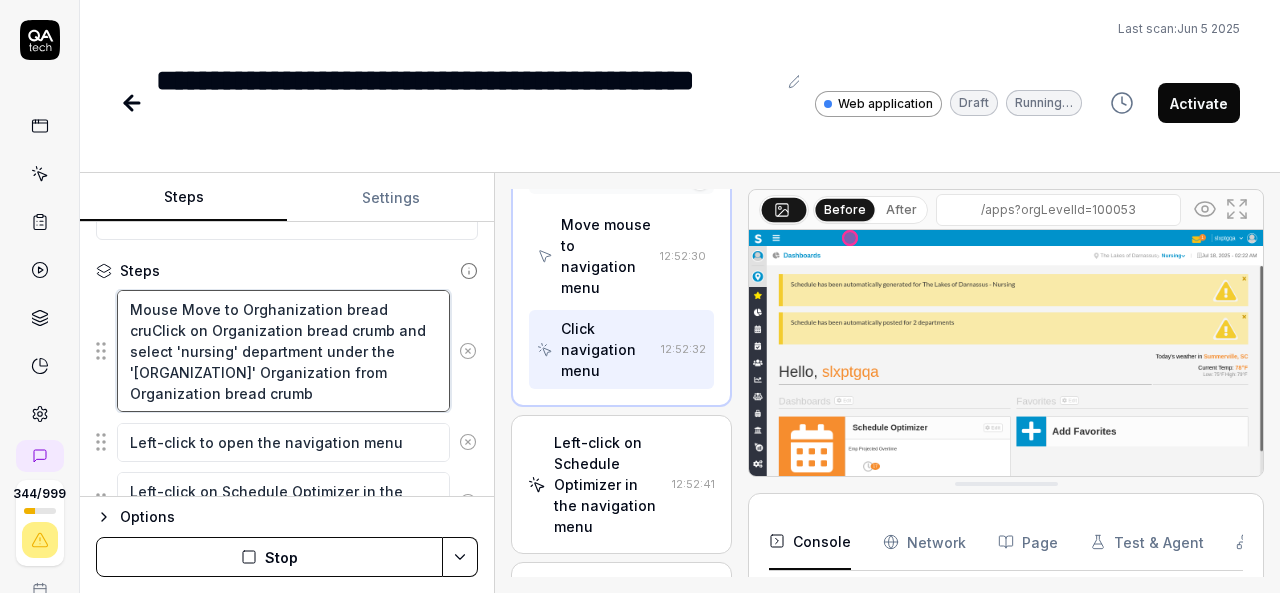 type on "*" 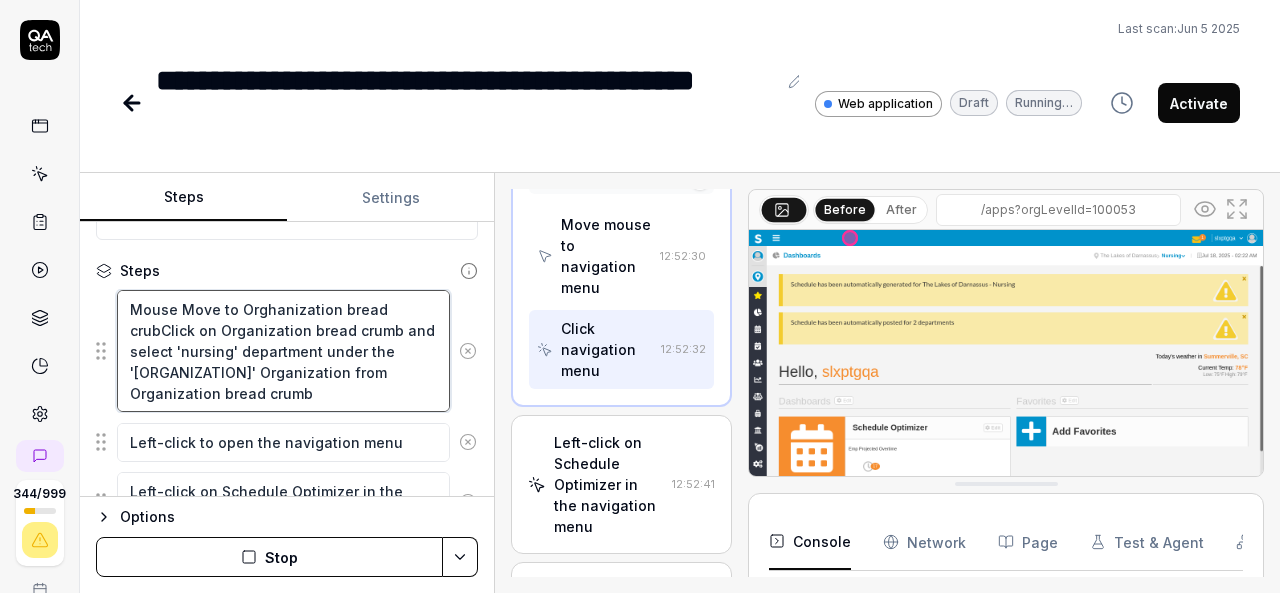 type on "*" 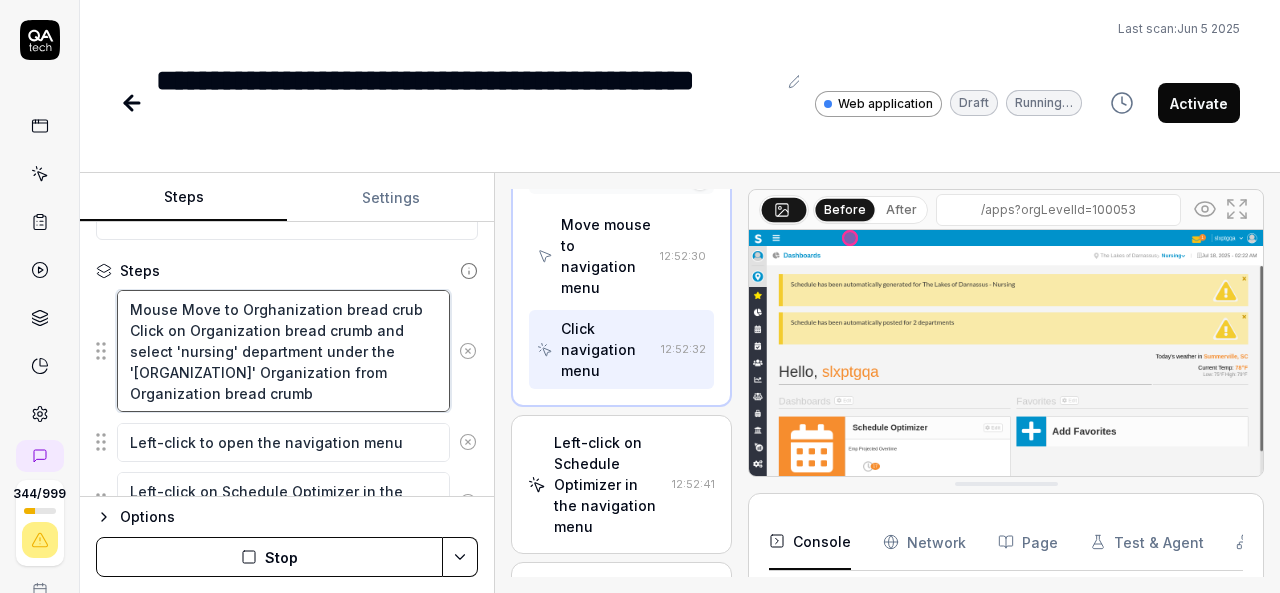 click on "Mouse Move to Orghanization bread crub Click on Organization bread crumb and select 'nursing' department under the '[ORGANIZATION]' Organization from Organization bread crumb" at bounding box center (283, 351) 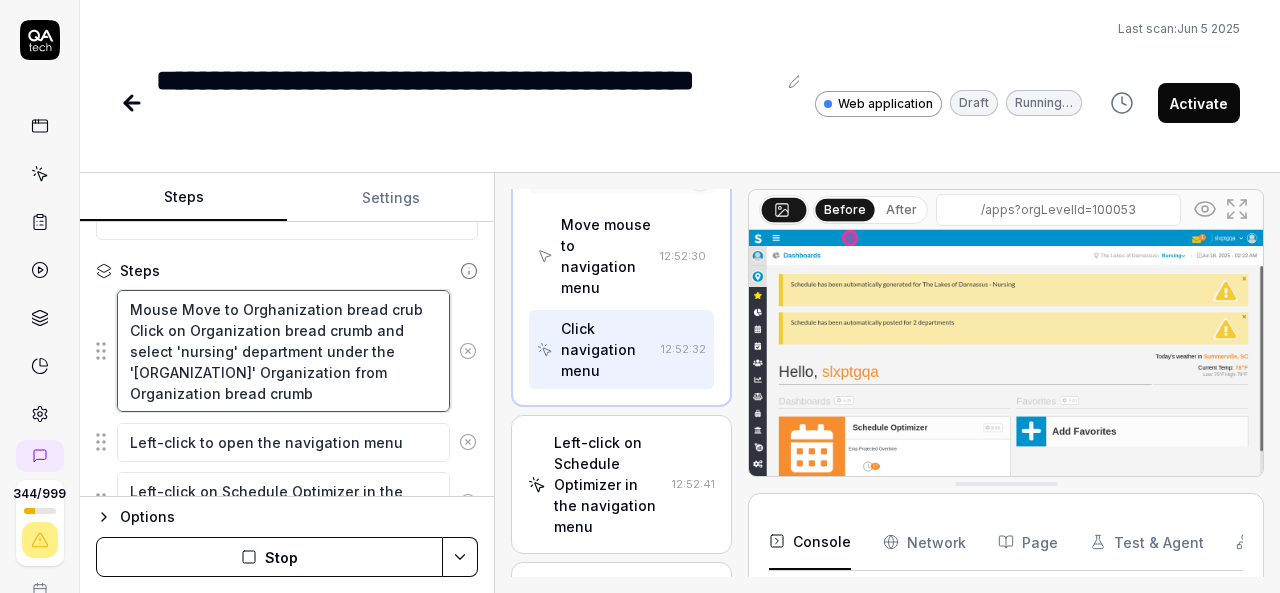 type on "*" 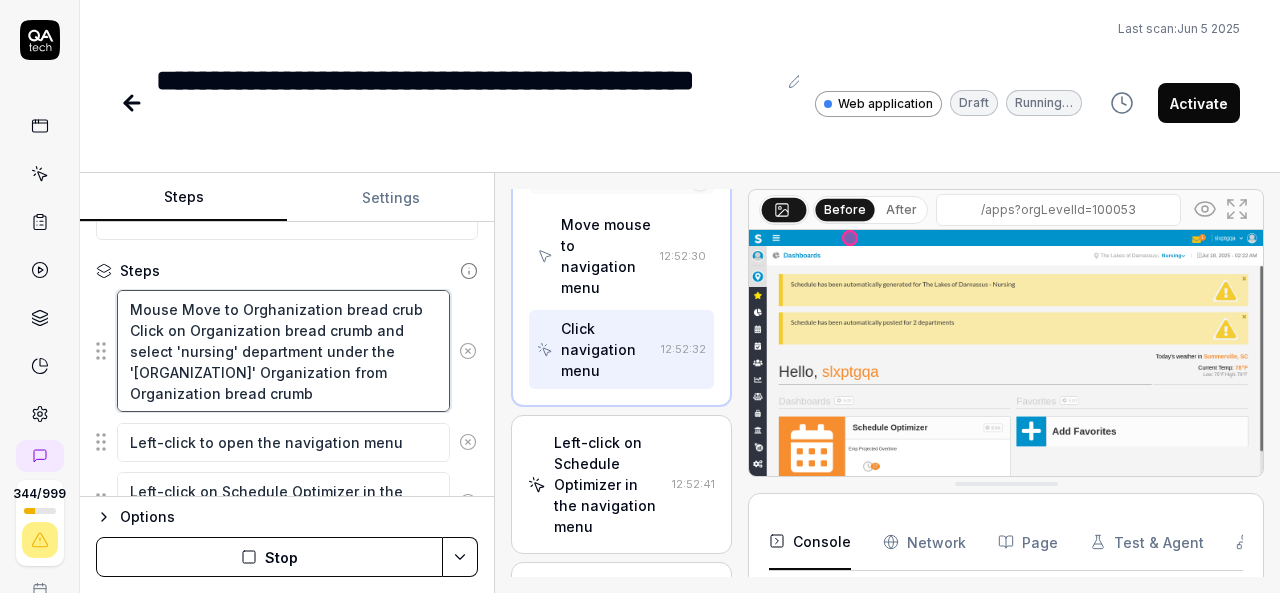 type on "Mouse Move to Organization bread crub Click on Organization bread crumb and select 'nursing' department under the '[ORGANIZATION]' Organization from Organization bread crumb" 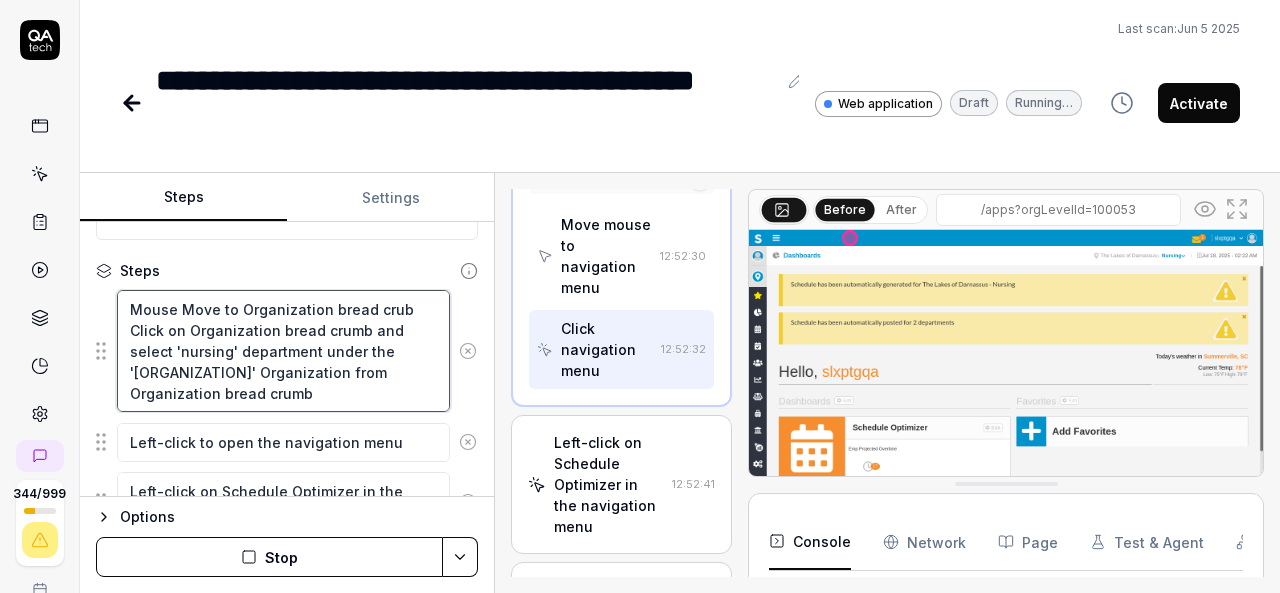 click on "Mouse Move to Organization bread crub Click on Organization bread crumb and select 'nursing' department under the '[ORGANIZATION]' Organization from Organization bread crumb" at bounding box center [283, 351] 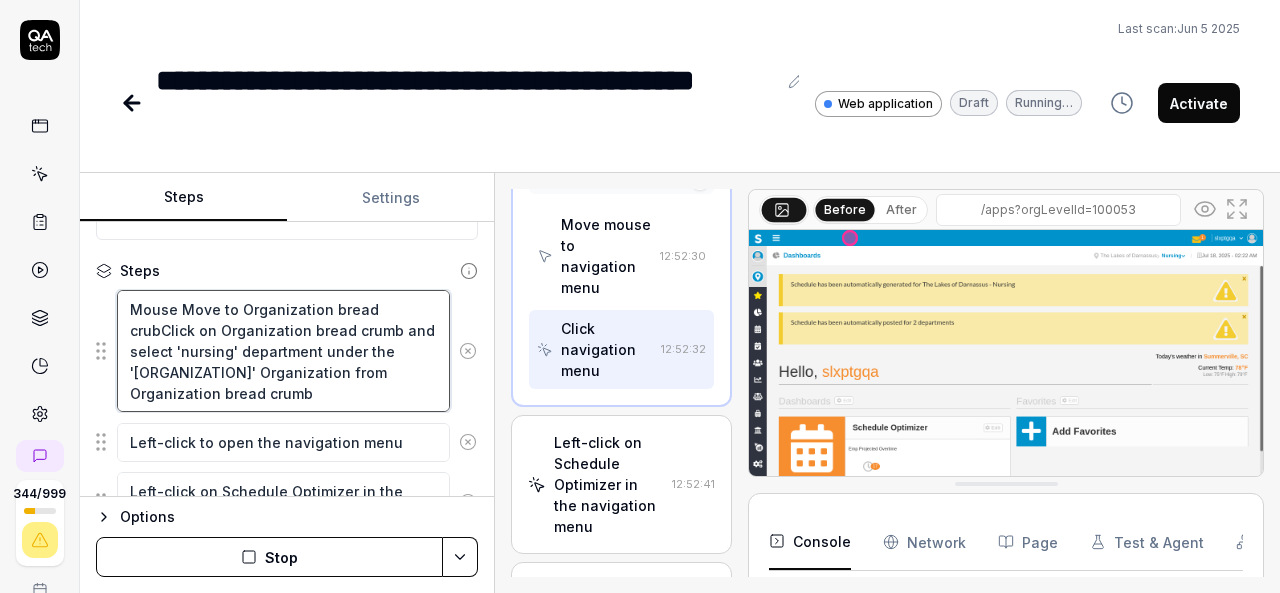 type on "*" 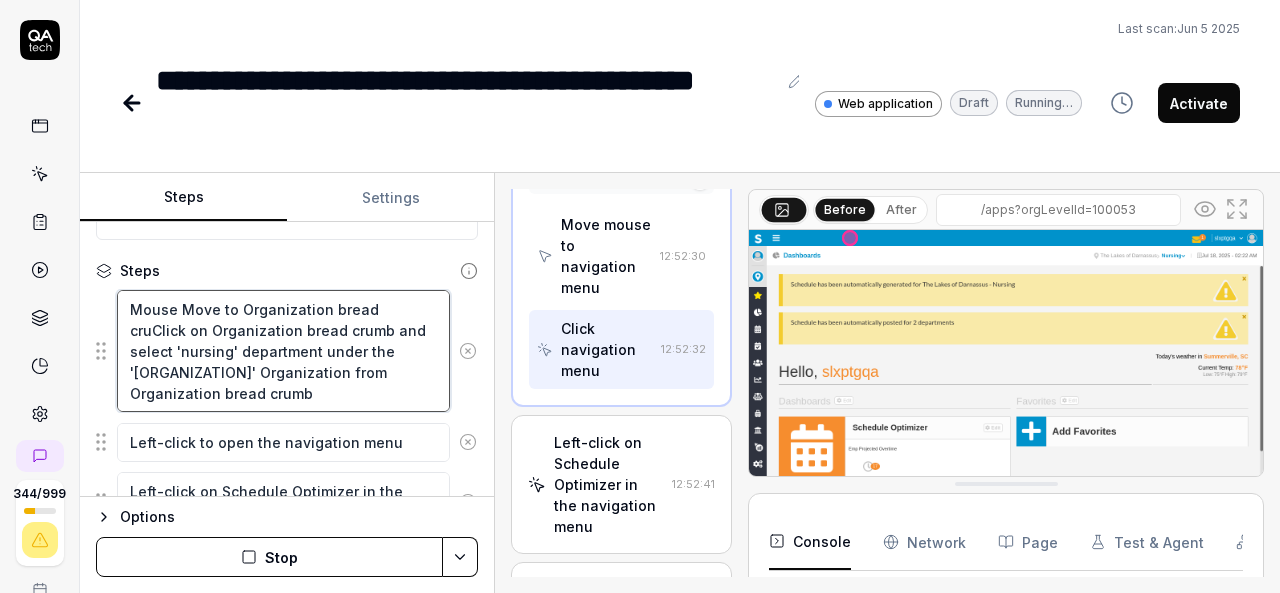 type on "*" 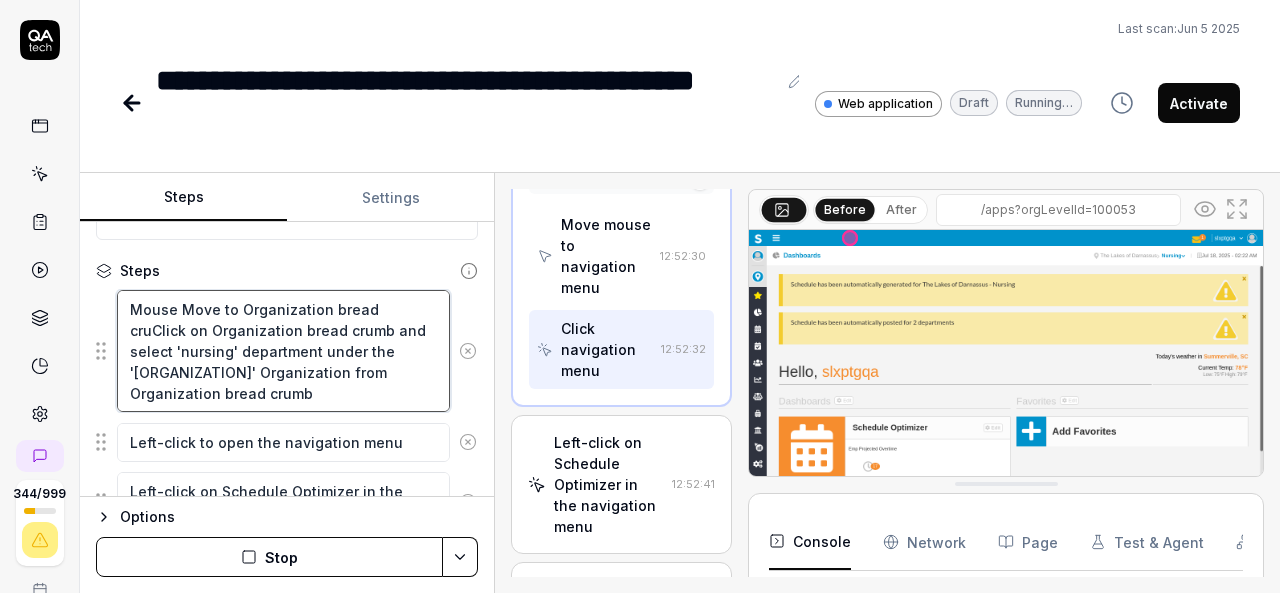 type on "Mouse Move to Organization bread crumClick on Organization bread crumb and select 'nursing' department under the '[ORGANIZATION]' Organization from Organization bread crumb" 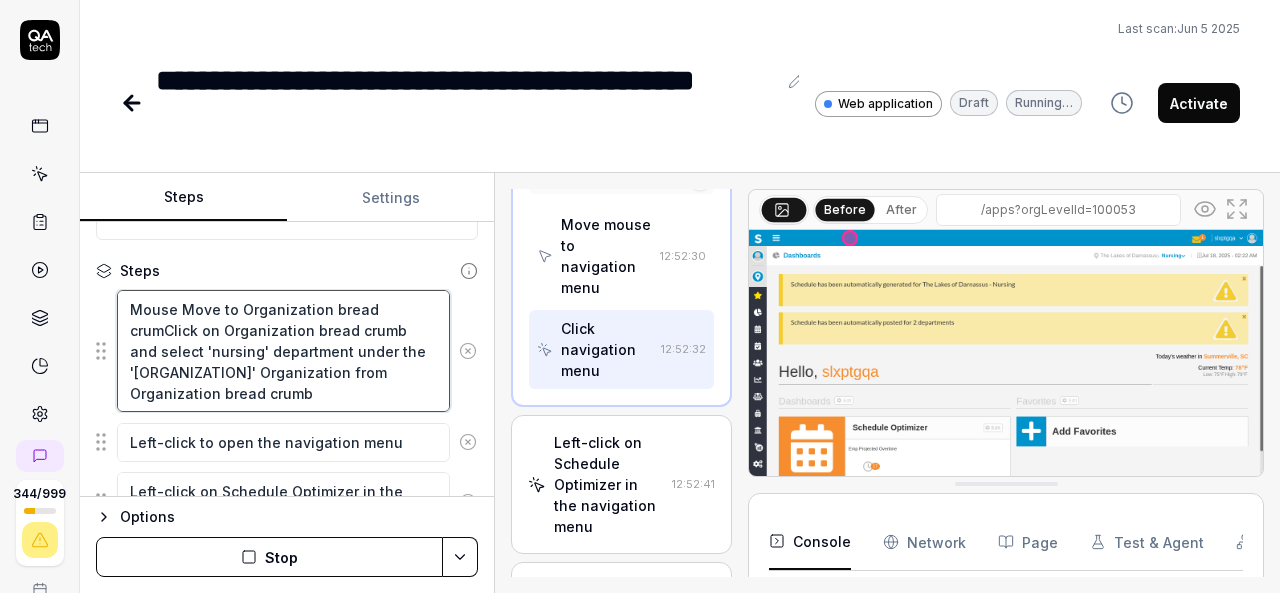 type on "*" 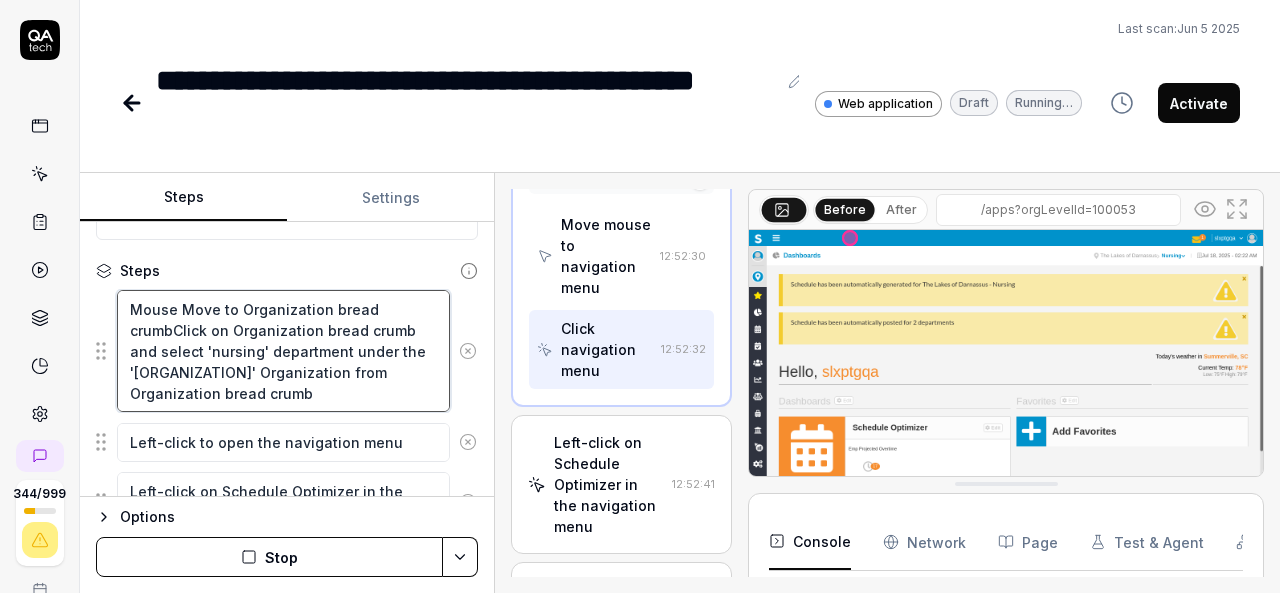 type on "*" 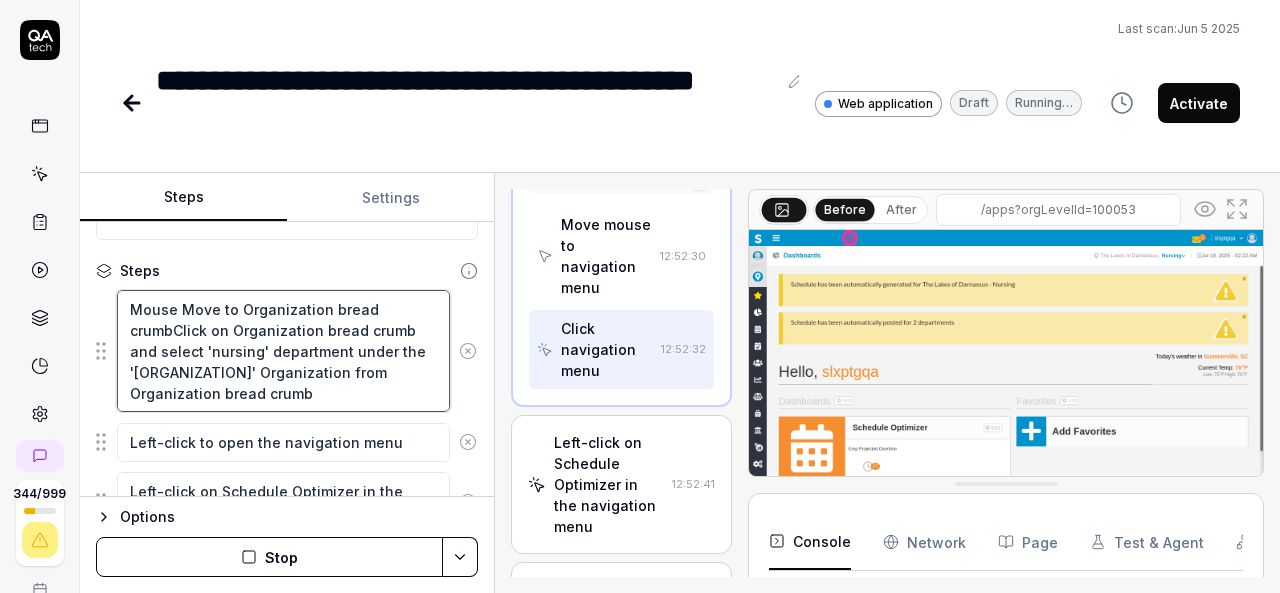 type on "Mouse Move to Organization bread crumb Click on Organization bread crumb and select 'nursing' department under the '[ORGANIZATION]' Organization from Organization bread crumb" 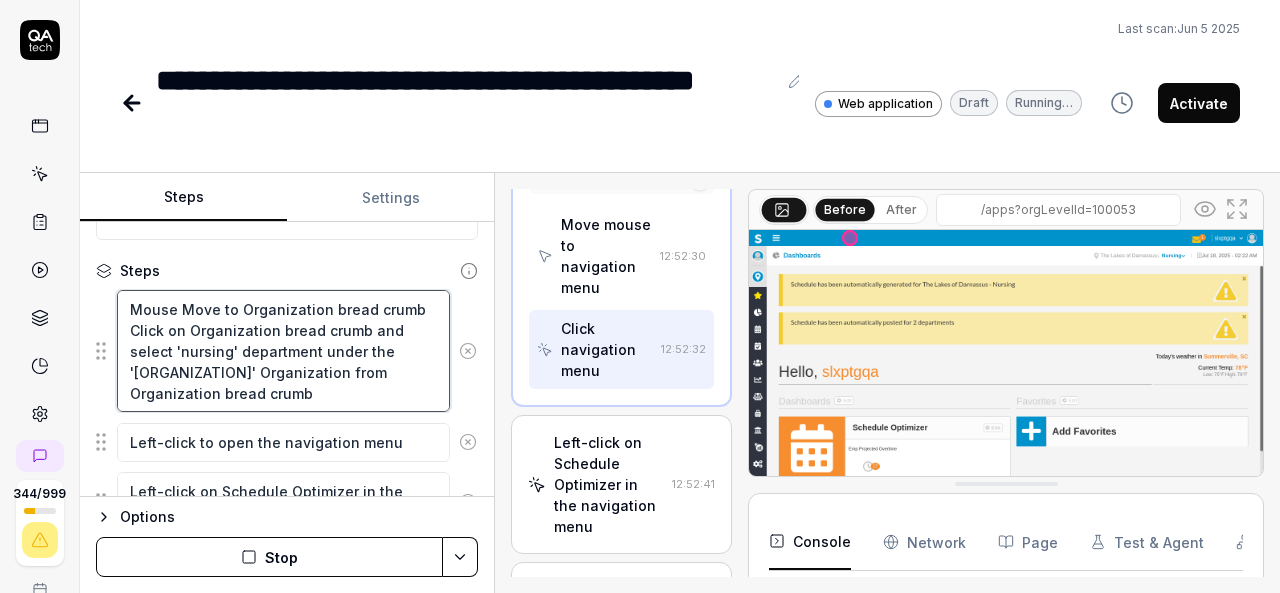 type on "*" 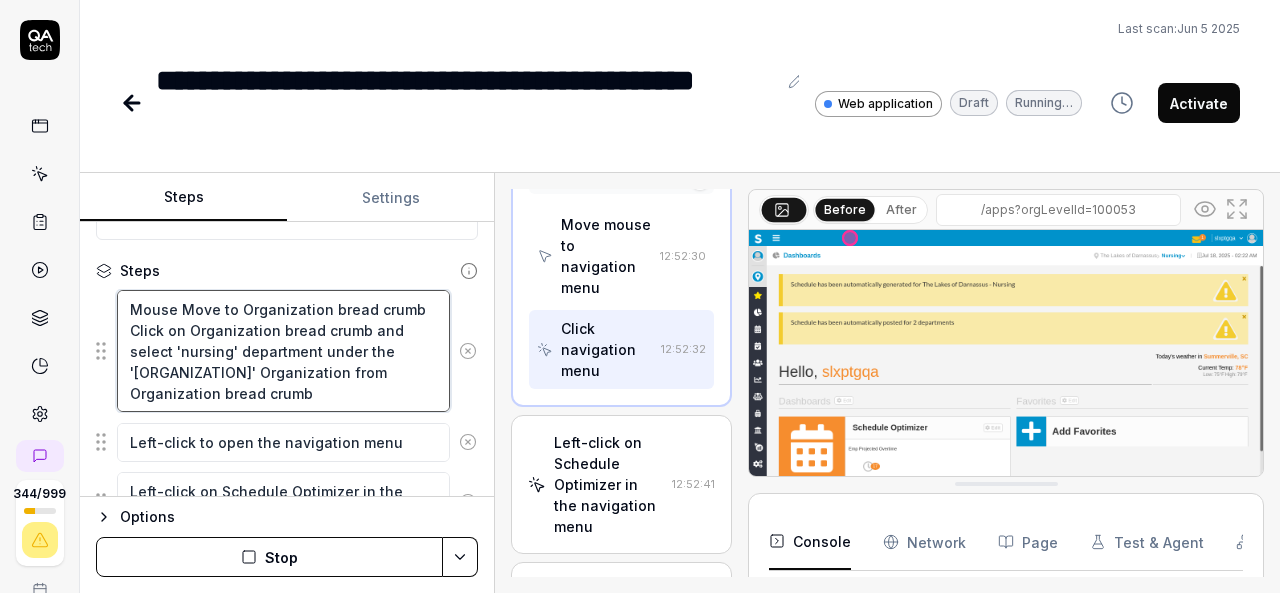 type on "Mouse Move to Organization bread crumb  Click on Organization bread crumb and select 'nursing' department under the '[ORGANIZATION]' Organization from Organization bread crumb" 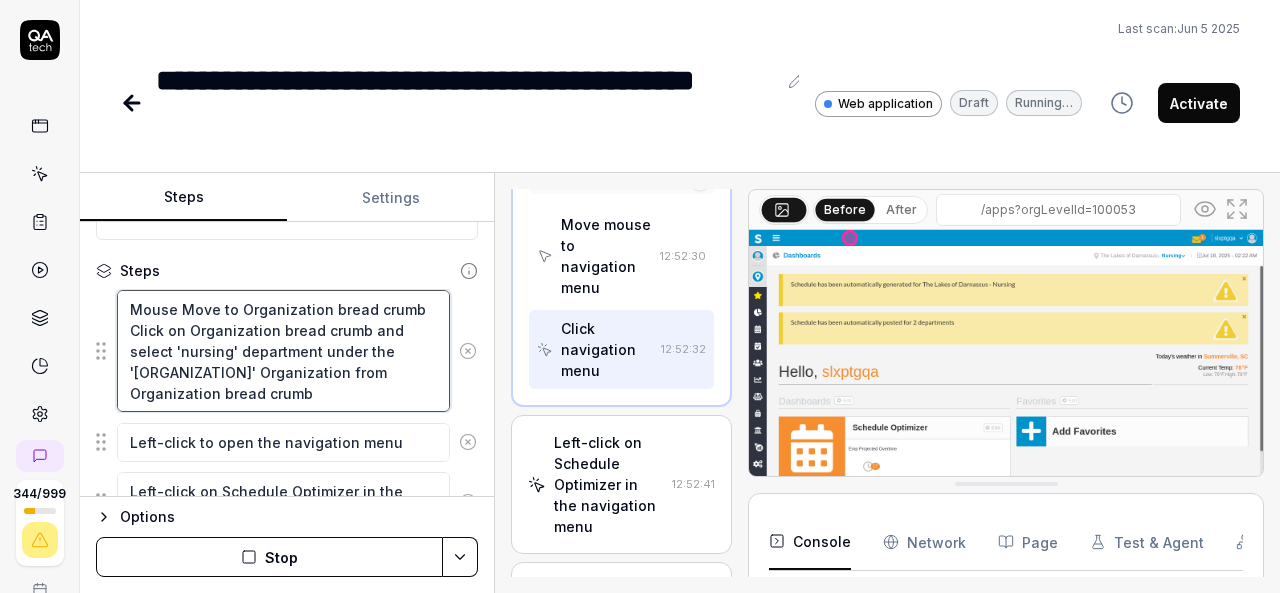 type on "*" 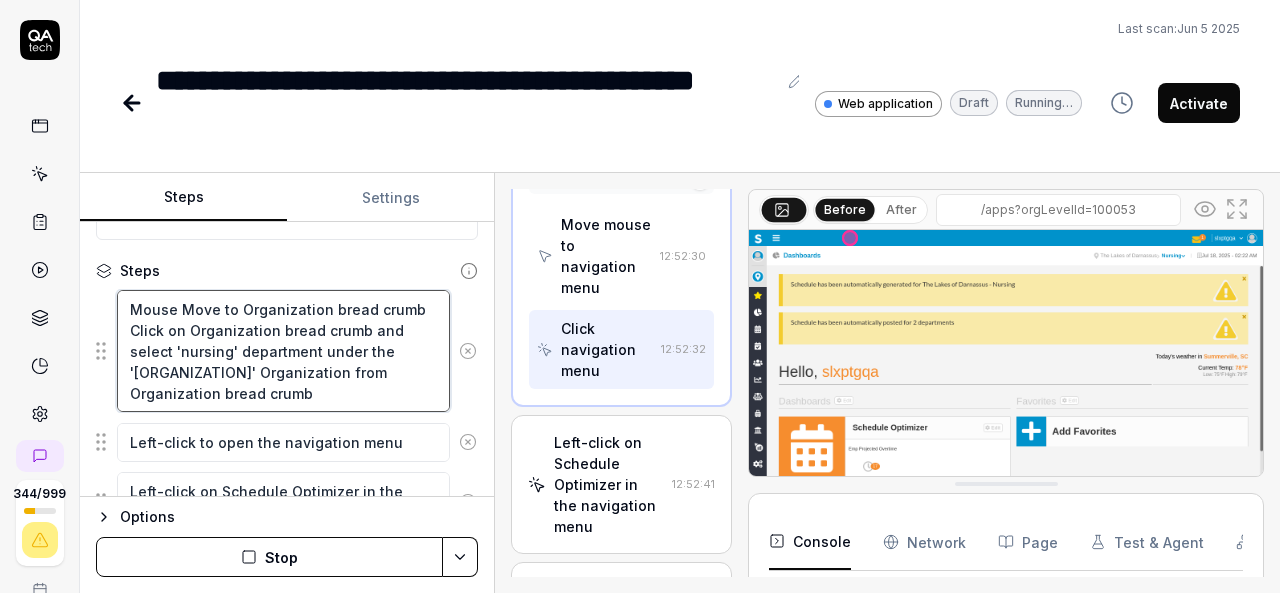 type on "Mouse Move to Organization bread crumb  aClick on Organization bread crumb and select 'nursing' department under the '[ORGANIZATION]' Organization from Organization bread crumb" 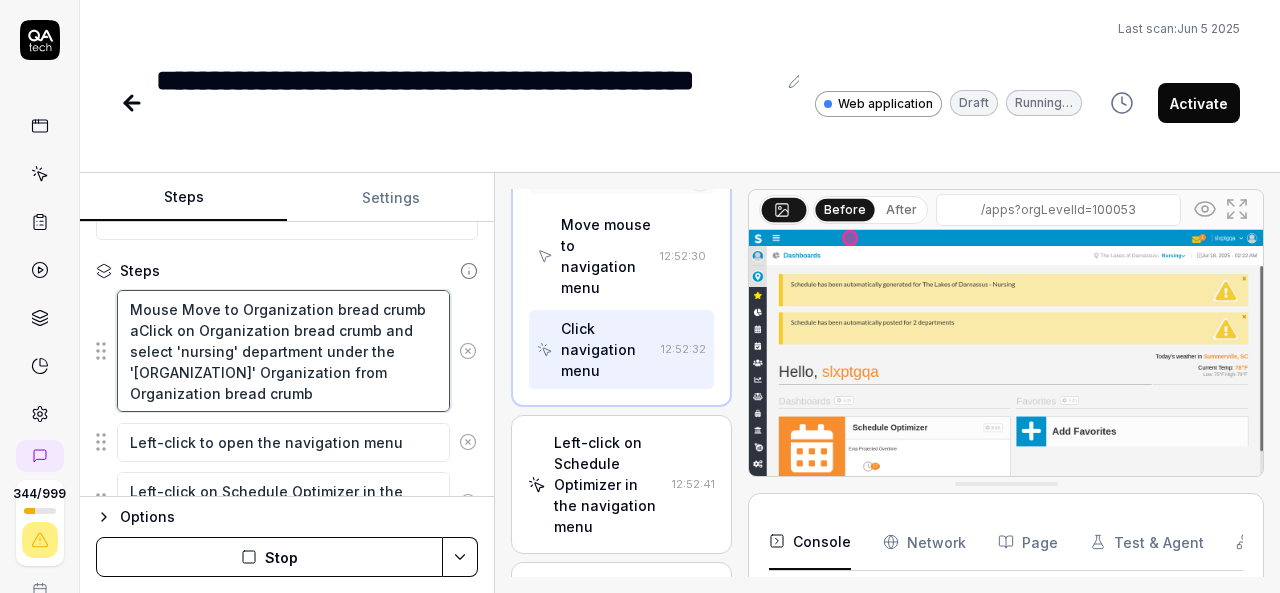 type on "*" 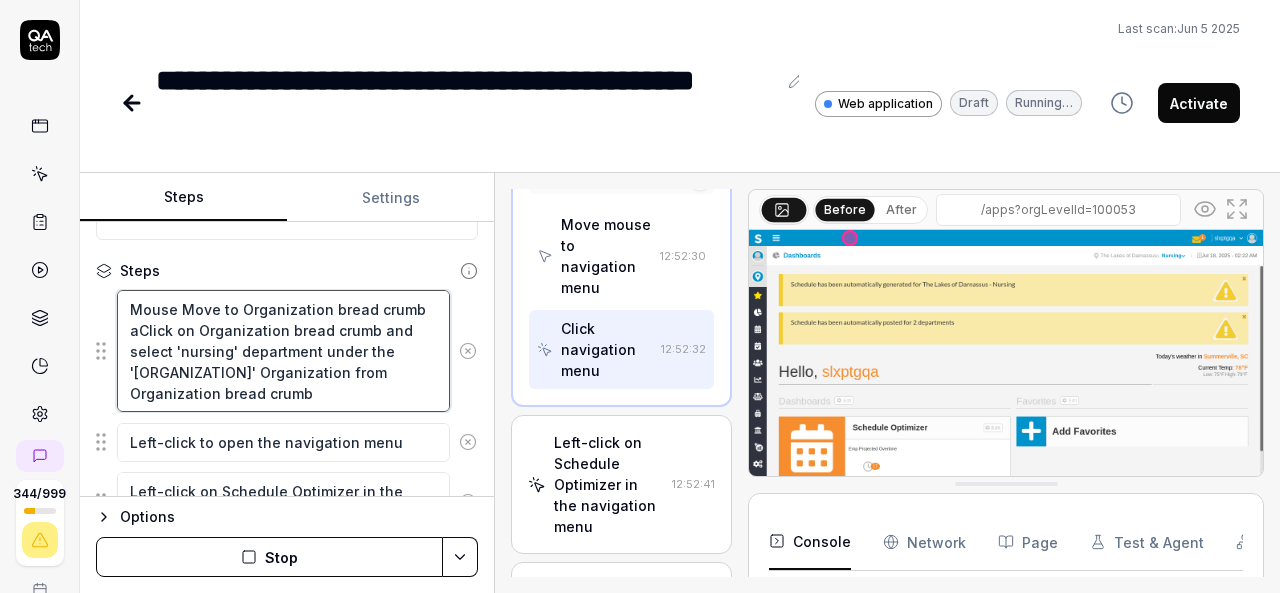 type on "Mouse Move to Organization bread crumb  anClick on Organization bread crumb and select 'nursing' department under the '[ORGANIZATION]' Organization from Organization bread crumb" 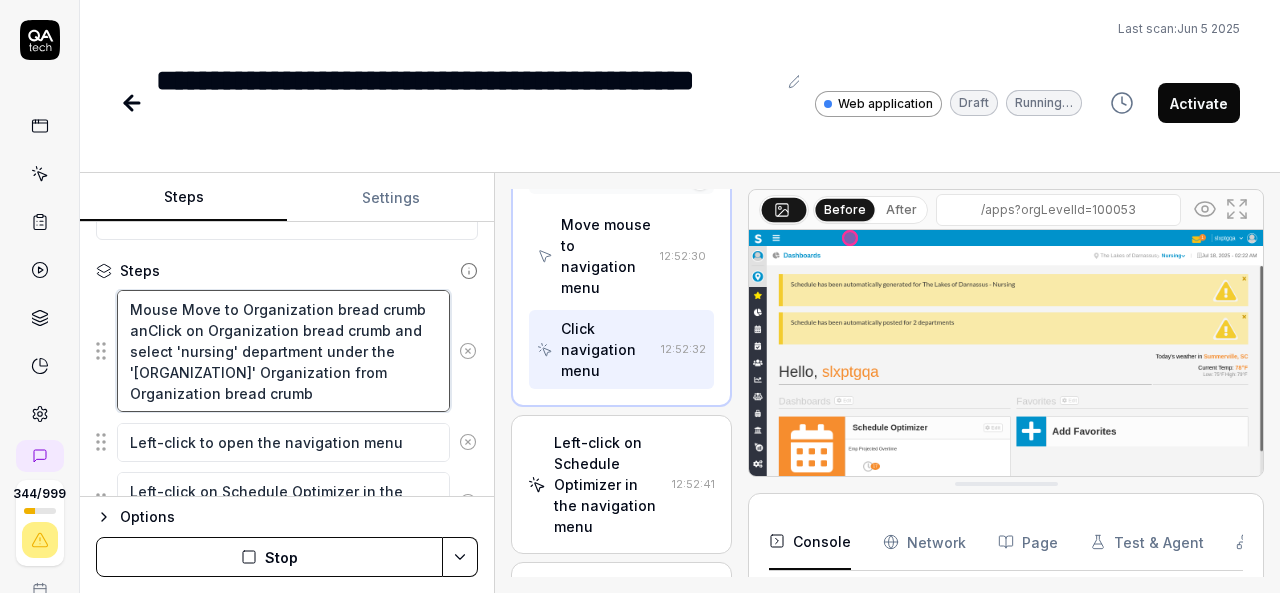 type on "*" 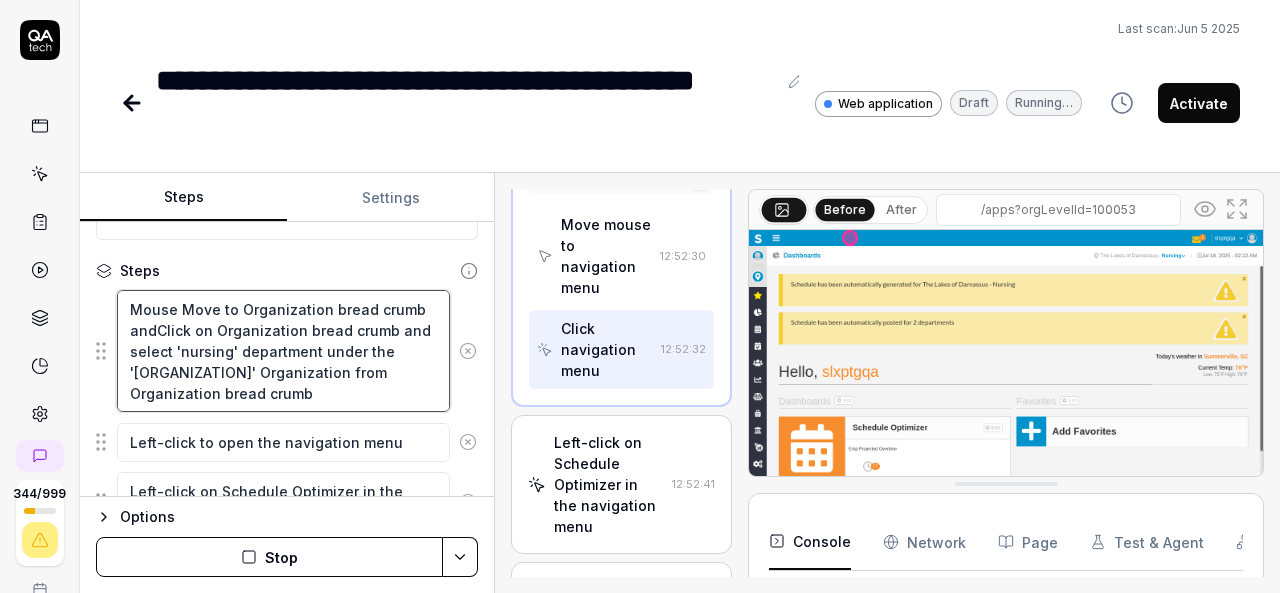 type on "*" 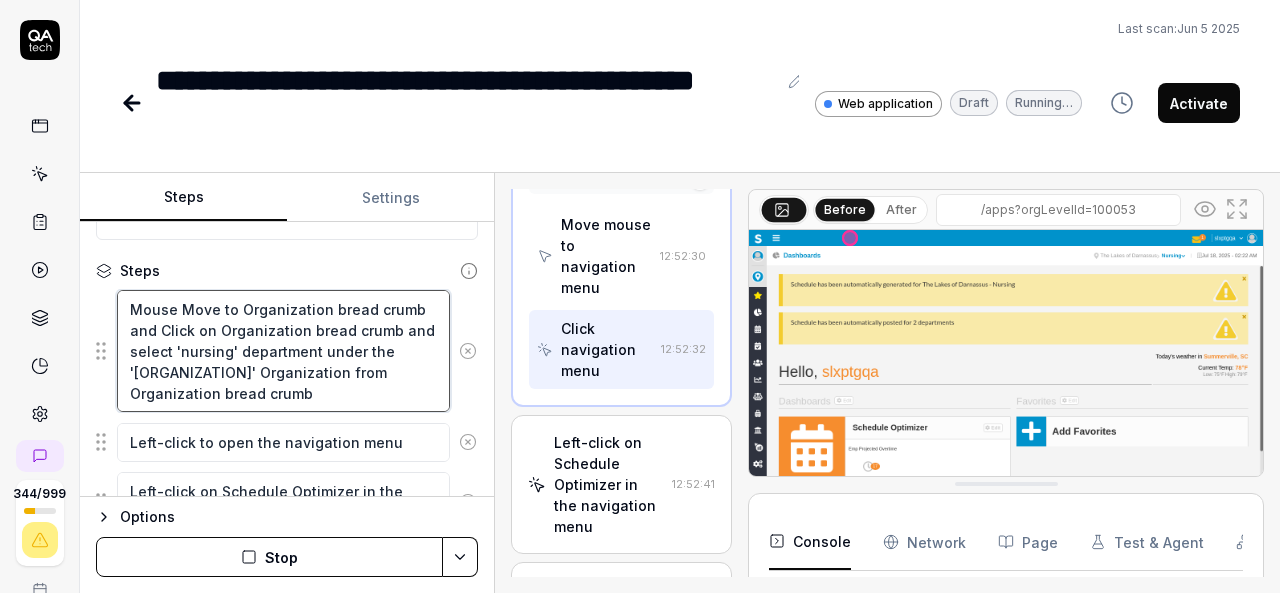 type on "Mouse Move to Organization bread crumb  and Click on Organization bread crumb and select 'nursing' department under the '[ORGANIZATION]' Organization from Organization bread crumb" 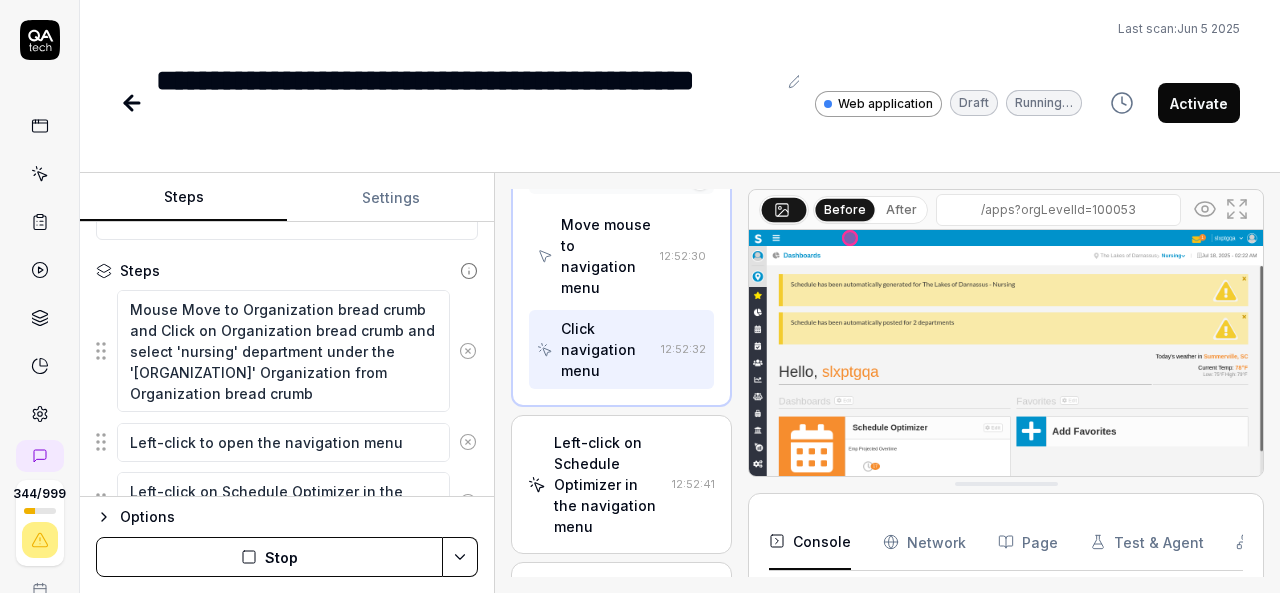 click on "Stop" at bounding box center [269, 557] 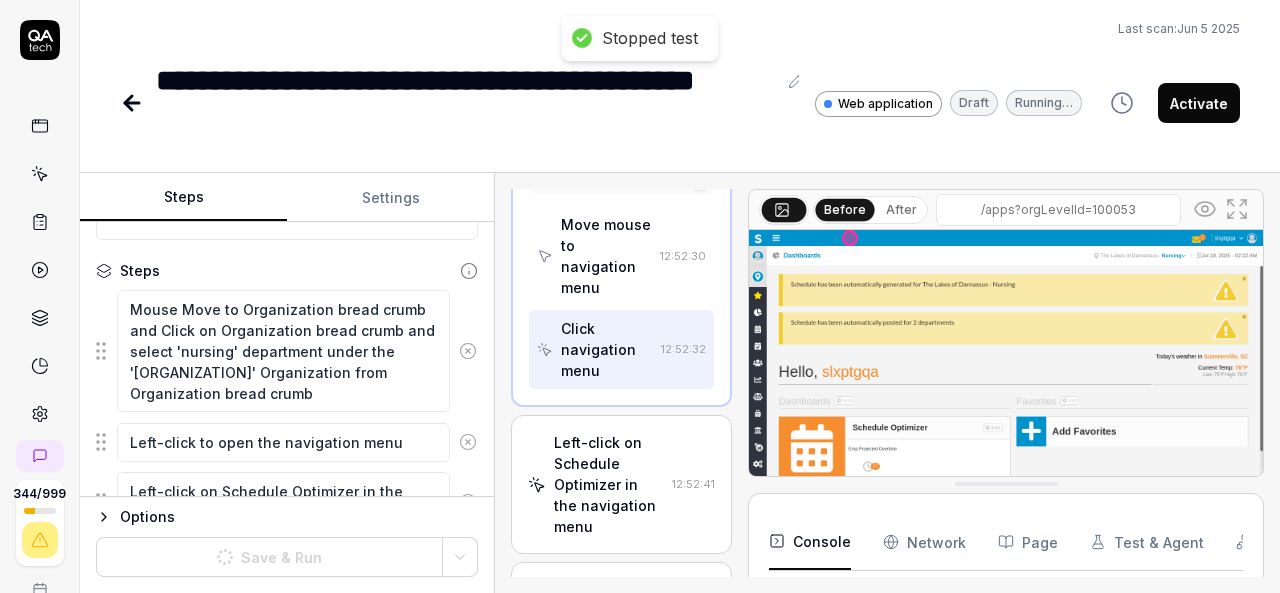 scroll, scrollTop: 530, scrollLeft: 0, axis: vertical 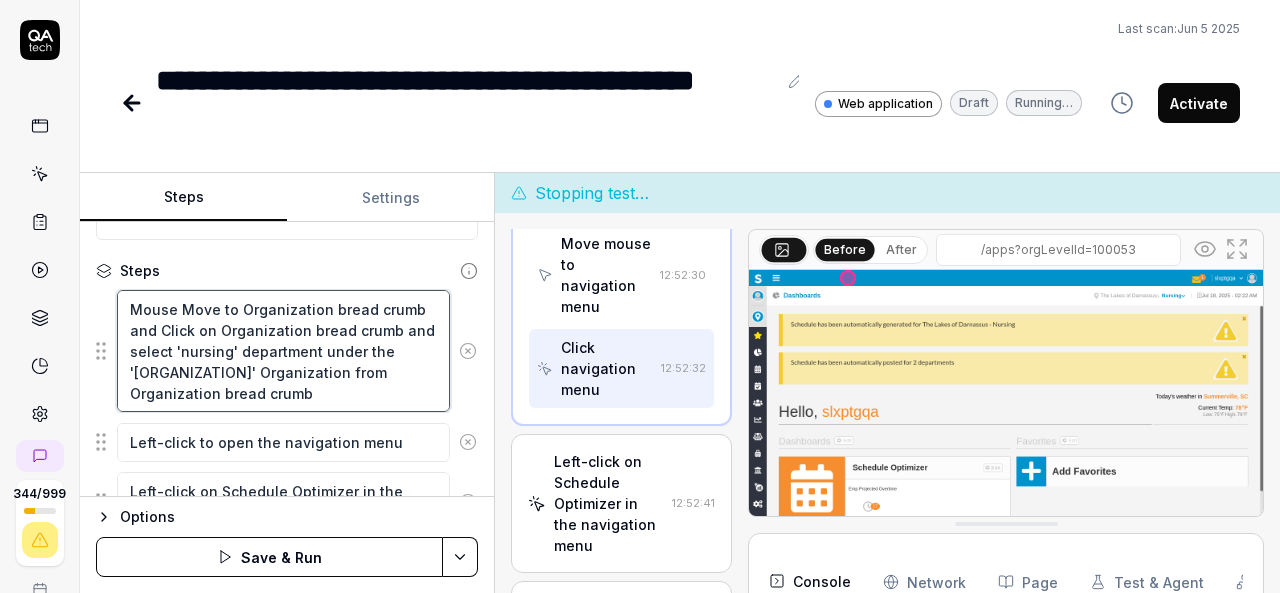 drag, startPoint x: 157, startPoint y: 326, endPoint x: 146, endPoint y: 315, distance: 15.556349 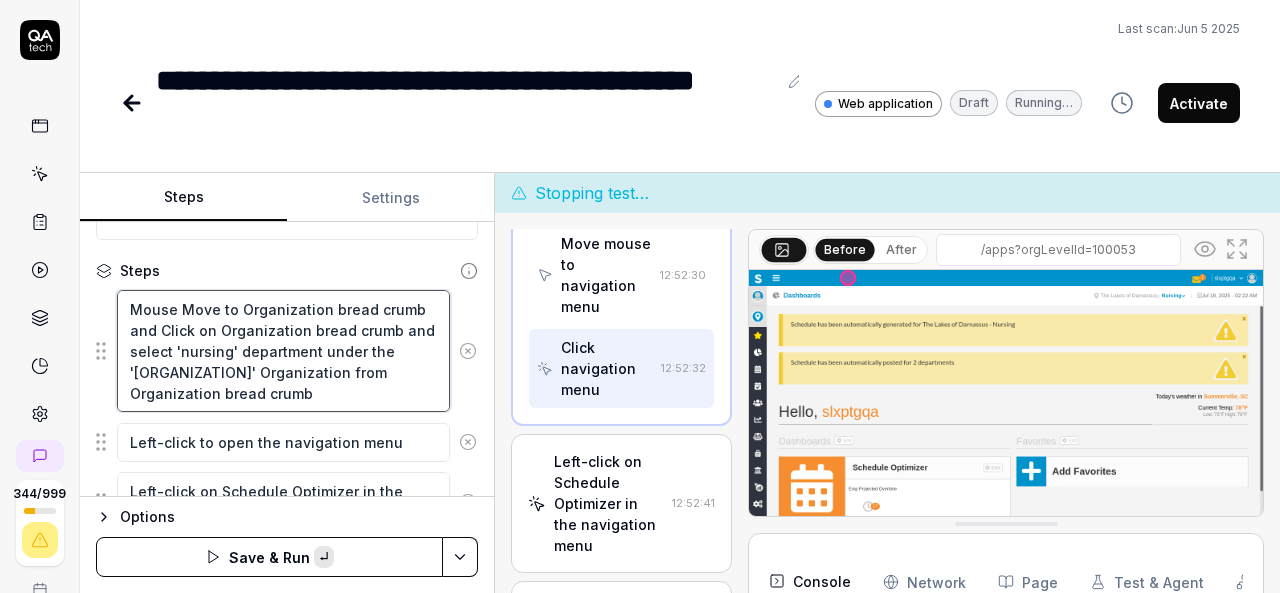 type on "*" 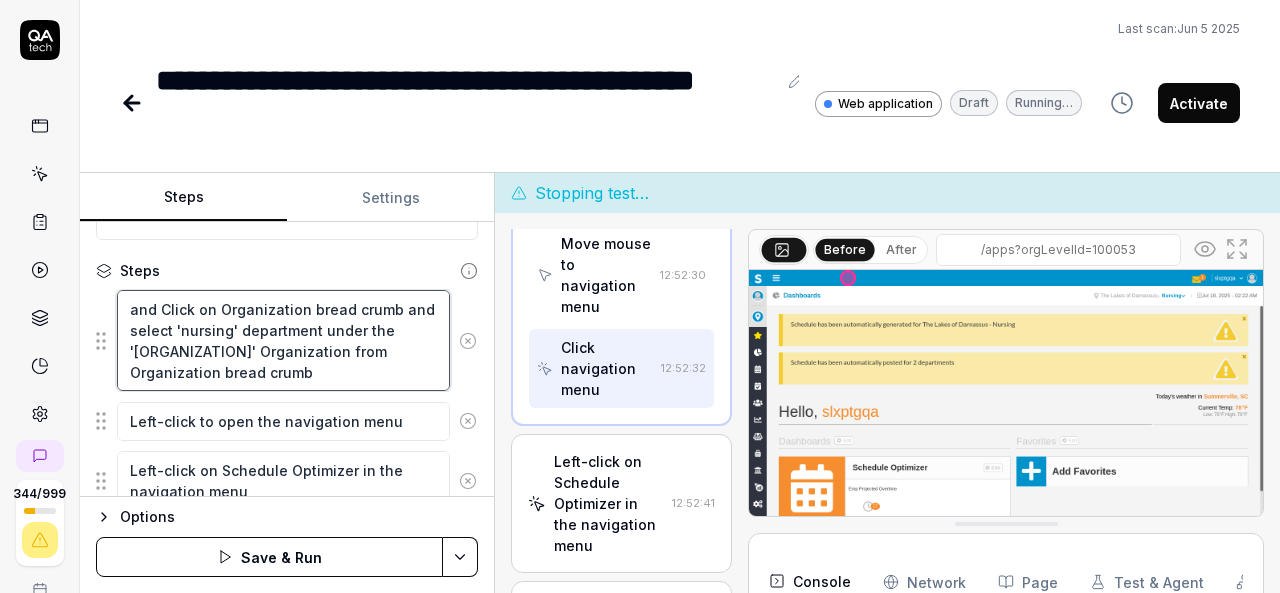 click on "and Click on Organization bread crumb and select 'nursing' department under the '[ORGANIZATION]' Organization from Organization bread crumb" at bounding box center [283, 340] 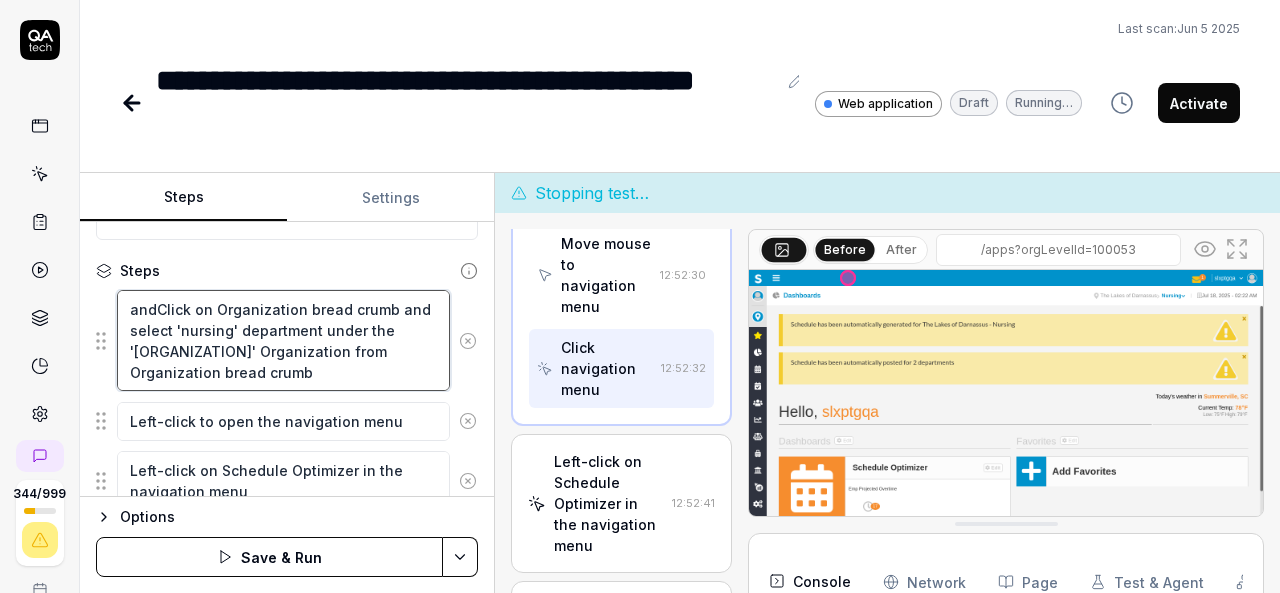 type on "*" 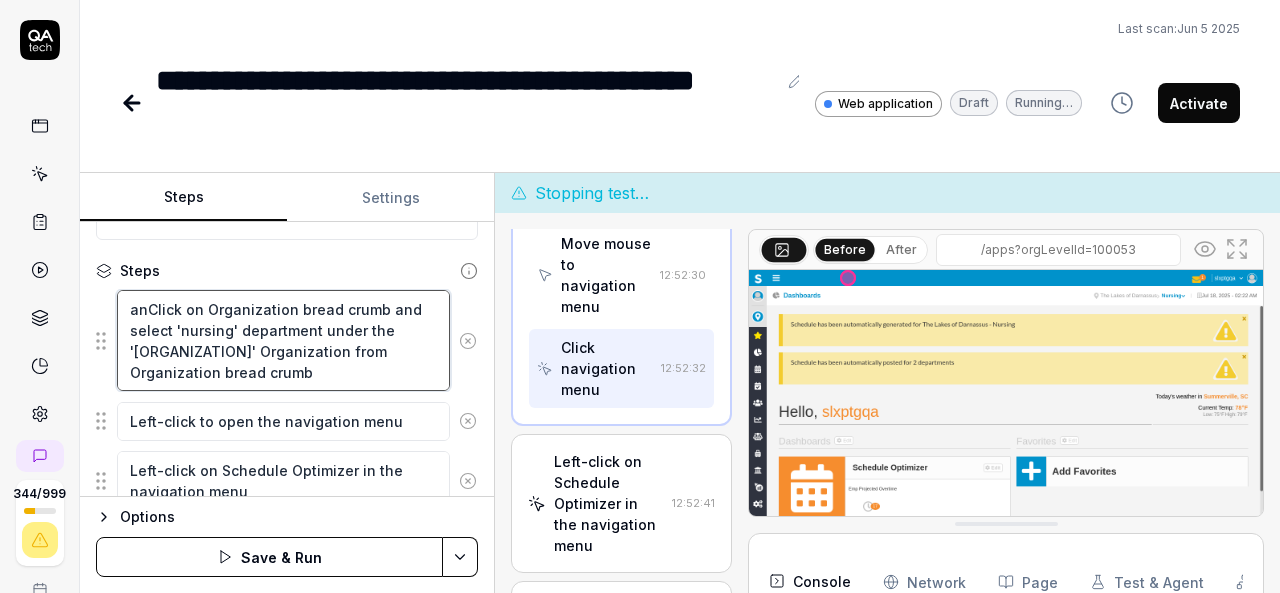 type on "*" 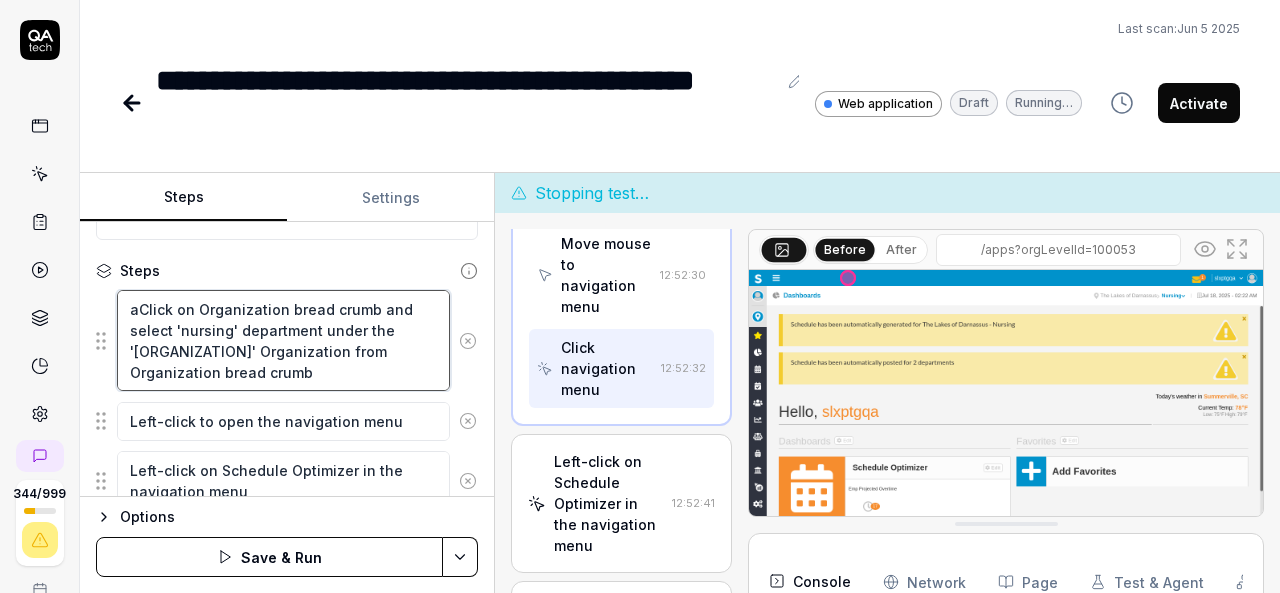 type on "*" 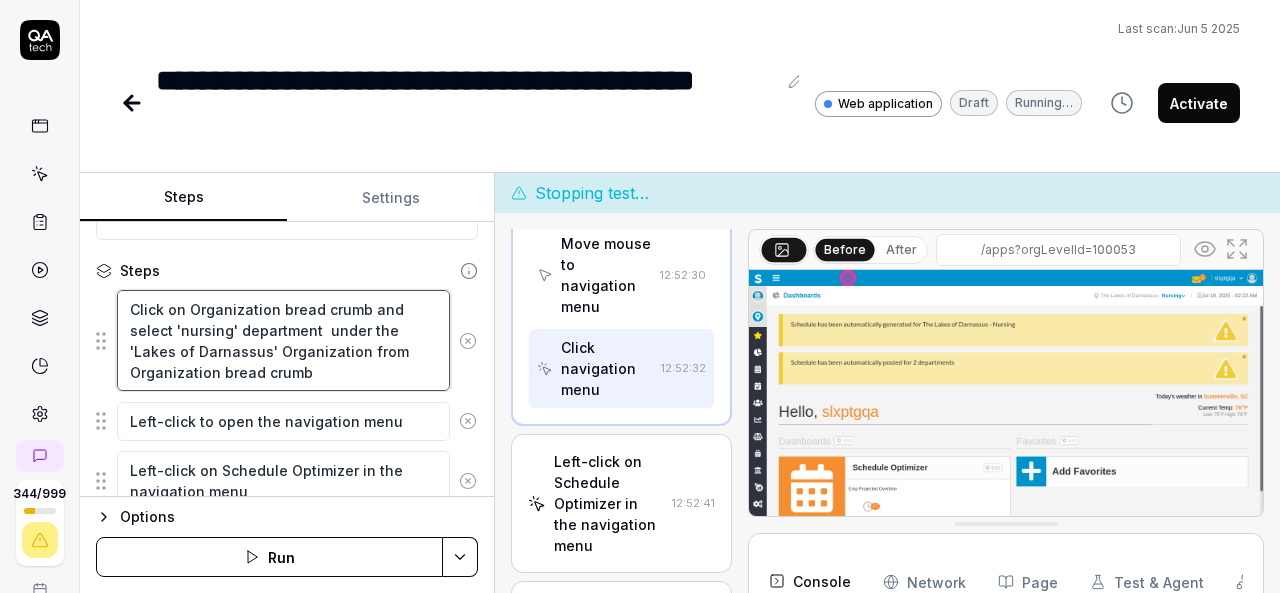 scroll, scrollTop: 523, scrollLeft: 0, axis: vertical 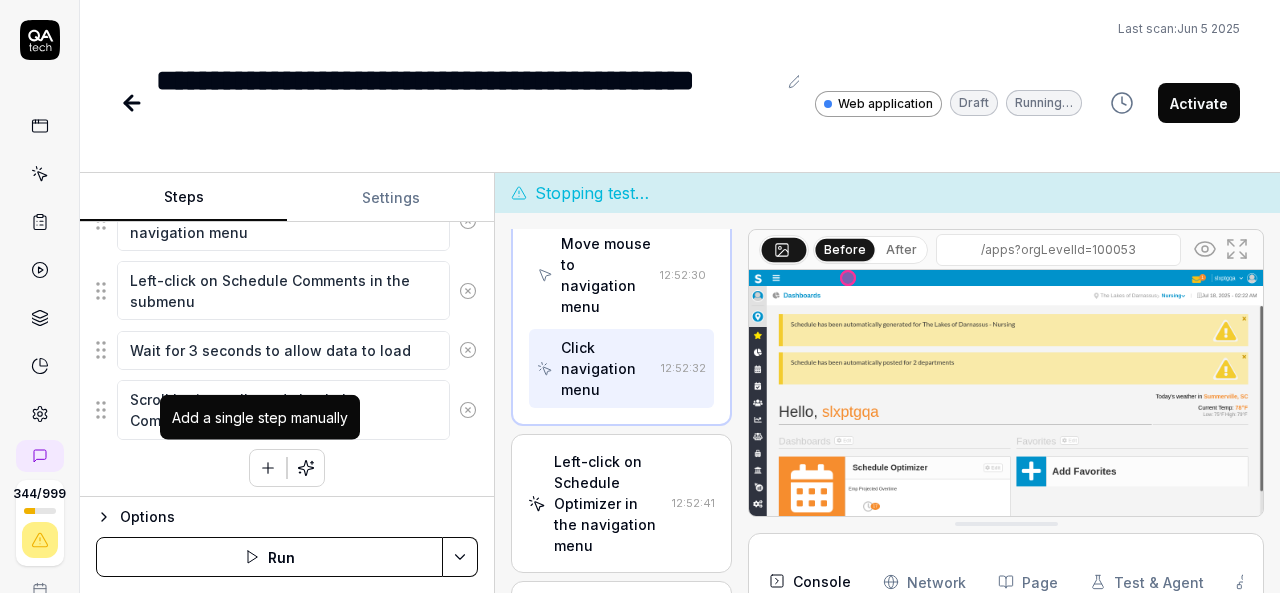 type on "Click on Organization bread crumb and select 'nursing' department  under the 'Lakes of Darnassus' Organization from Organization bread crumb" 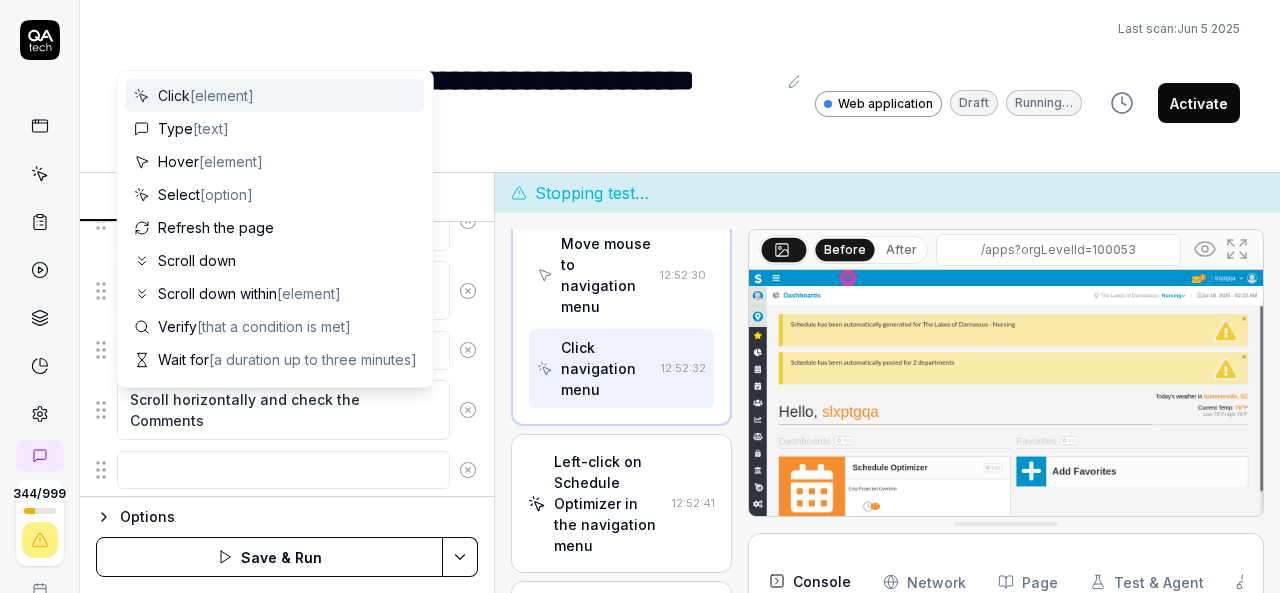 scroll, scrollTop: 572, scrollLeft: 0, axis: vertical 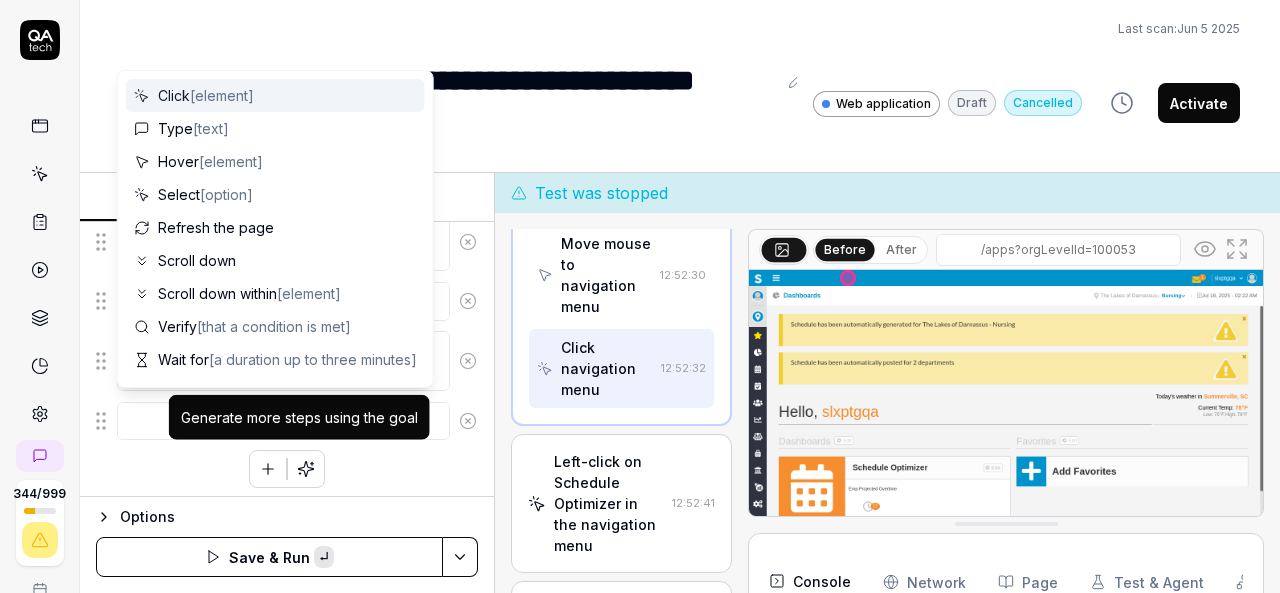 type on "*" 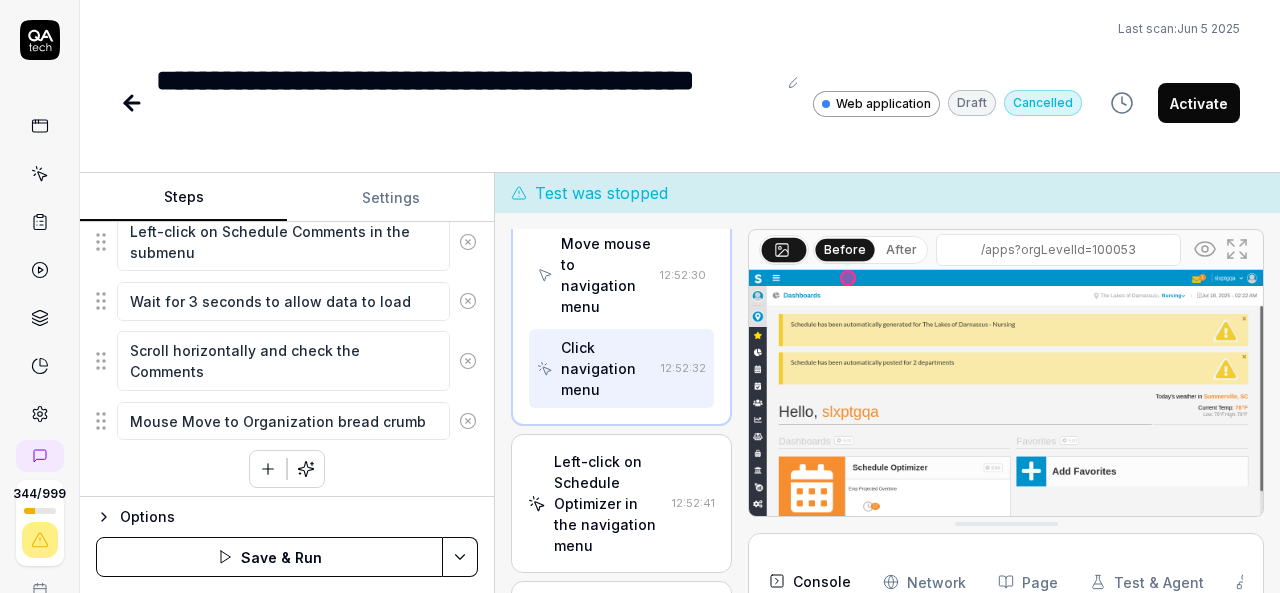 type on "*" 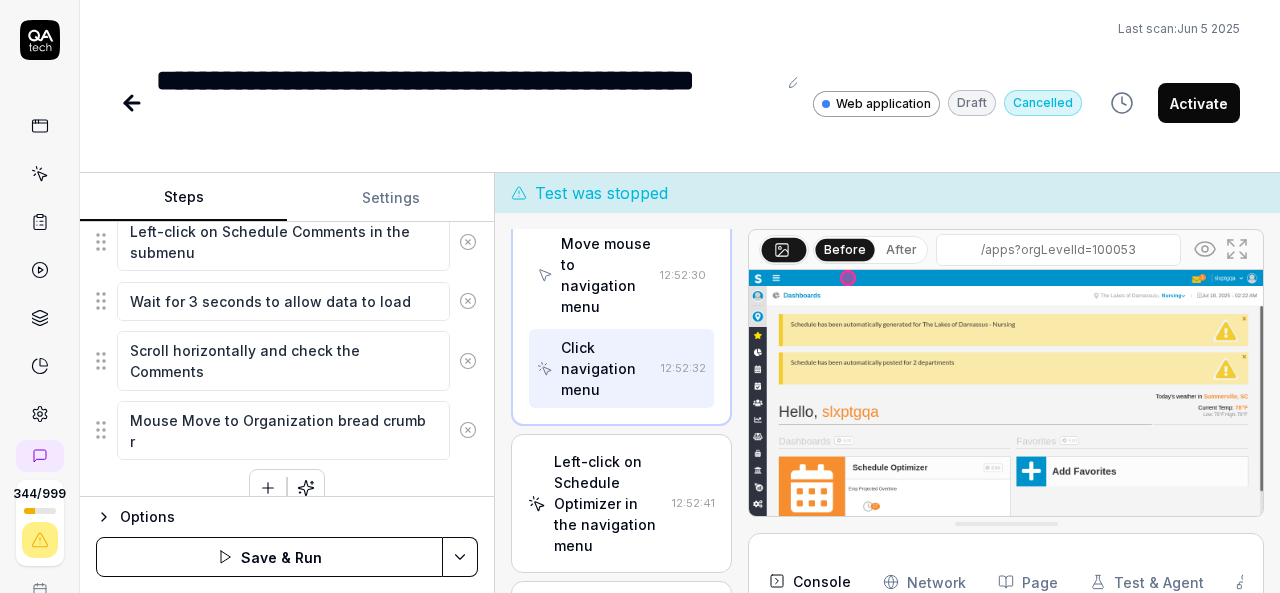 type on "*" 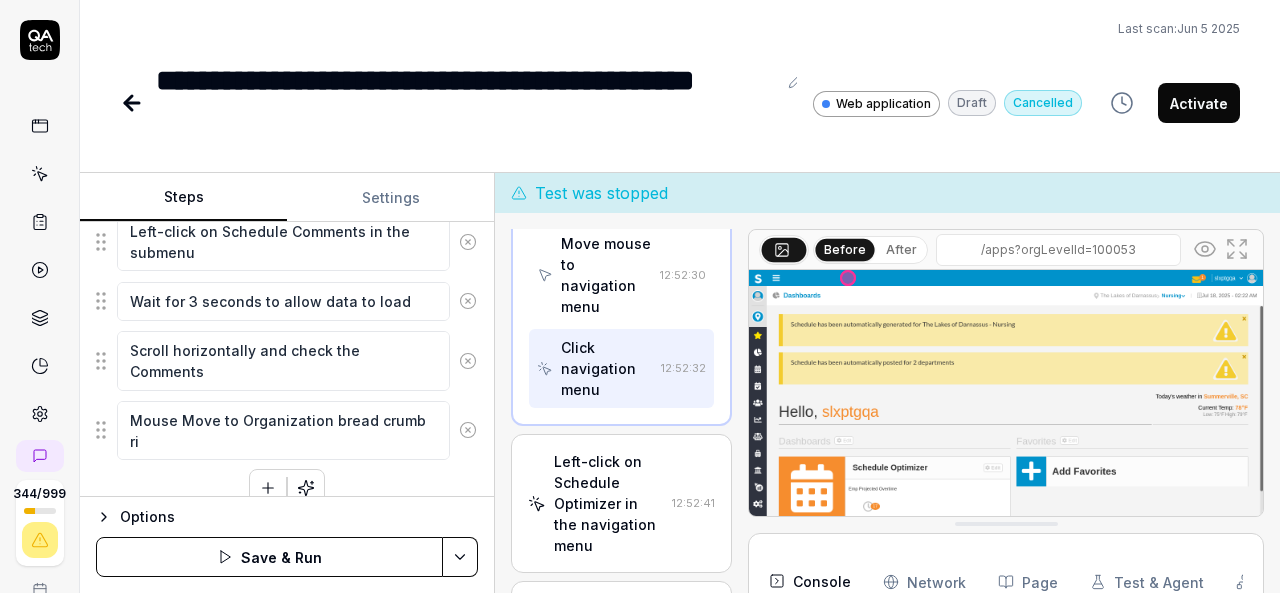 type on "*" 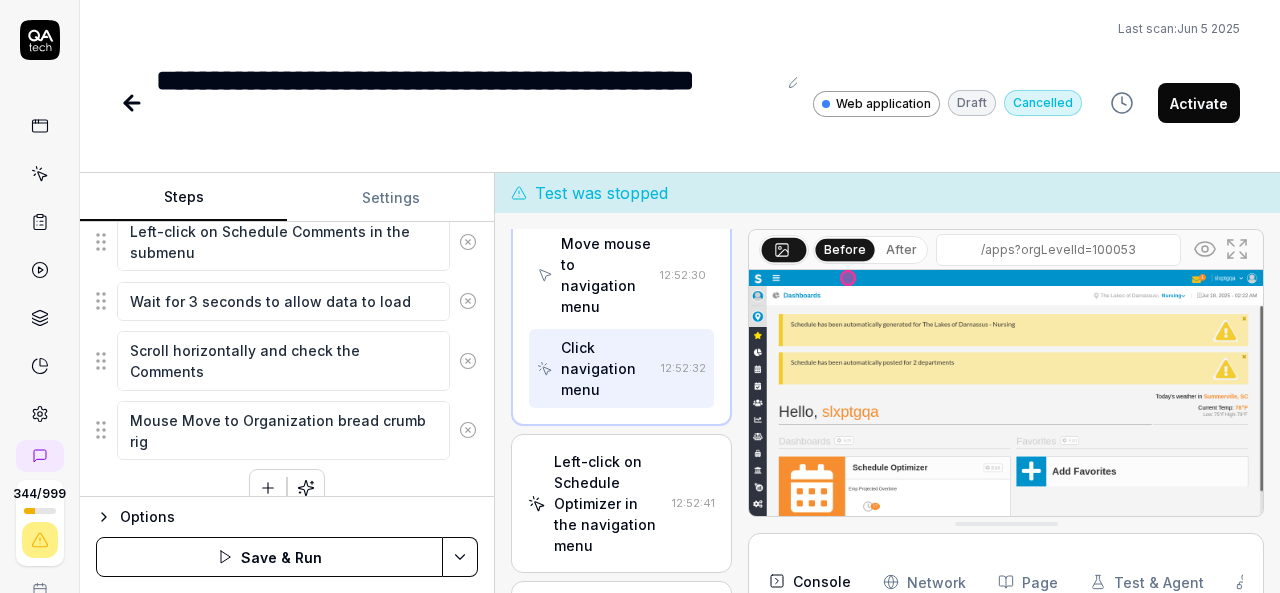 type on "*" 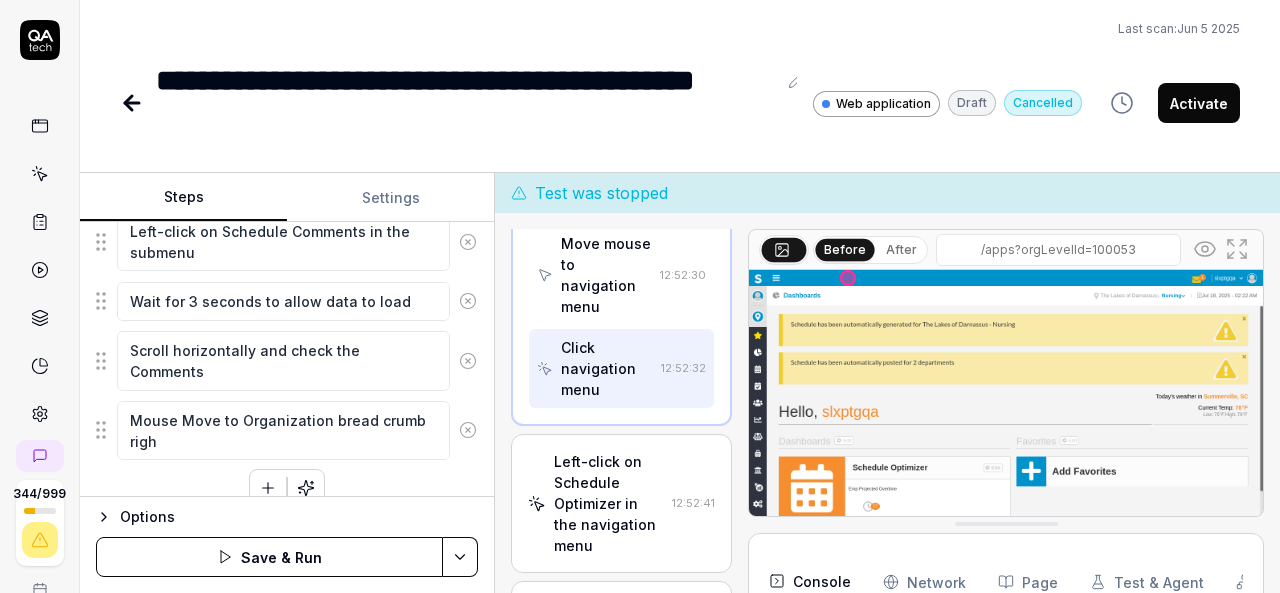 type on "*" 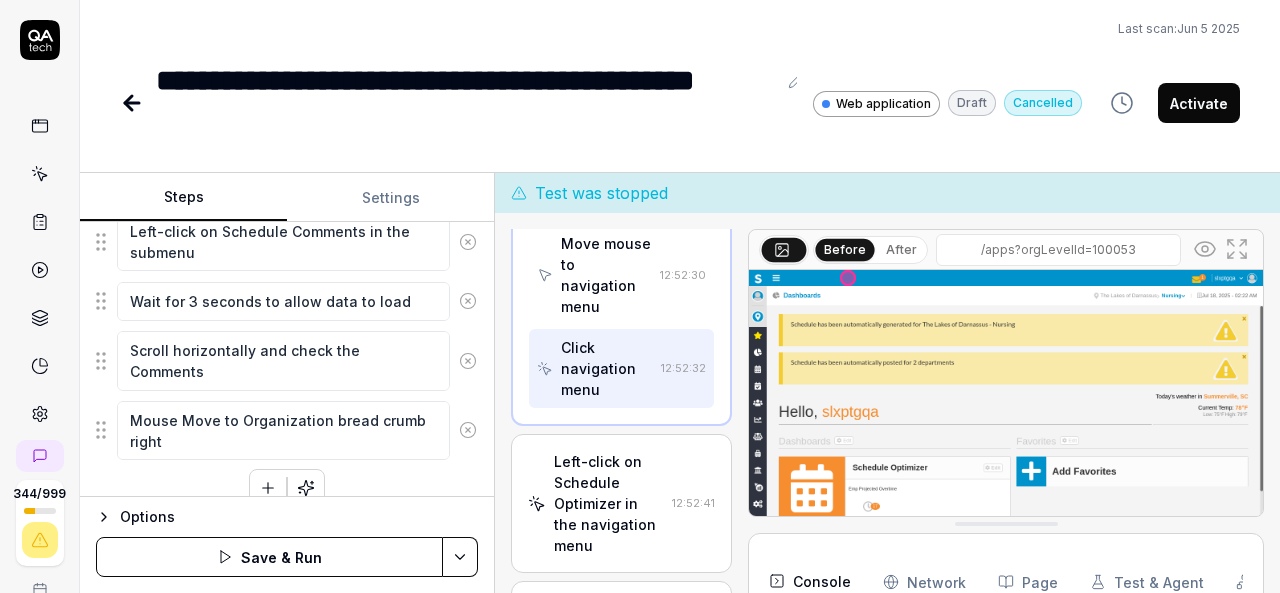type on "*" 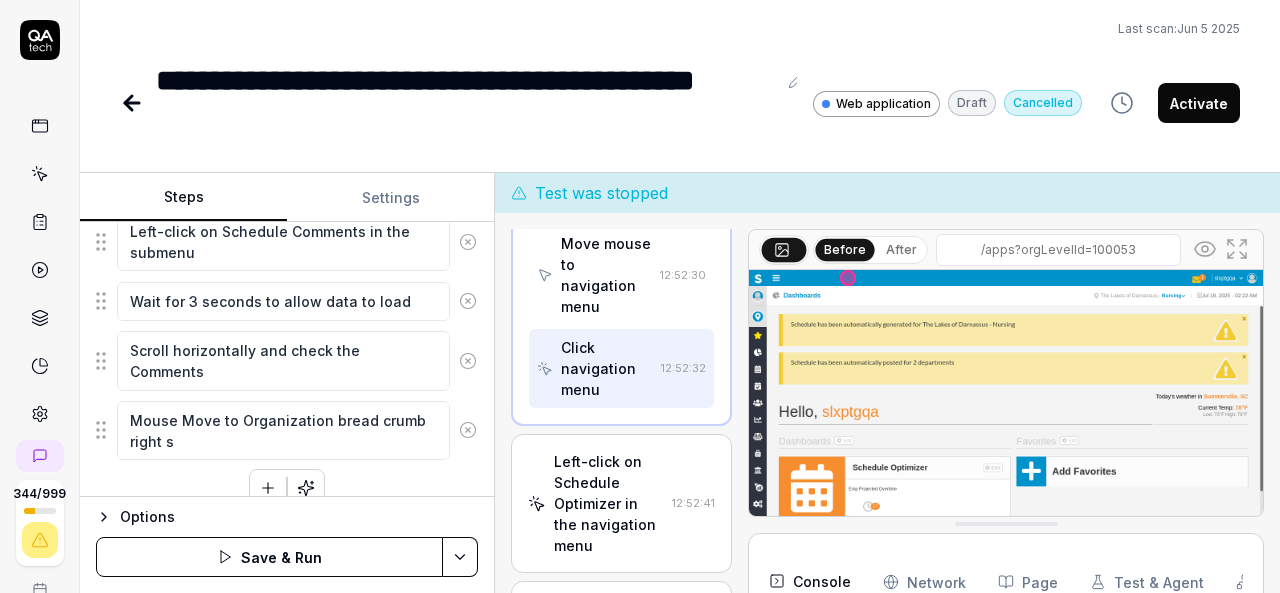 type on "*" 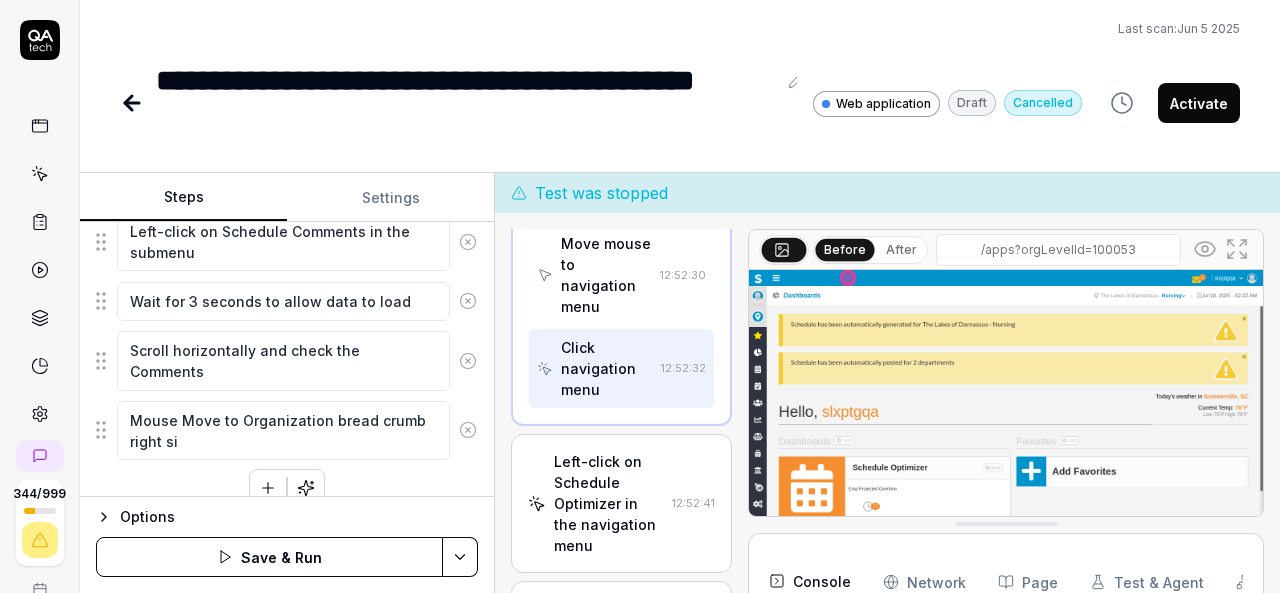 type on "*" 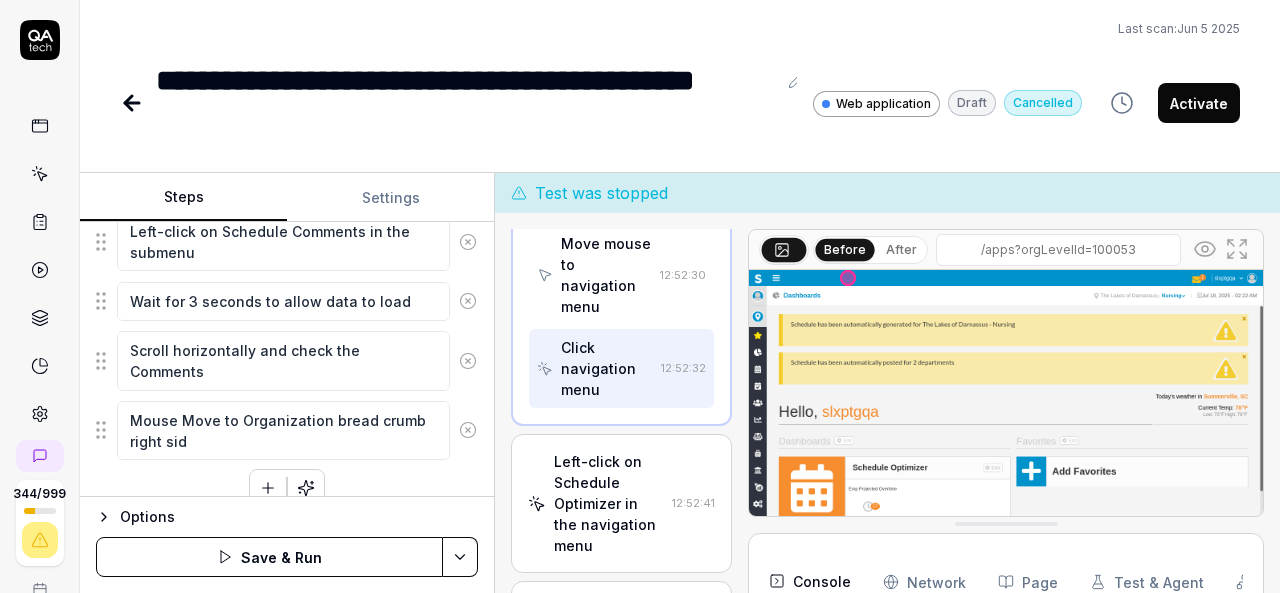 type on "*" 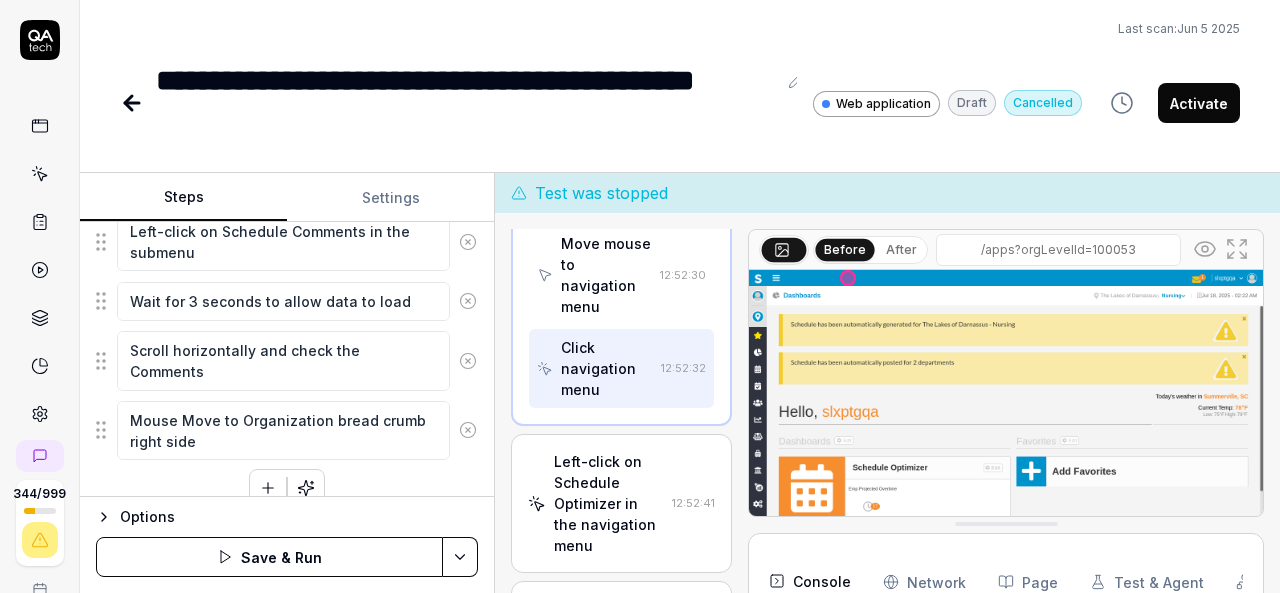 type on "Mouse Move to Organization bread crumb  right side" 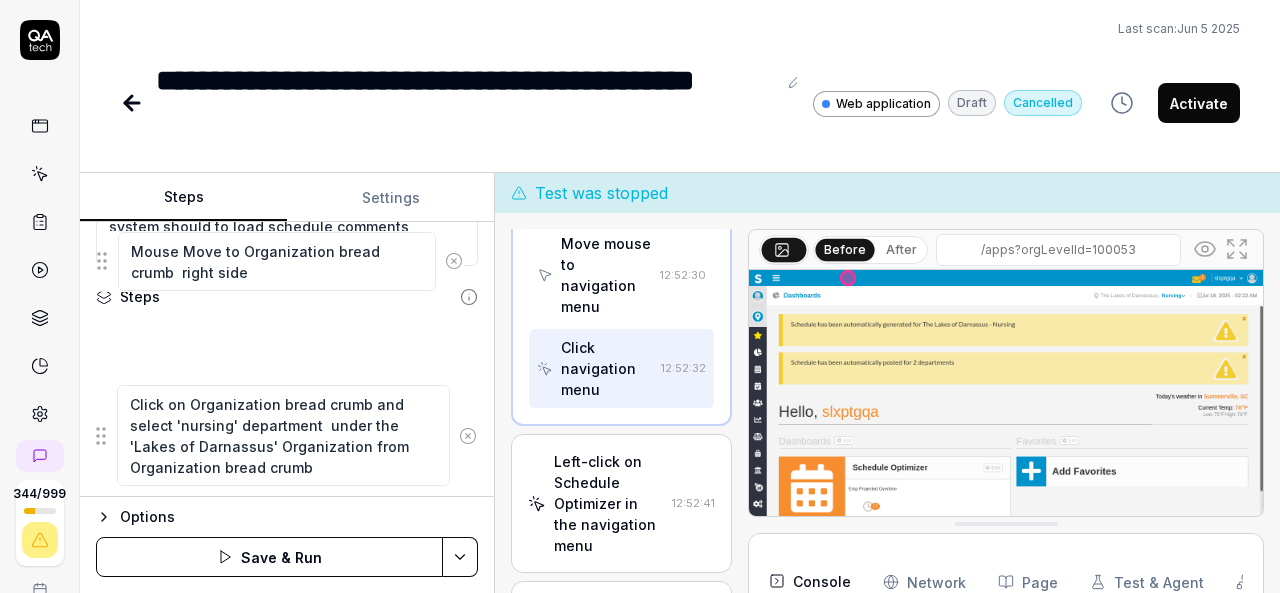 scroll, scrollTop: 139, scrollLeft: 0, axis: vertical 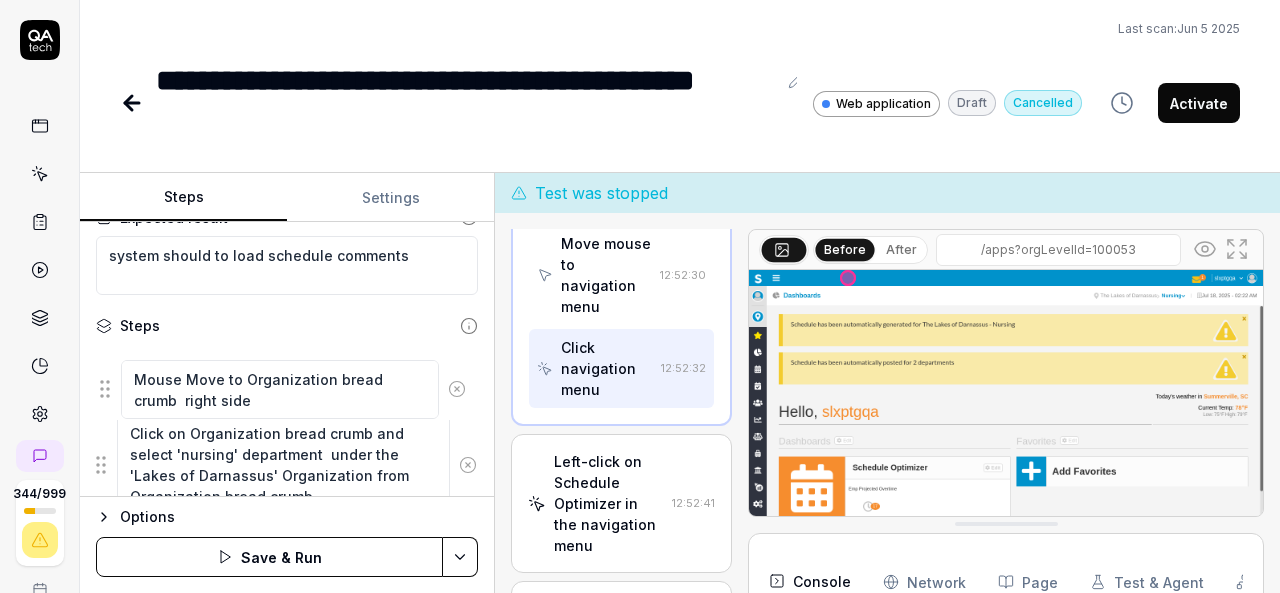 drag, startPoint x: 101, startPoint y: 425, endPoint x: 105, endPoint y: 386, distance: 39.20459 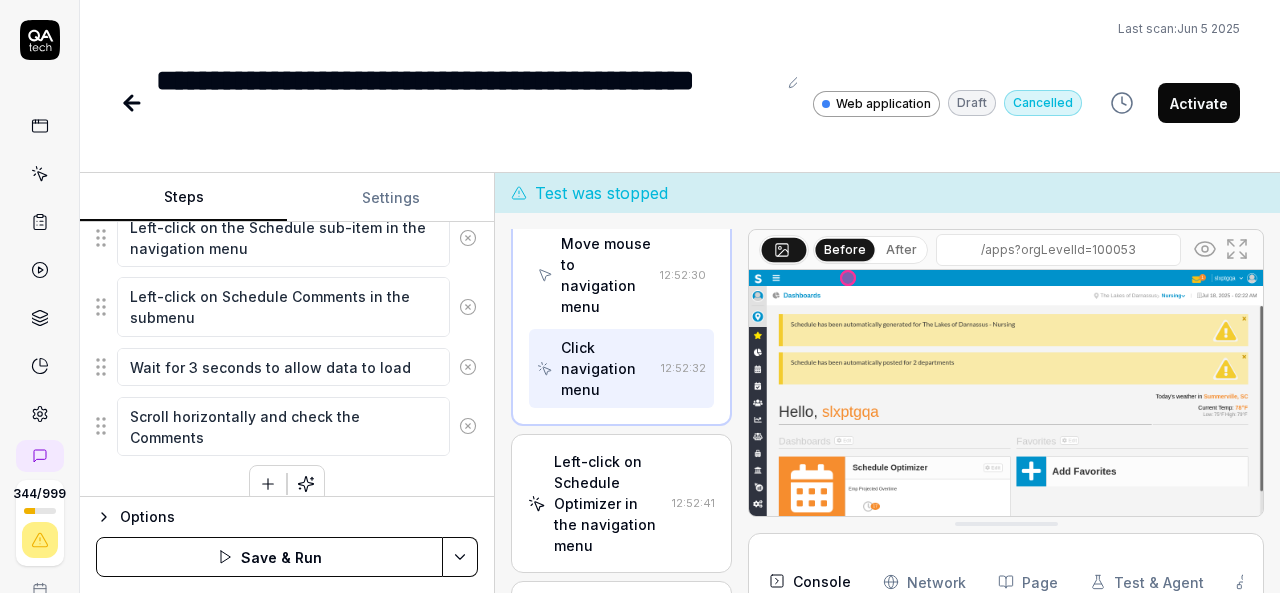 scroll, scrollTop: 592, scrollLeft: 0, axis: vertical 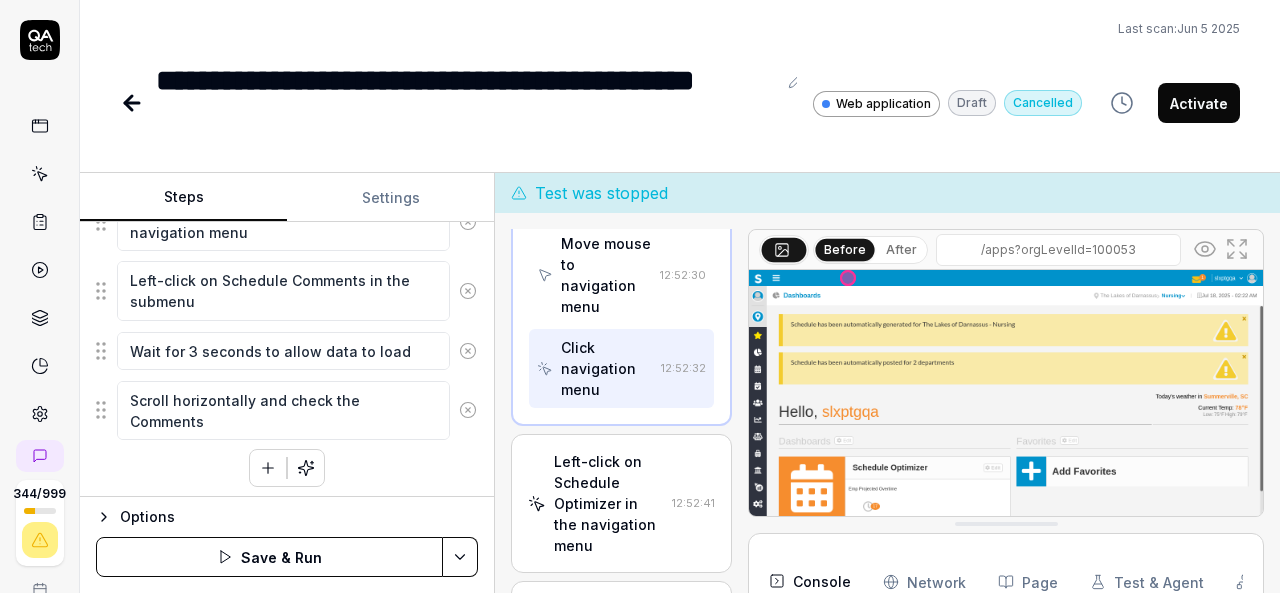 click on "Mouse Move to Organization bread crumb  right side Click on Organization bread crumb and select 'nursing' department under the '[ORGANIZATION]' Organization from Organization bread crumb Left-click to open the navigation menu Left-click on Schedule Optimizer in the navigation menu Left-click on the Schedule sub-item in the navigation menu Left-click on Schedule Comments in the submenu Wait for 3 seconds to allow data to load Scroll horizontally and check the Comments
To pick up a draggable item, press the space bar.
While dragging, use the arrow keys to move the item.
Press space again to drop the item in its new position, or press escape to cancel.
Draggable item [UUID] was dropped over droppable area [UUID]" at bounding box center [287, 189] 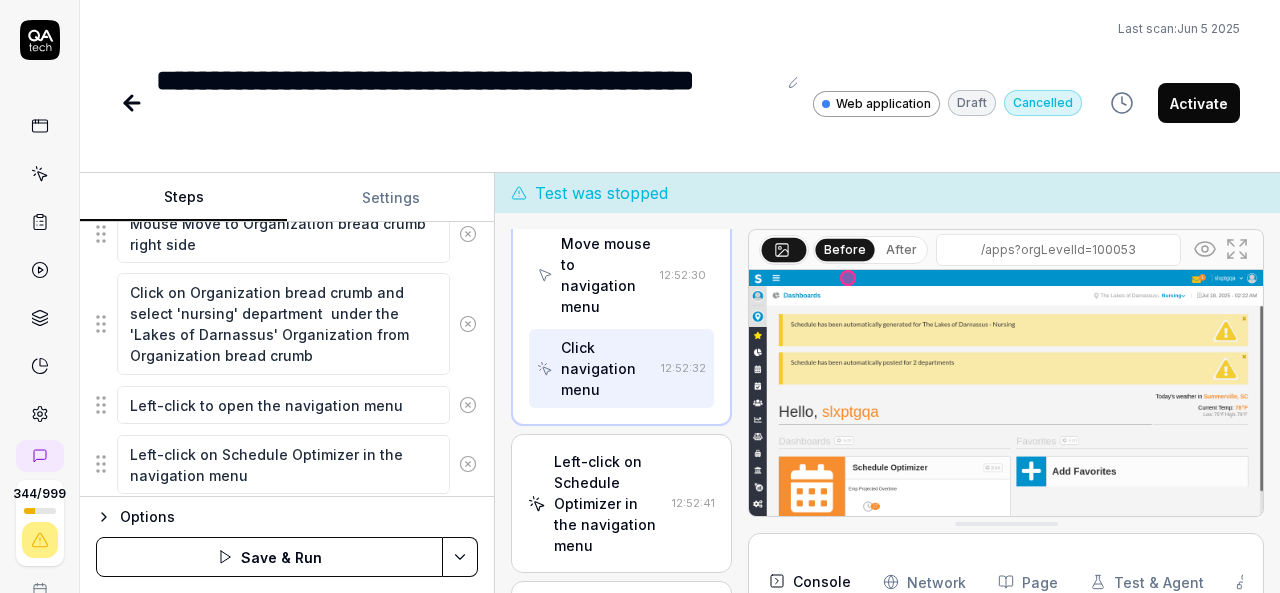 scroll, scrollTop: 310, scrollLeft: 0, axis: vertical 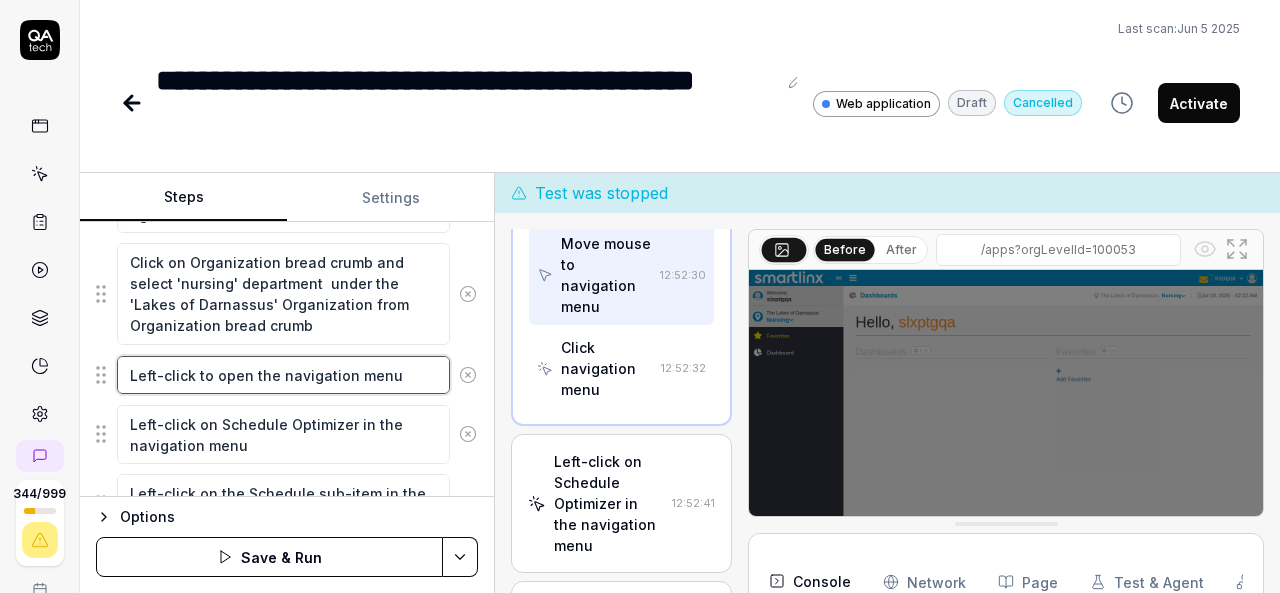 click on "Left-click to open the navigation menu" at bounding box center [283, 375] 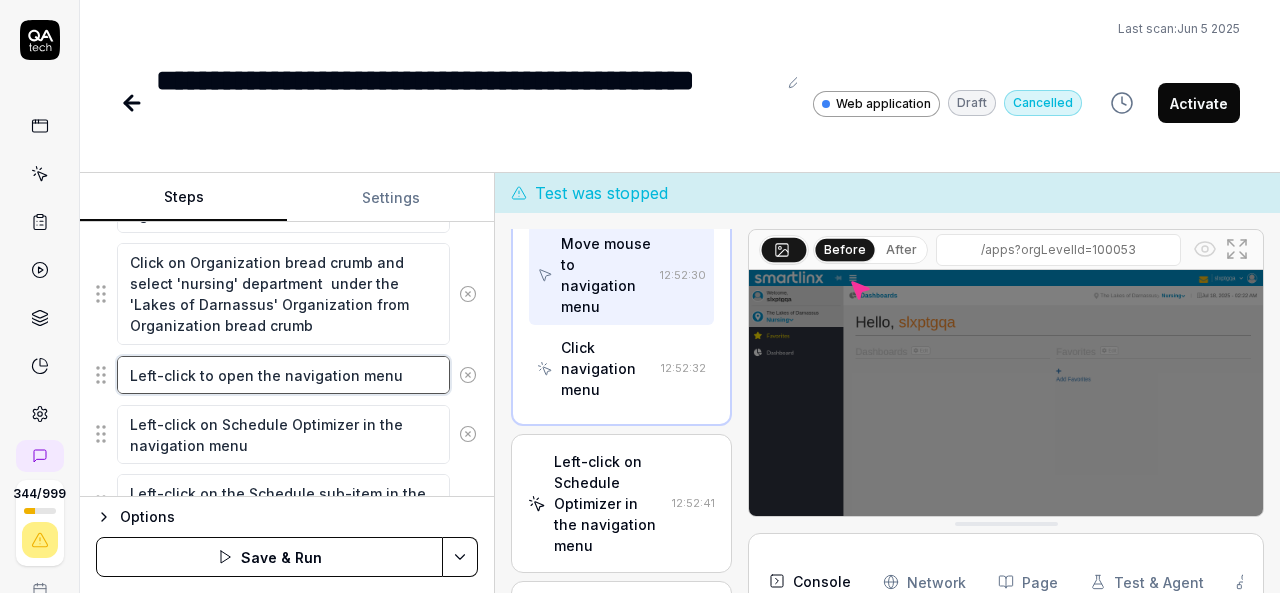 drag, startPoint x: 409, startPoint y: 373, endPoint x: 391, endPoint y: 385, distance: 21.633308 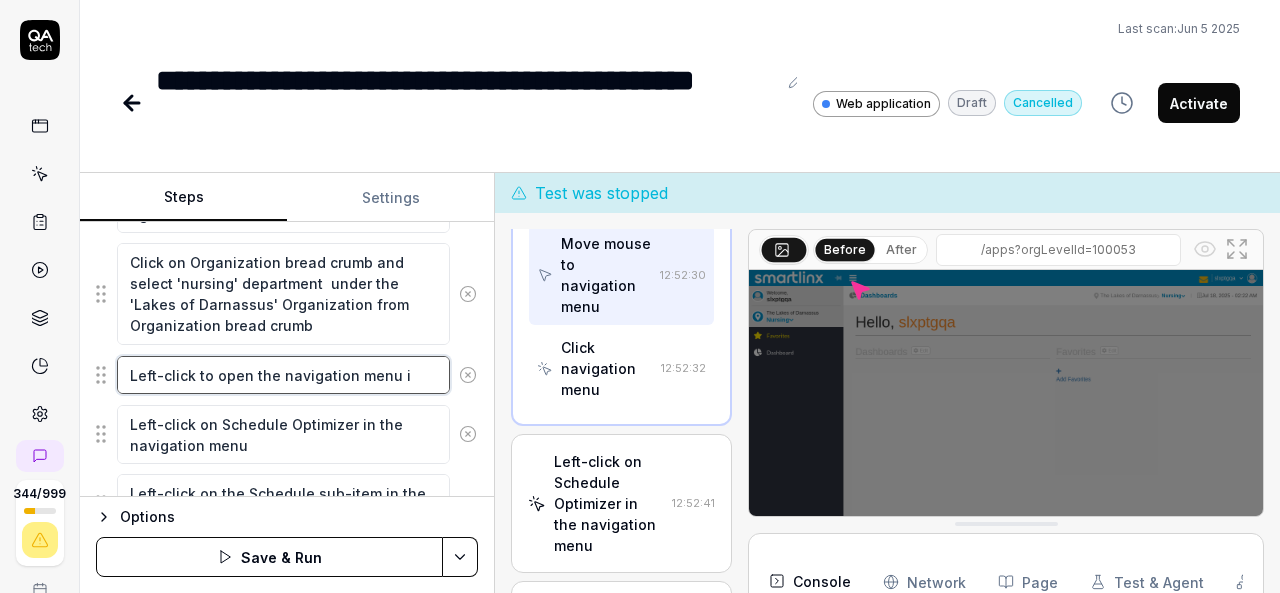 type on "*" 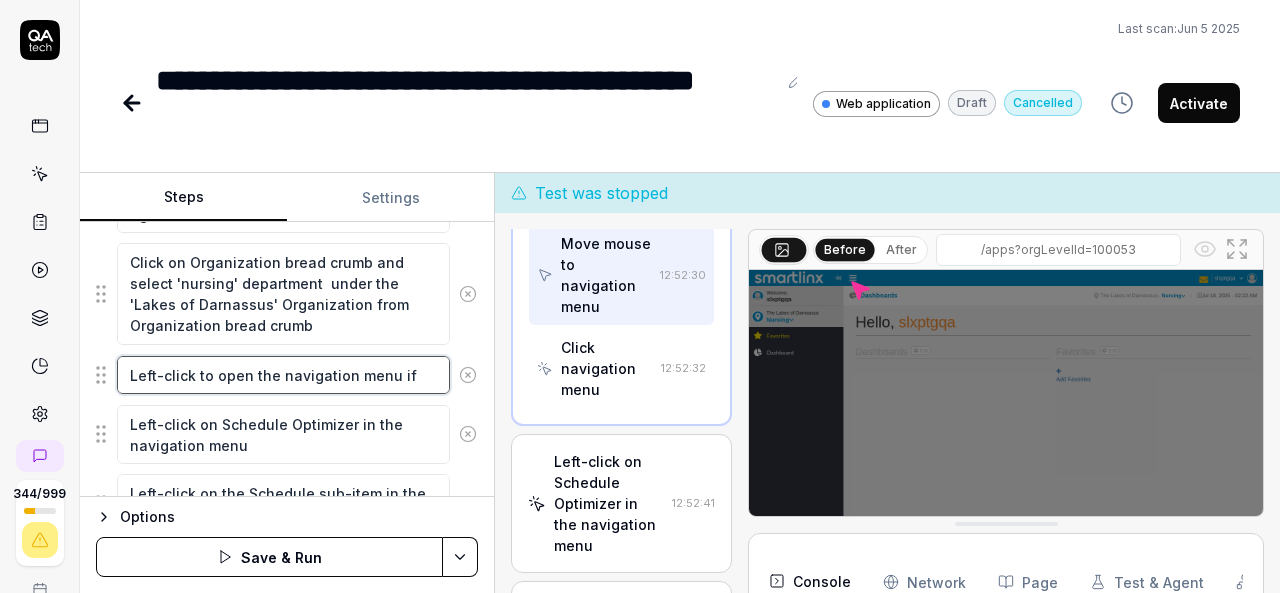 type on "*" 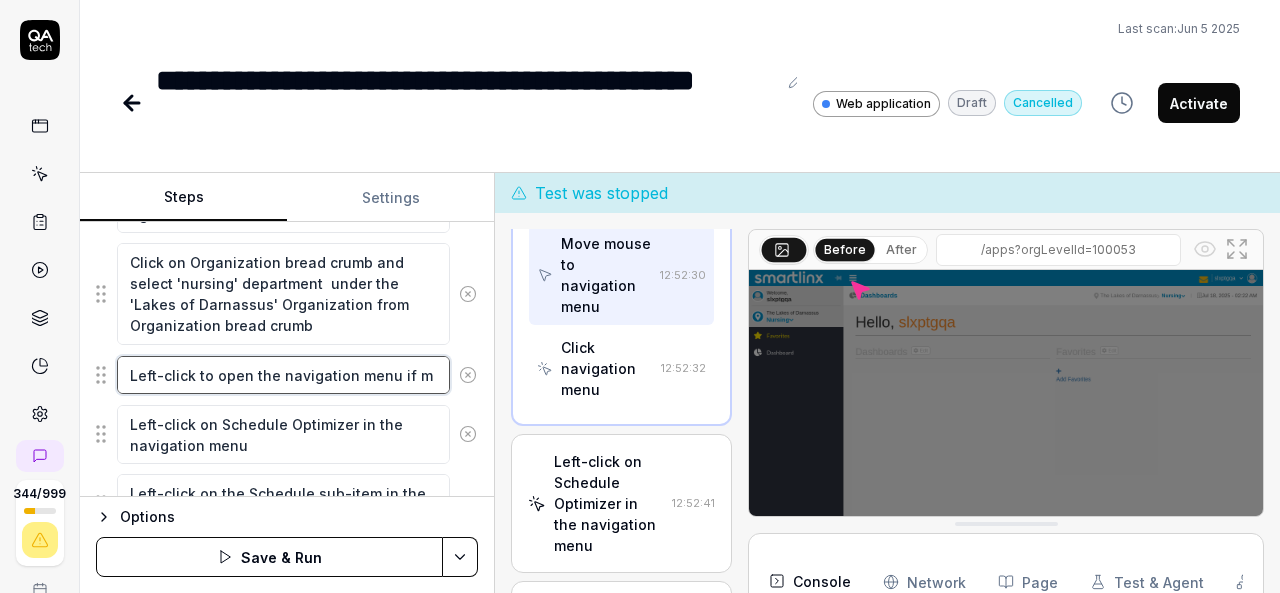 type on "*" 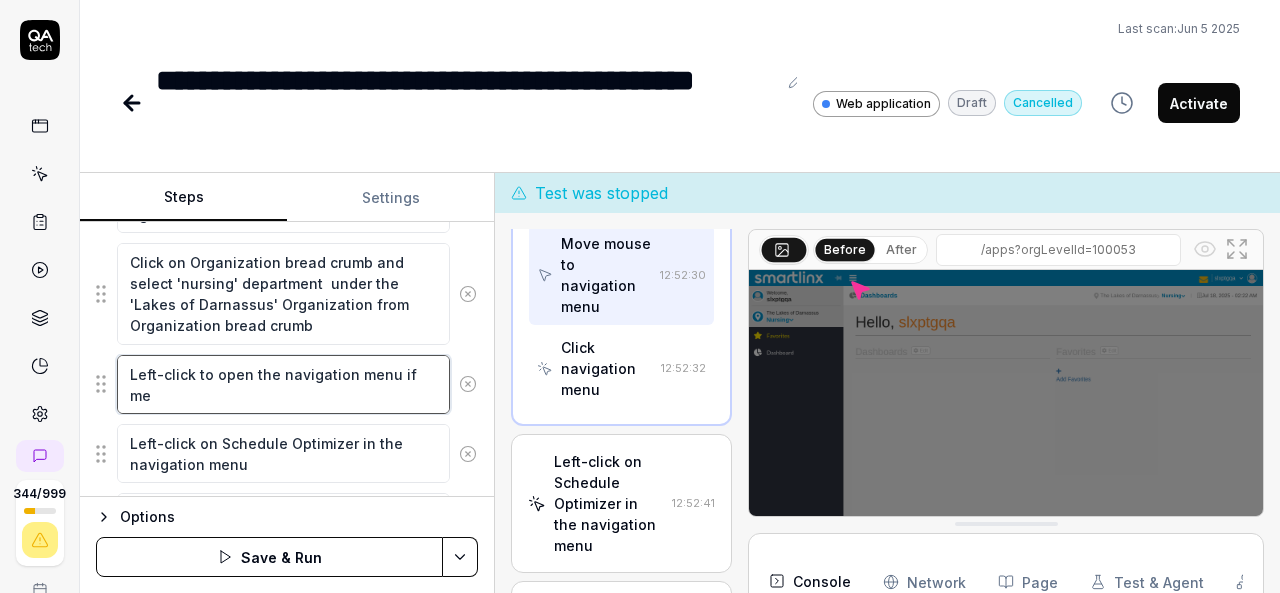 type on "*" 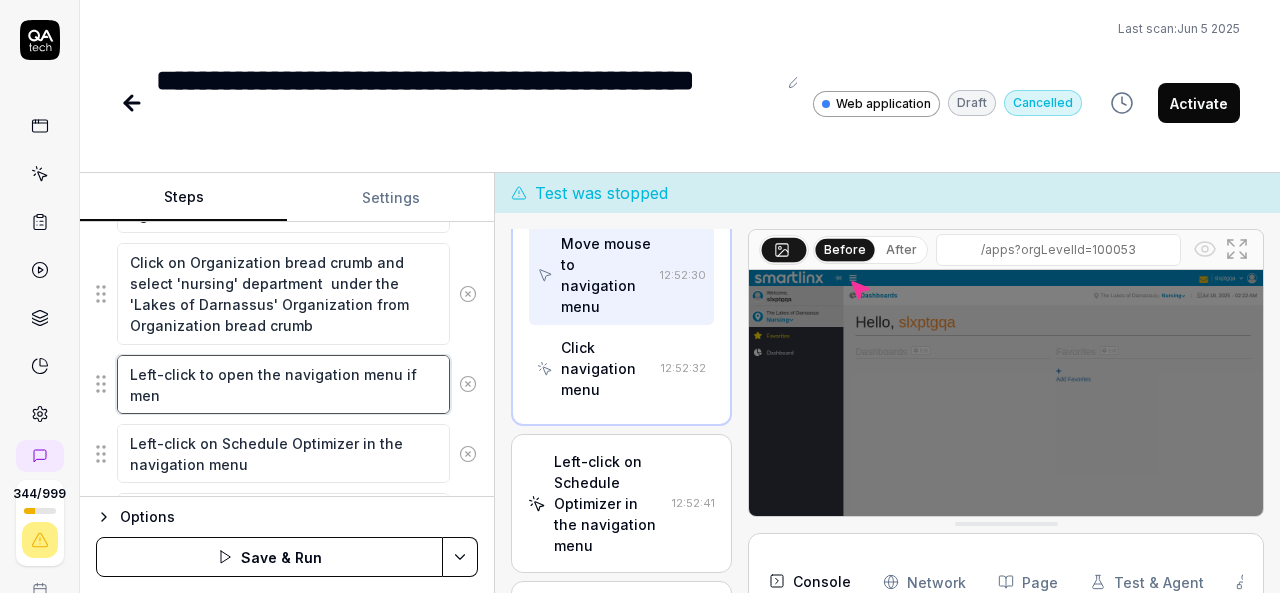 type on "*" 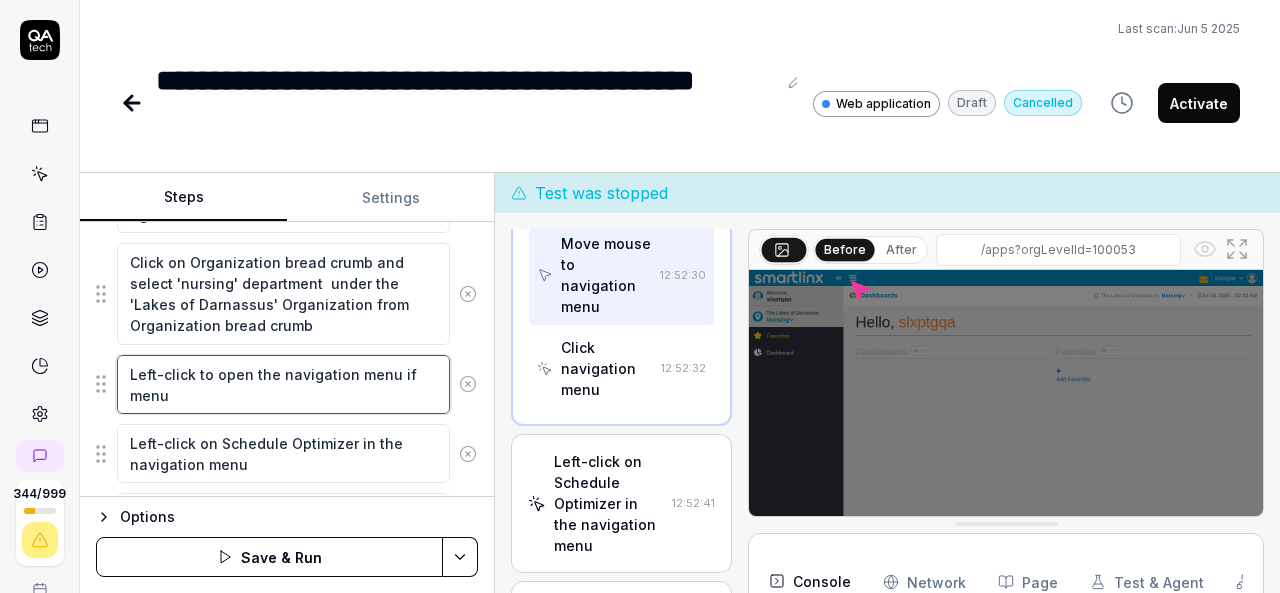 type on "*" 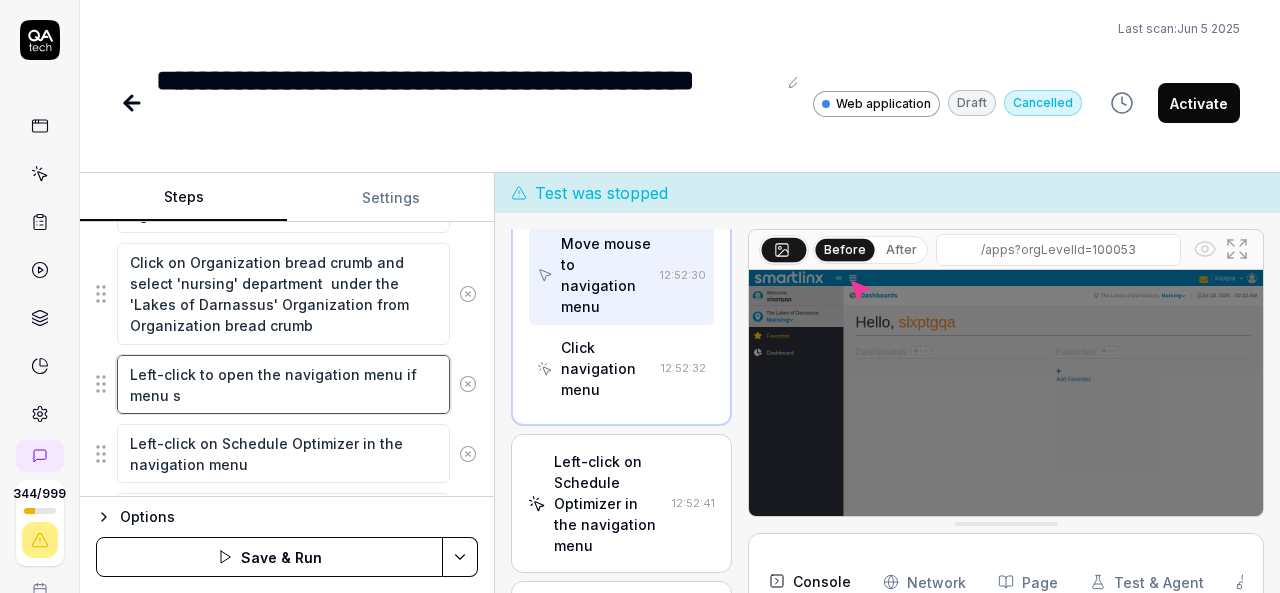 type on "*" 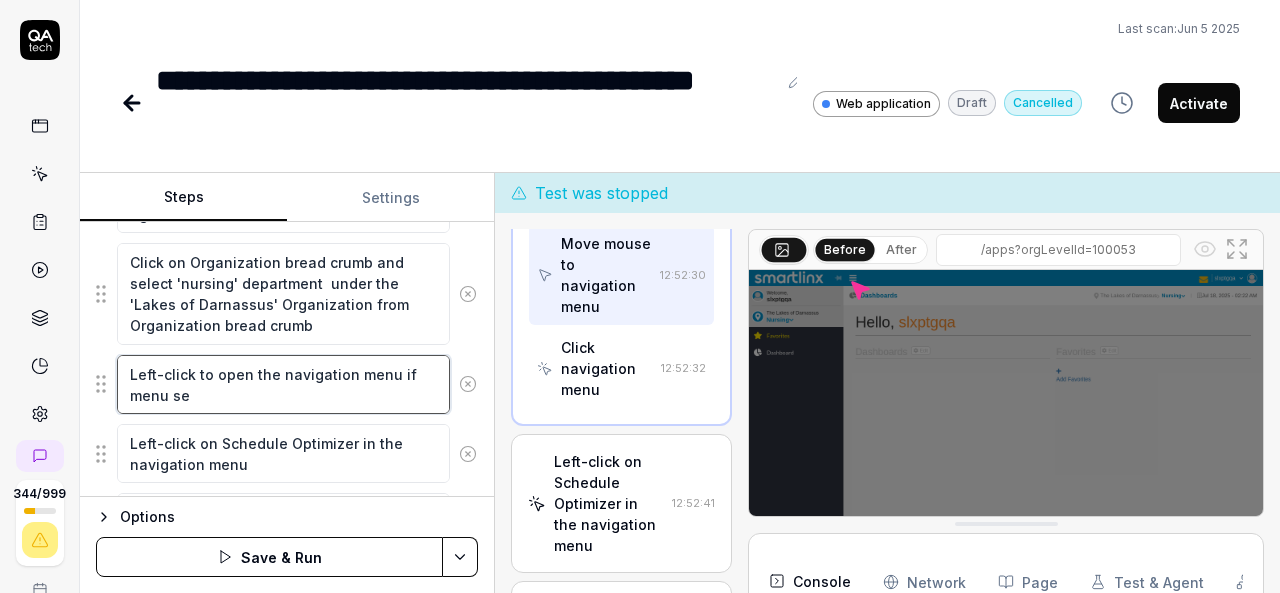 type on "*" 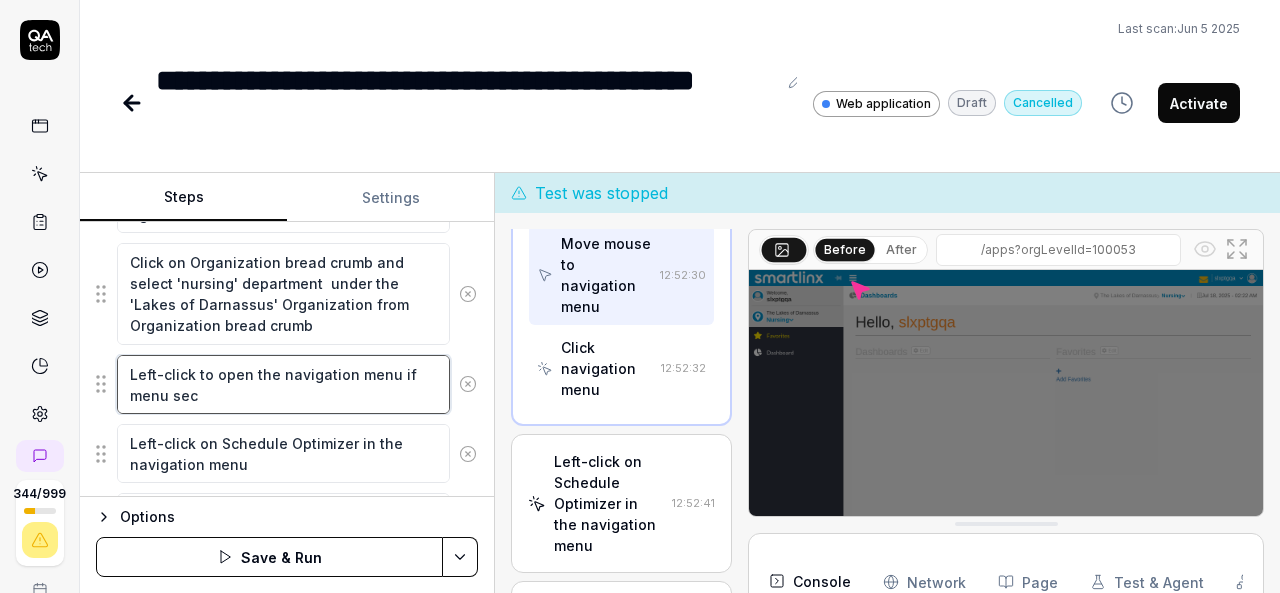 type on "*" 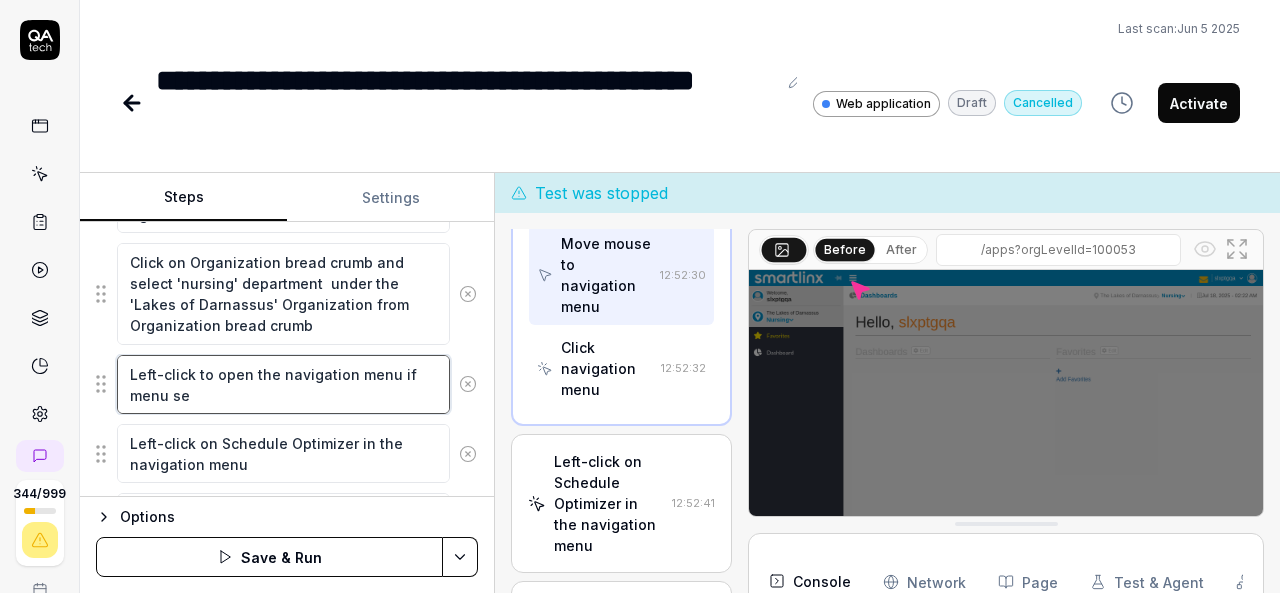 type on "*" 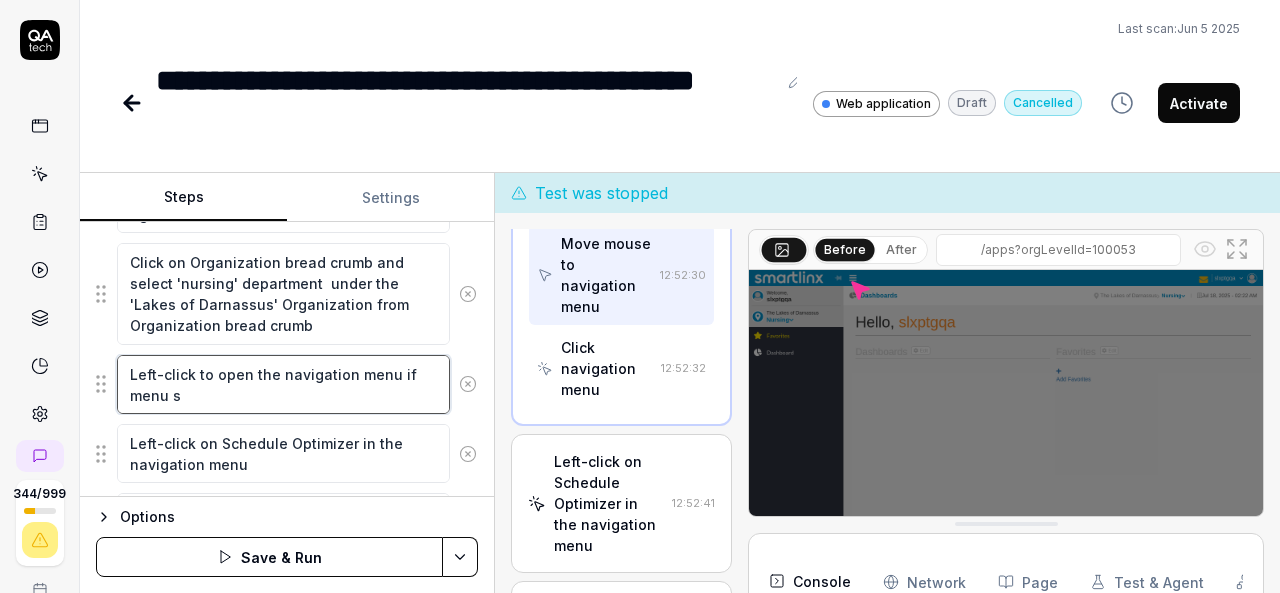 type on "*" 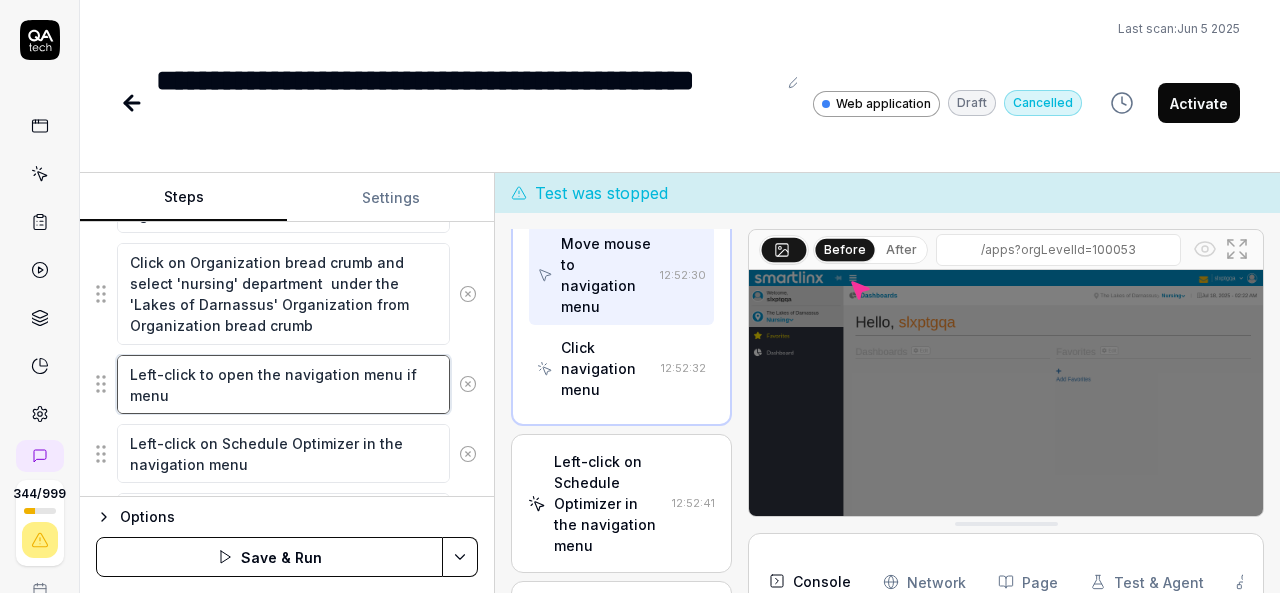 type on "*" 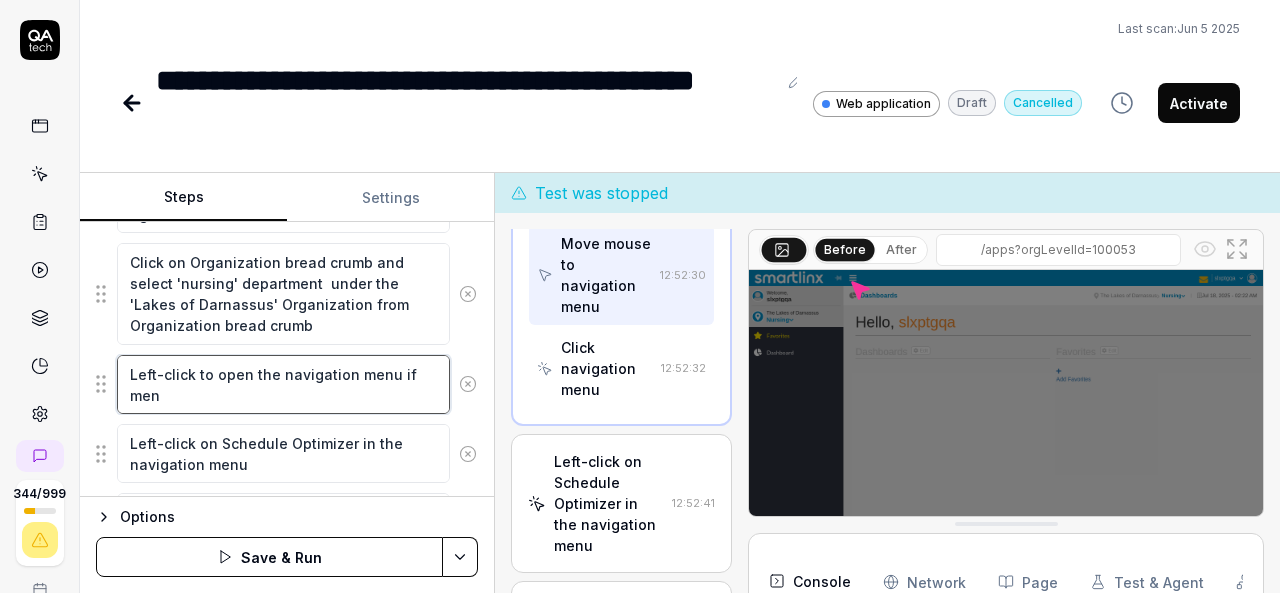 type on "*" 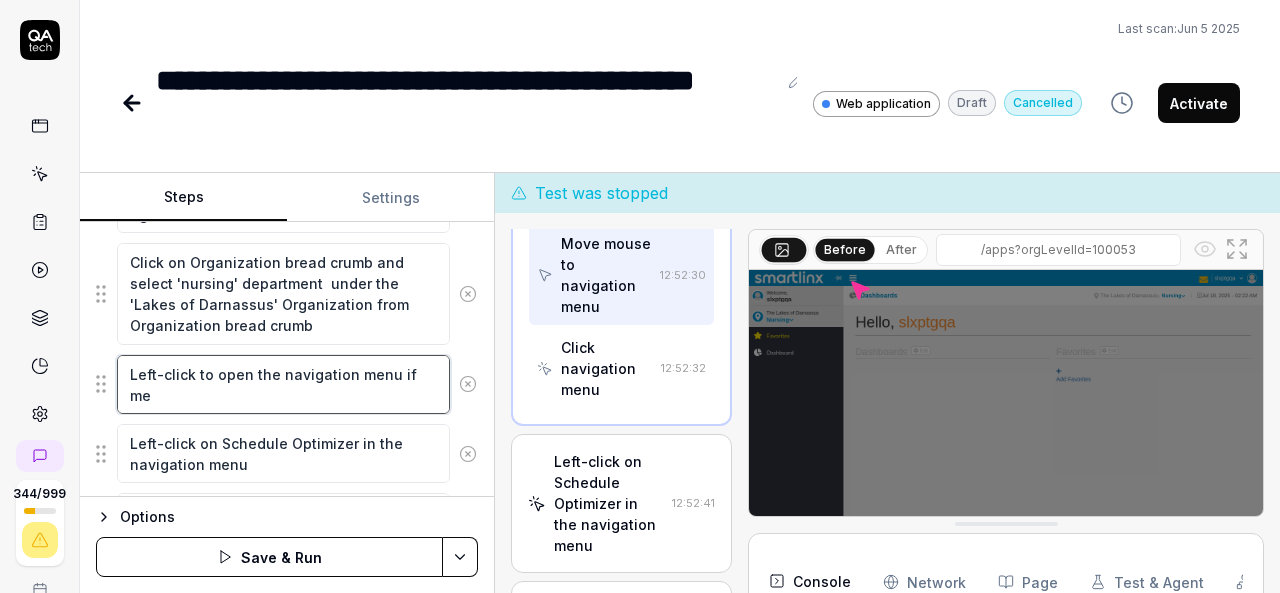 type on "*" 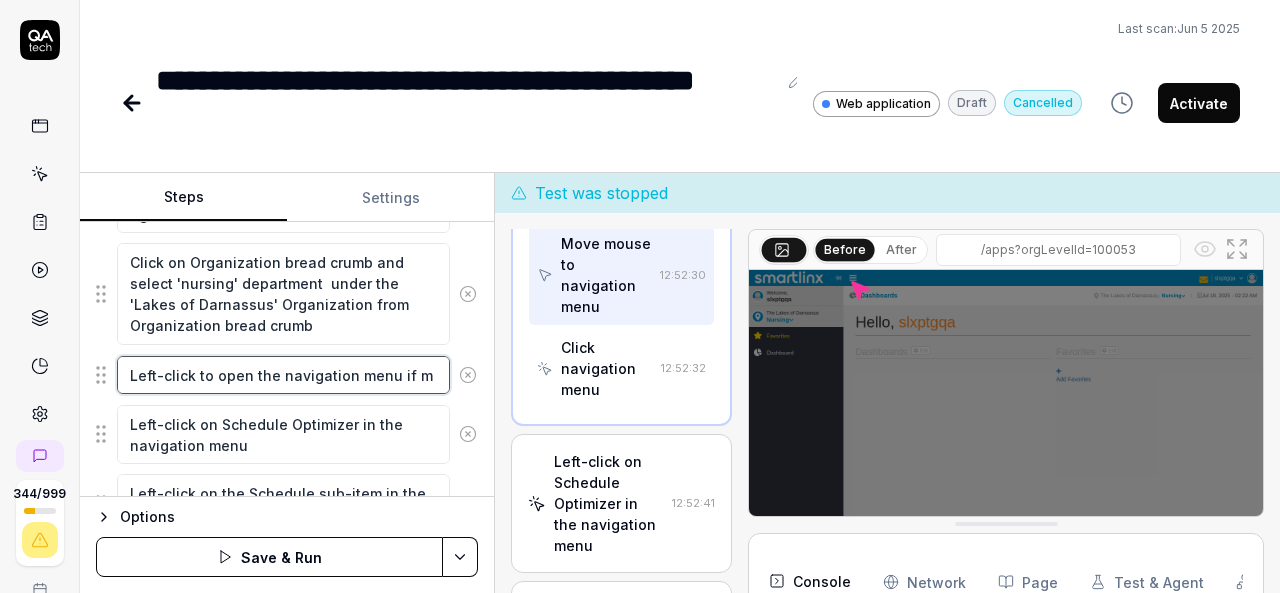 type on "*" 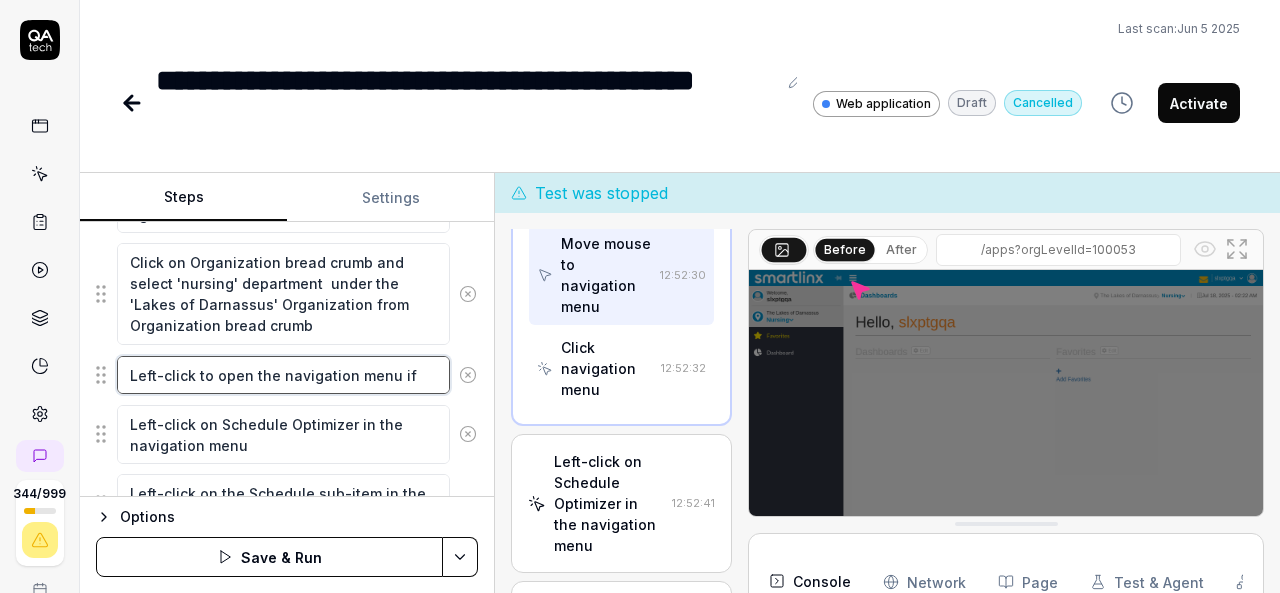 type on "*" 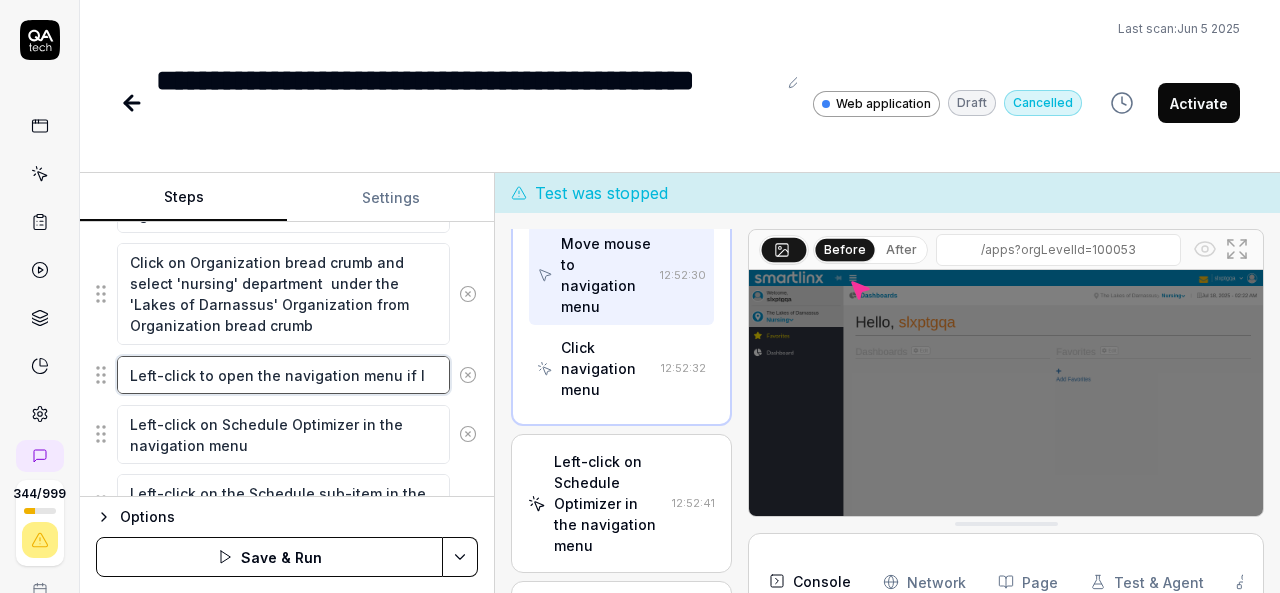 type on "*" 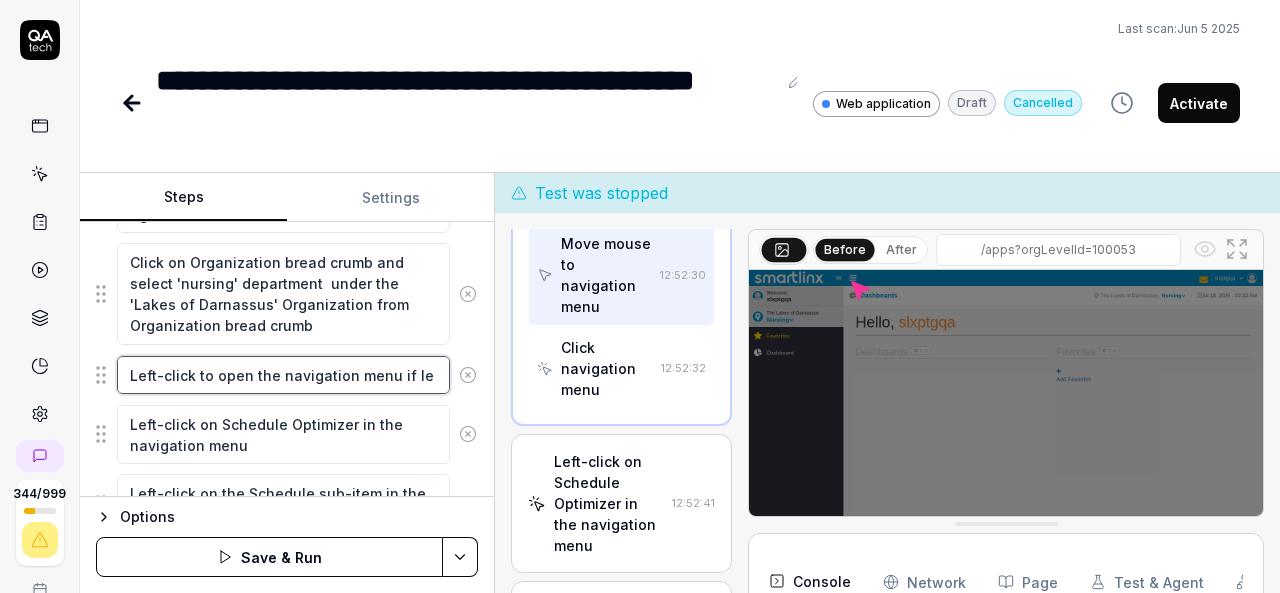 type on "*" 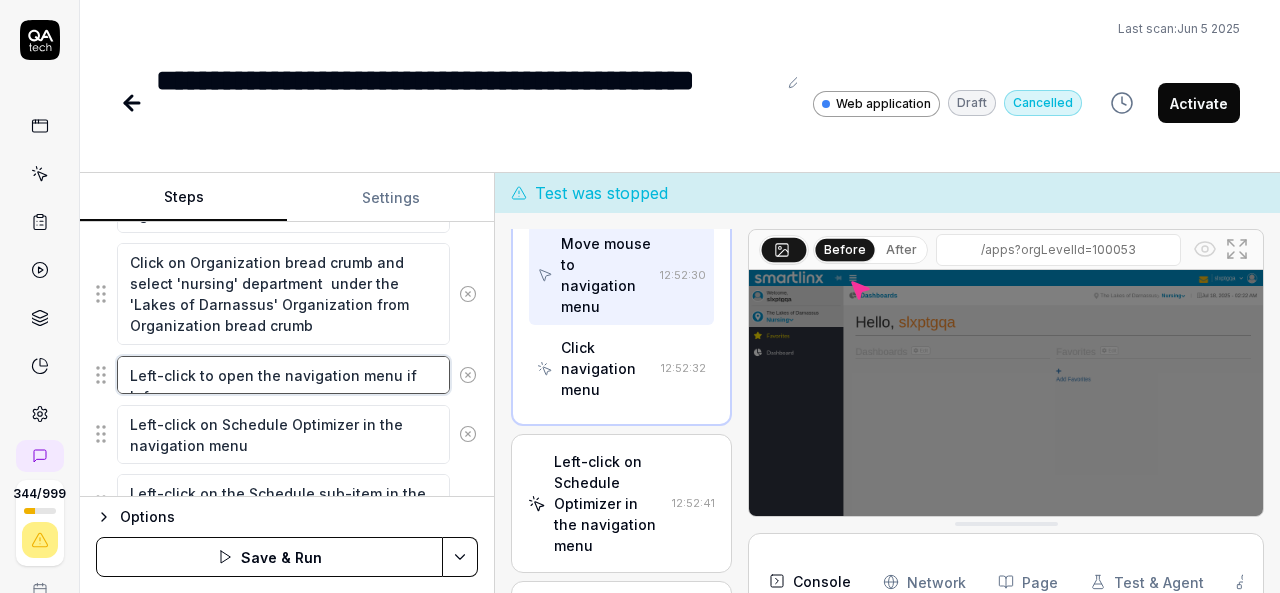 type on "*" 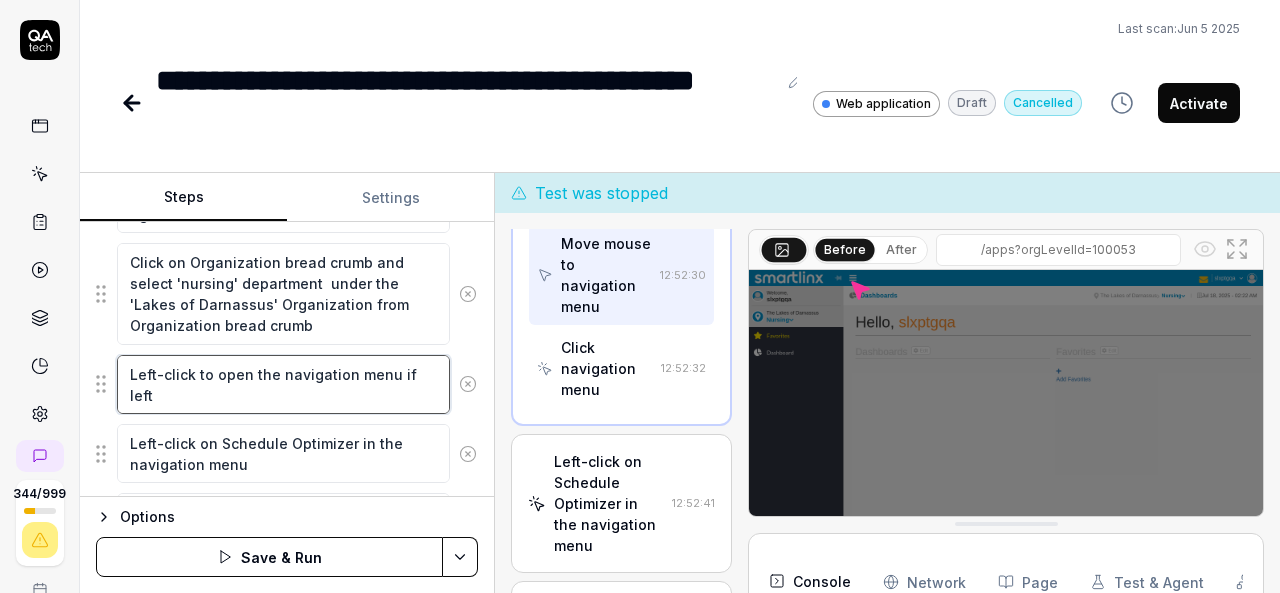 type on "*" 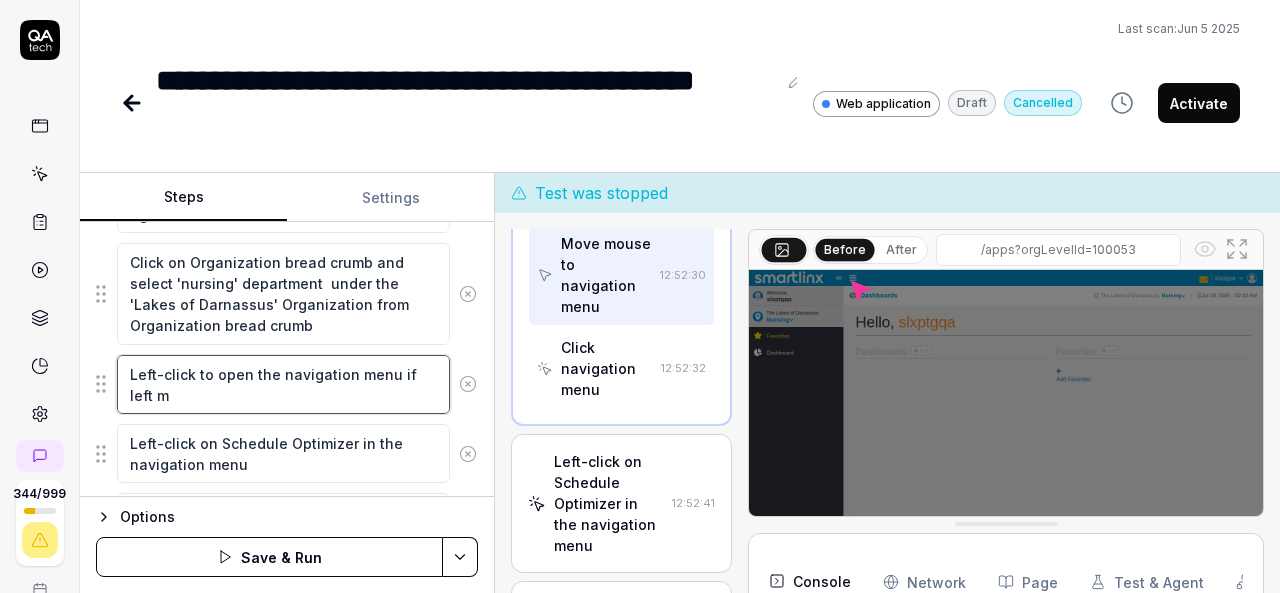 type on "*" 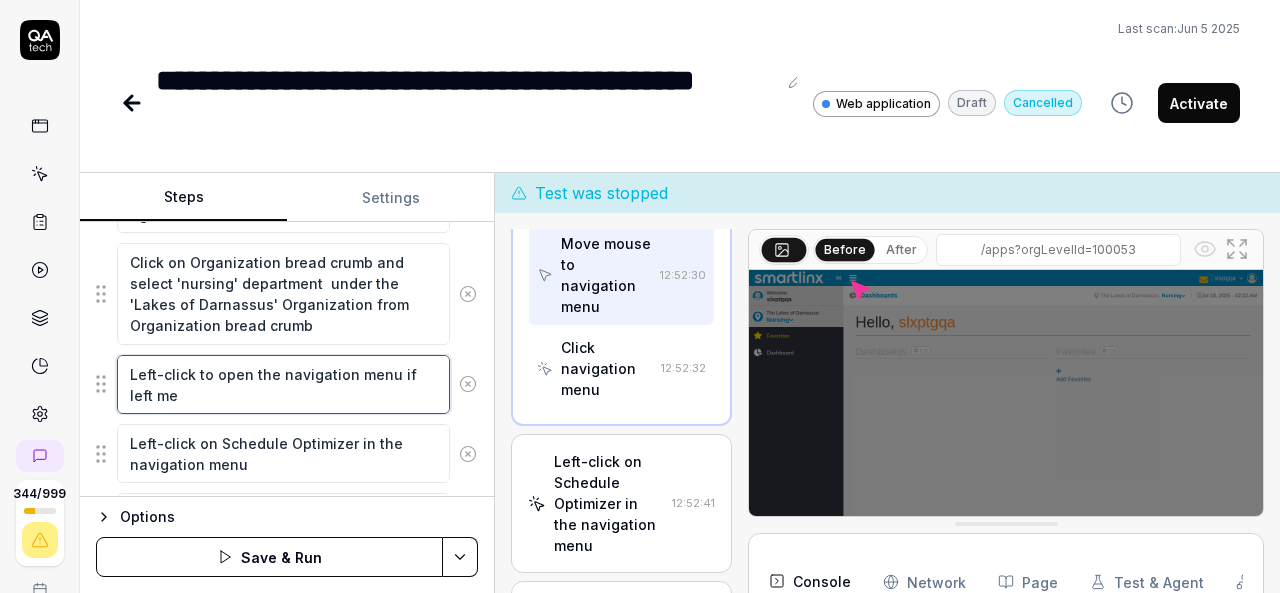 type on "*" 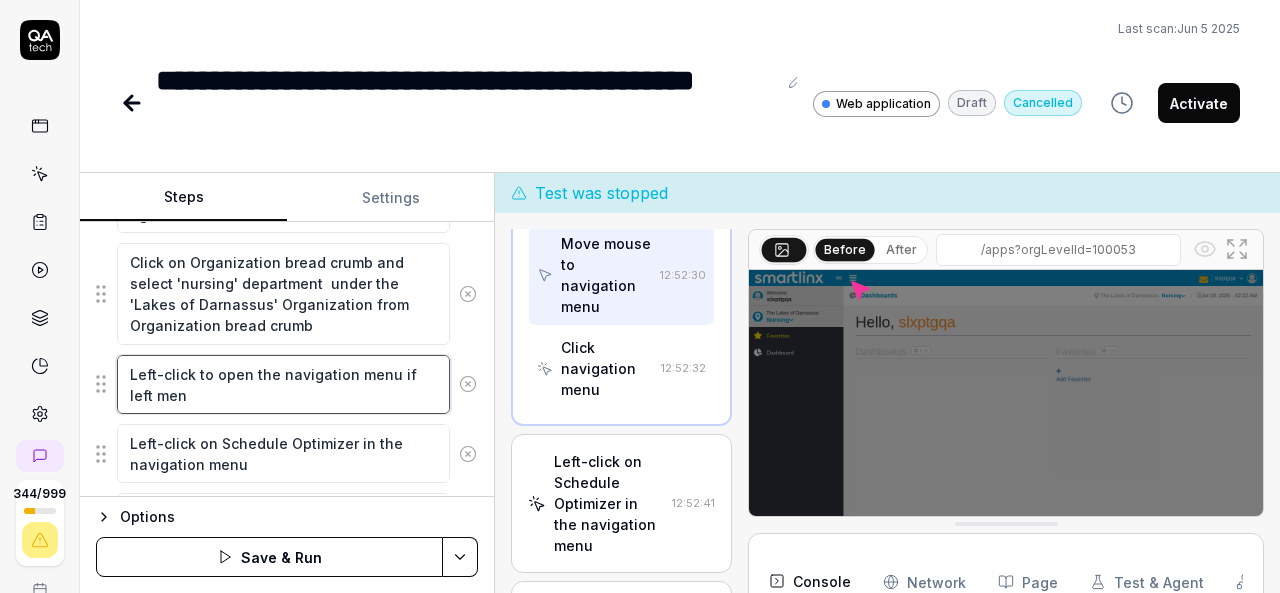 type on "*" 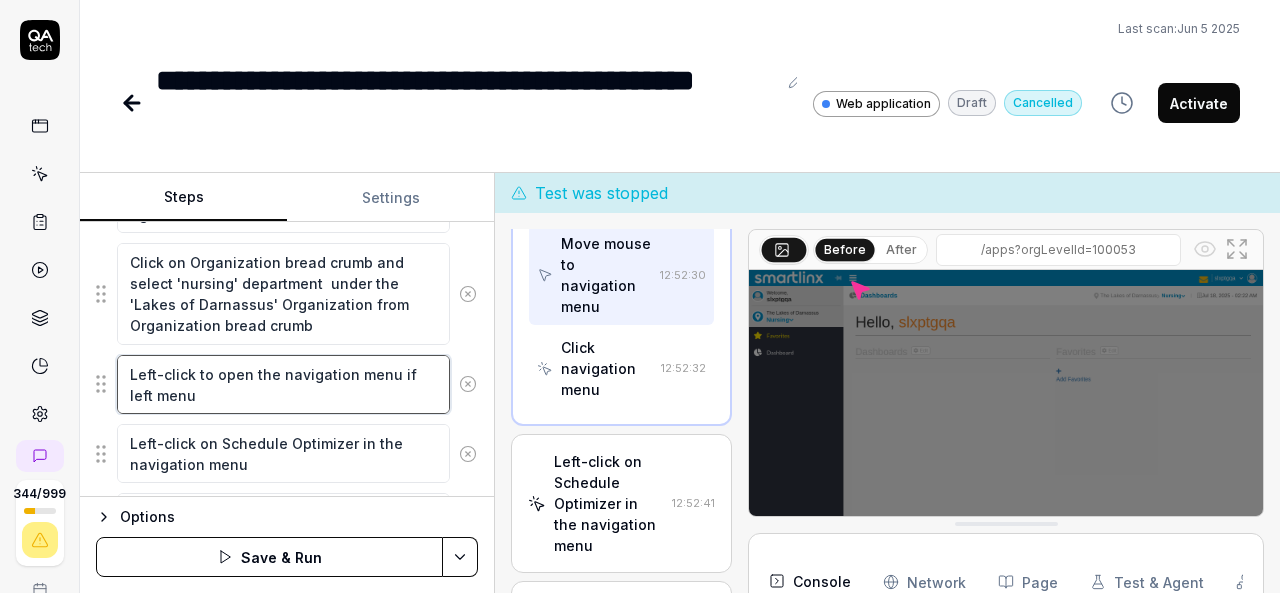 type on "*" 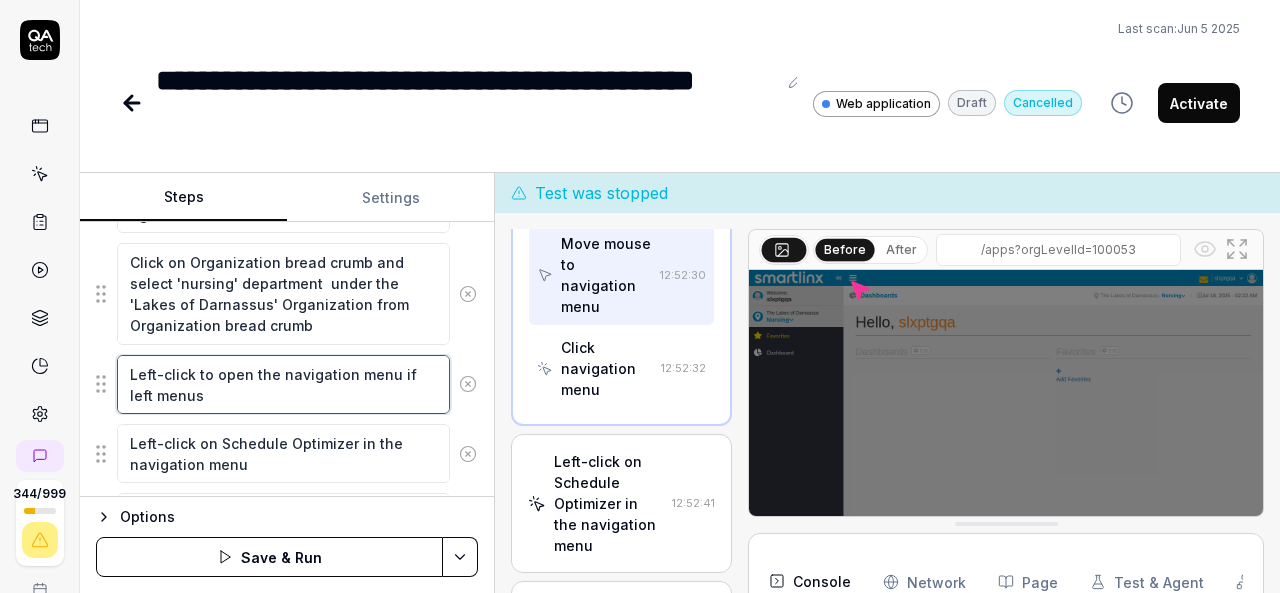 type on "*" 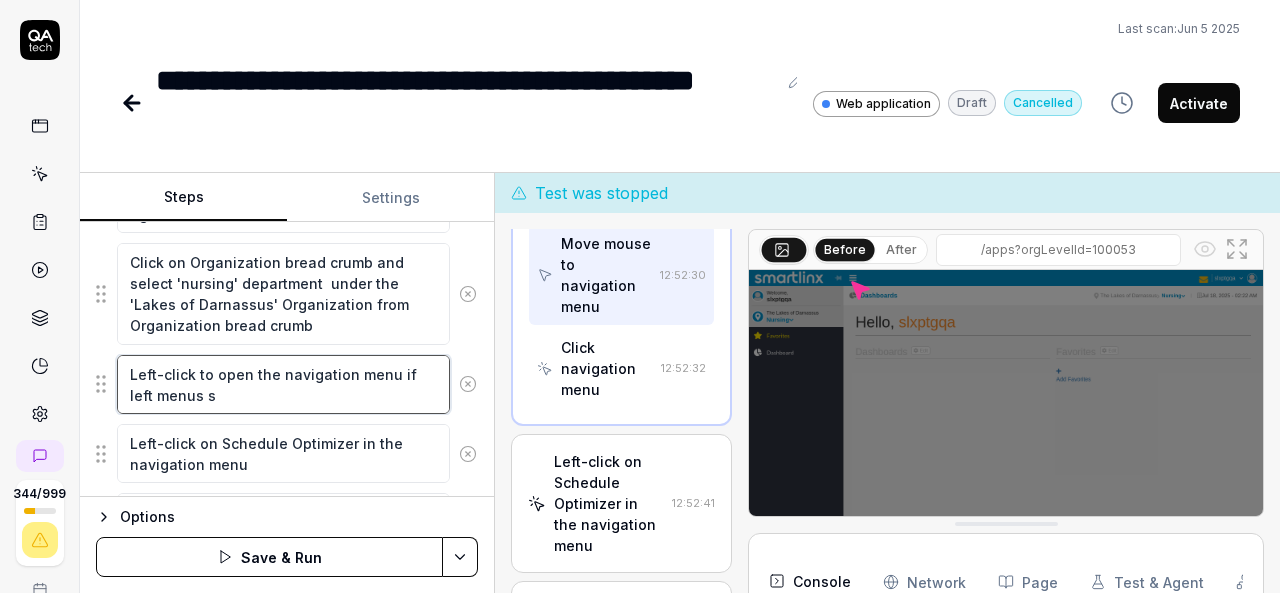 type 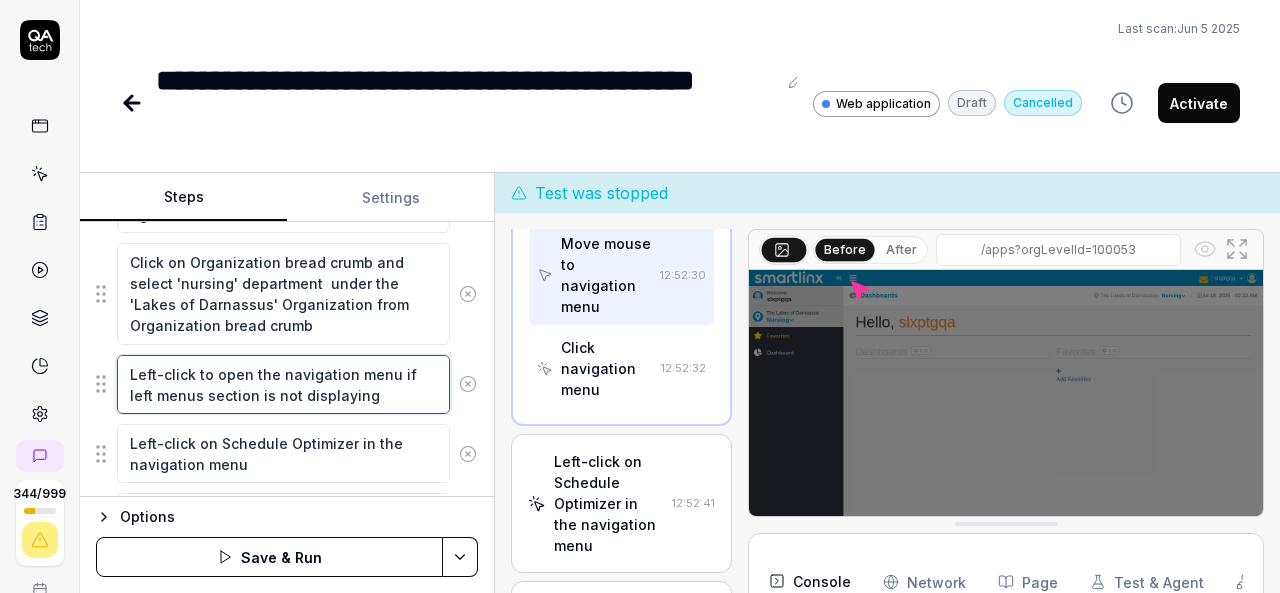 click on "Left-click to open the navigation menu if left menus section is not displaying" at bounding box center (283, 384) 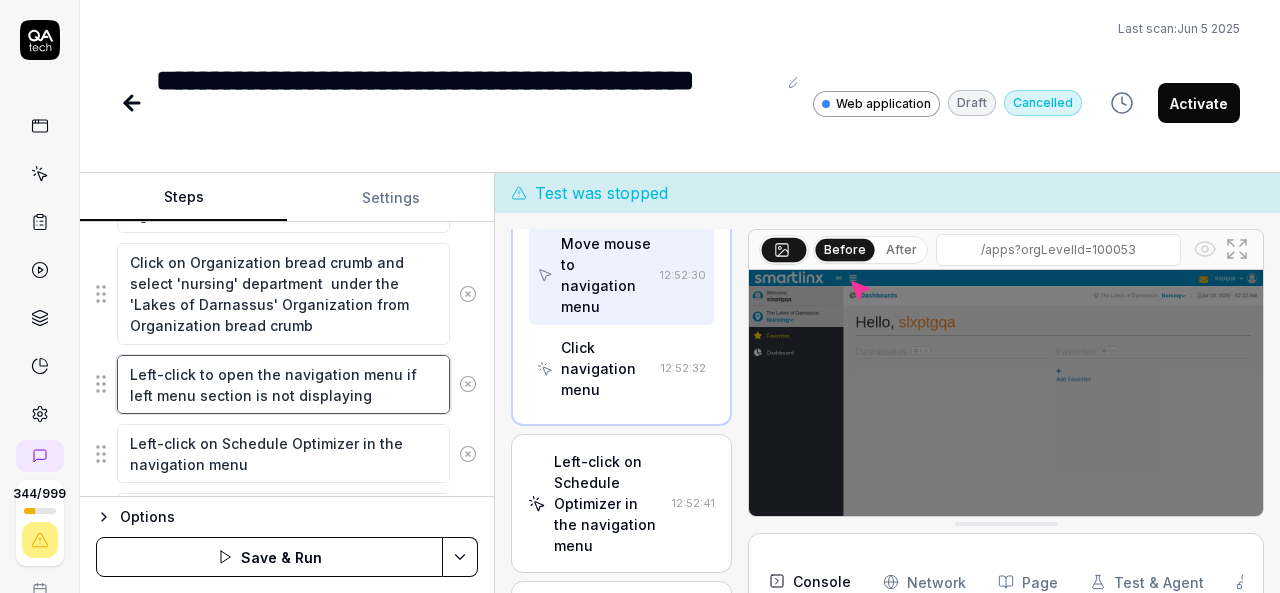 click on "Left-click to open the navigation menu if left menu section is not displaying" at bounding box center (283, 384) 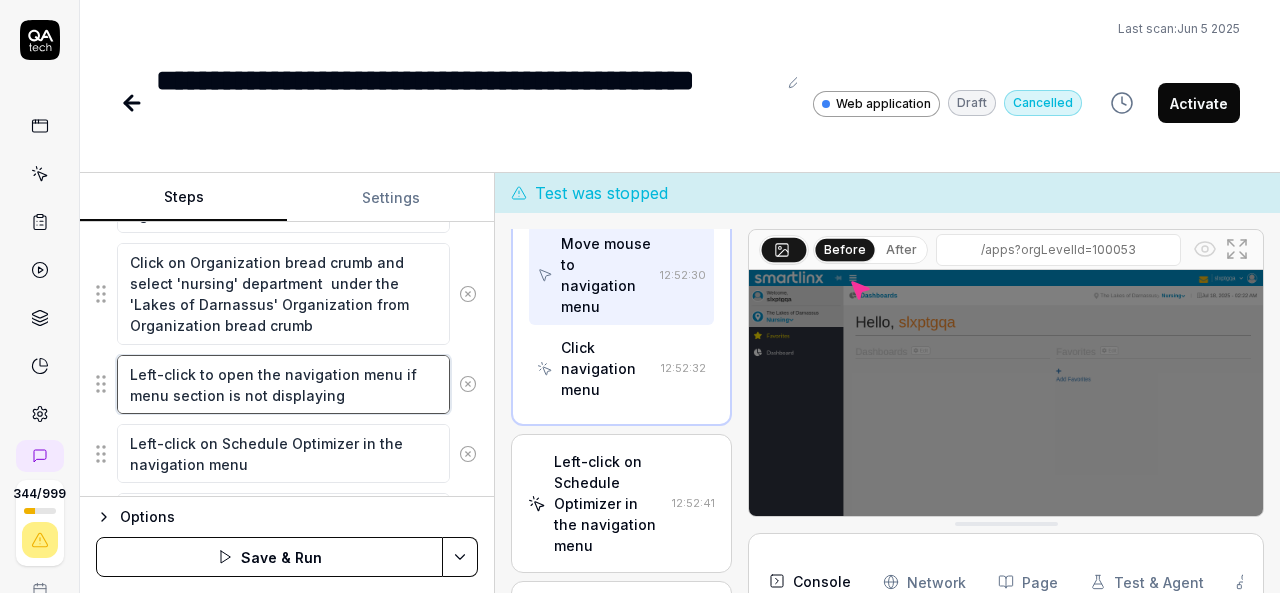 click on "Left-click to open the navigation menu if  menu section is not displaying" at bounding box center (283, 384) 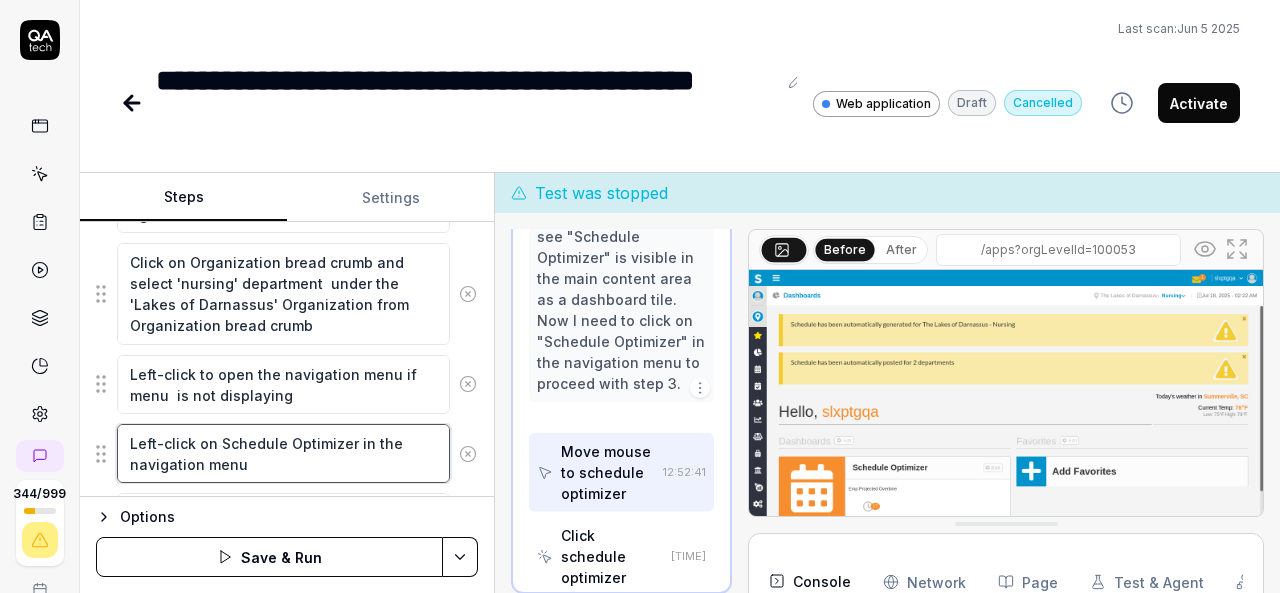 click on "Left-click on Schedule Optimizer in the navigation menu" at bounding box center (283, 453) 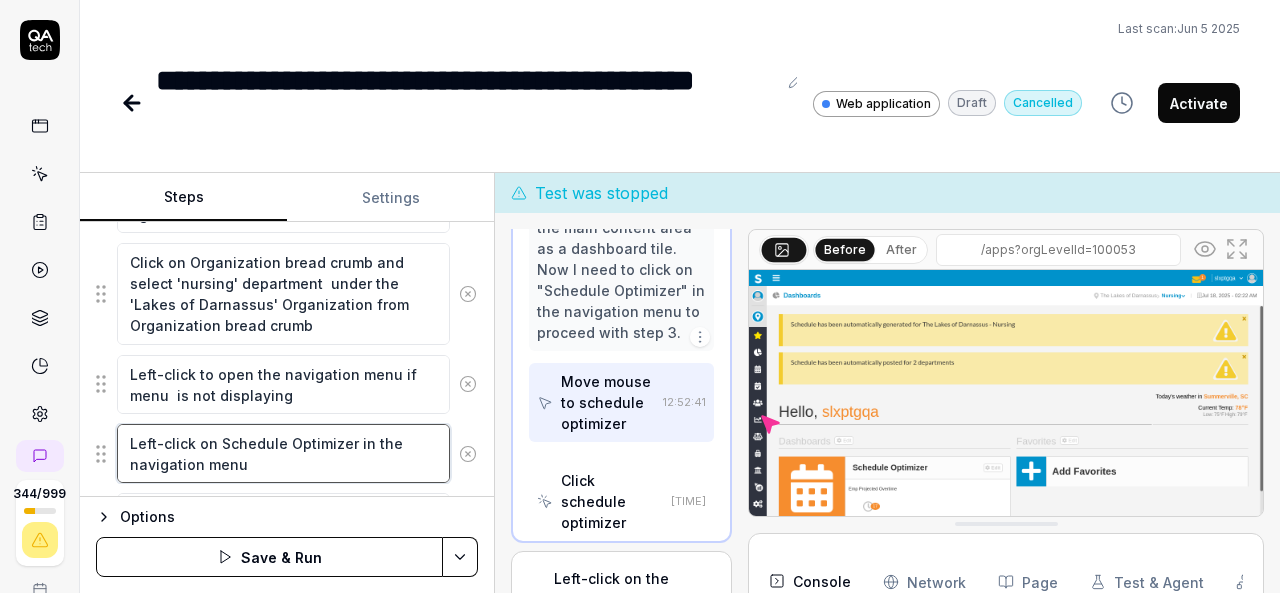 scroll, scrollTop: 589, scrollLeft: 0, axis: vertical 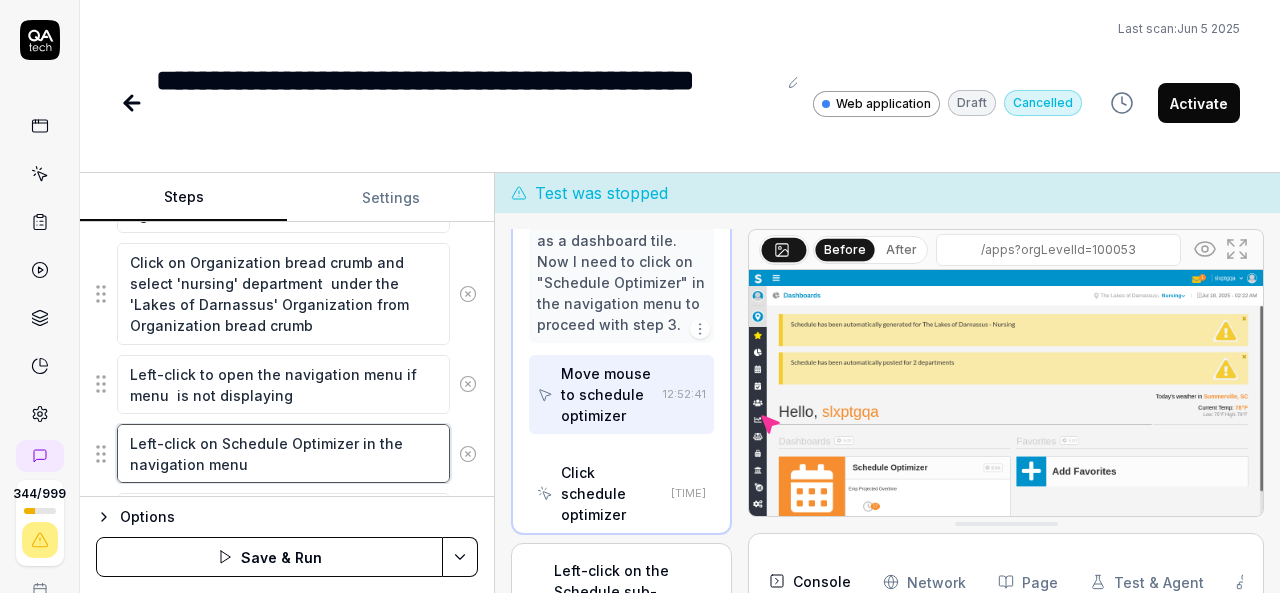 click on "Left-click on Schedule Optimizer in the navigation menu" at bounding box center [283, 453] 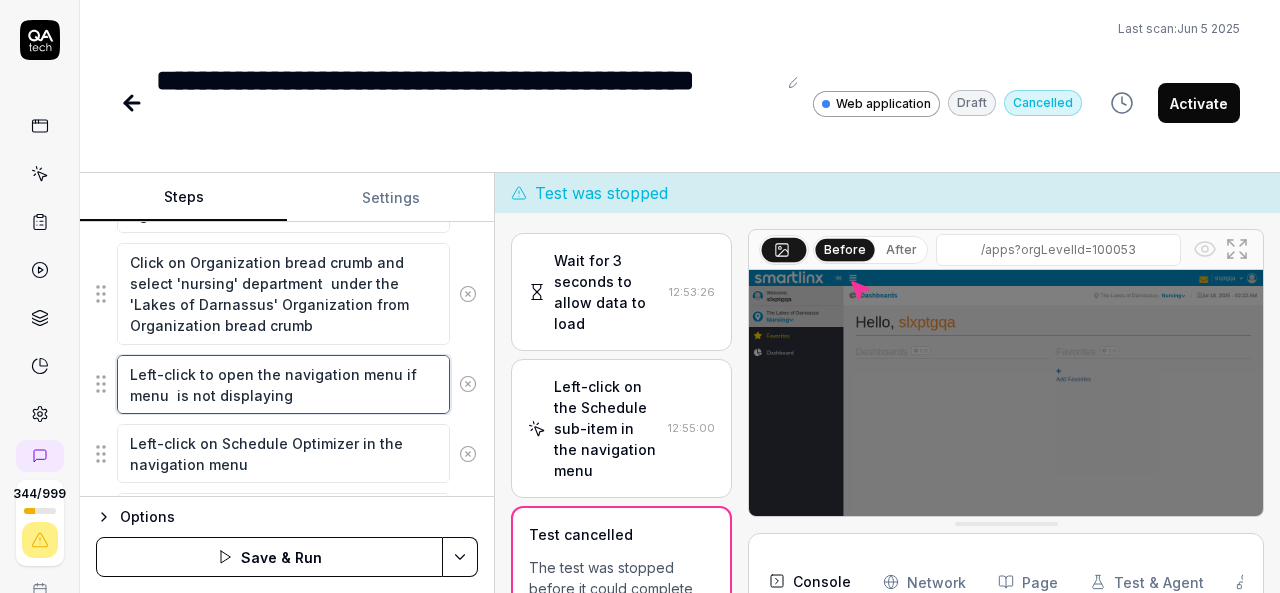 click on "Left-click to open the navigation menu if  menu  is not displaying" at bounding box center [283, 384] 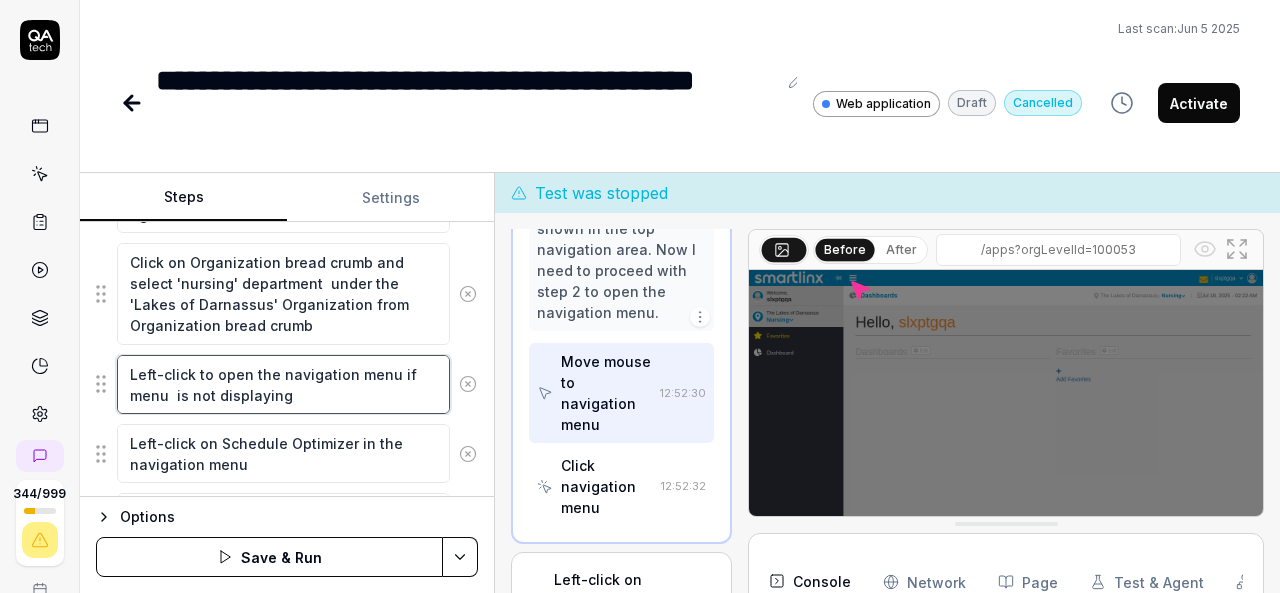 scroll, scrollTop: 400, scrollLeft: 0, axis: vertical 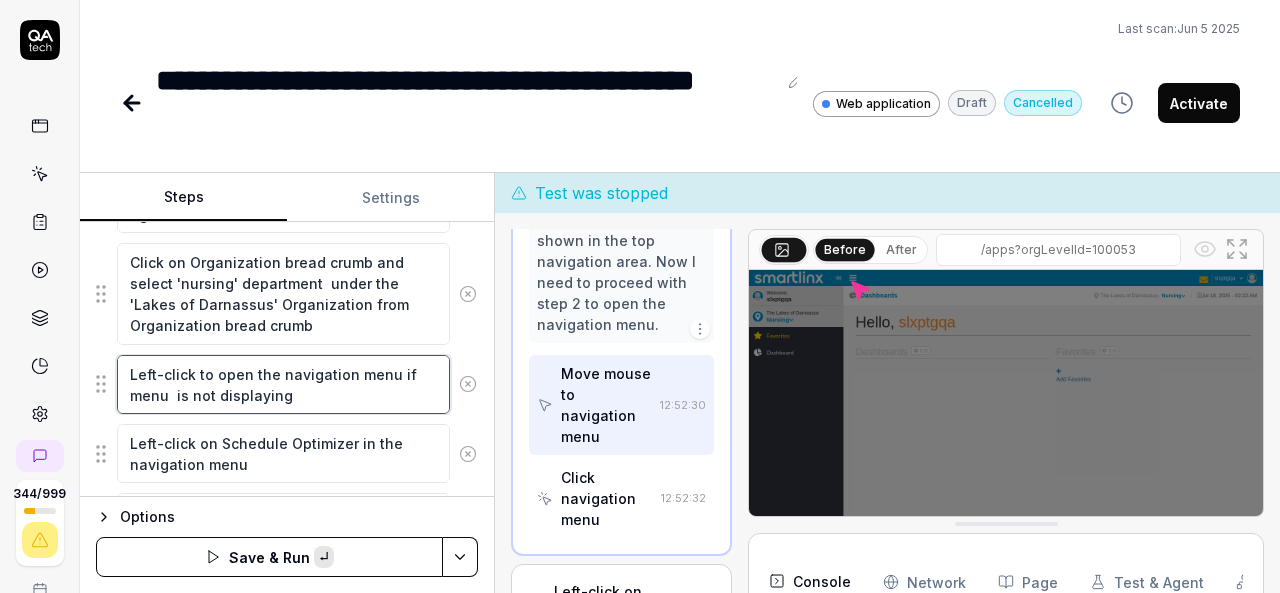 paste on "navigation" 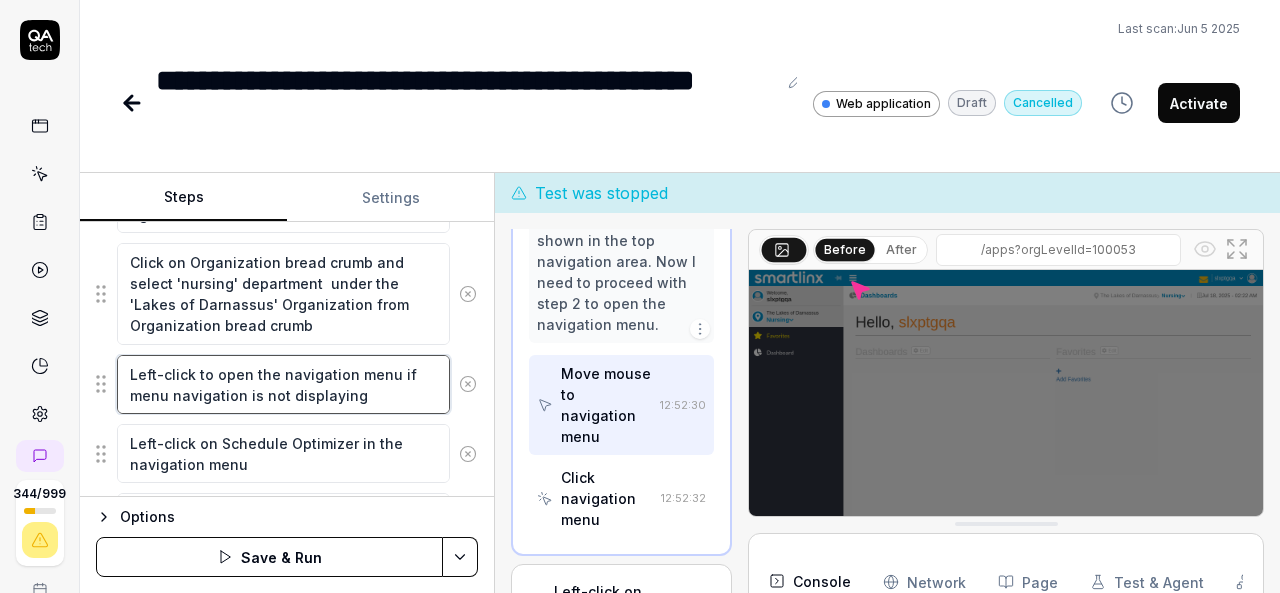 click on "Left-click to open the navigation menu if  menu navigation is not displaying" at bounding box center (283, 384) 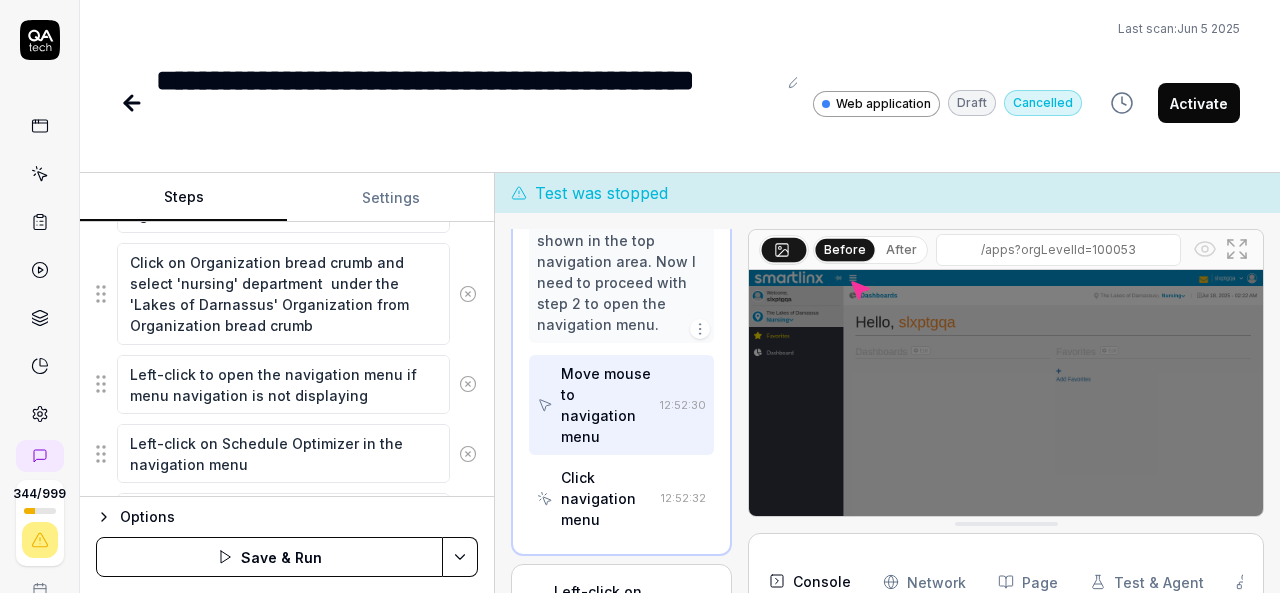 click on "Save & Run" at bounding box center [269, 557] 